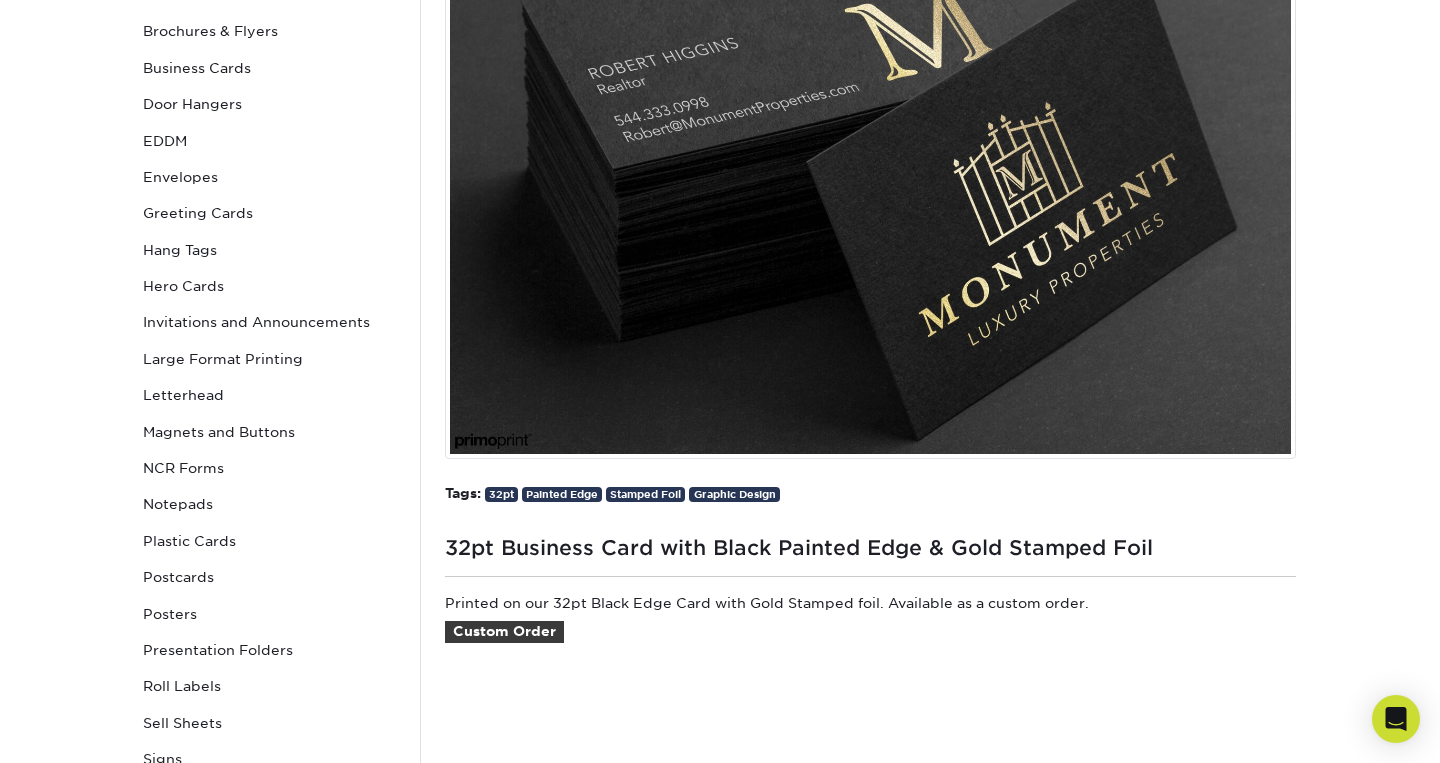 scroll, scrollTop: 0, scrollLeft: 0, axis: both 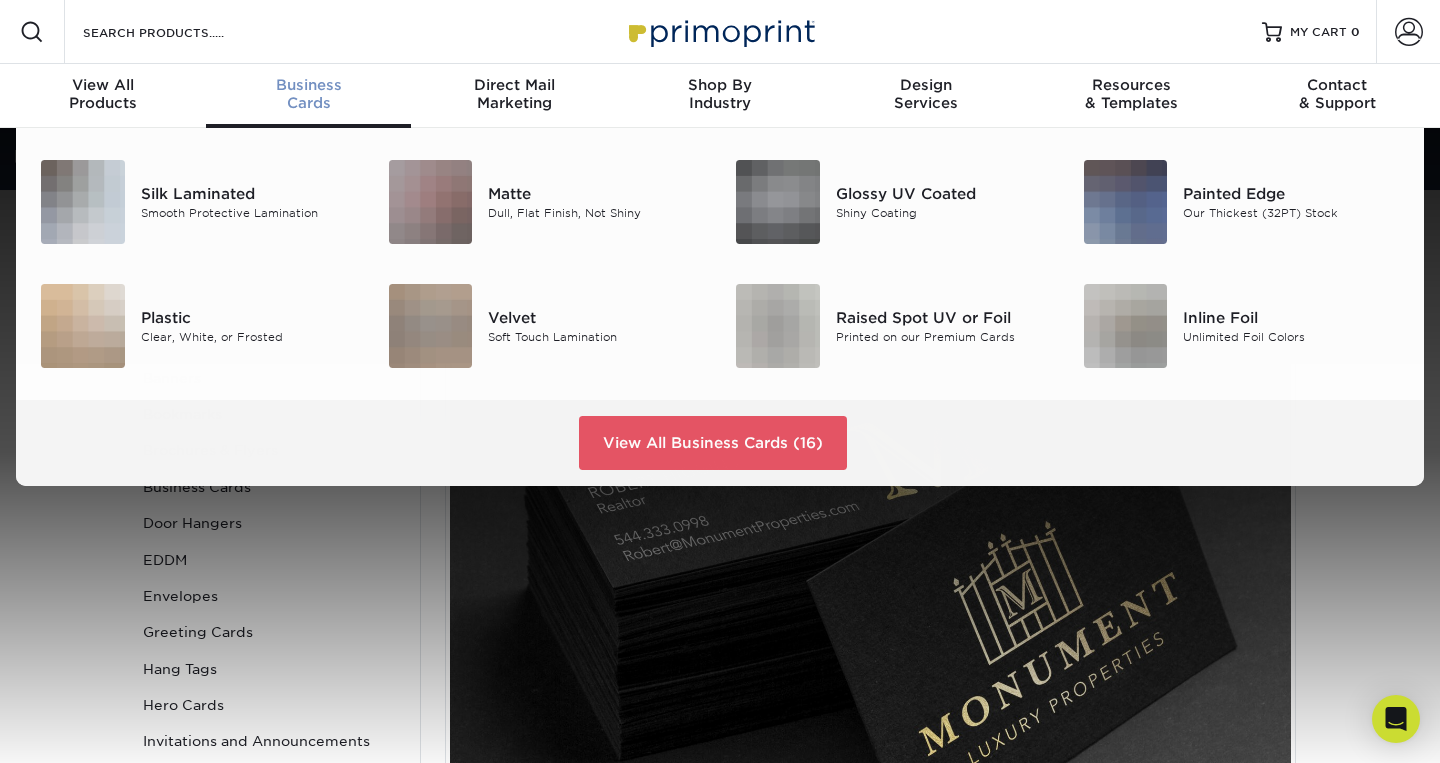 click on "Business  Cards" at bounding box center (309, 94) 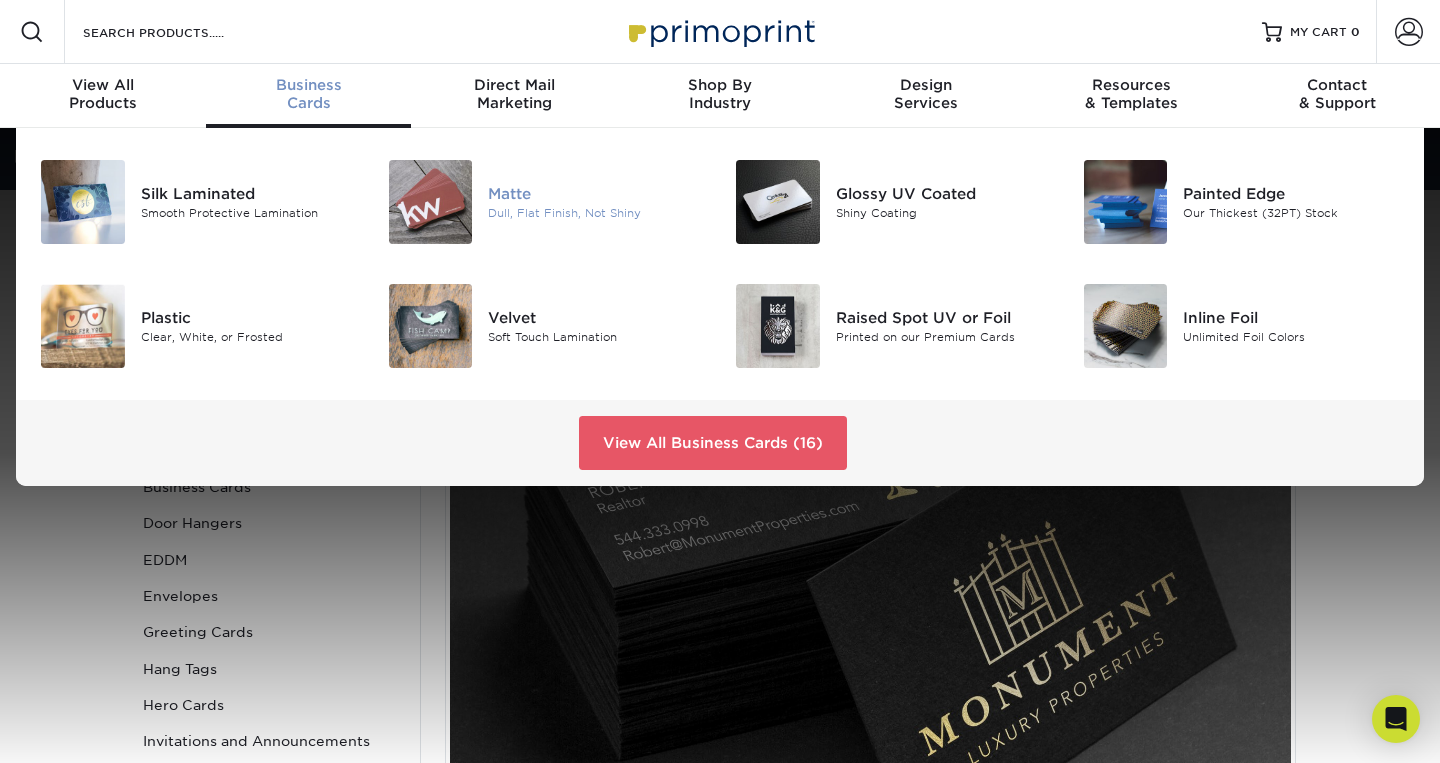 click at bounding box center [431, 202] 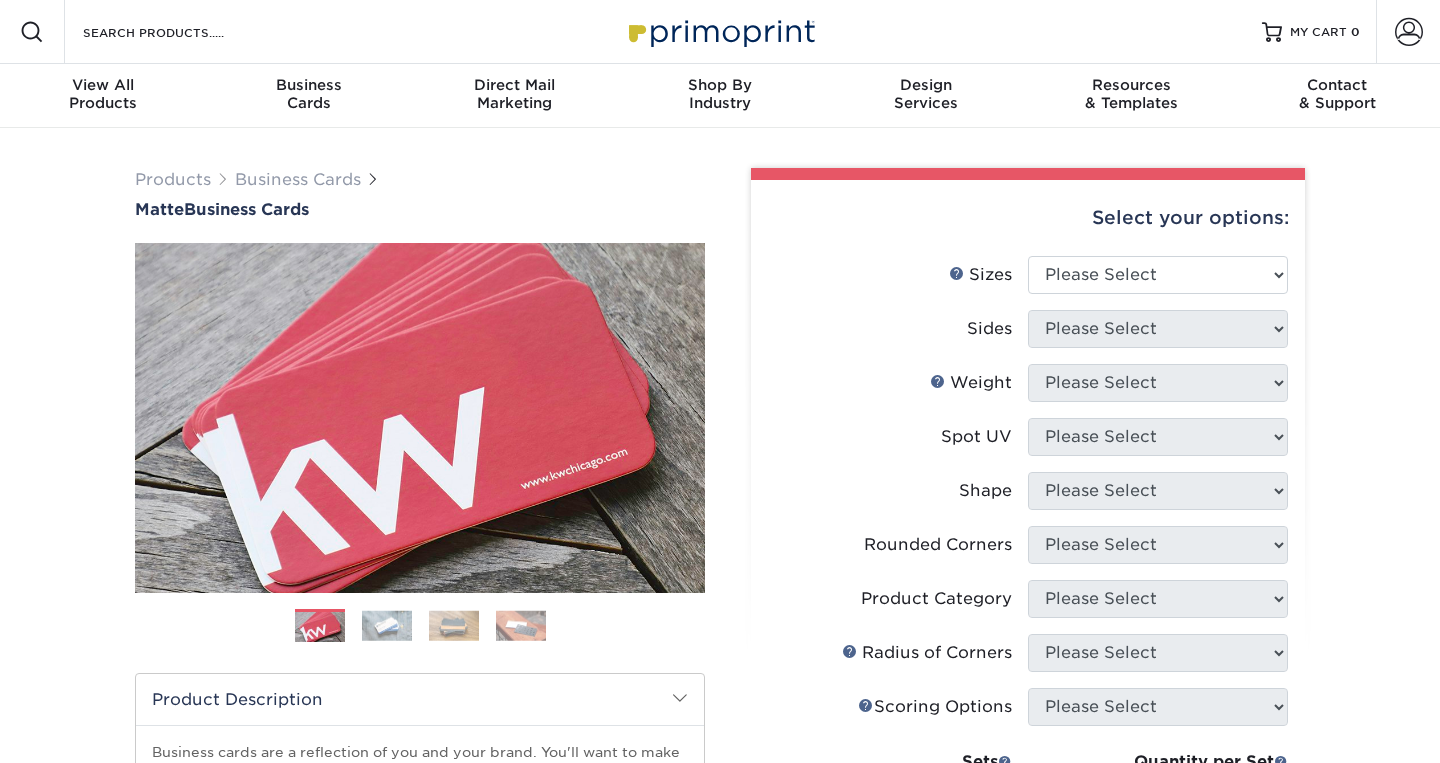 scroll, scrollTop: 0, scrollLeft: 0, axis: both 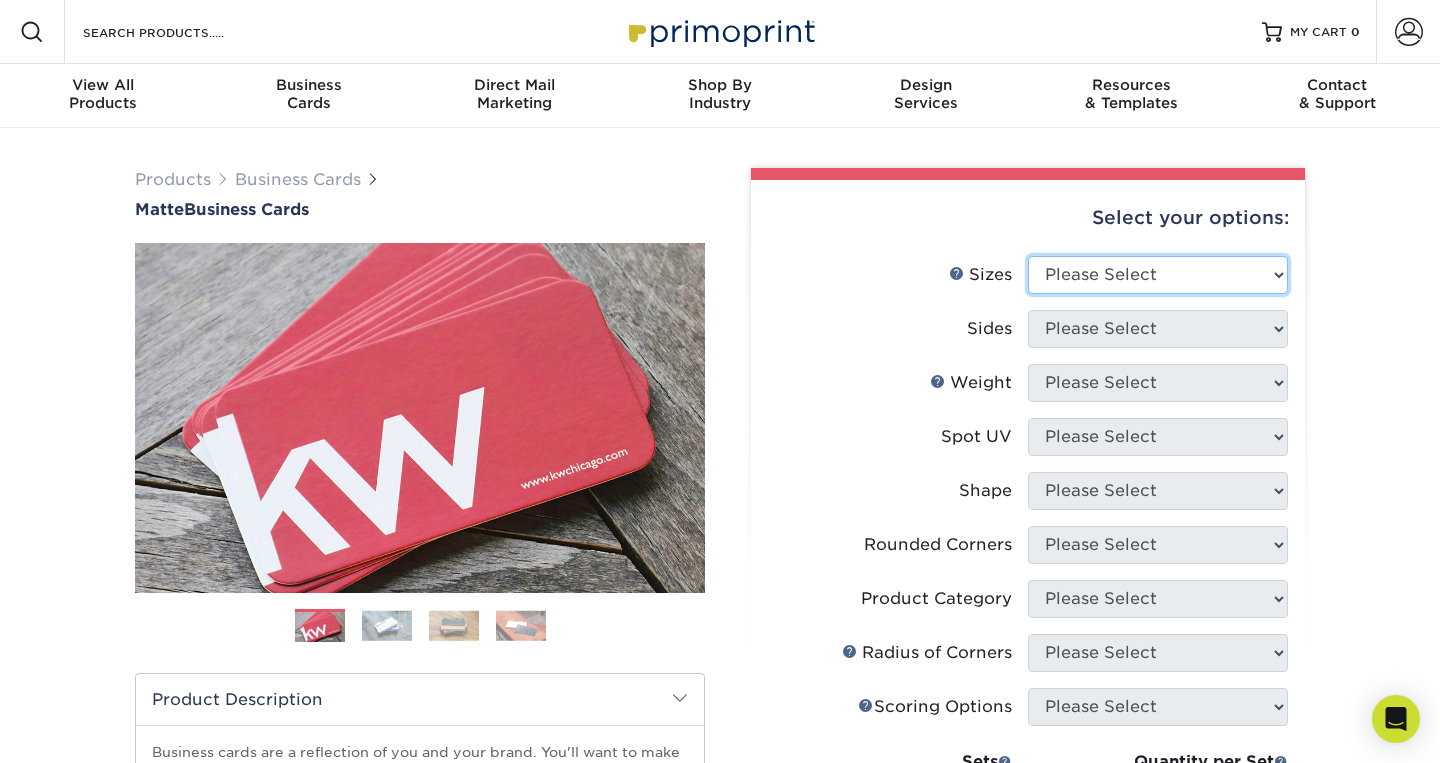select on "2.00x3.50" 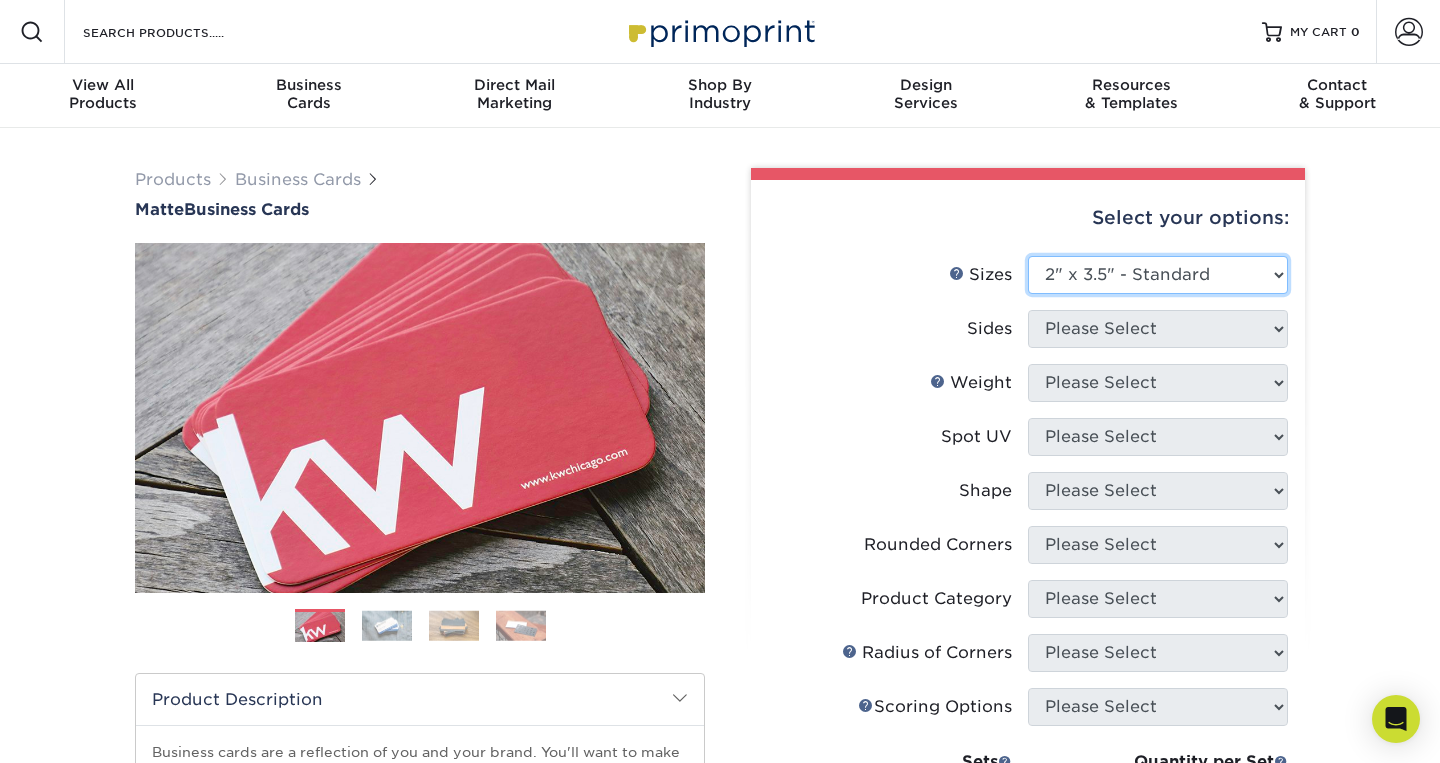 click on "2" x 3.5" - Standard" at bounding box center (0, 0) 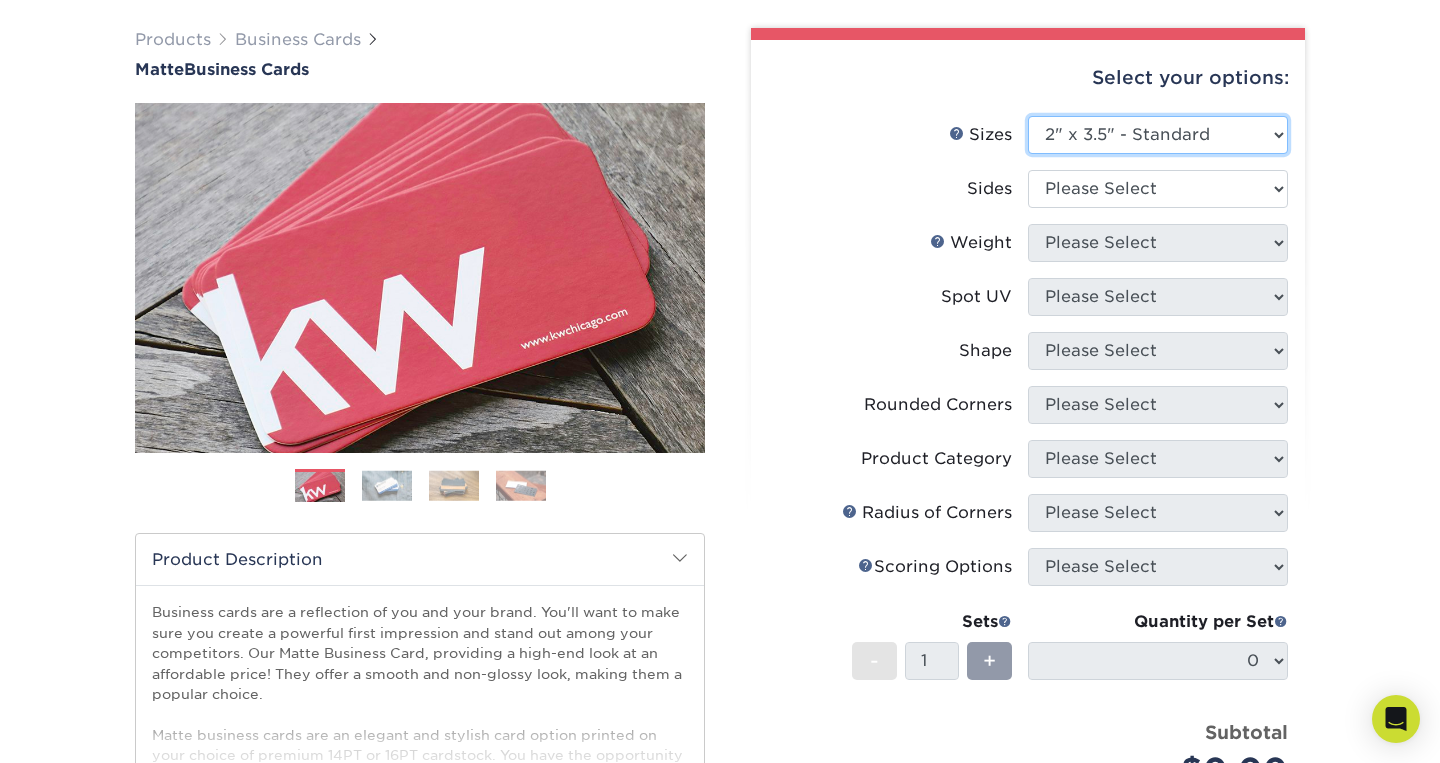scroll, scrollTop: 175, scrollLeft: 0, axis: vertical 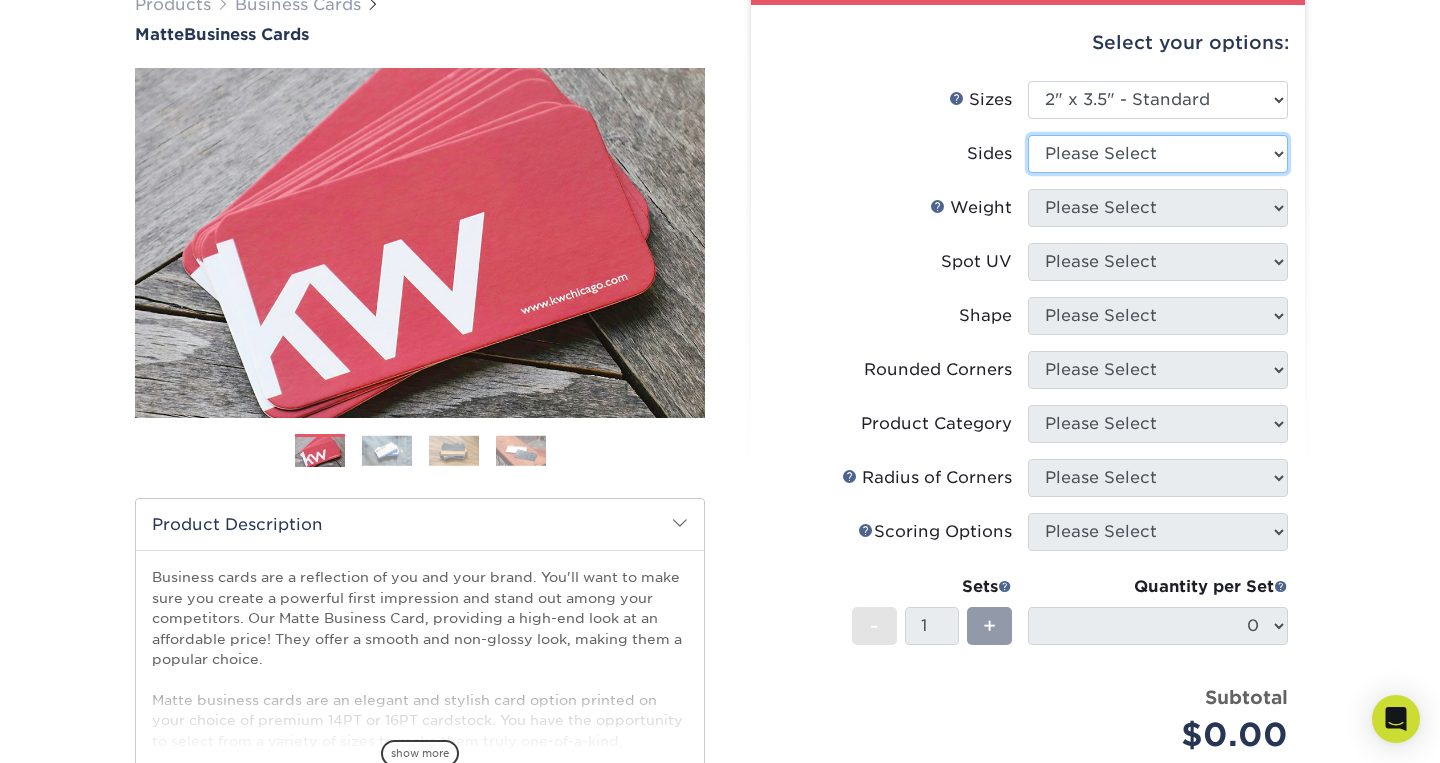 select on "13abbda7-1d64-4f25-8bb2-c179b224825d" 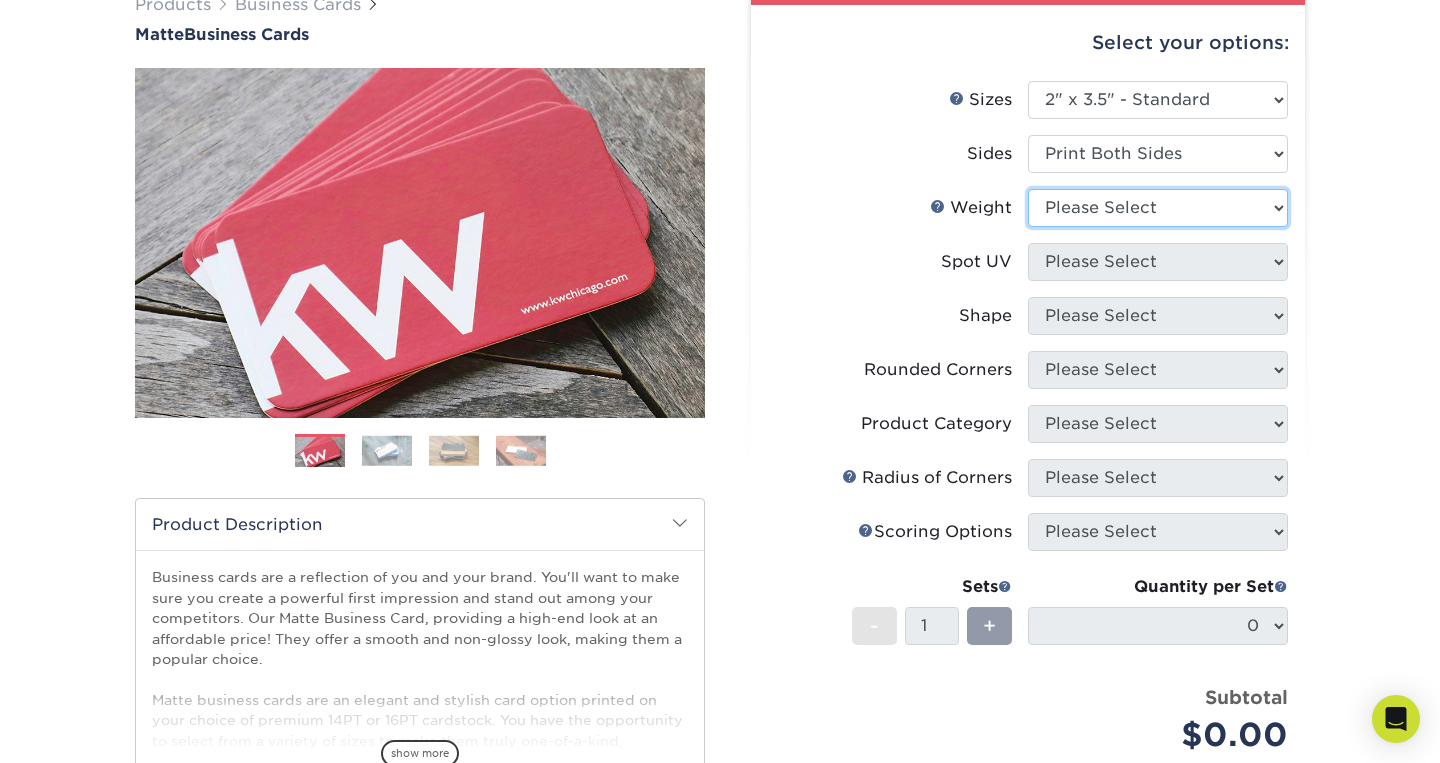 select on "16PT" 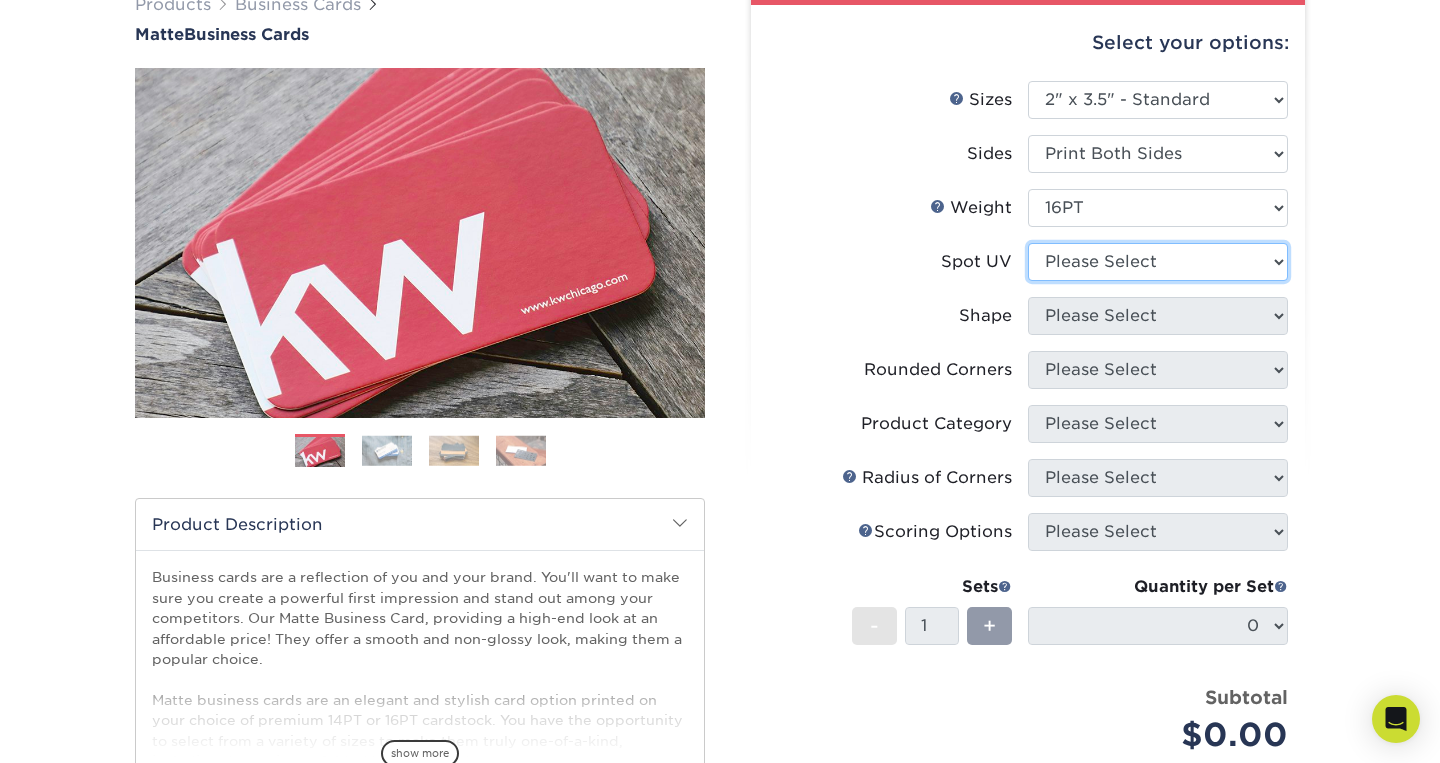 select on "0" 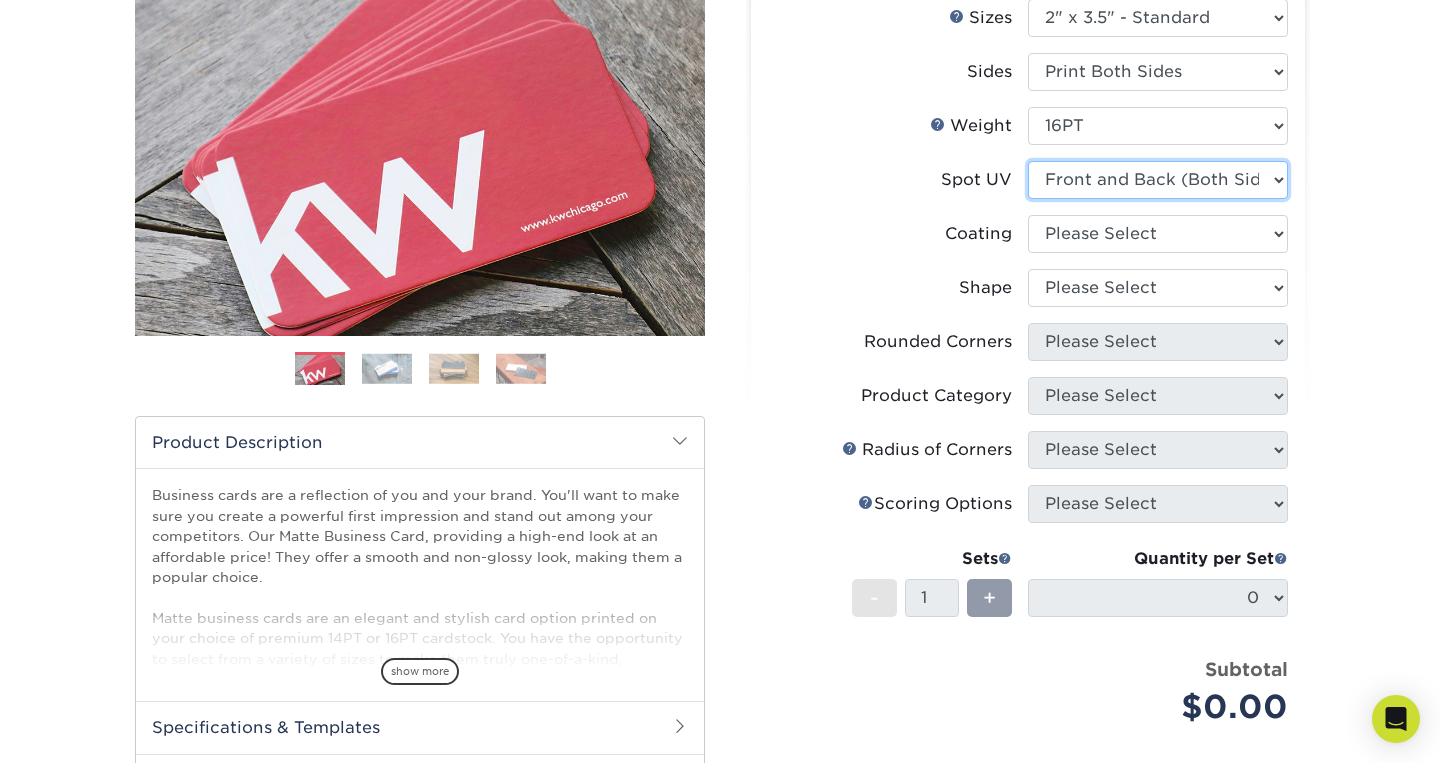 scroll, scrollTop: 259, scrollLeft: 0, axis: vertical 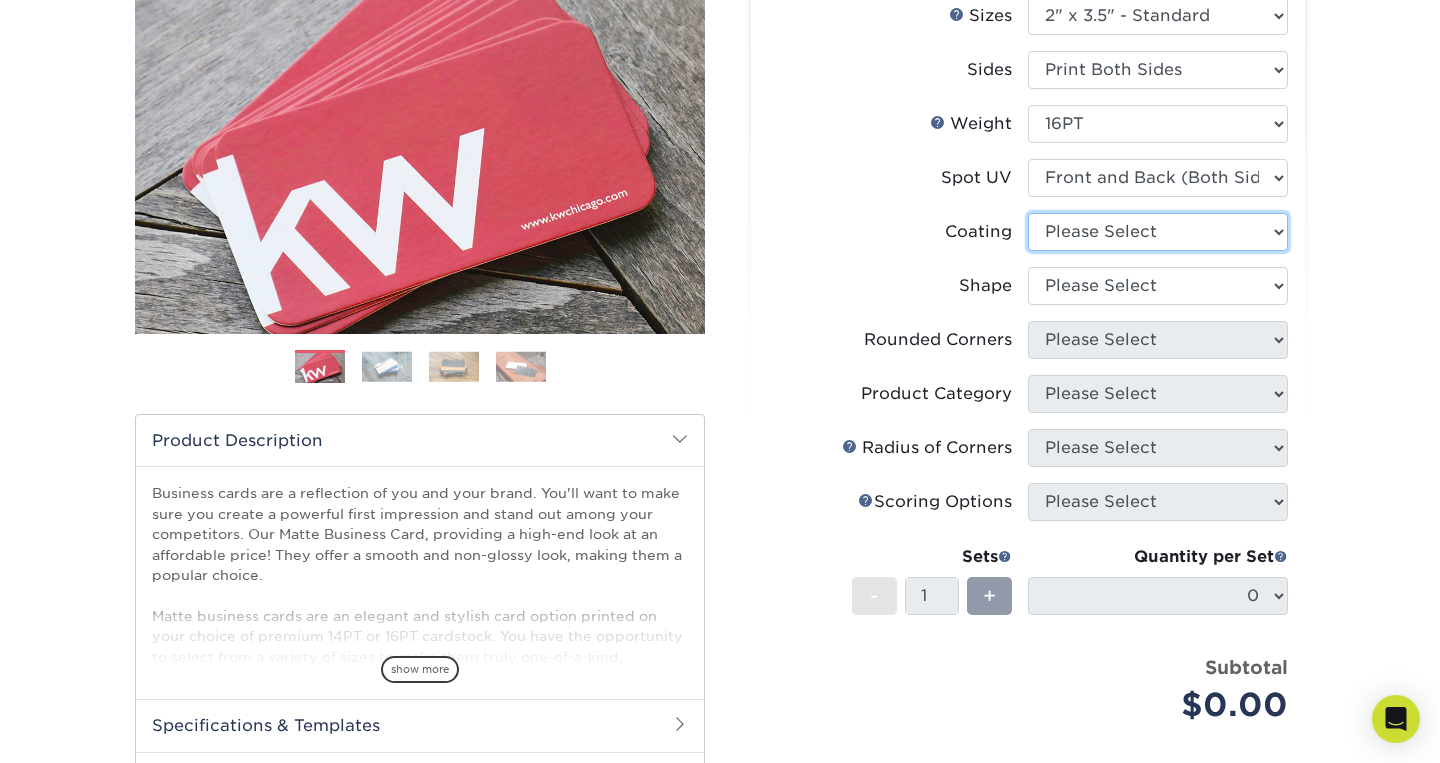 select on "121bb7b5-3b4d-429f-bd8d-bbf80e953313" 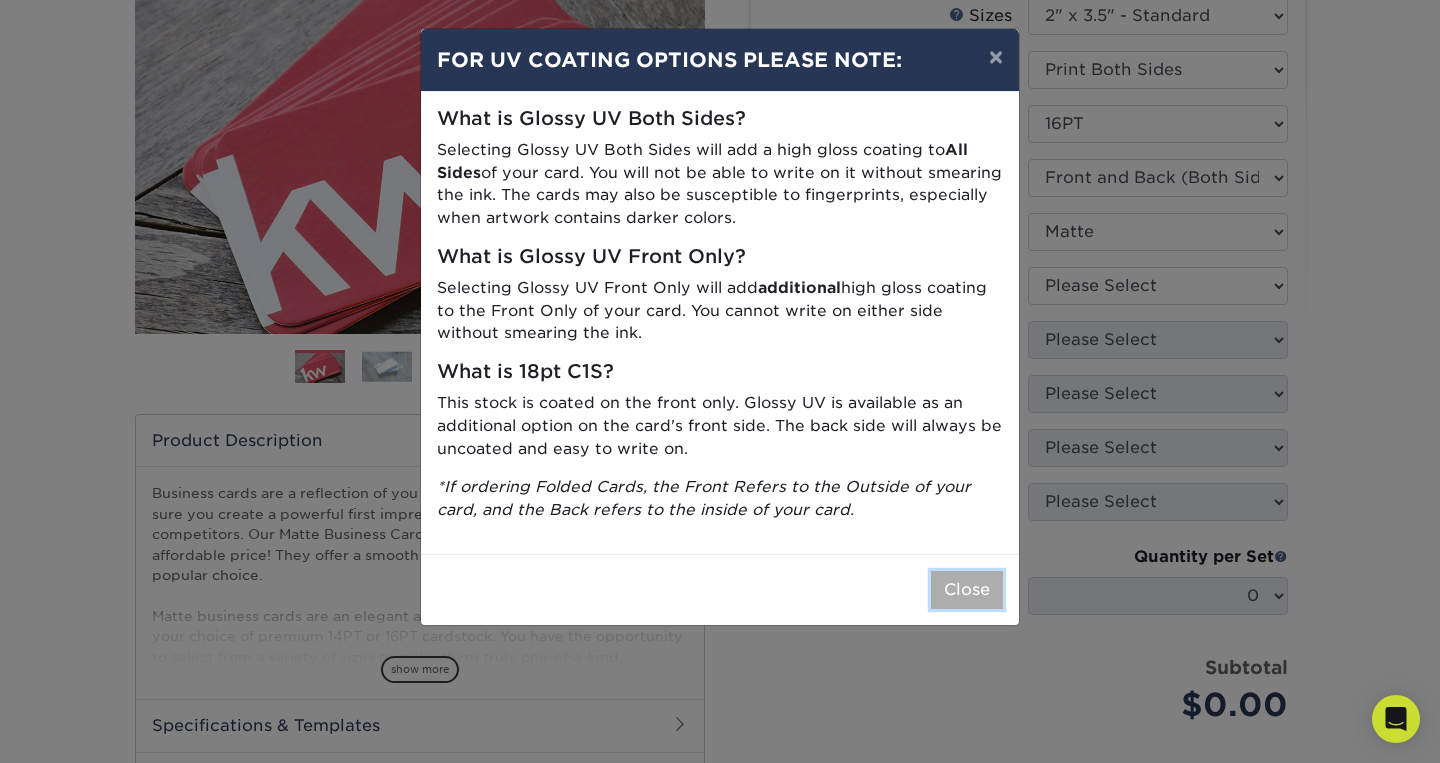 click on "Close" at bounding box center (967, 590) 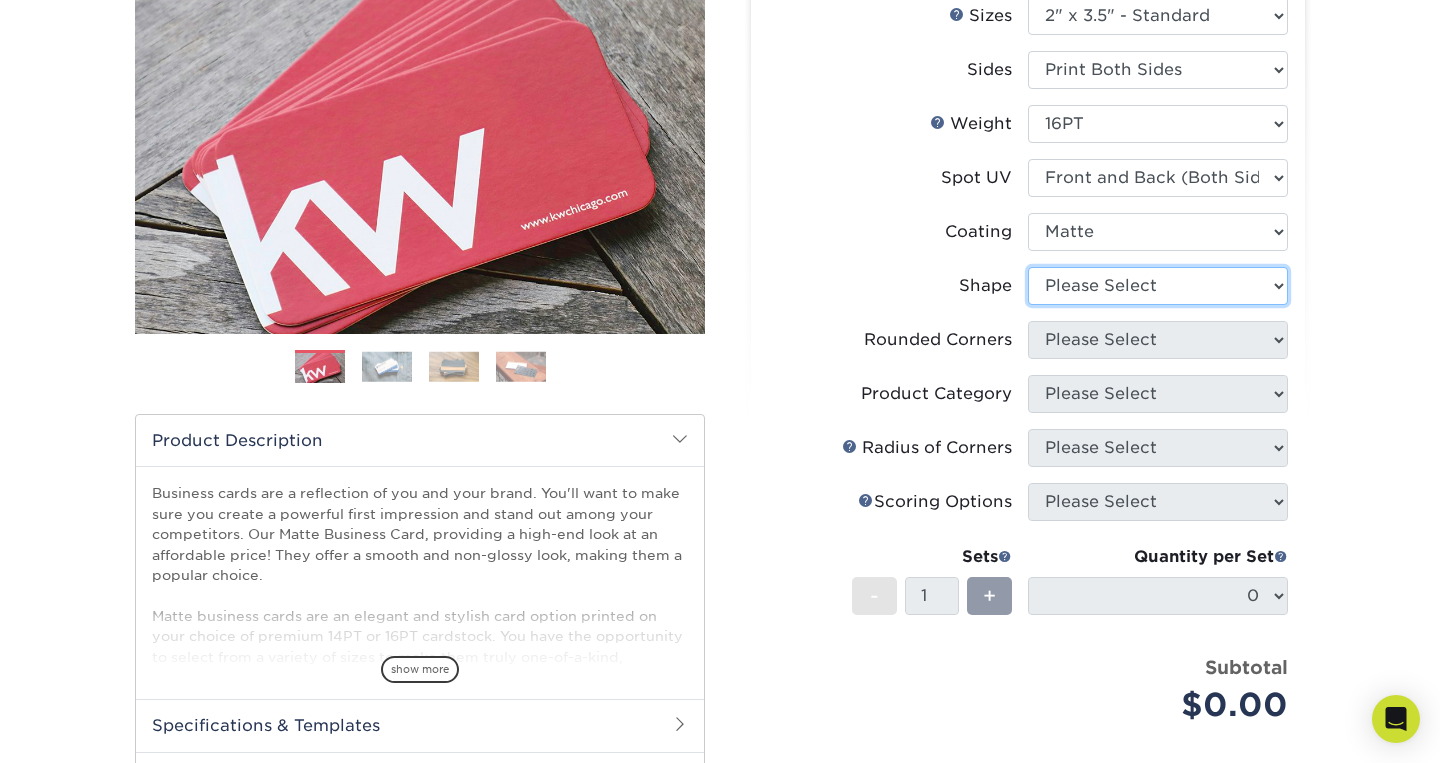 click on "Please Select Standard" at bounding box center (1158, 286) 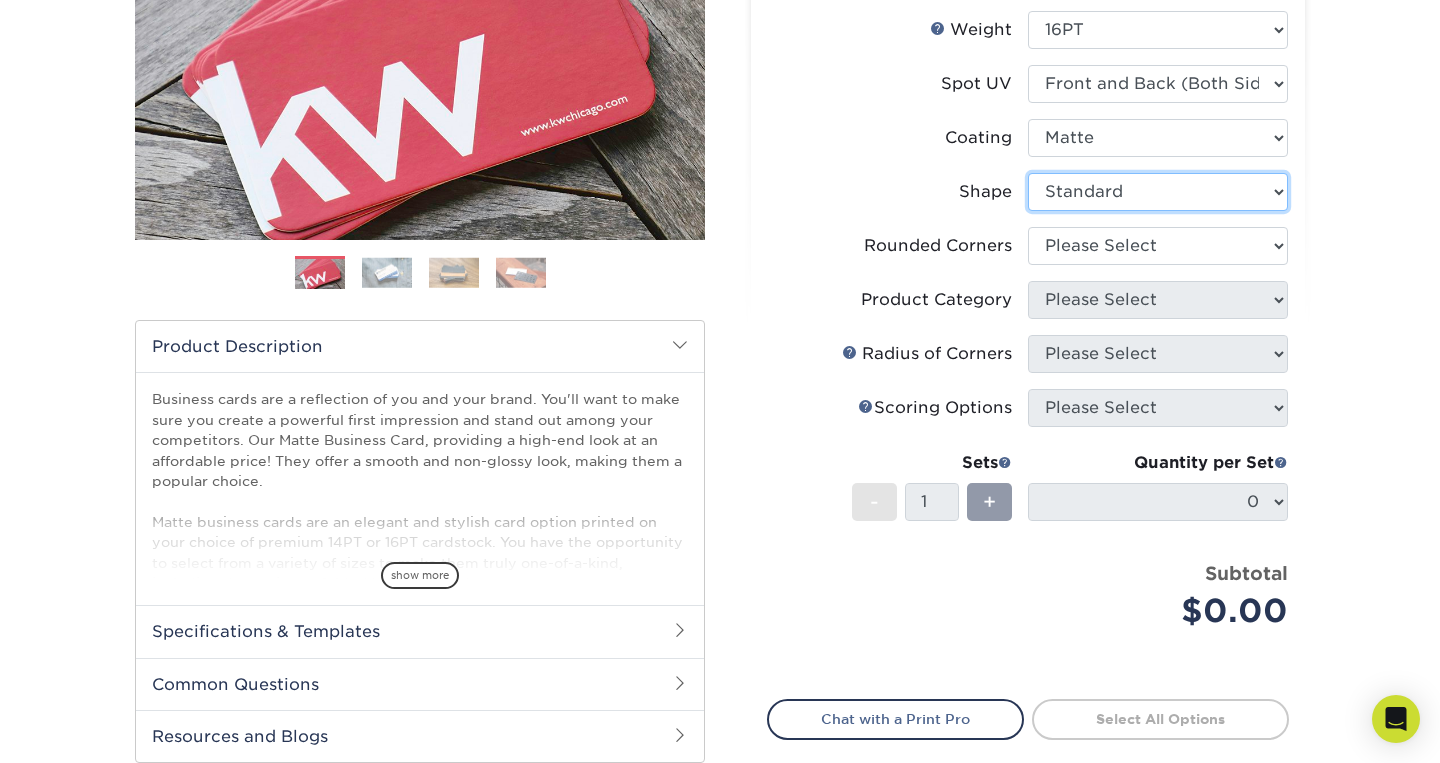 scroll, scrollTop: 356, scrollLeft: 0, axis: vertical 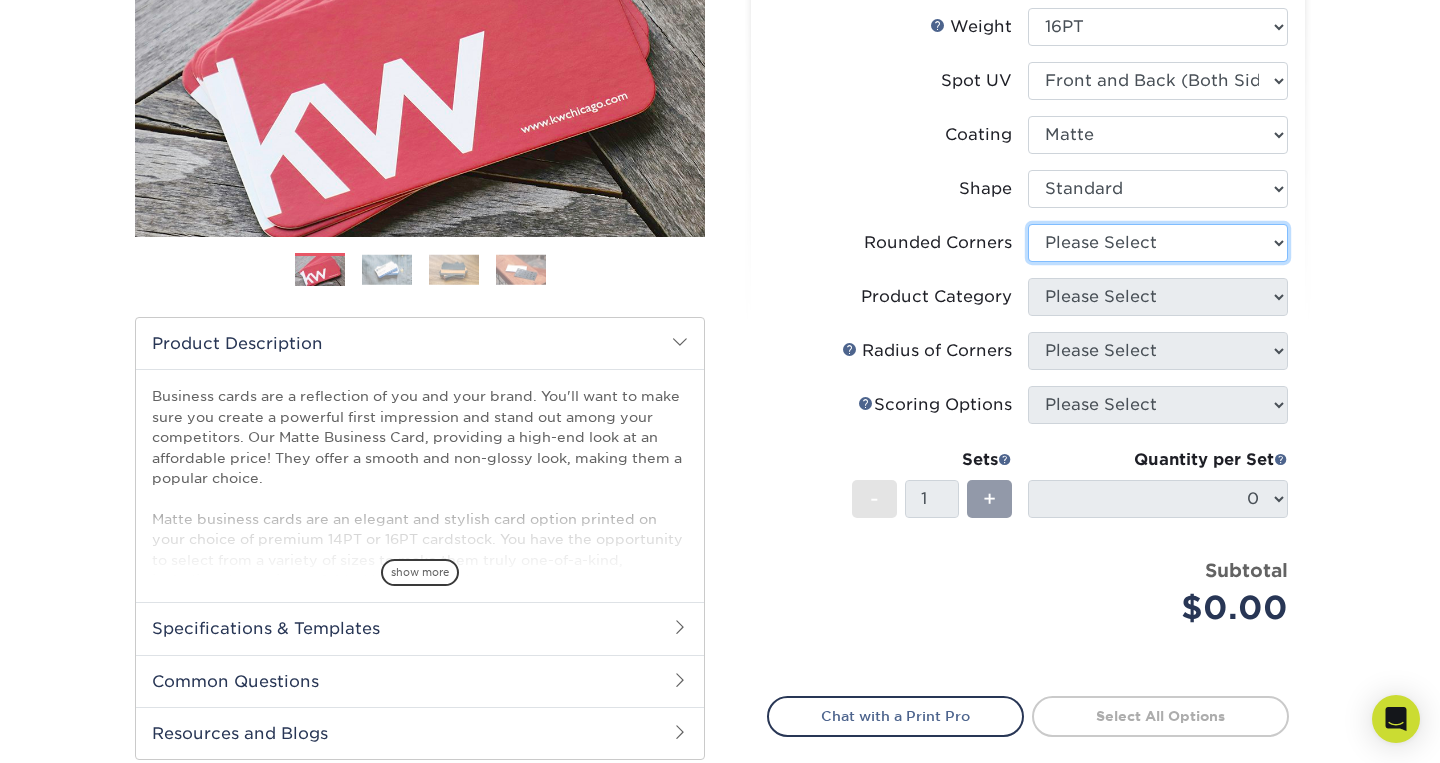 select on "0" 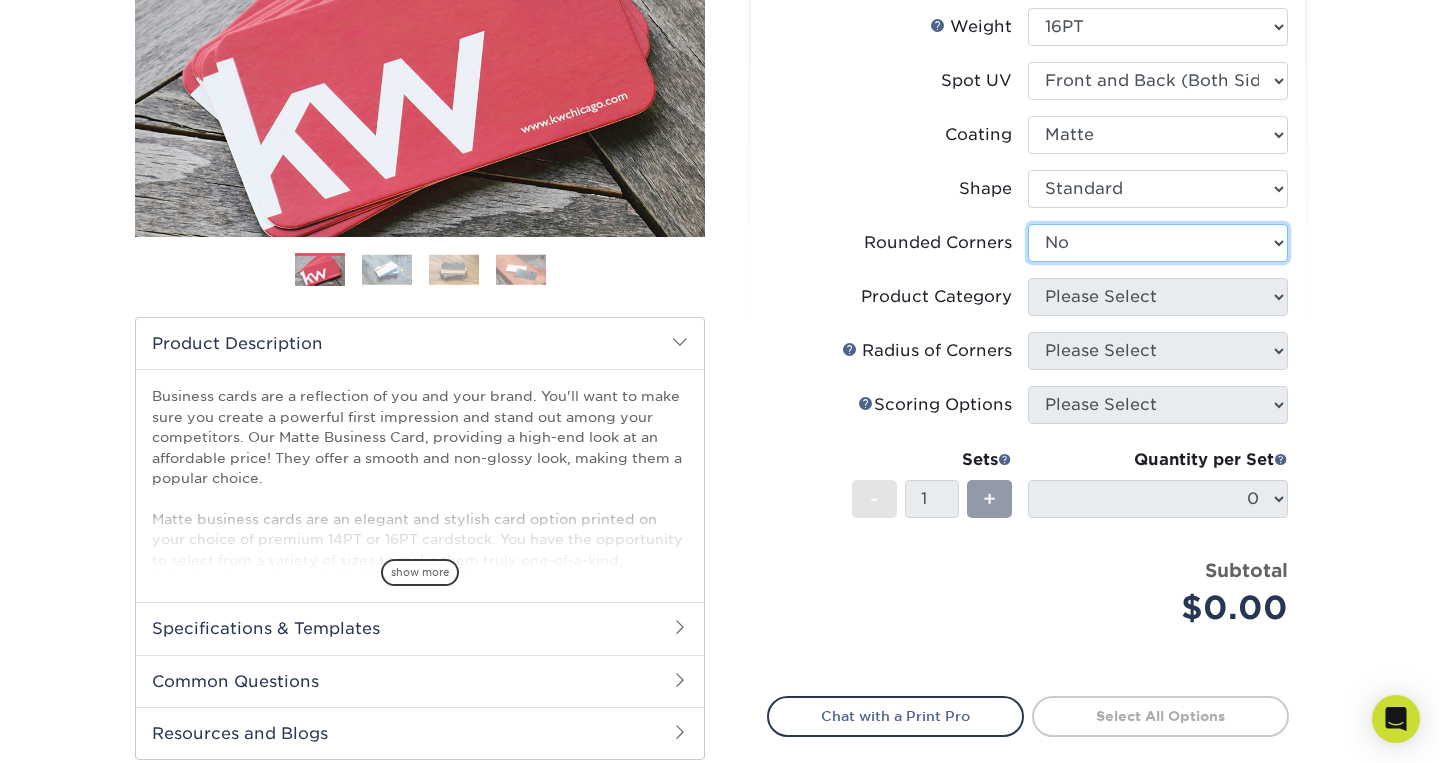 click on "No" at bounding box center (0, 0) 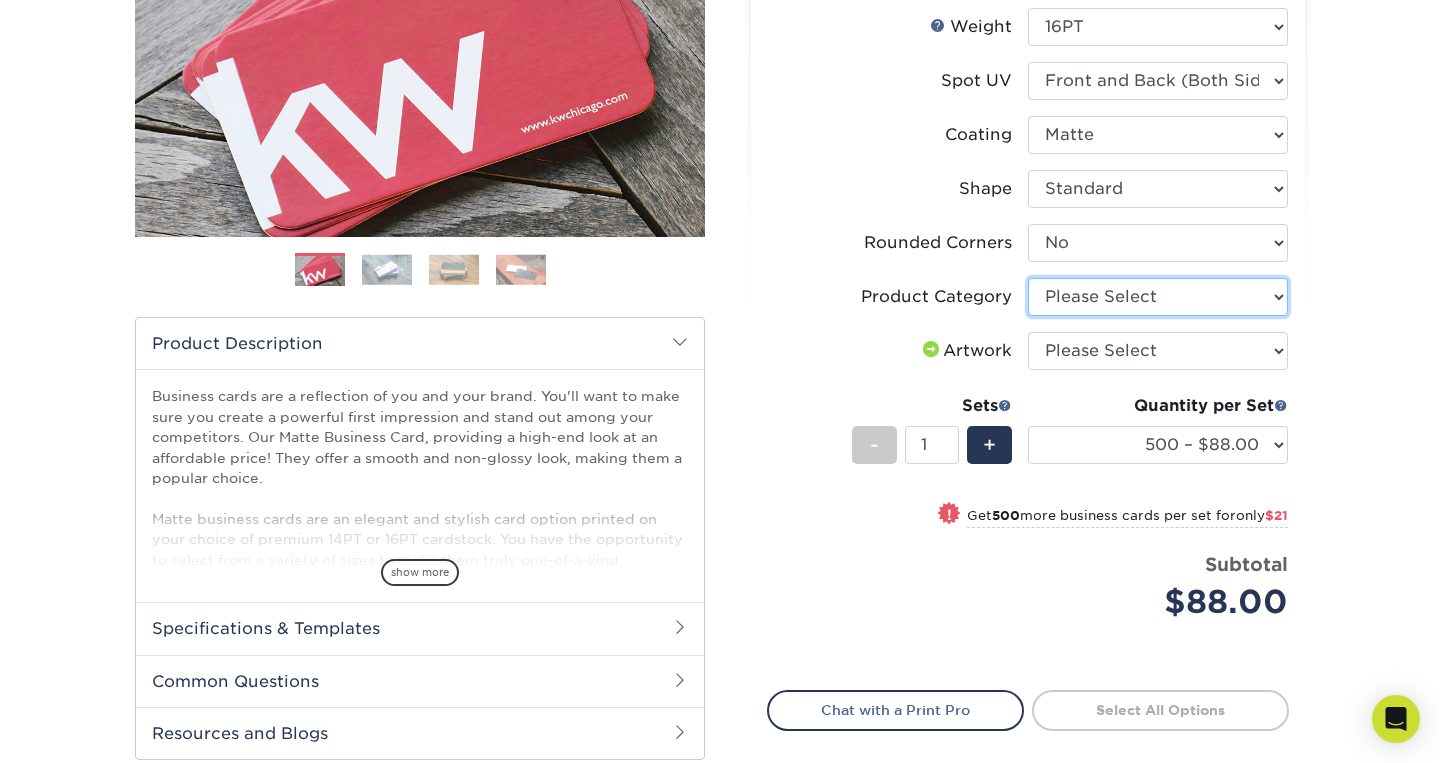select on "3b5148f1-0588-4f88-a218-97bcfdce65c1" 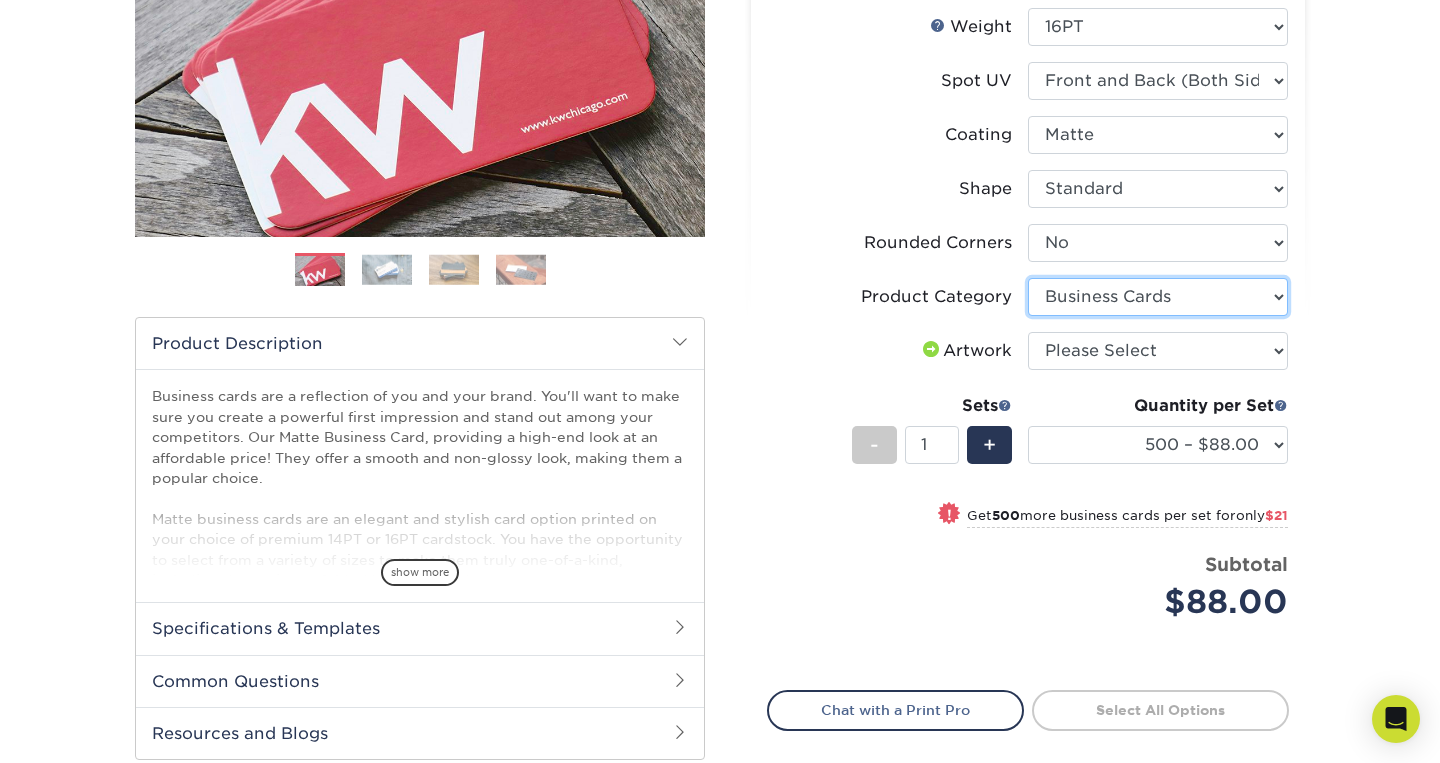 click on "Business Cards" at bounding box center [0, 0] 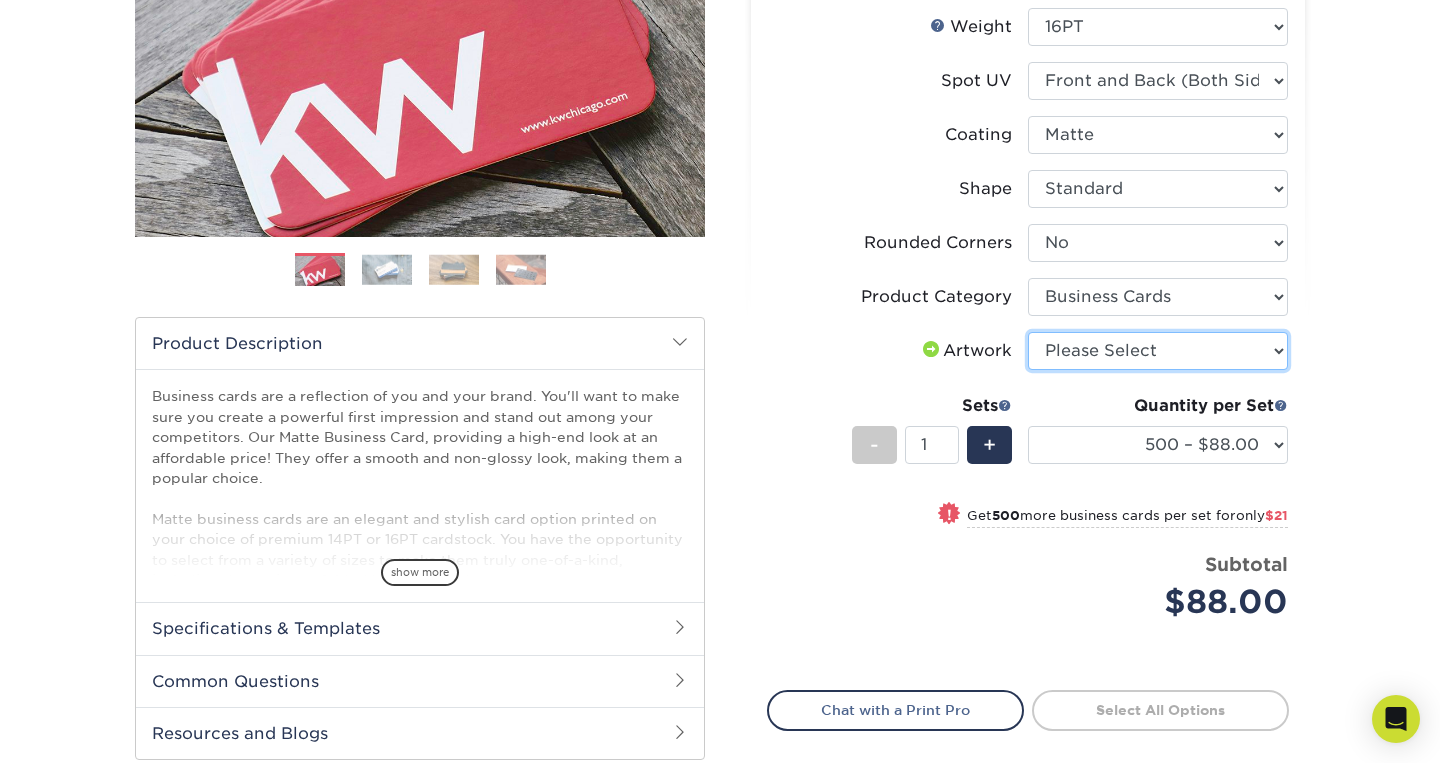 select on "upload" 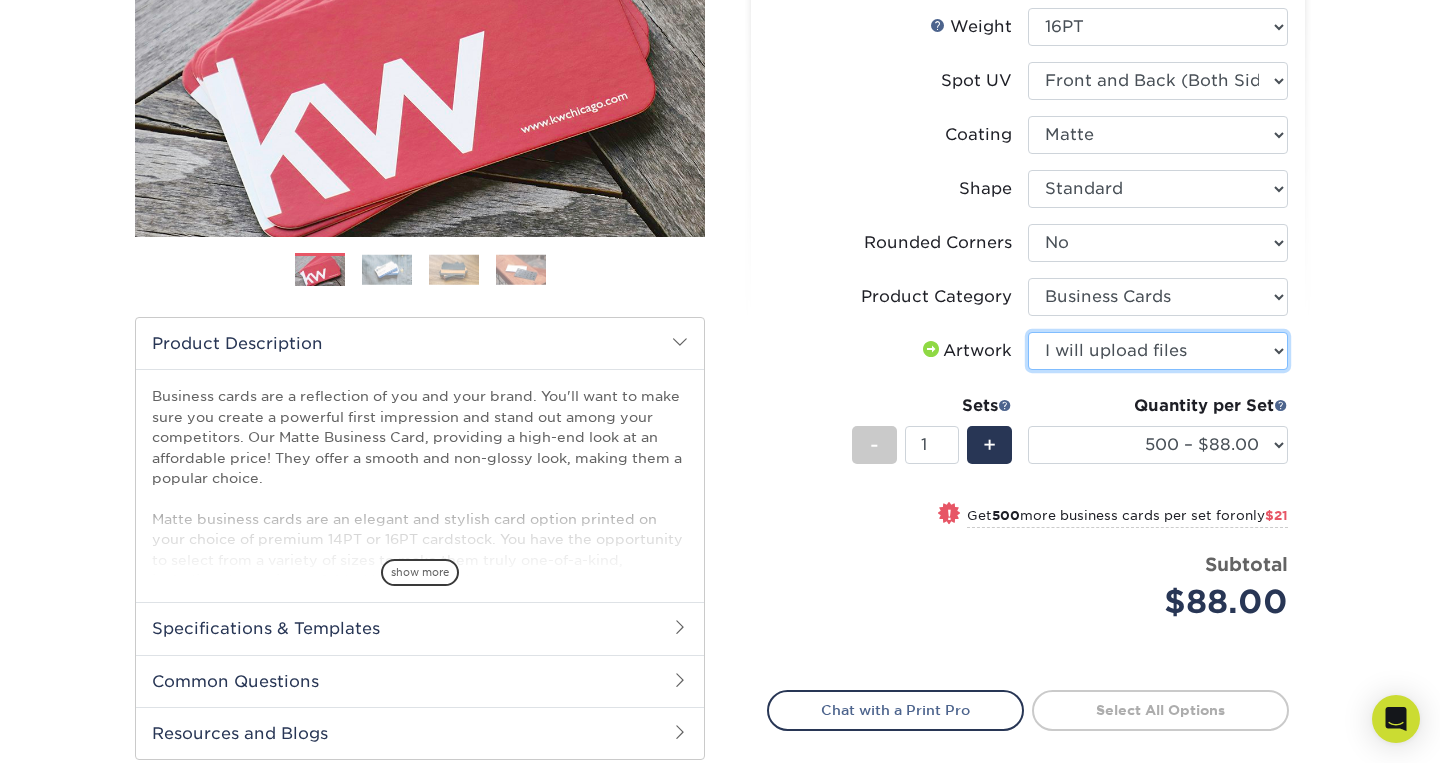 click on "I will upload files" at bounding box center (0, 0) 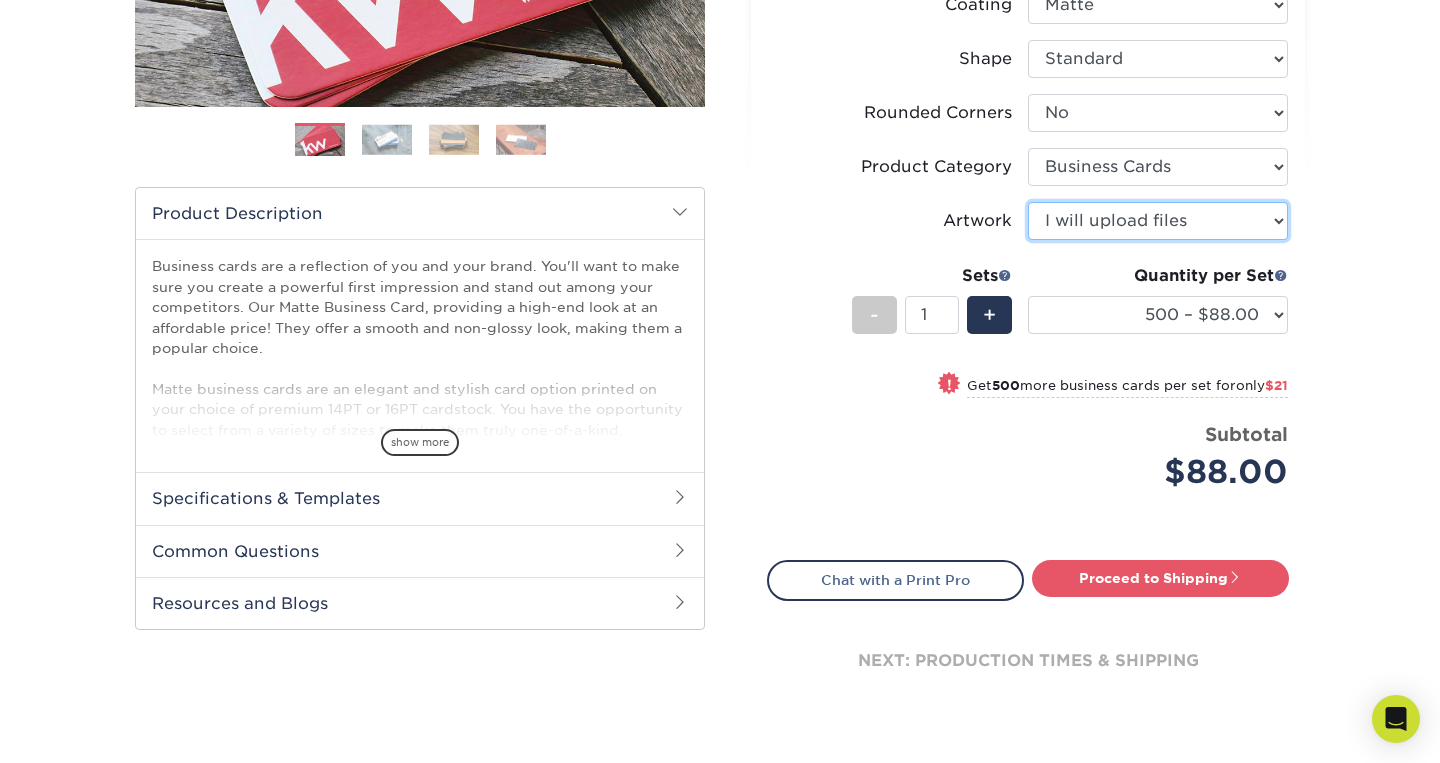 scroll, scrollTop: 514, scrollLeft: 0, axis: vertical 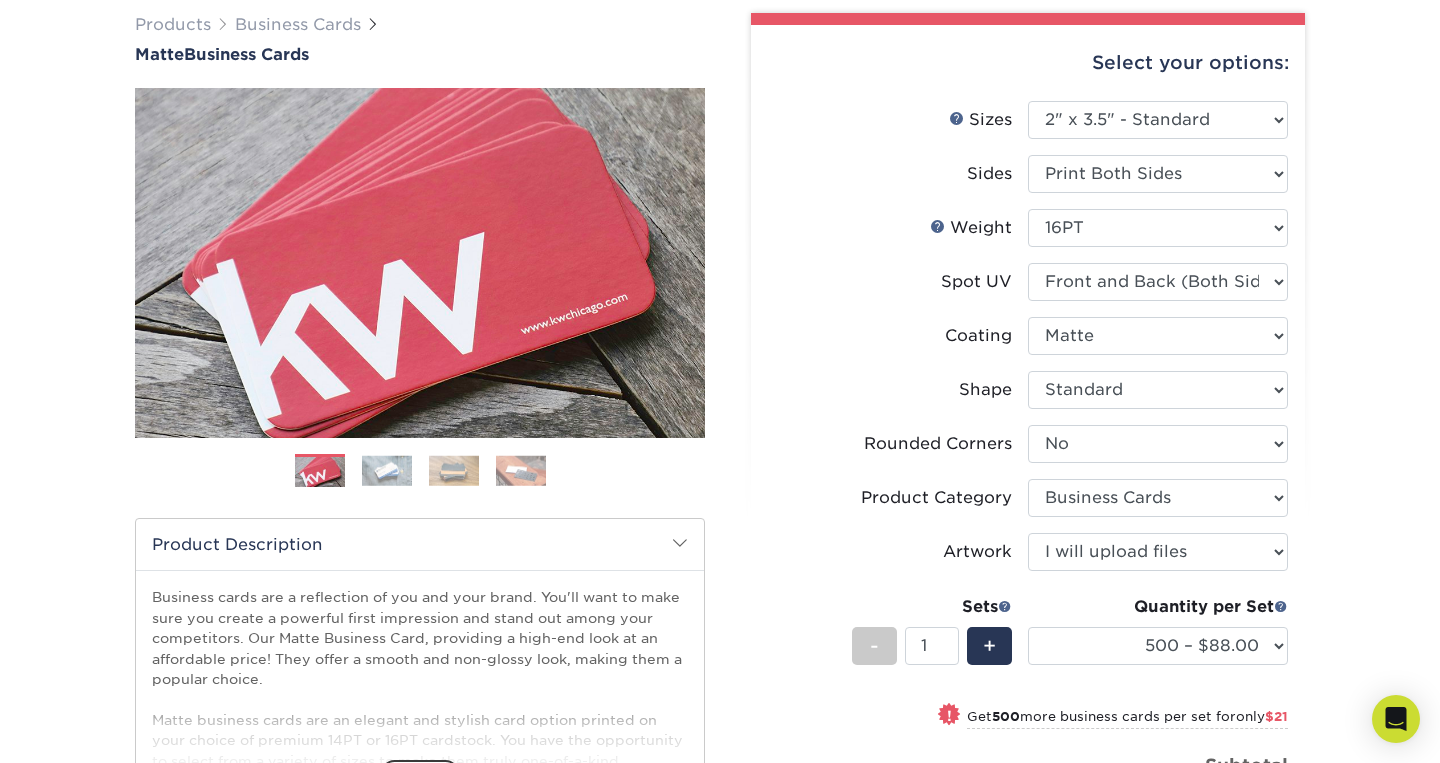 click at bounding box center [387, 470] 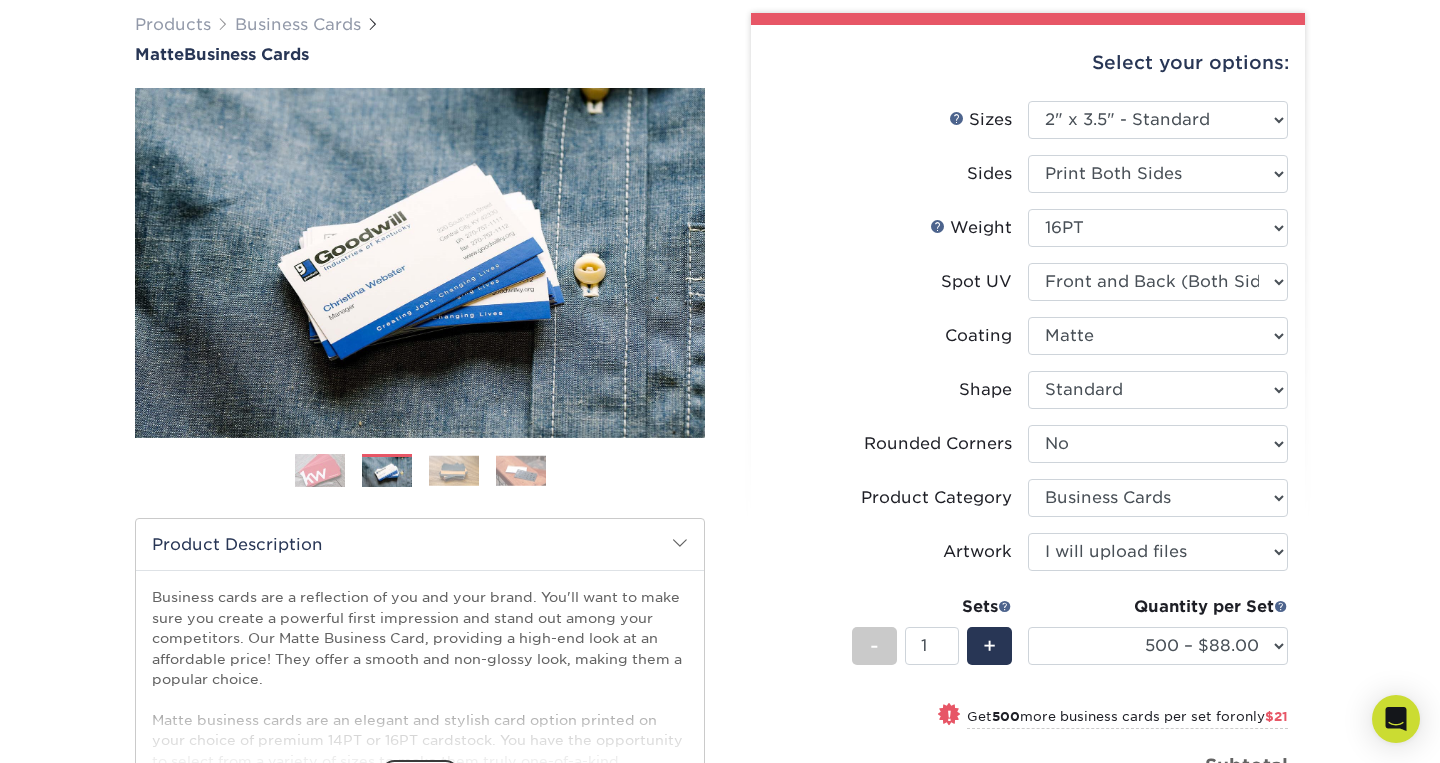 click at bounding box center [454, 470] 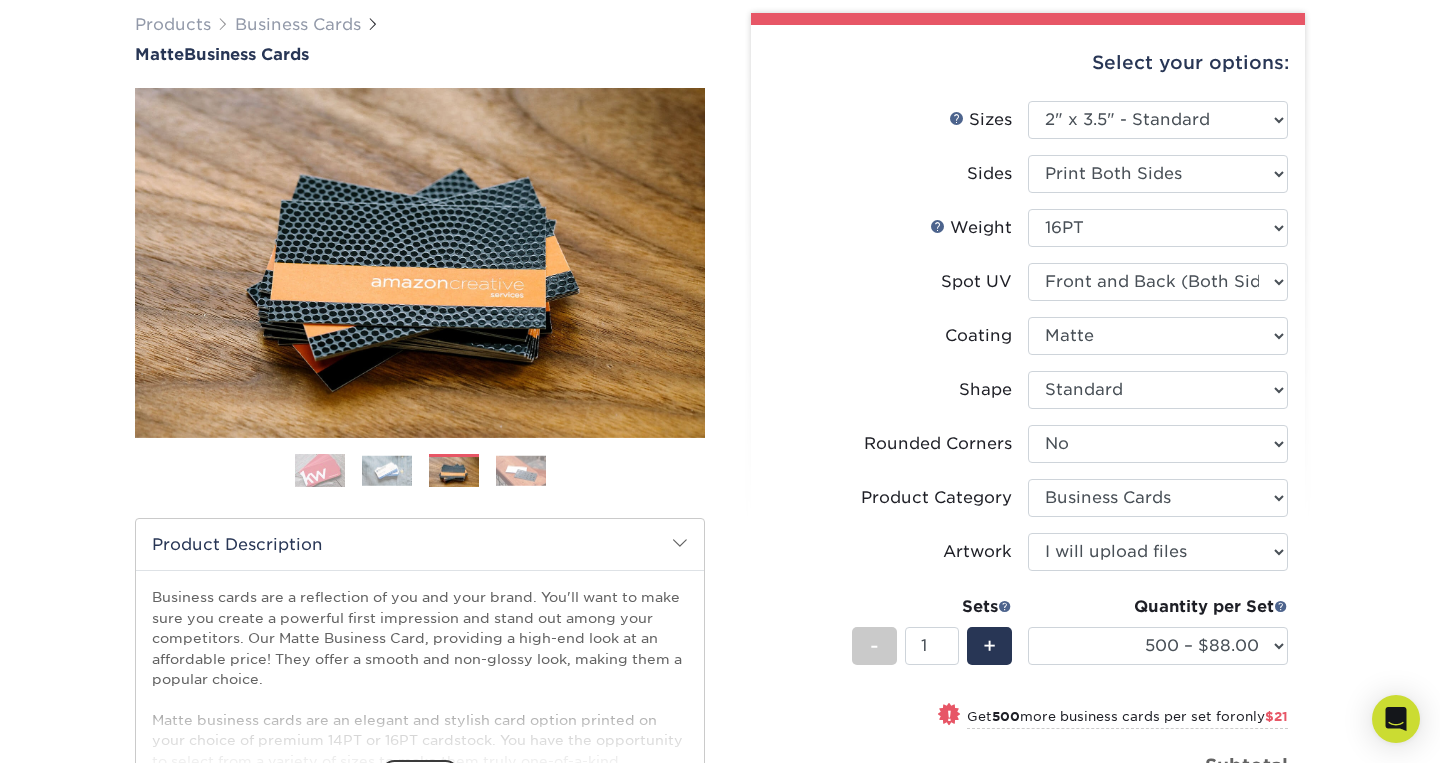 click at bounding box center [521, 470] 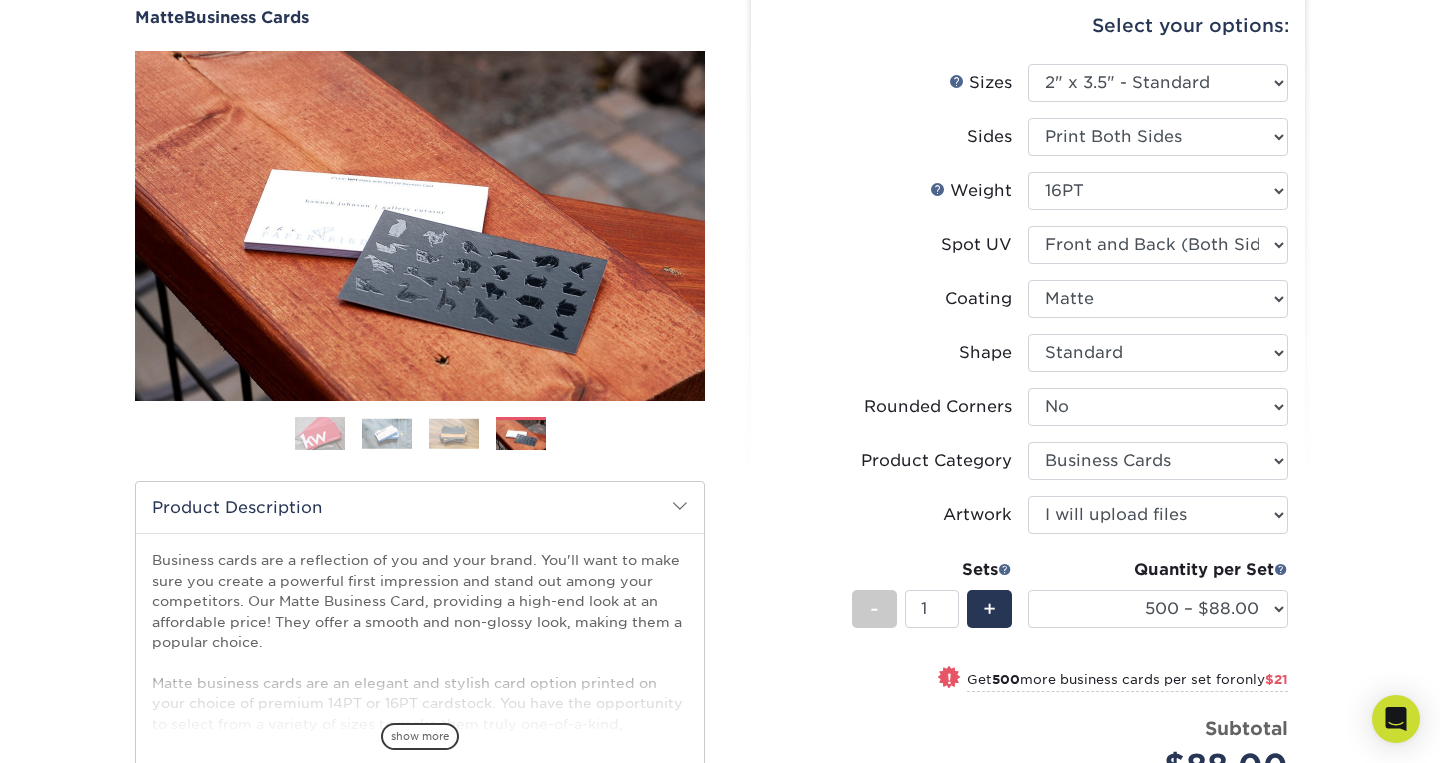 scroll, scrollTop: 195, scrollLeft: 0, axis: vertical 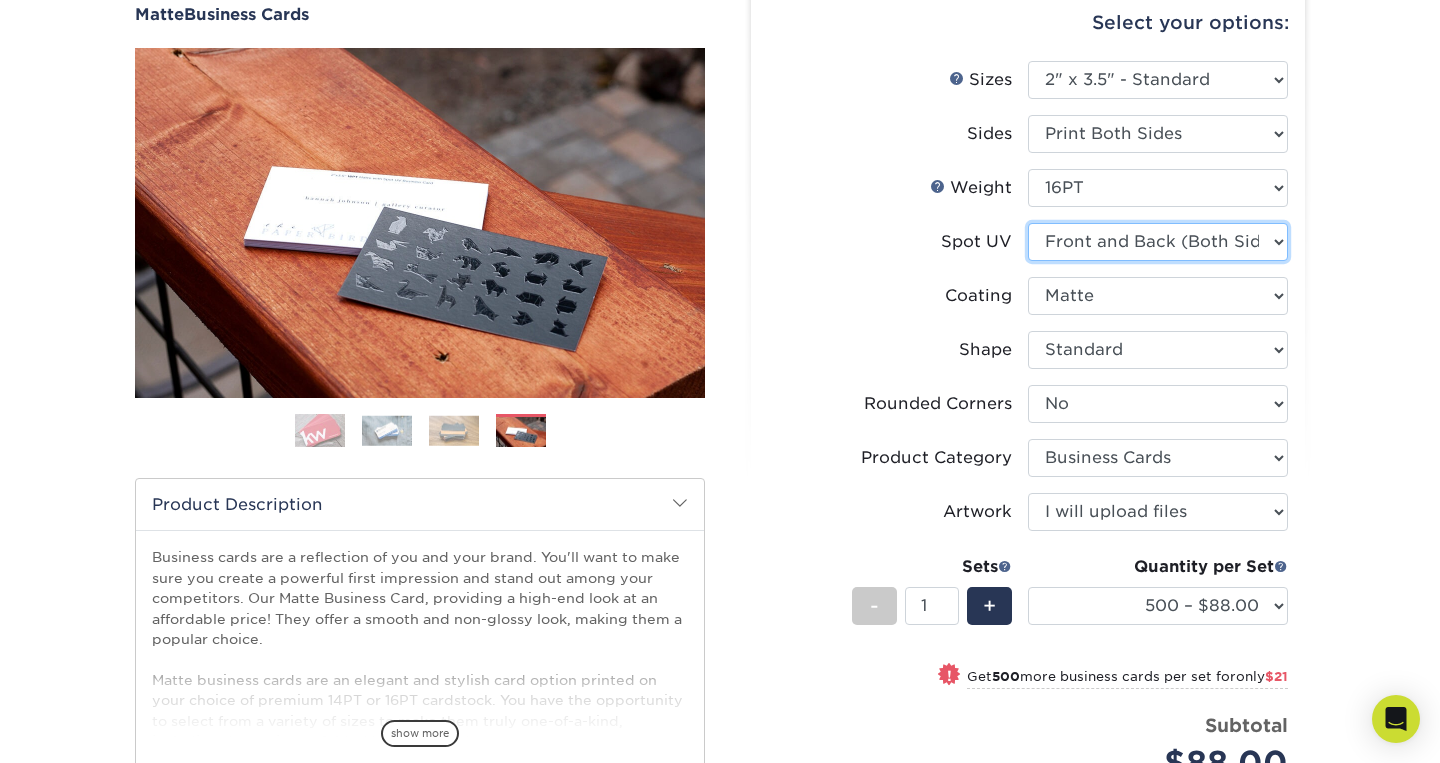 click on "Front and Back (Both Sides)" at bounding box center [0, 0] 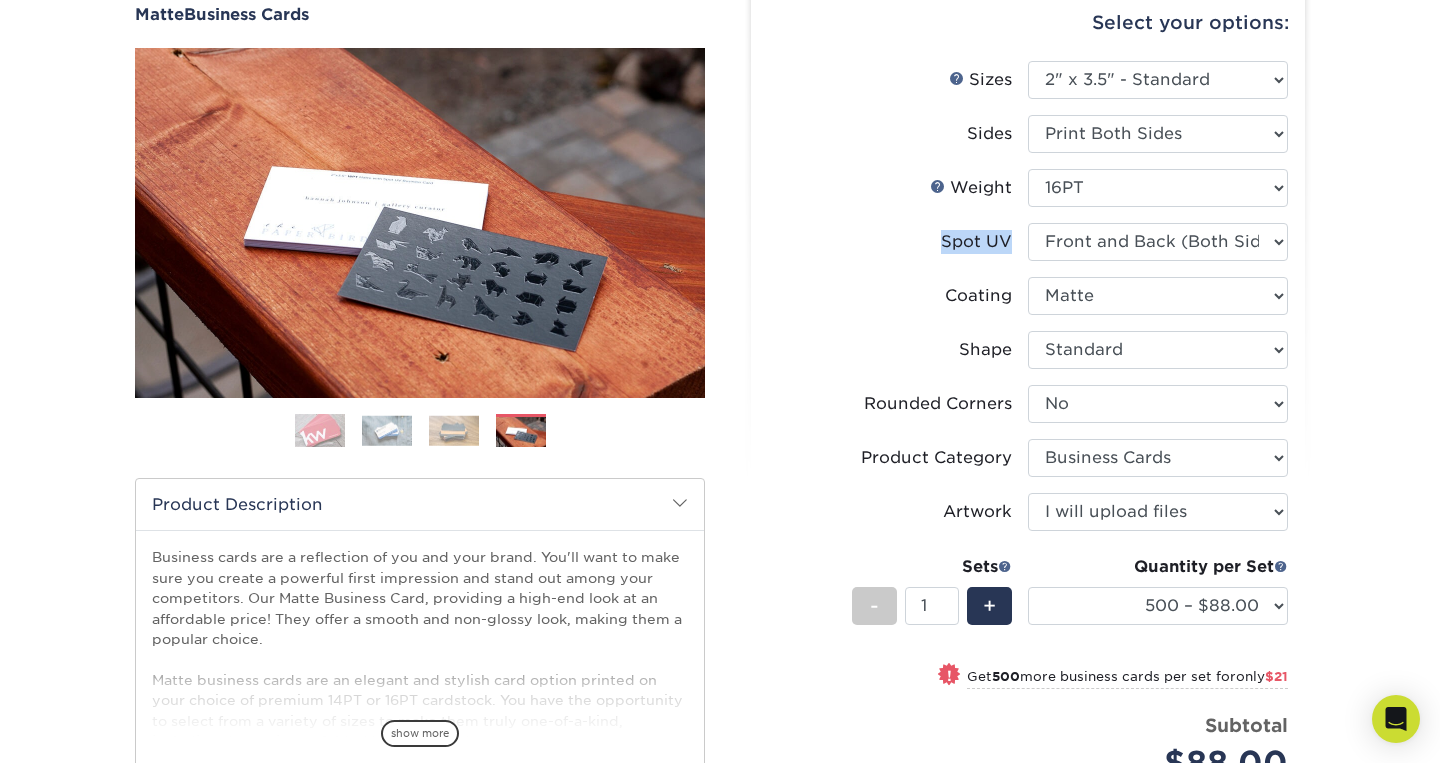drag, startPoint x: 1010, startPoint y: 238, endPoint x: 947, endPoint y: 239, distance: 63.007935 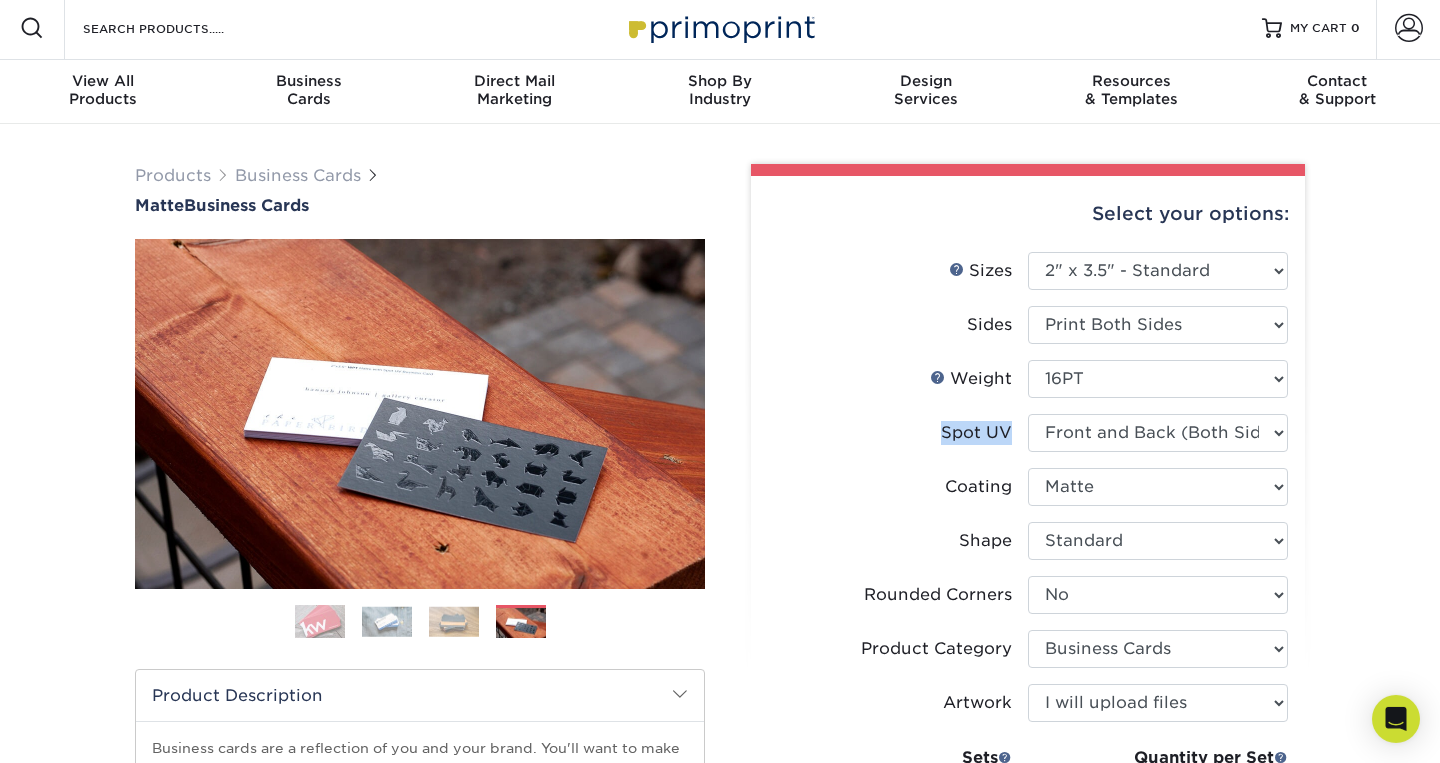 scroll, scrollTop: 86, scrollLeft: 0, axis: vertical 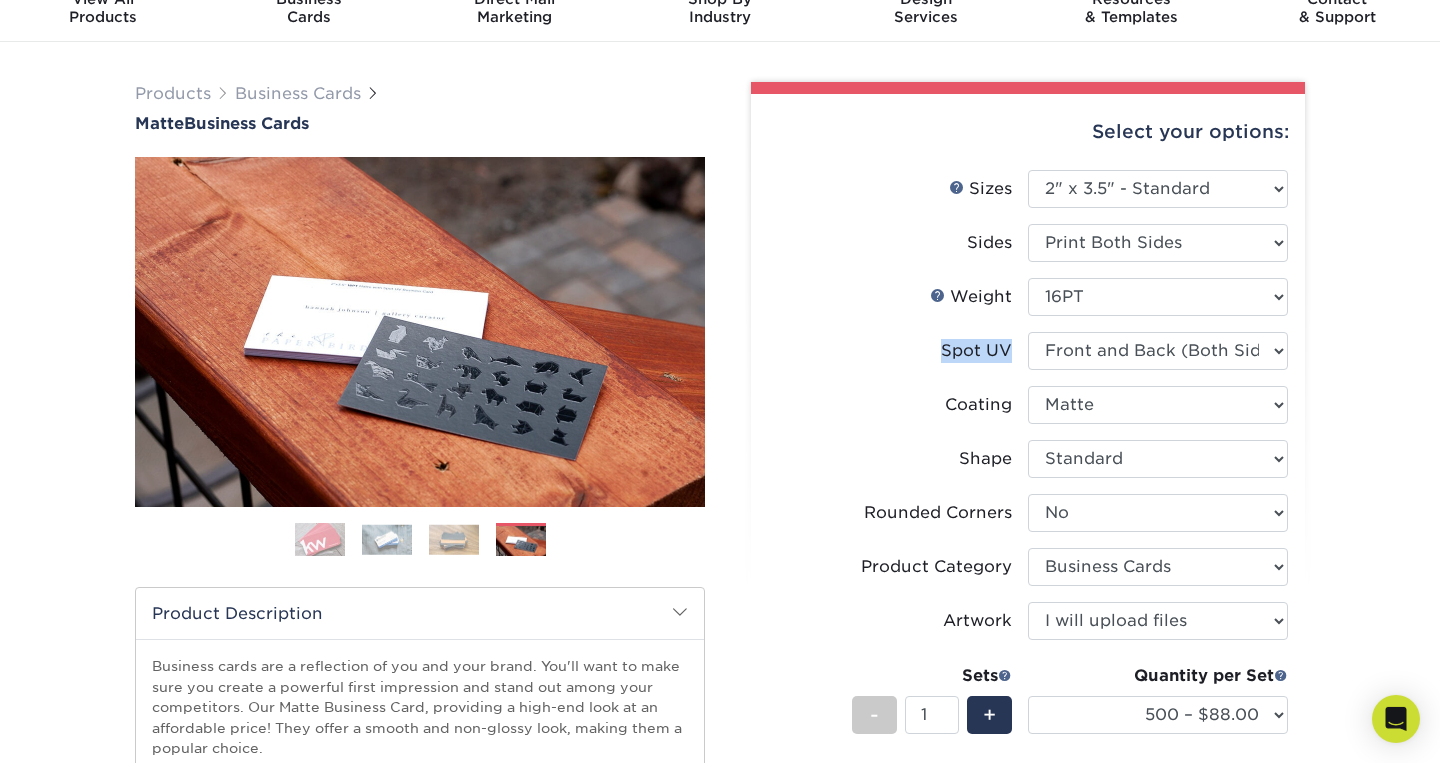 click at bounding box center (454, 539) 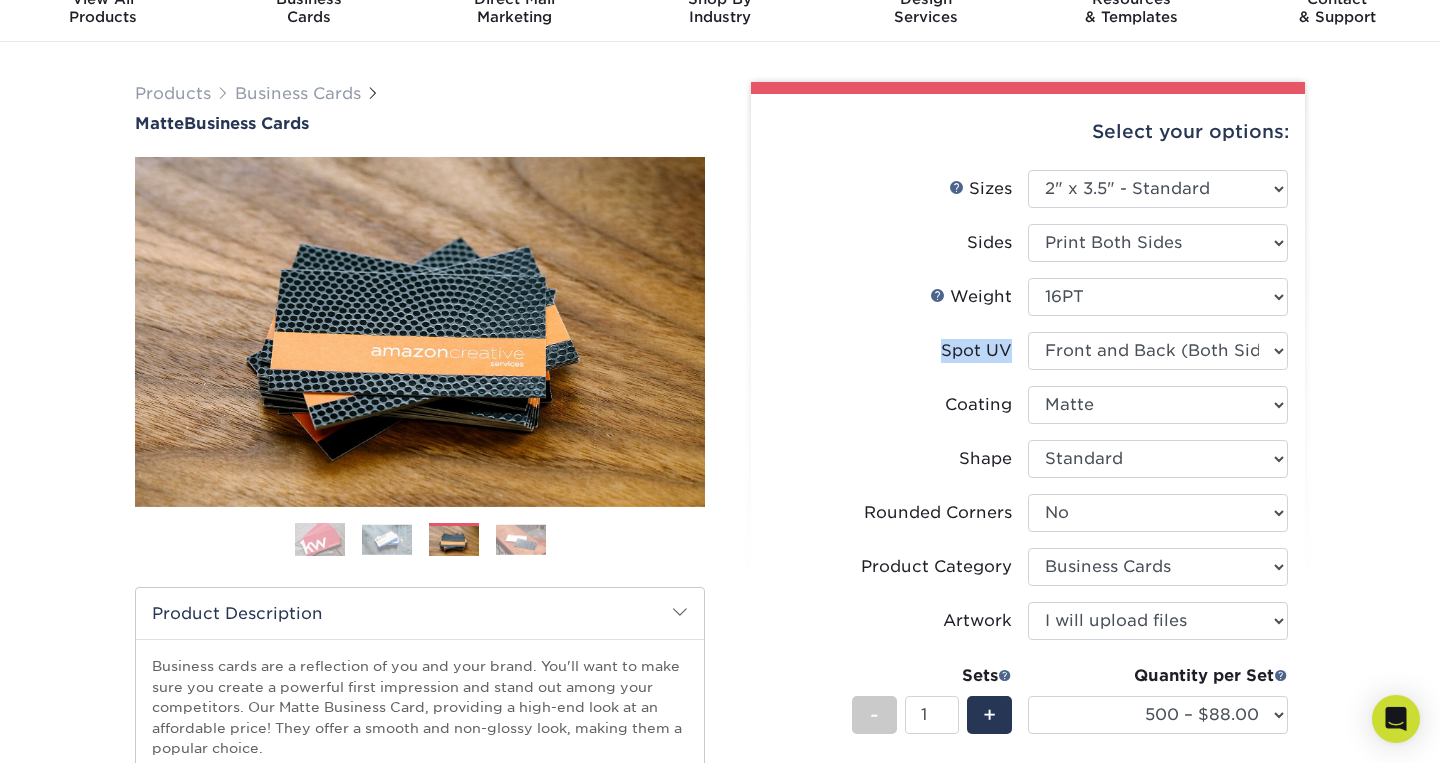 click at bounding box center [387, 539] 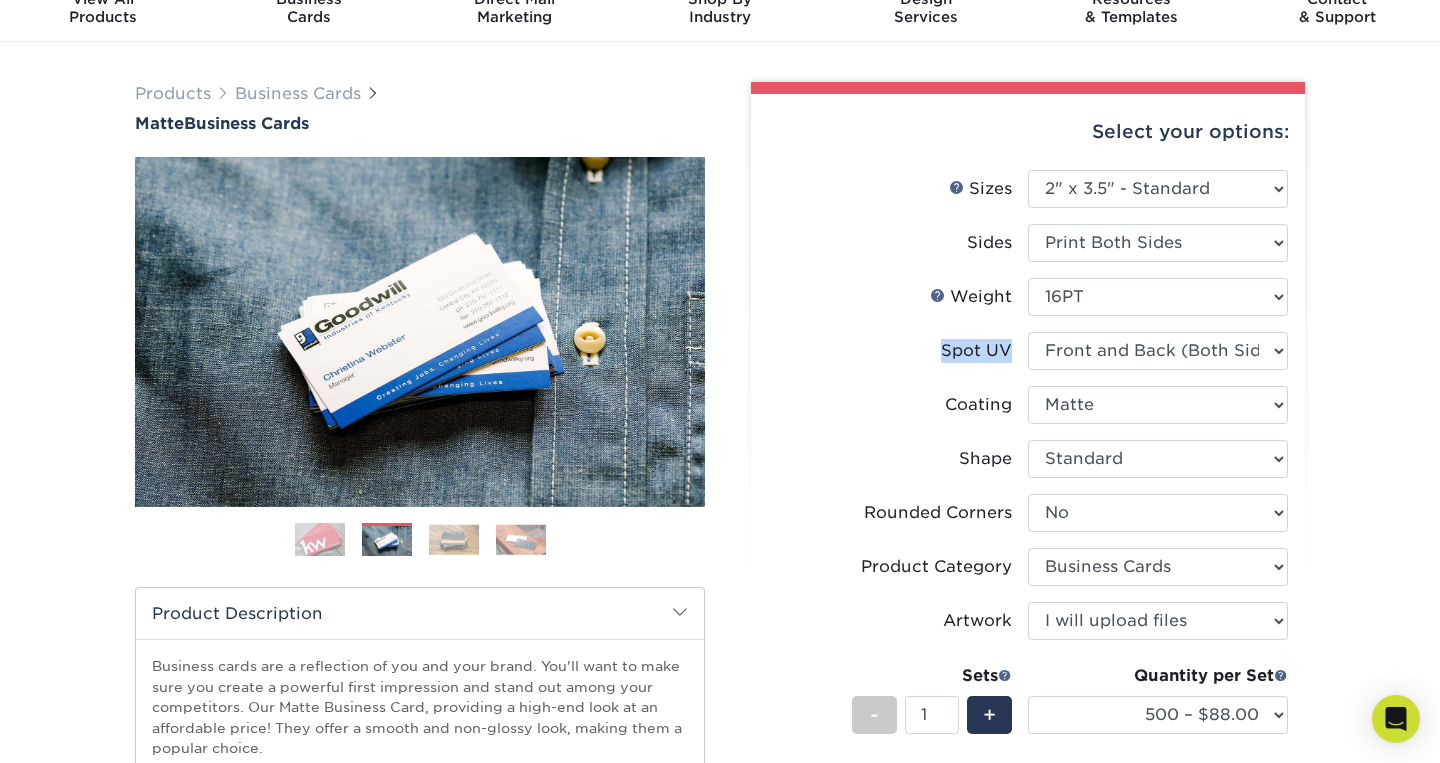 click at bounding box center [320, 540] 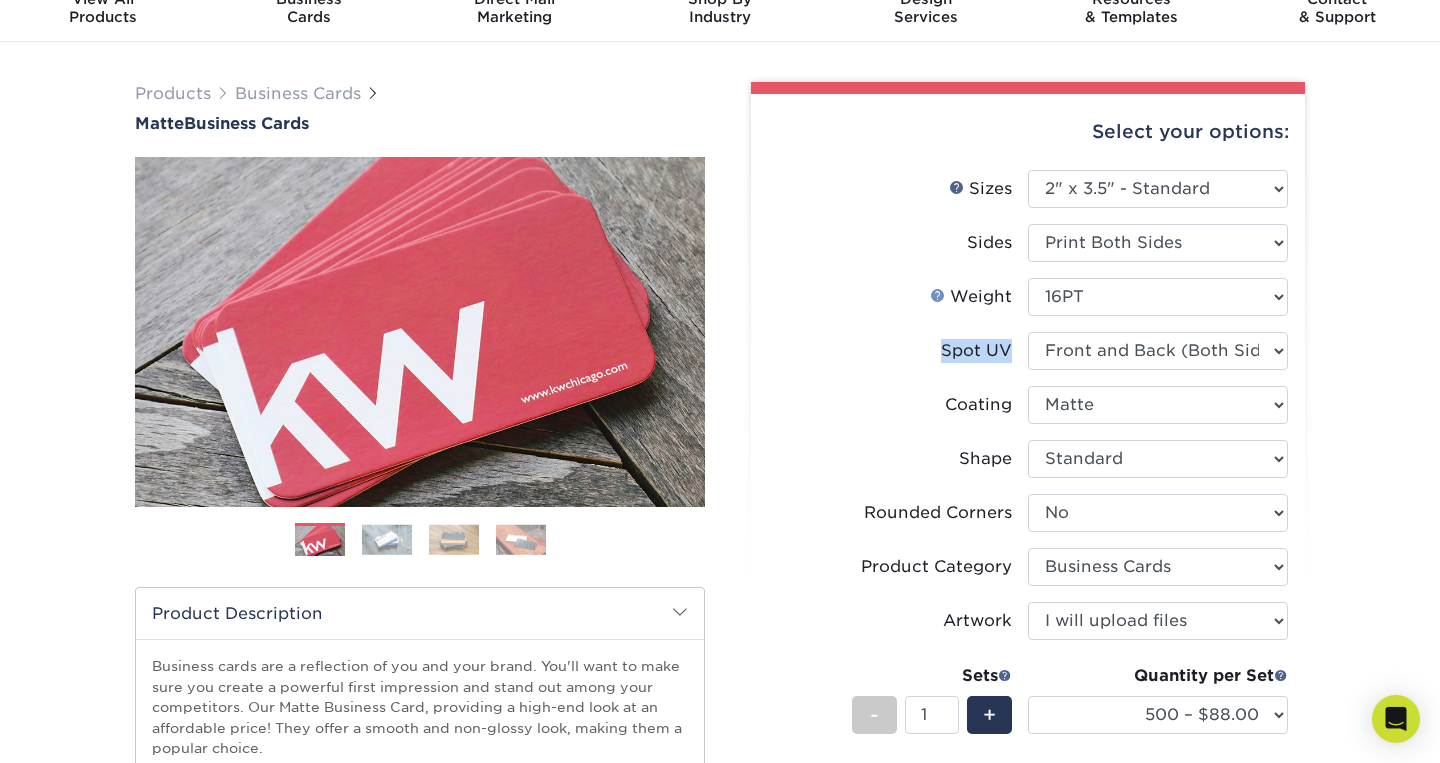 click on "Weight Help" at bounding box center (938, 295) 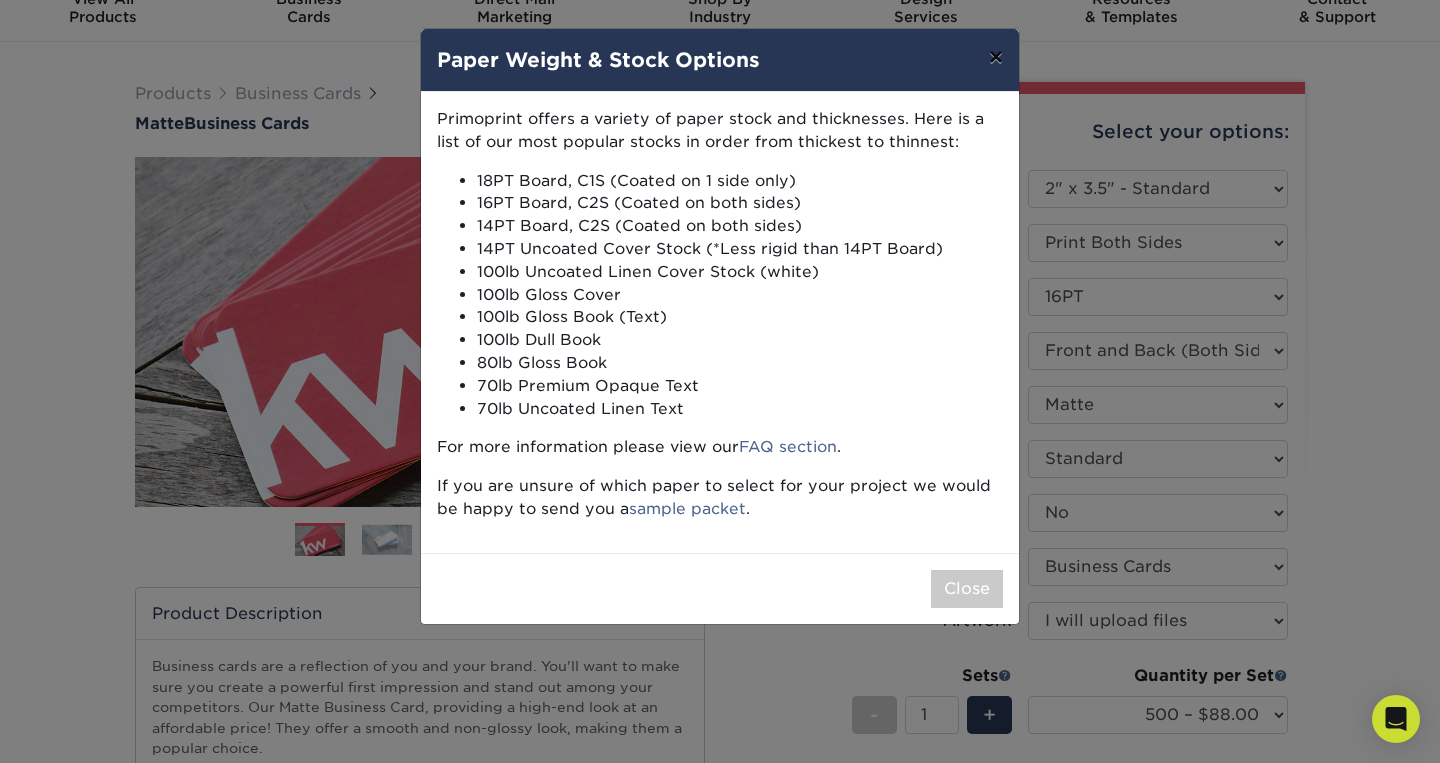 click on "×" at bounding box center (996, 57) 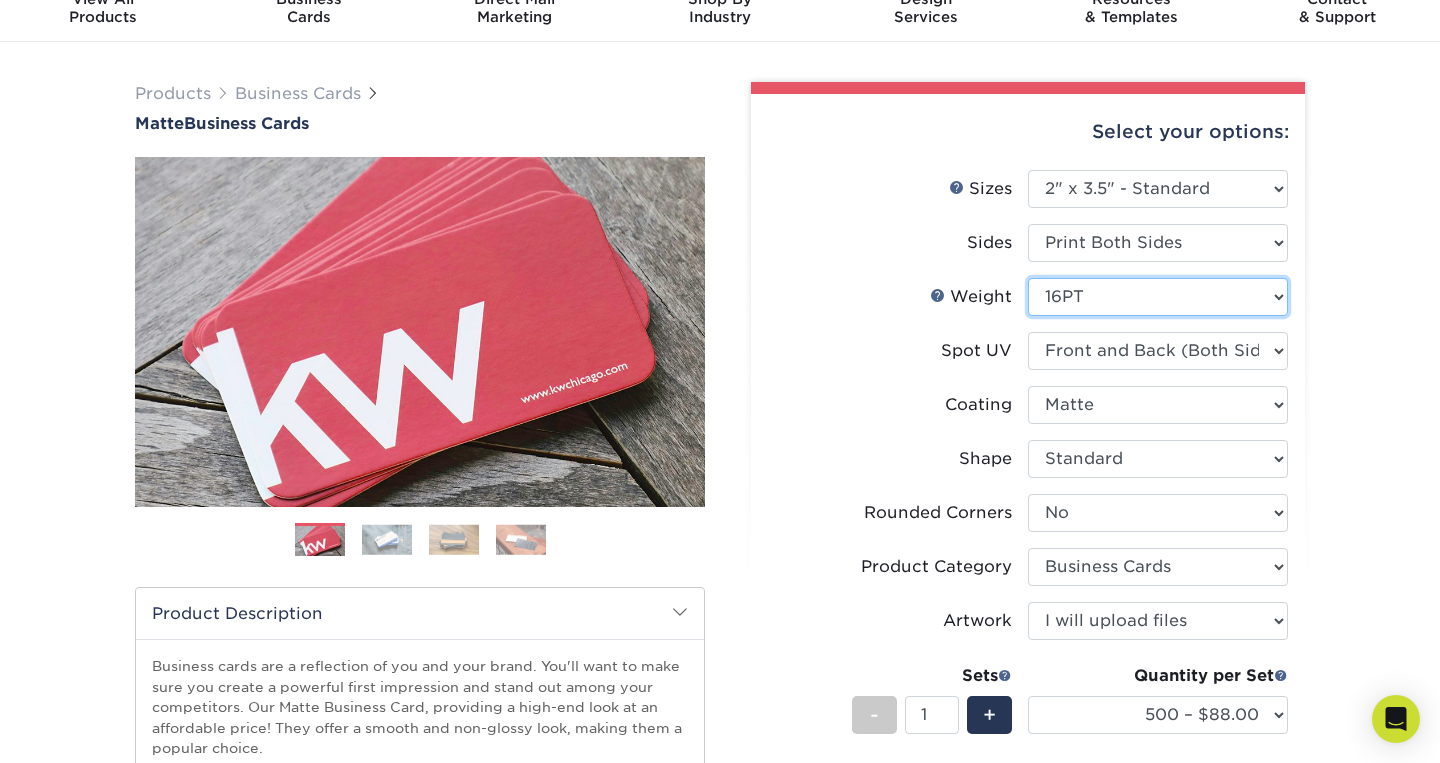 click on "16PT" at bounding box center (0, 0) 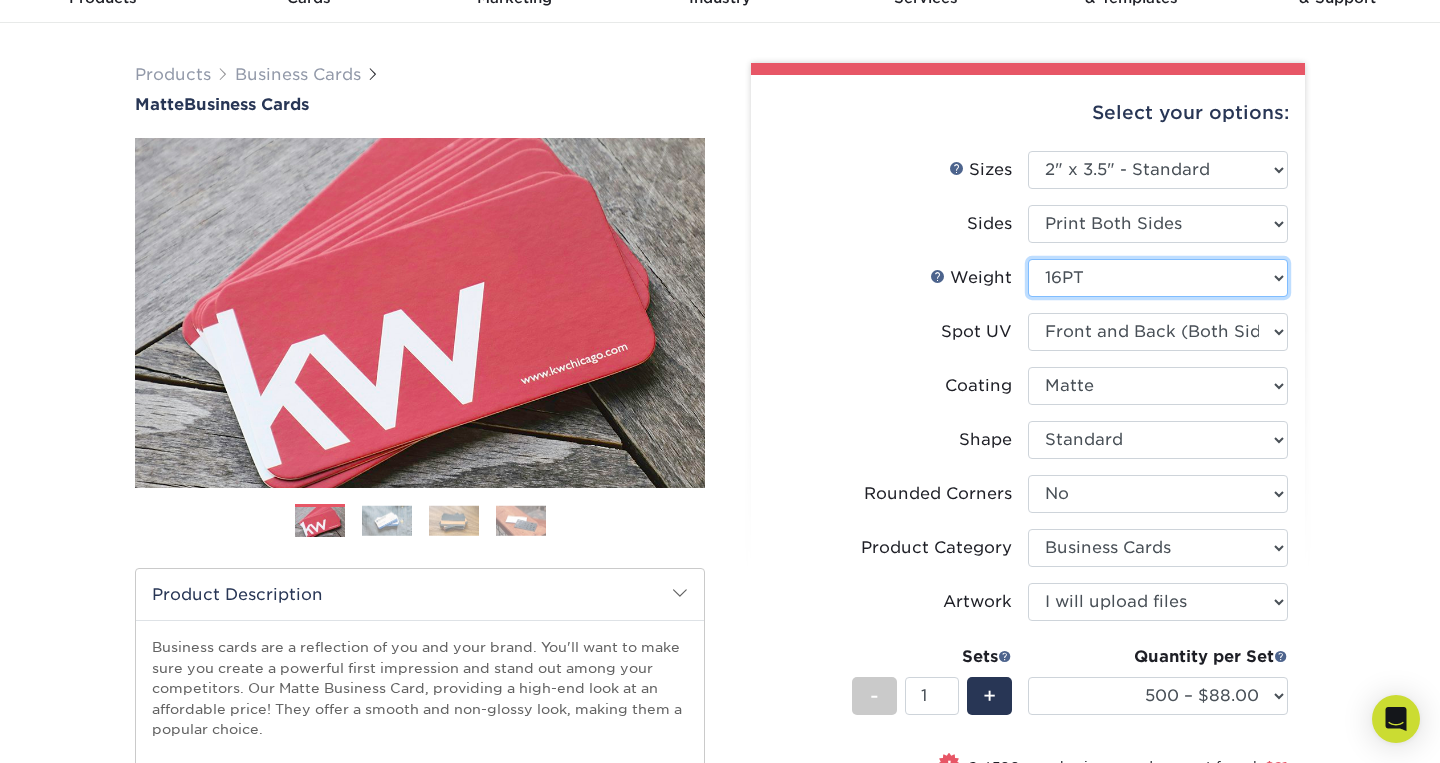 scroll, scrollTop: 0, scrollLeft: 0, axis: both 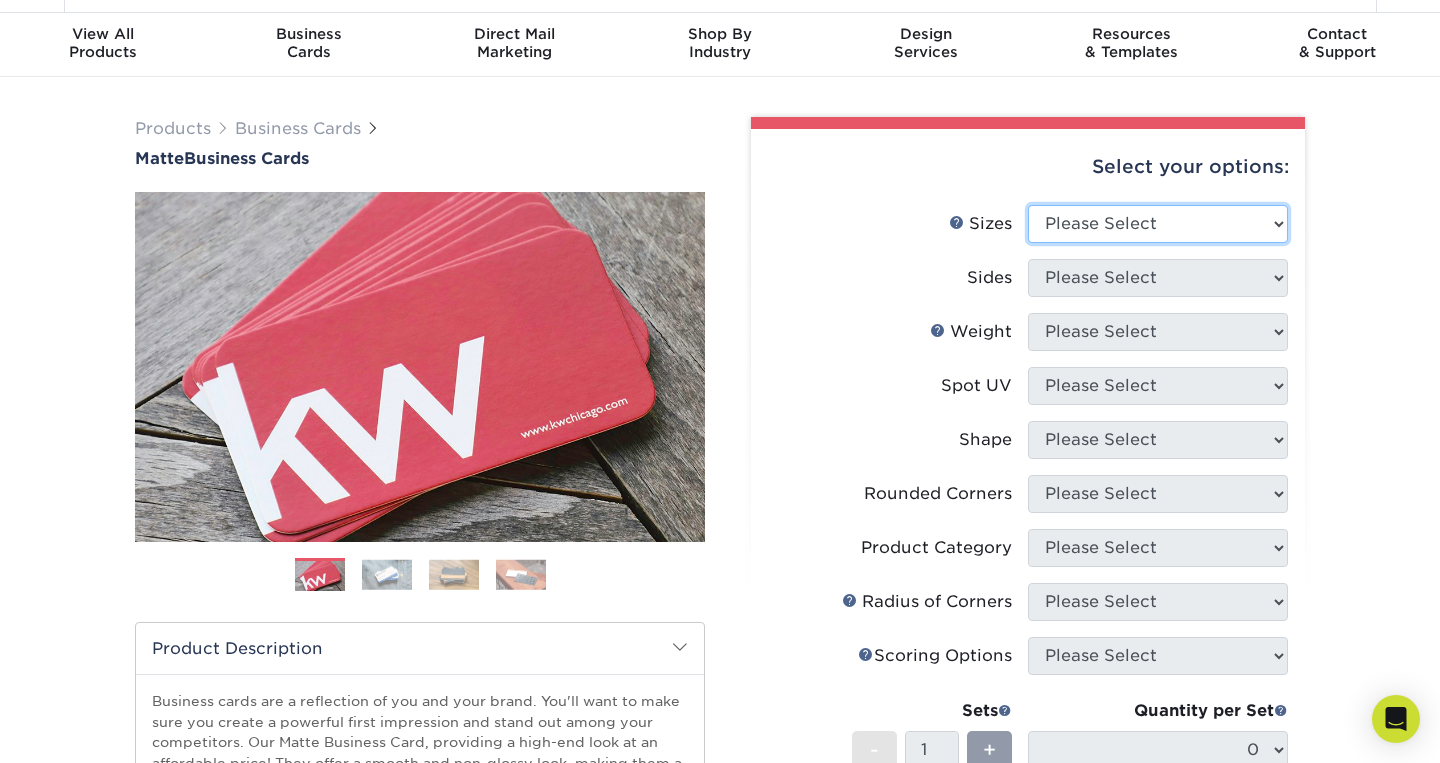 select on "2.00x3.50" 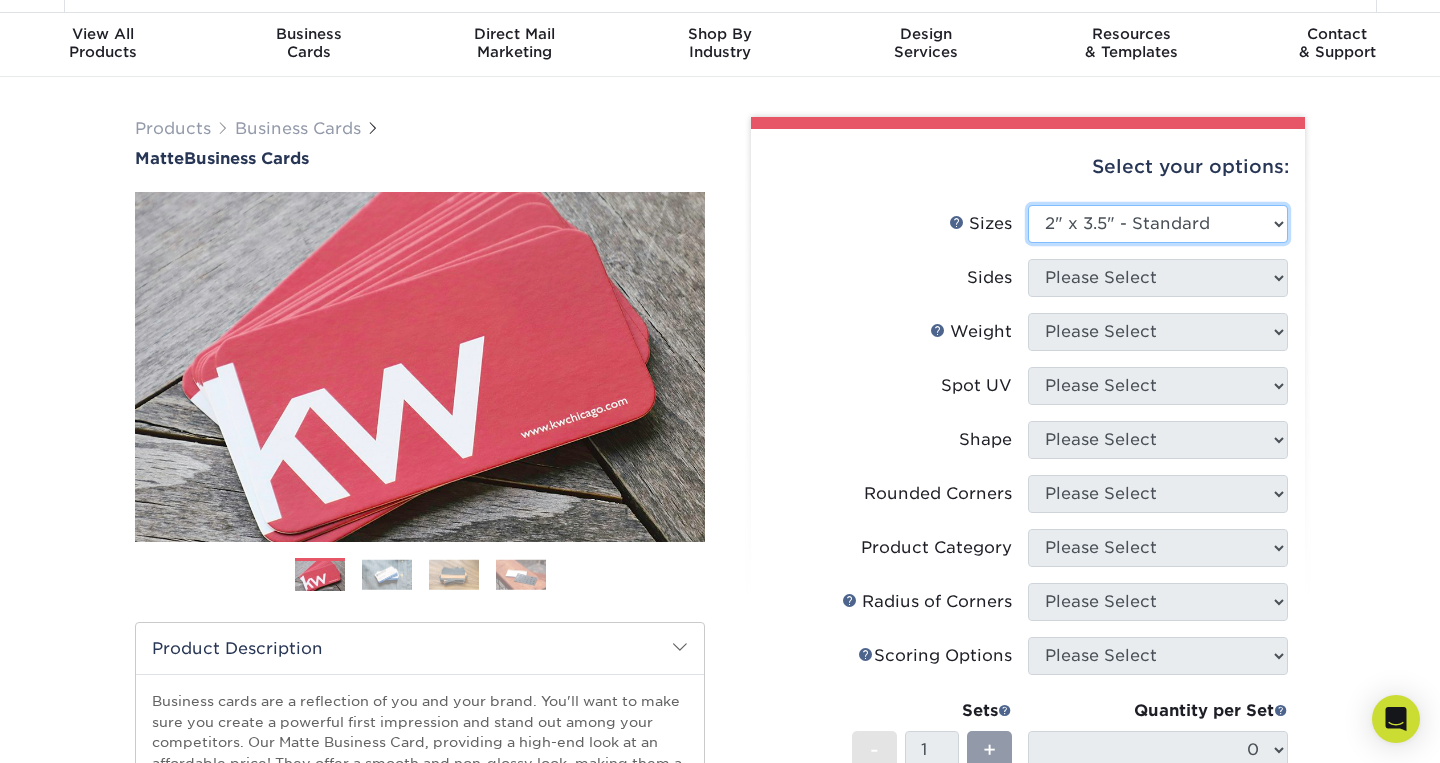 click on "2" x 3.5" - Standard" at bounding box center [0, 0] 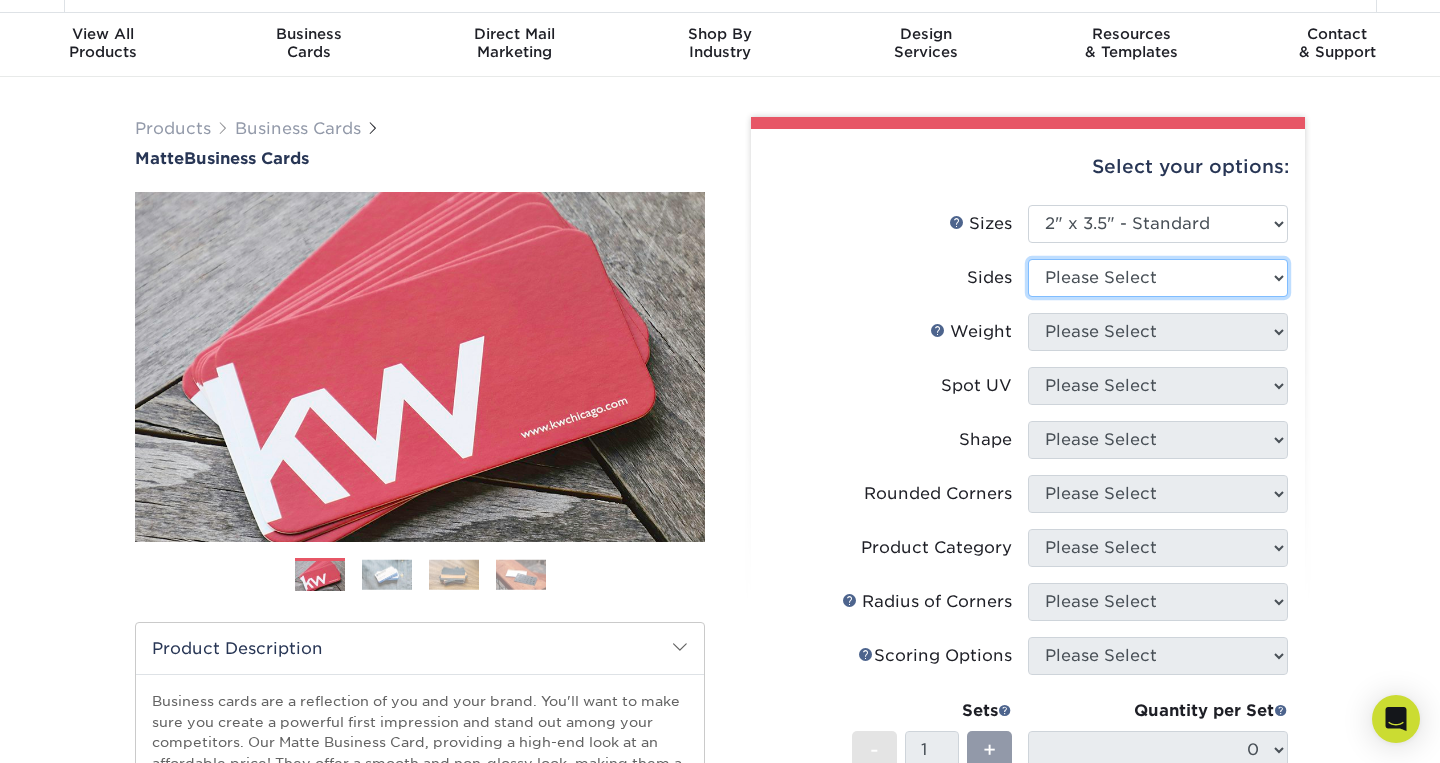 select on "13abbda7-1d64-4f25-8bb2-c179b224825d" 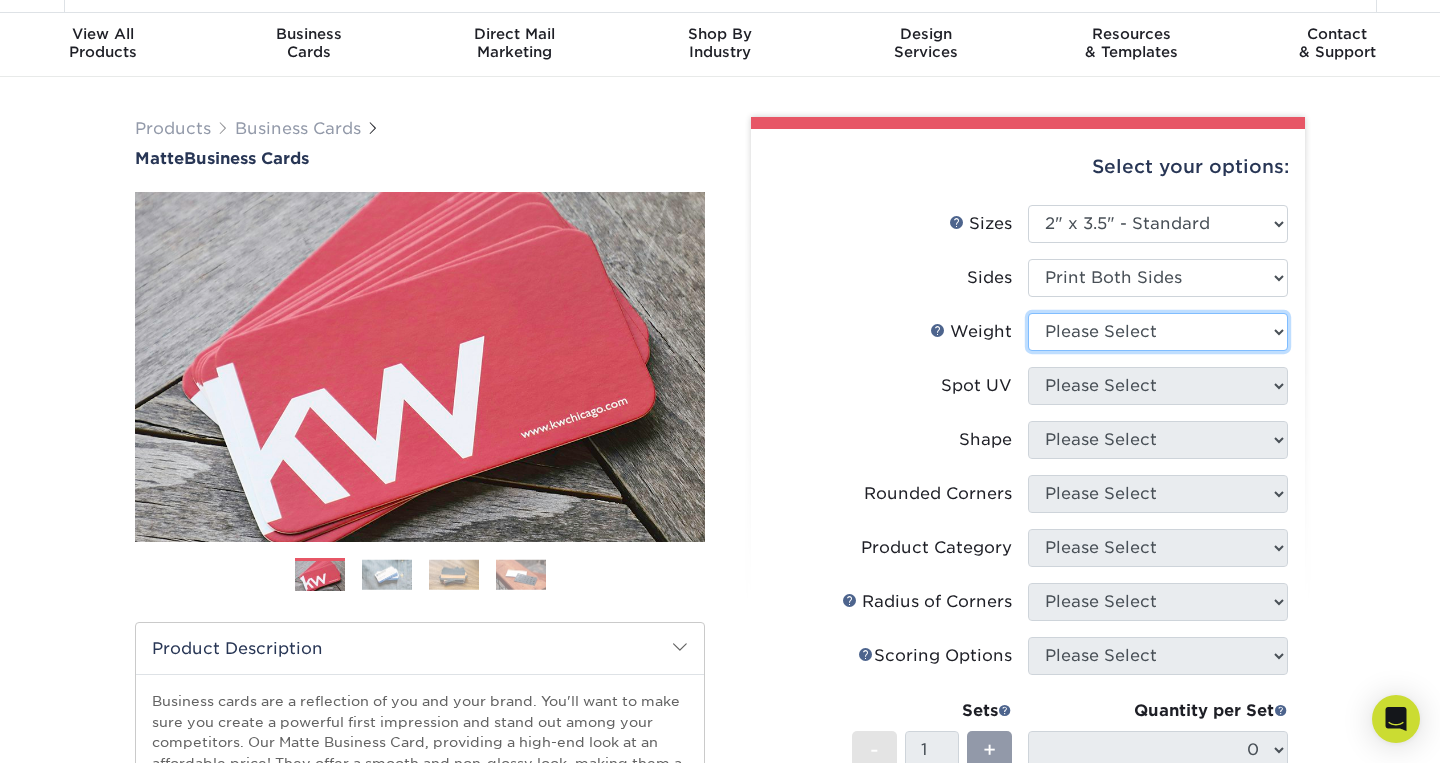 click on "Please Select" at bounding box center (0, 0) 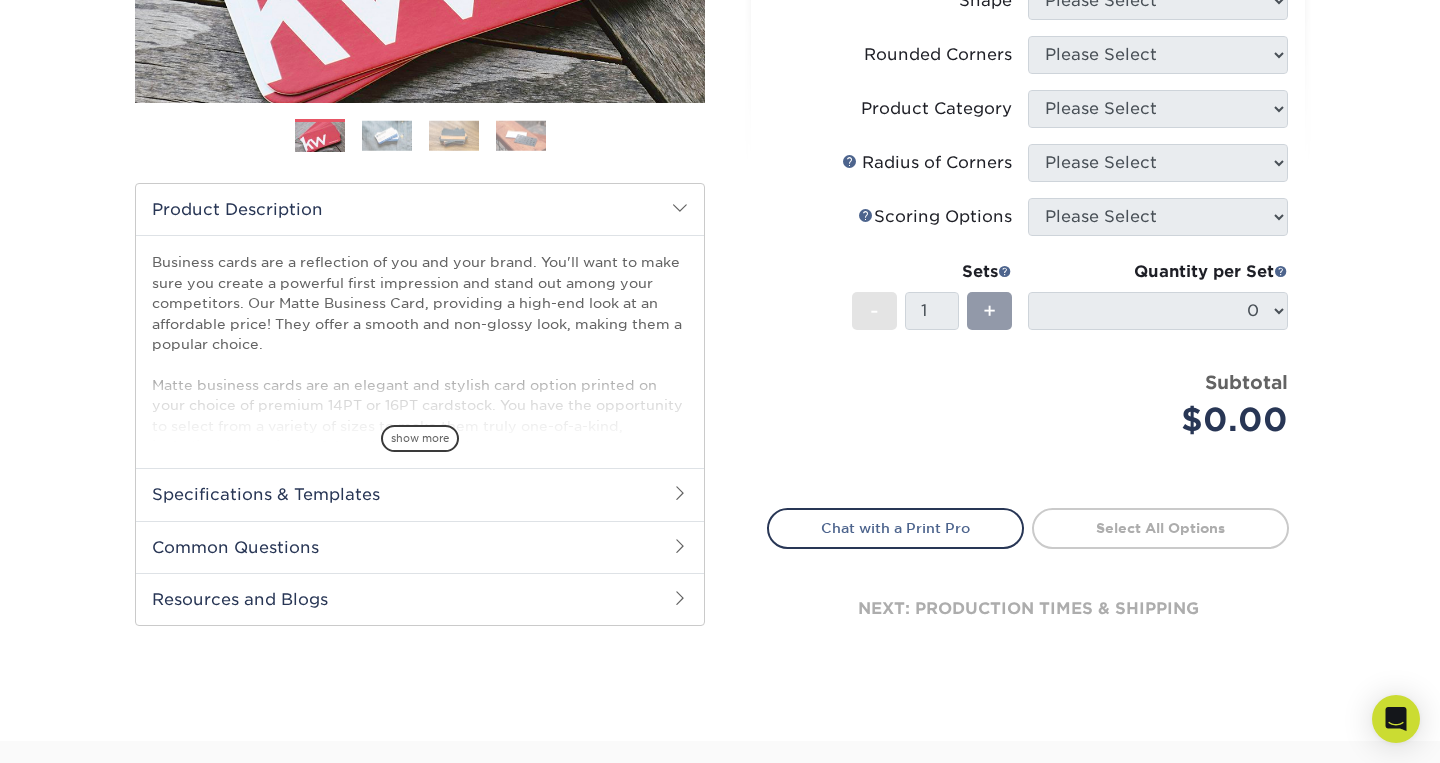 scroll, scrollTop: 0, scrollLeft: 0, axis: both 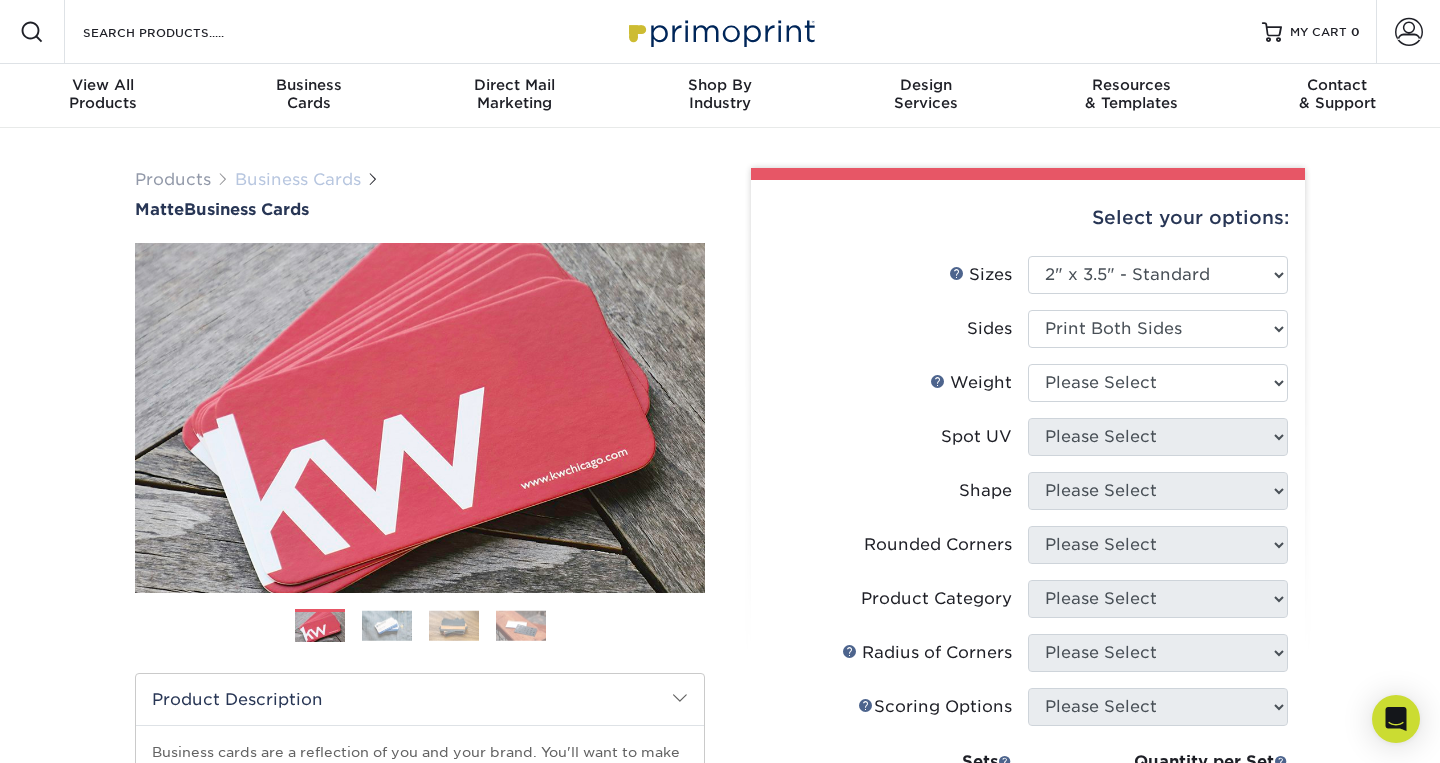 click on "Business Cards" at bounding box center (298, 179) 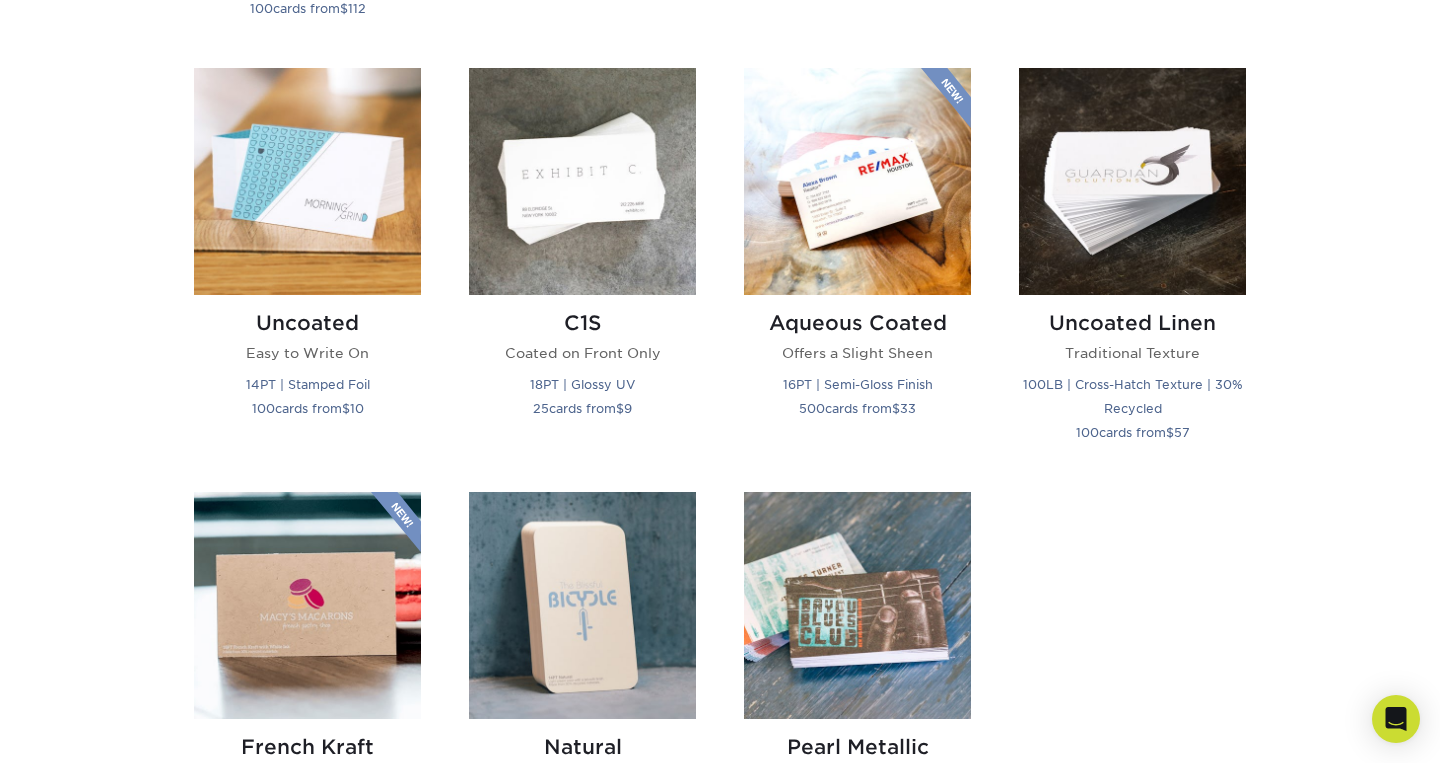 scroll, scrollTop: 1765, scrollLeft: 0, axis: vertical 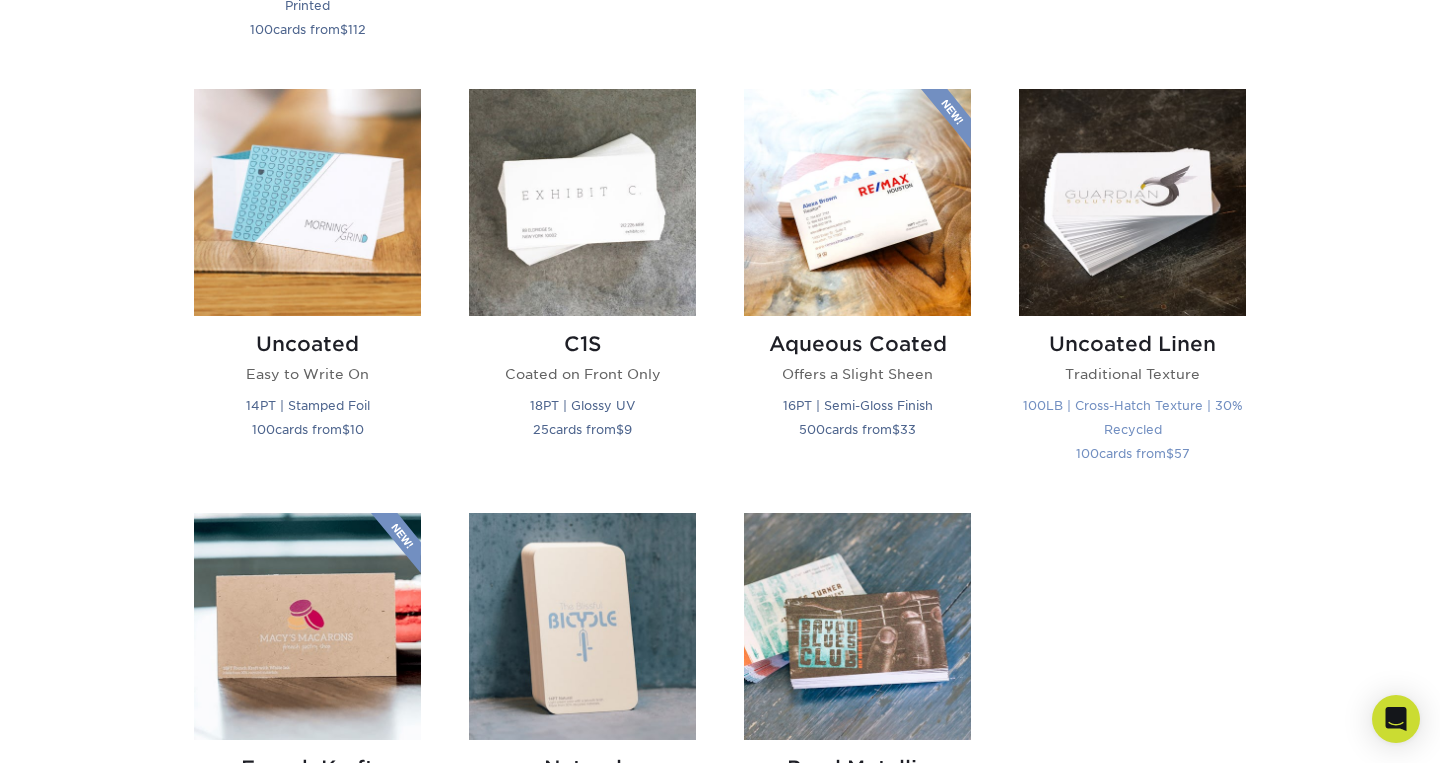 click on "Uncoated Linen" at bounding box center [1132, 344] 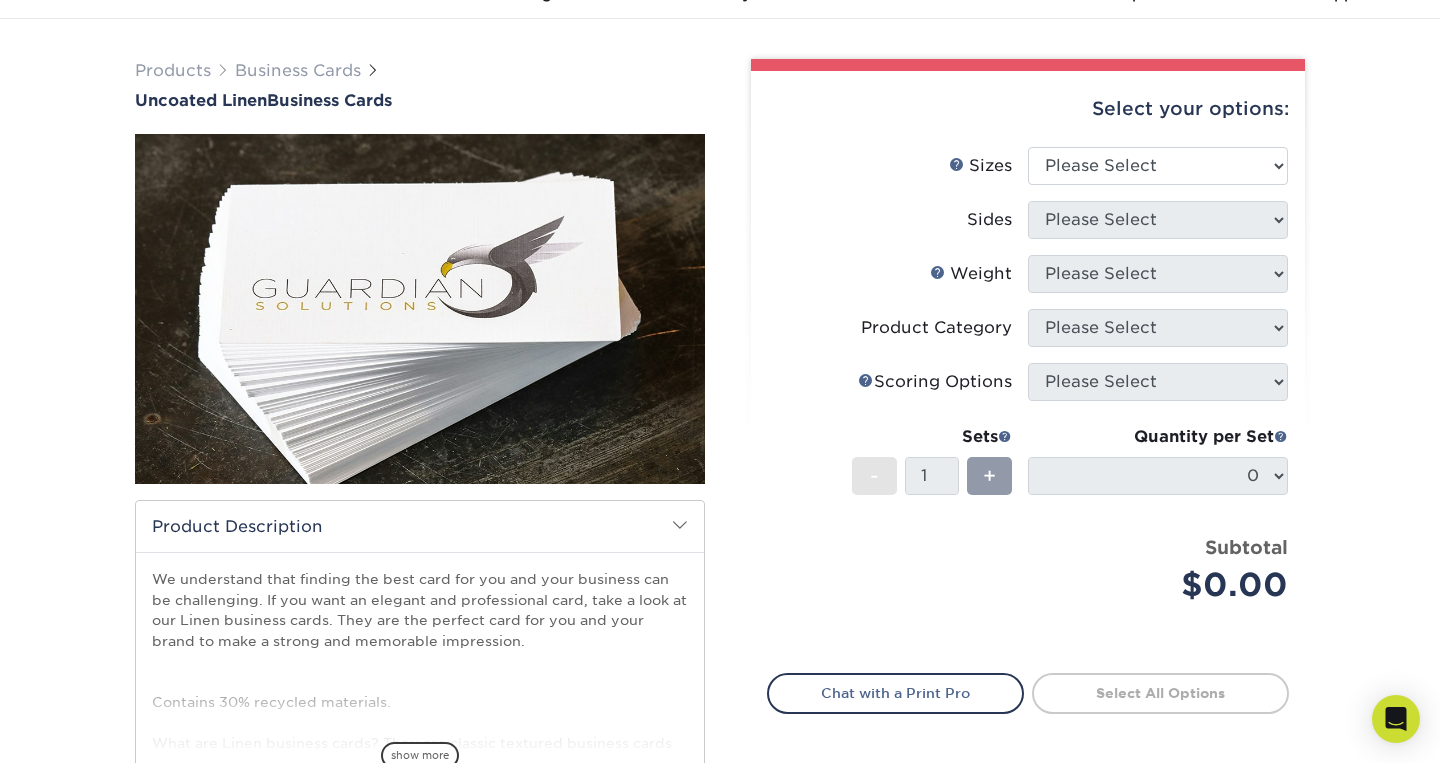 scroll, scrollTop: 83, scrollLeft: 0, axis: vertical 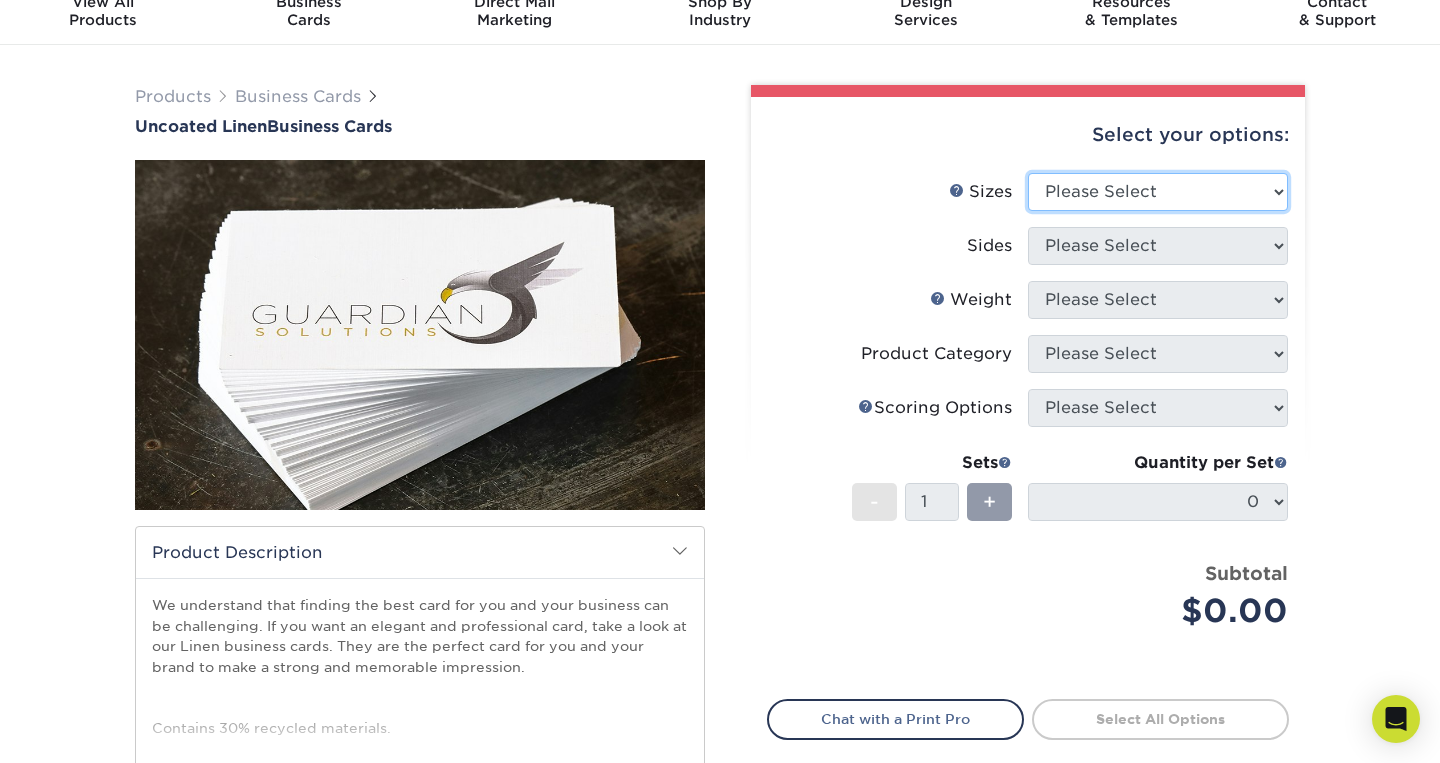 select on "2.00x3.50" 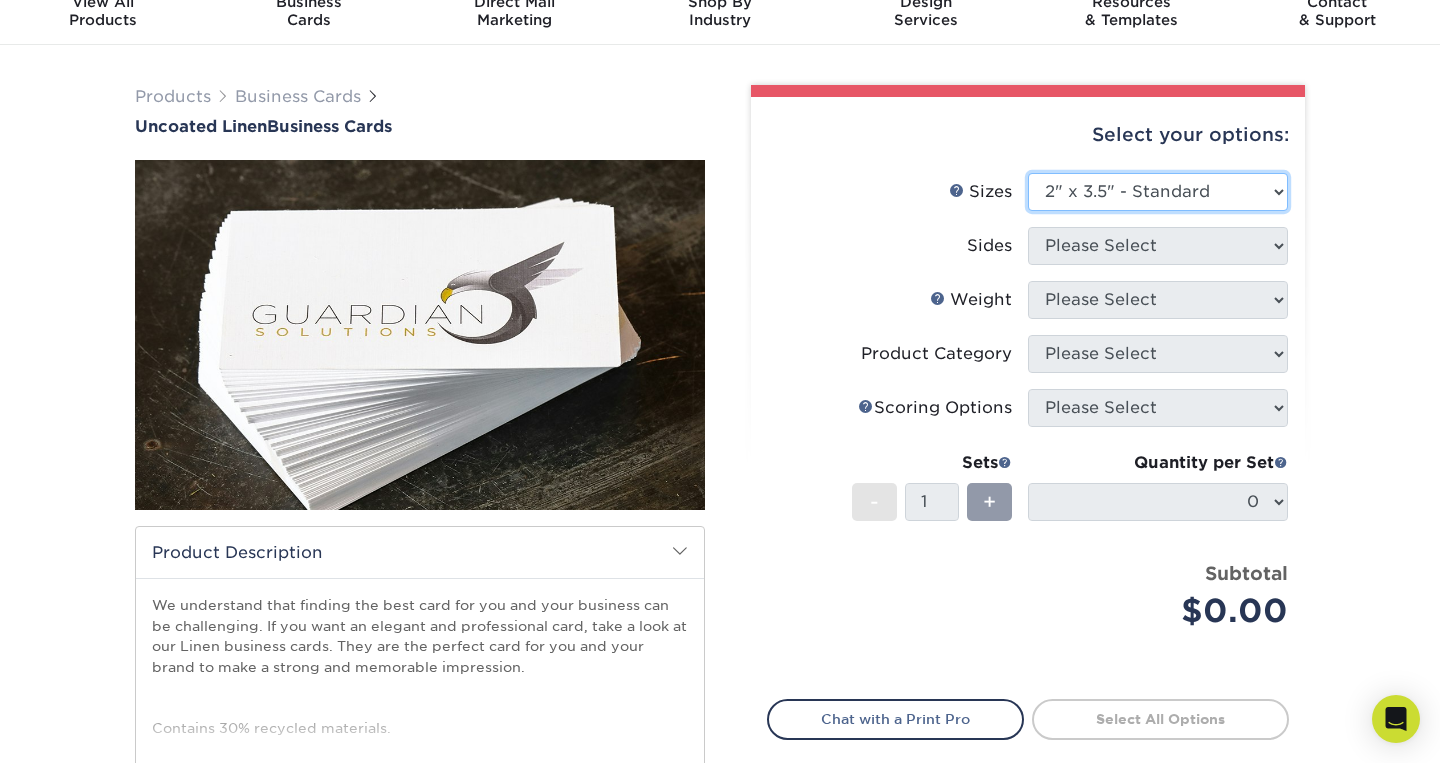 click on "2" x 3.5" - Standard" at bounding box center [0, 0] 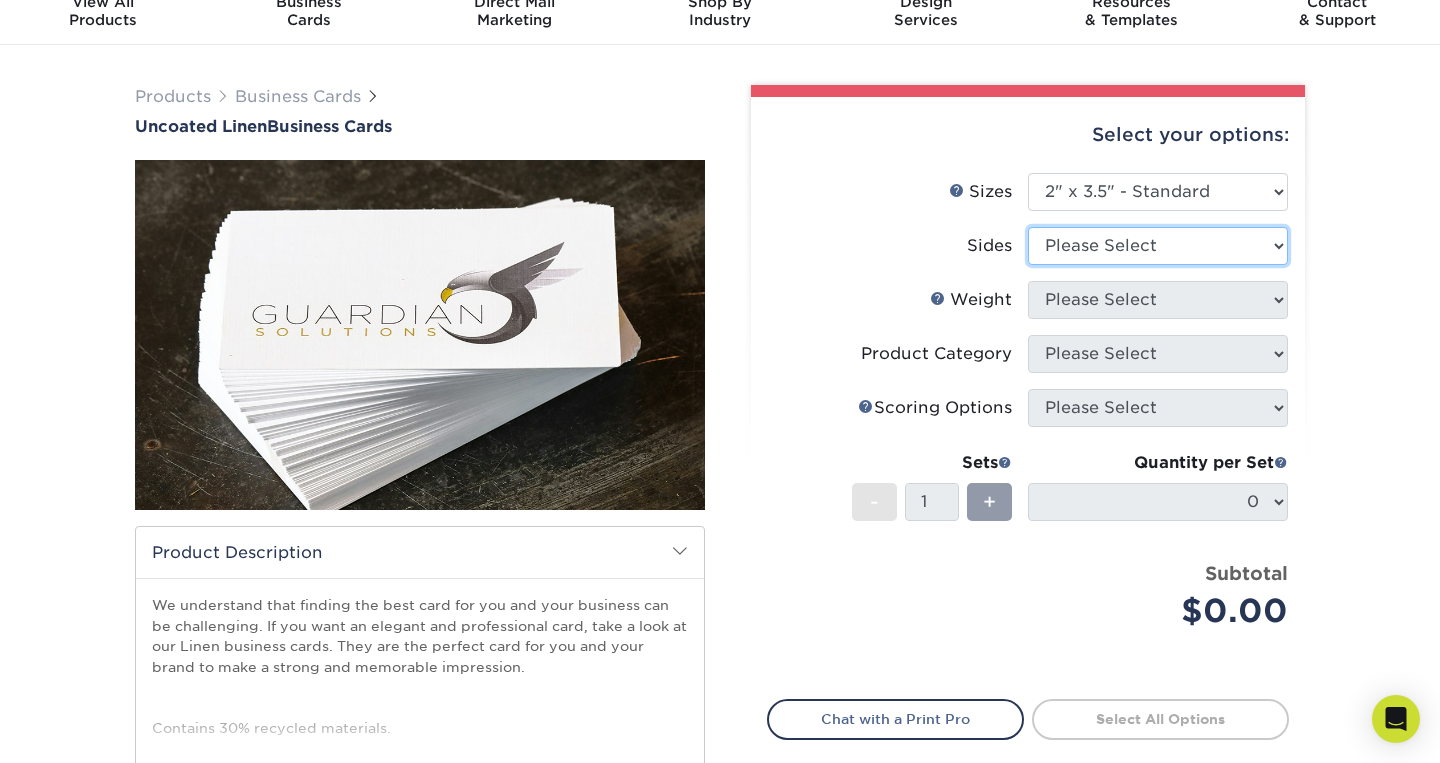 select on "13abbda7-1d64-4f25-8bb2-c179b224825d" 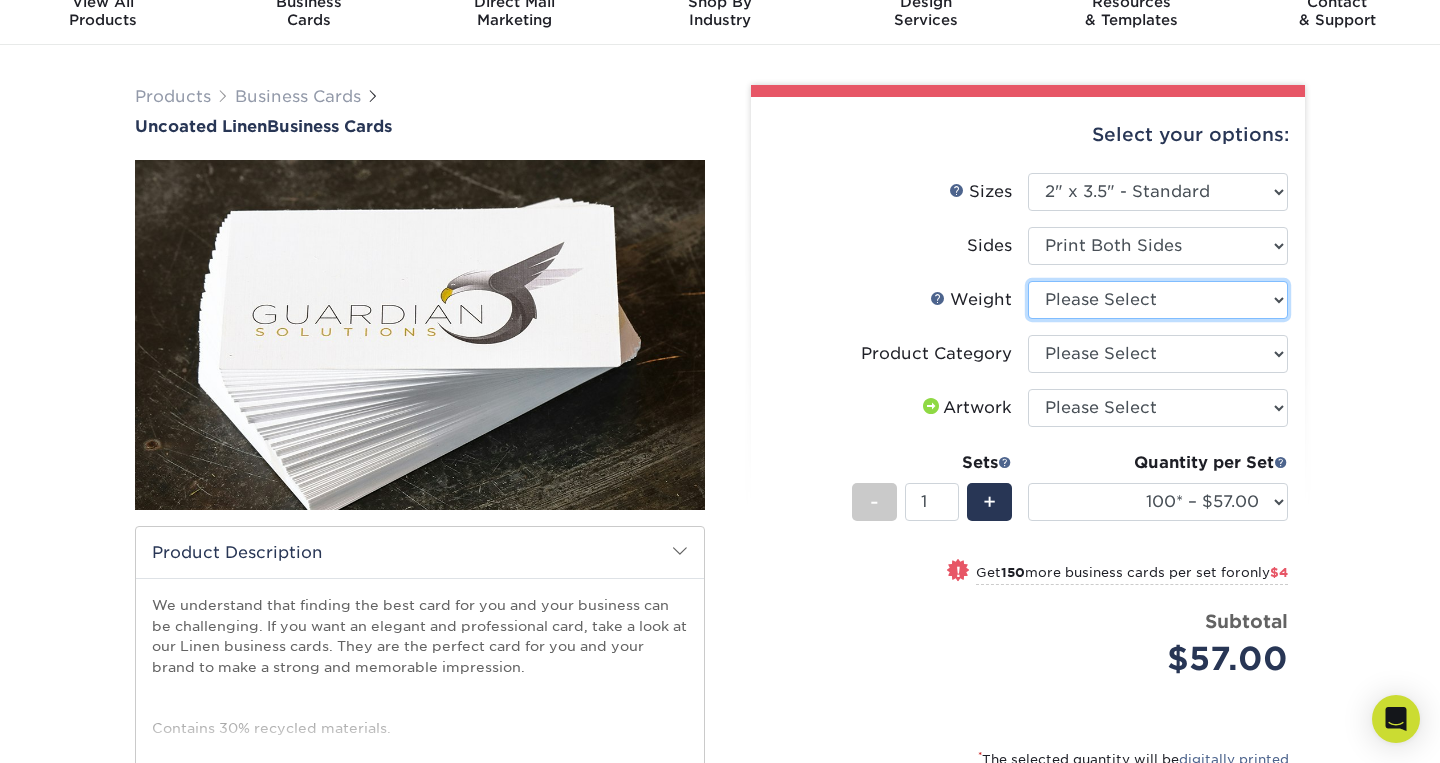 click on "Please Select 100LB" at bounding box center [1158, 300] 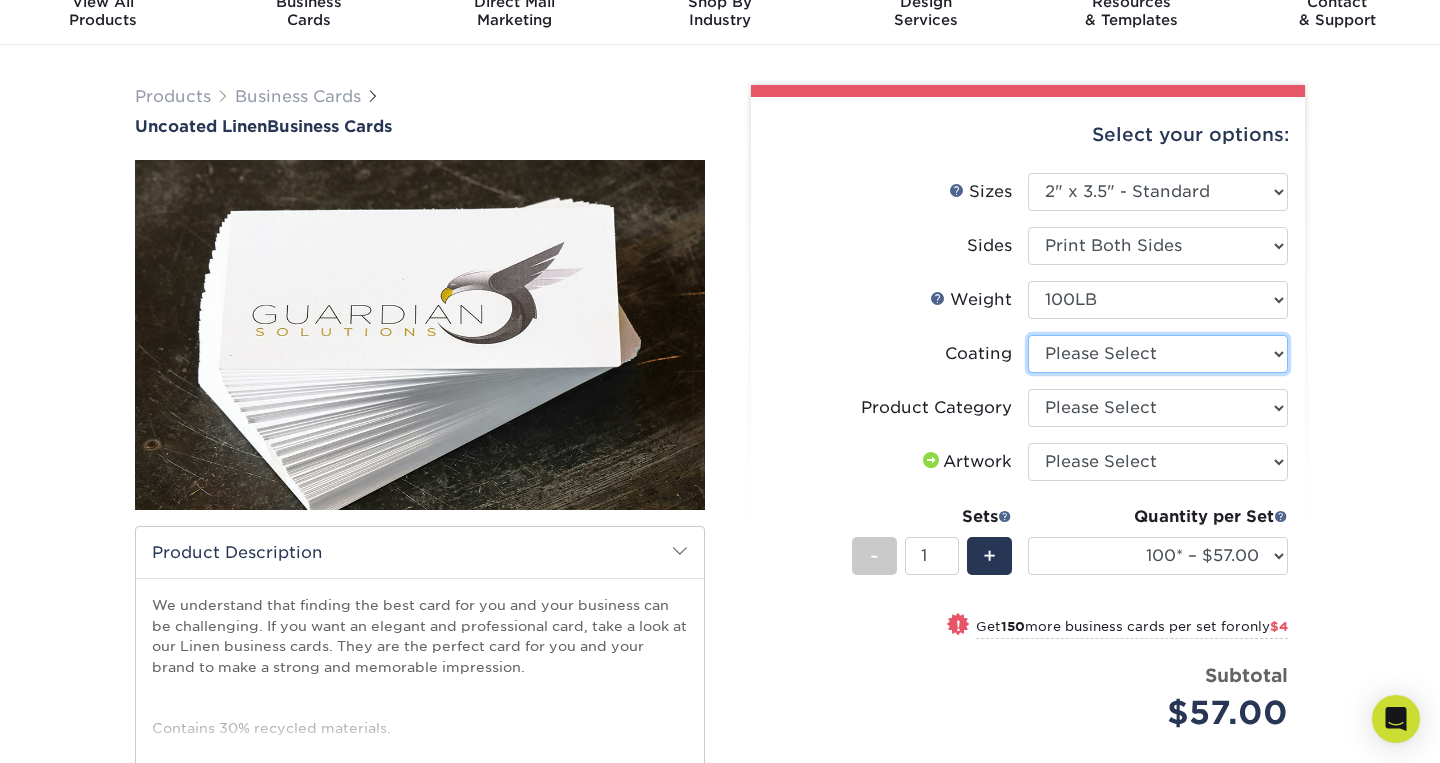 click at bounding box center (1158, 354) 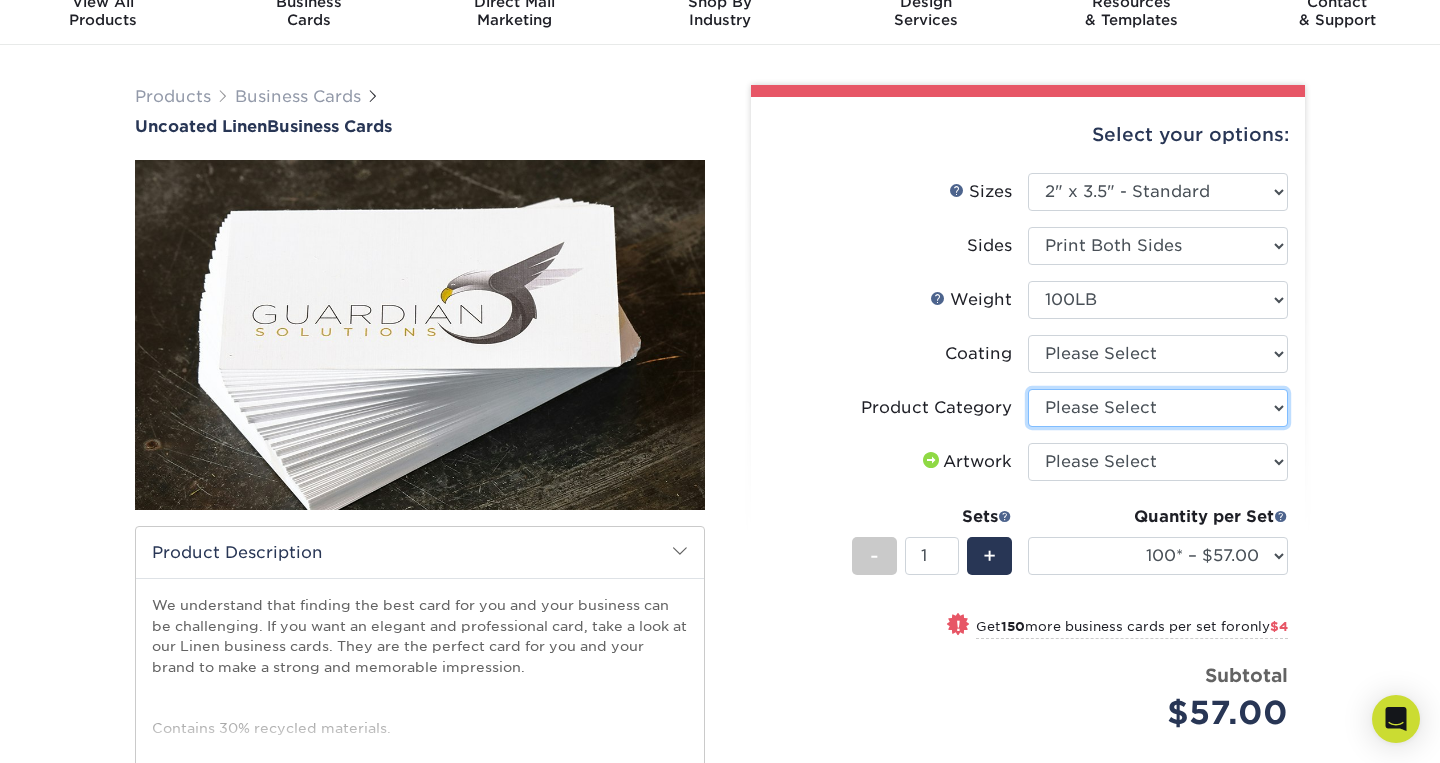 select on "3b5148f1-0588-4f88-a218-97bcfdce65c1" 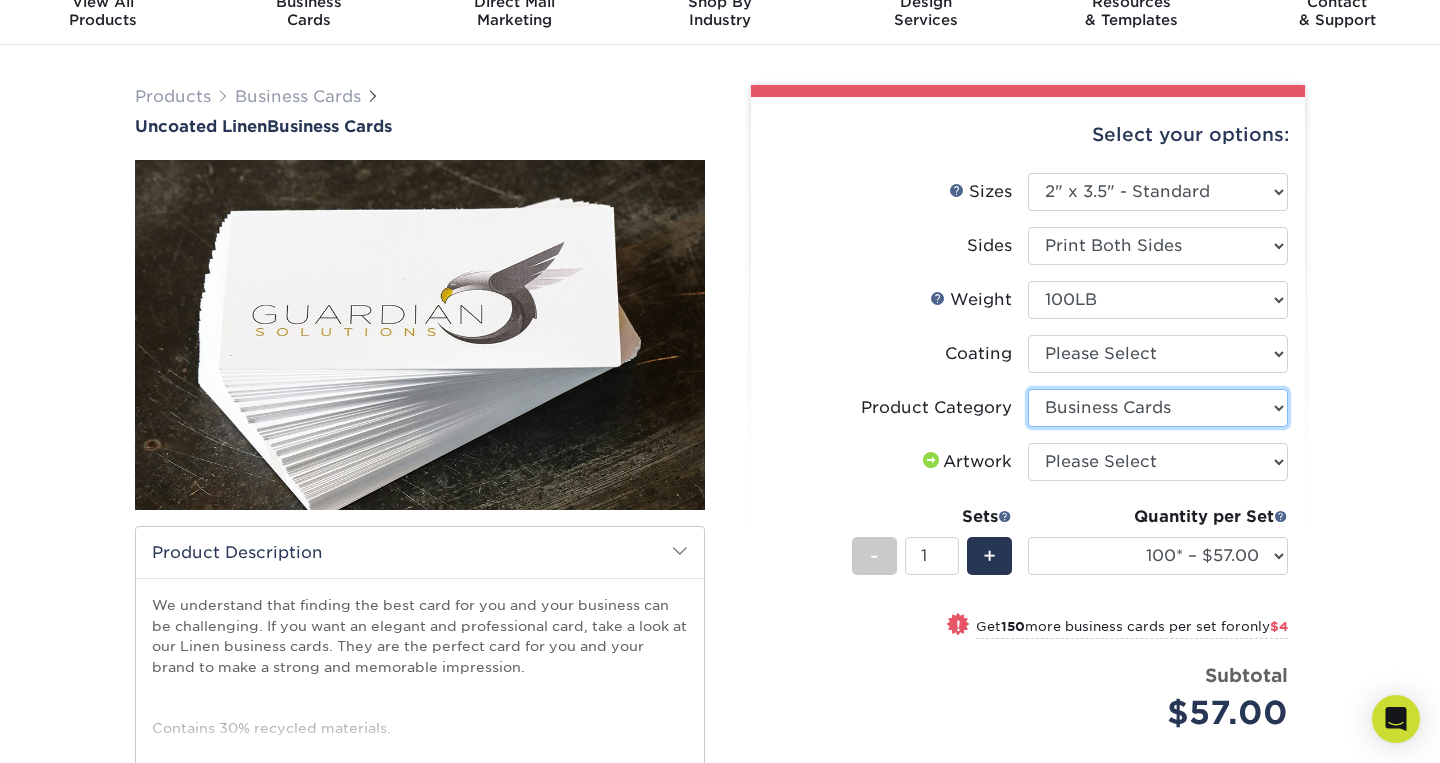 click on "Business Cards" at bounding box center [0, 0] 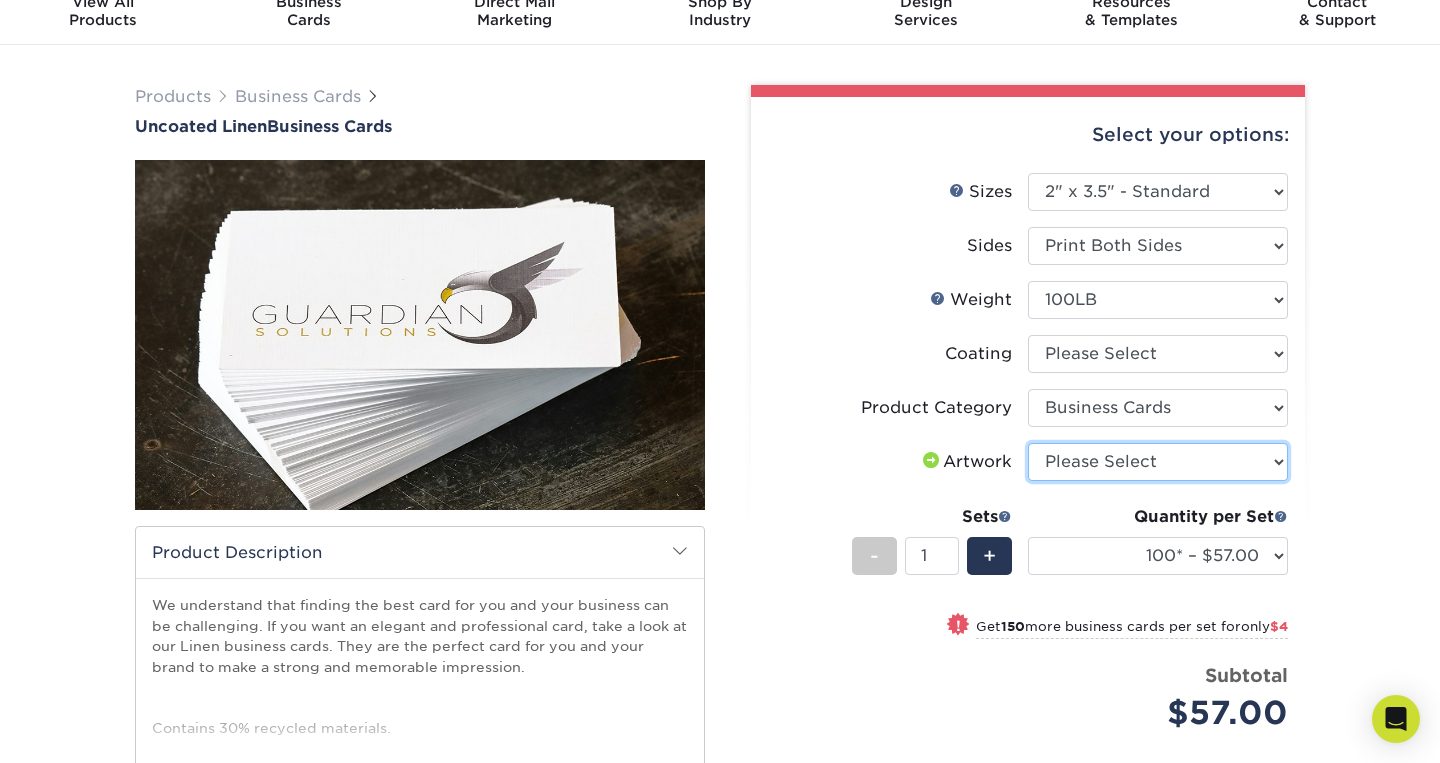 select on "upload" 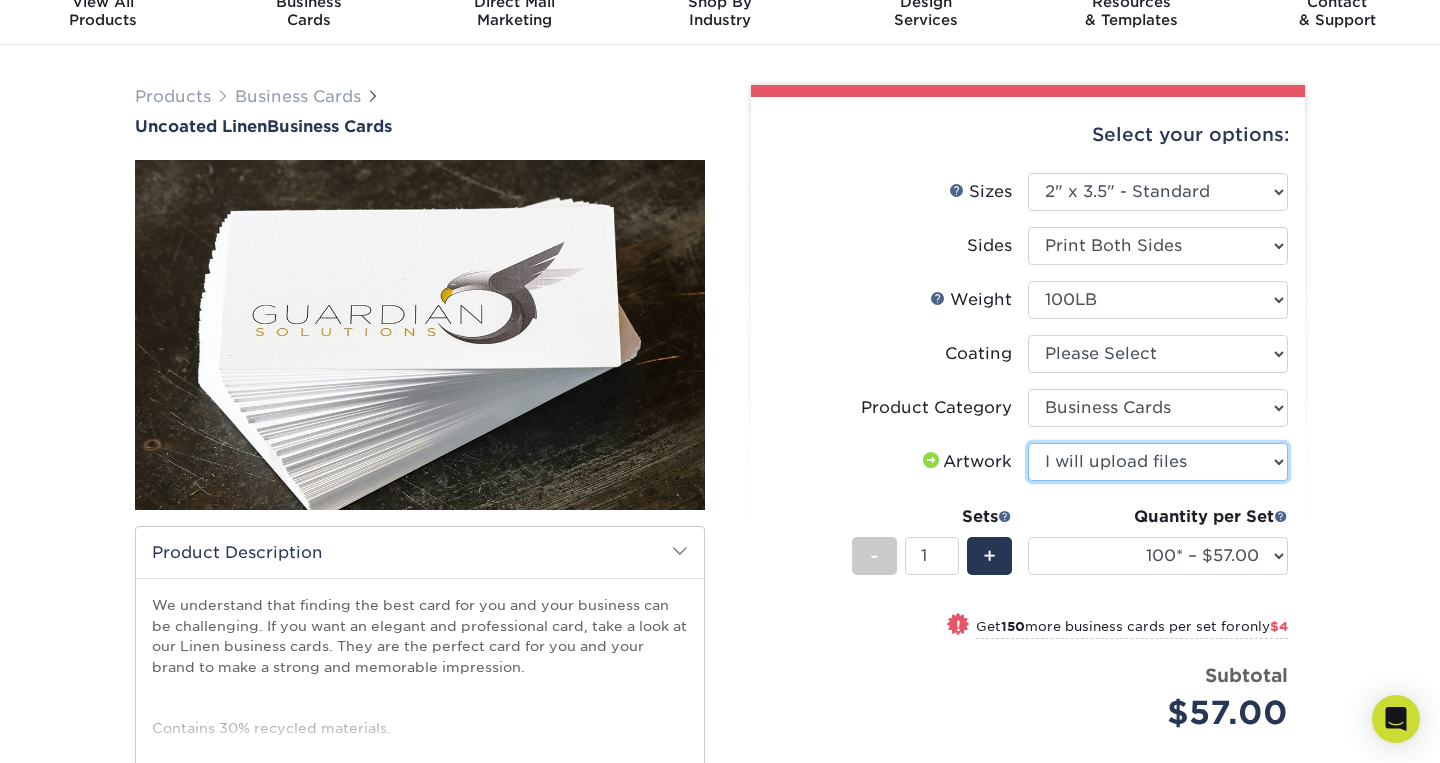 click on "I will upload files" at bounding box center (0, 0) 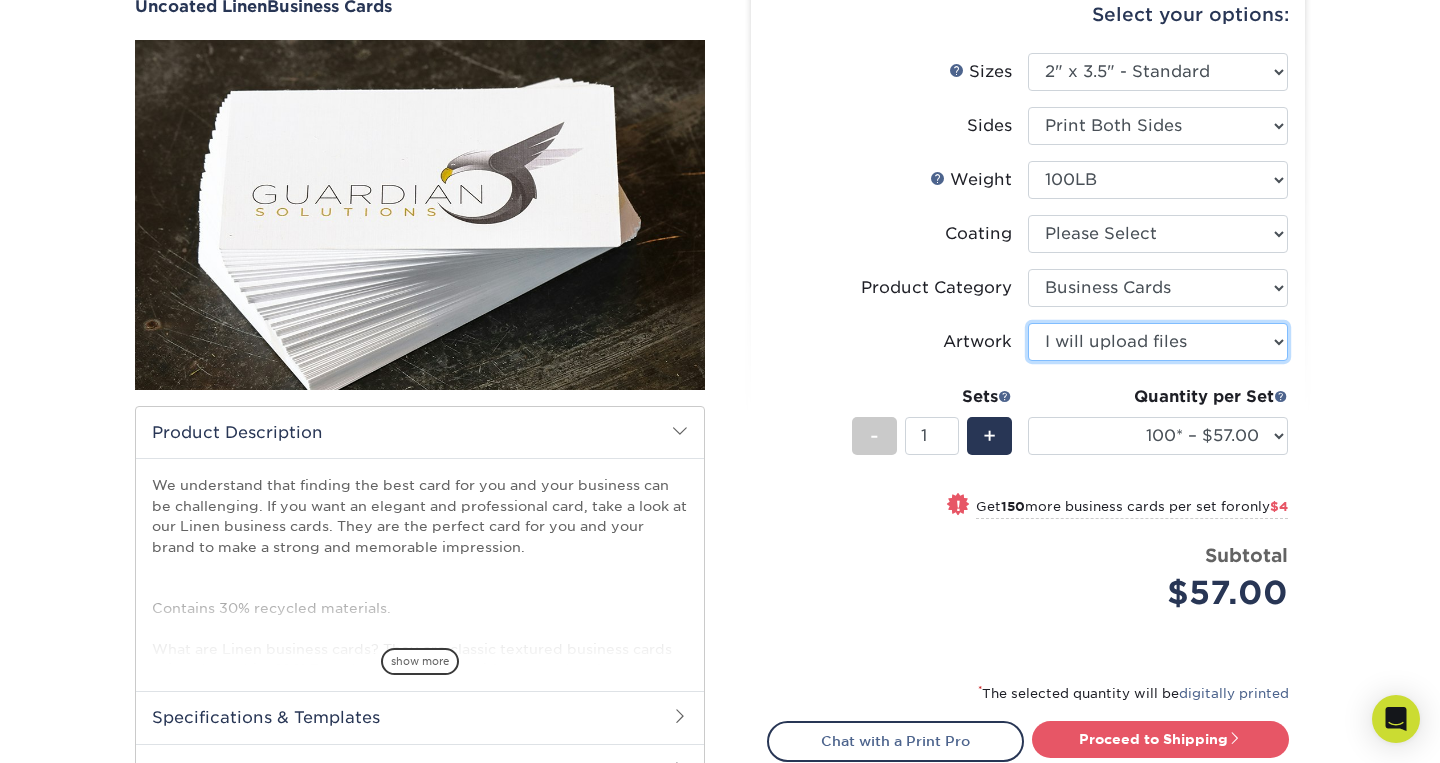 scroll, scrollTop: 204, scrollLeft: 0, axis: vertical 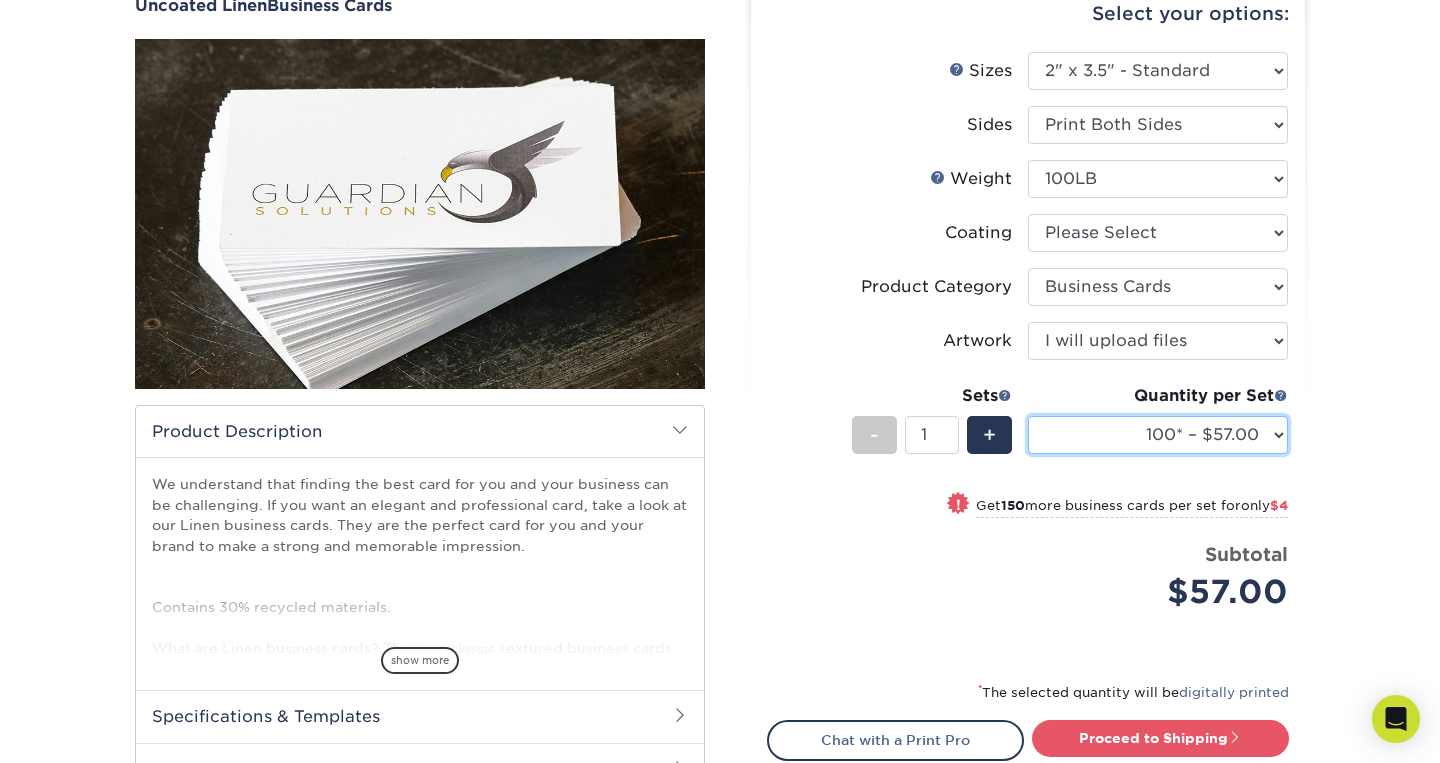 click on "100* – $57.00 250* – $61.00 500* – $69.00 1000 – $72.00 2500 – $114.00 5000 – $190.00 10000 – $372.00 15000 – $557.00 20000 – $739.00 25000 – $929.00 30000 – $1114.00 35000 – $1300.00 40000 – $1485.00 45000 – $1671.00 50000 – $1857.00 55000 – $2042.00 60000 – $2228.00 65000 – $2364.00 70000 – $2546.00 75000 – $2728.00 80000 – $2910.00 85000 – $3092.00 90000 – $3232.00 95000 – $3307.00 100000 – $3349.00" at bounding box center (1158, 435) 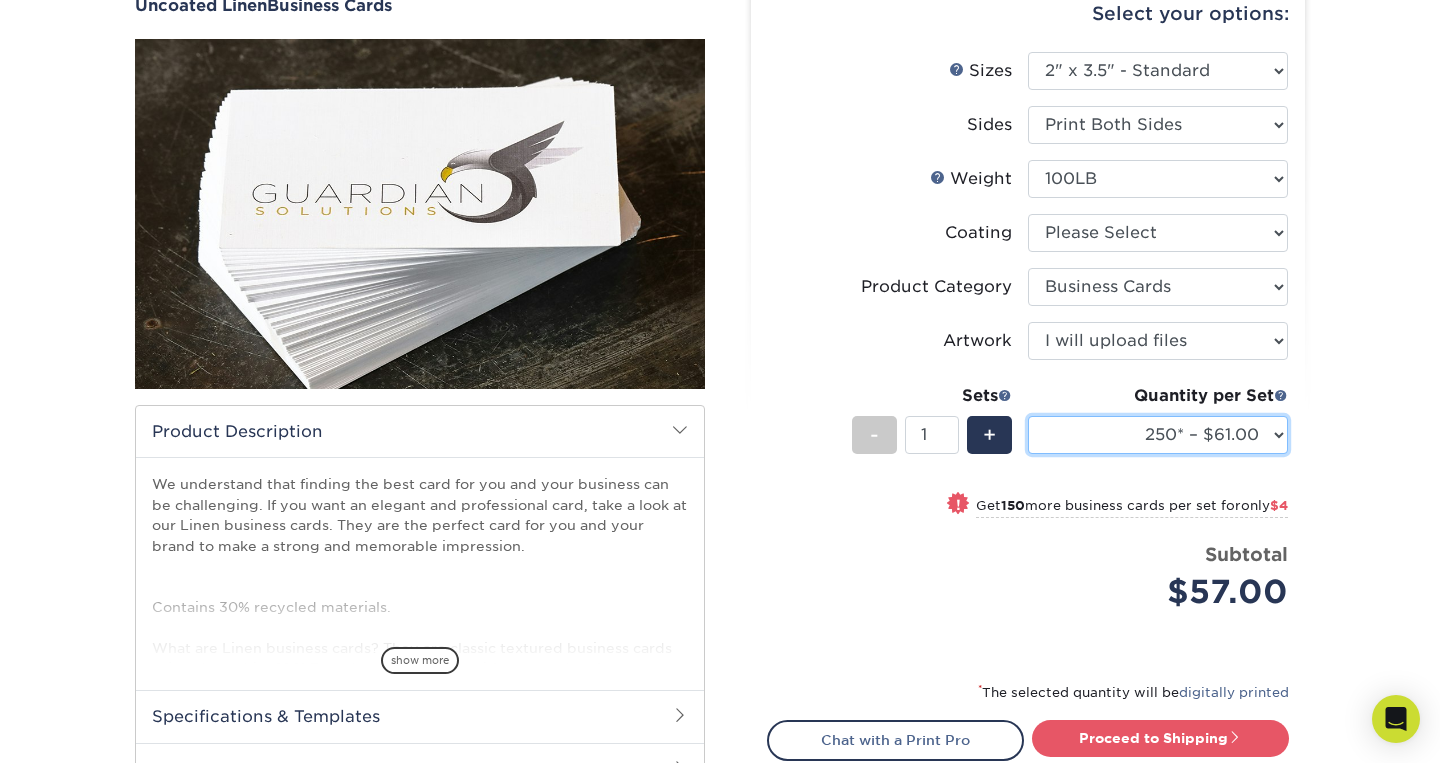 click on "250* – $61.00" at bounding box center (0, 0) 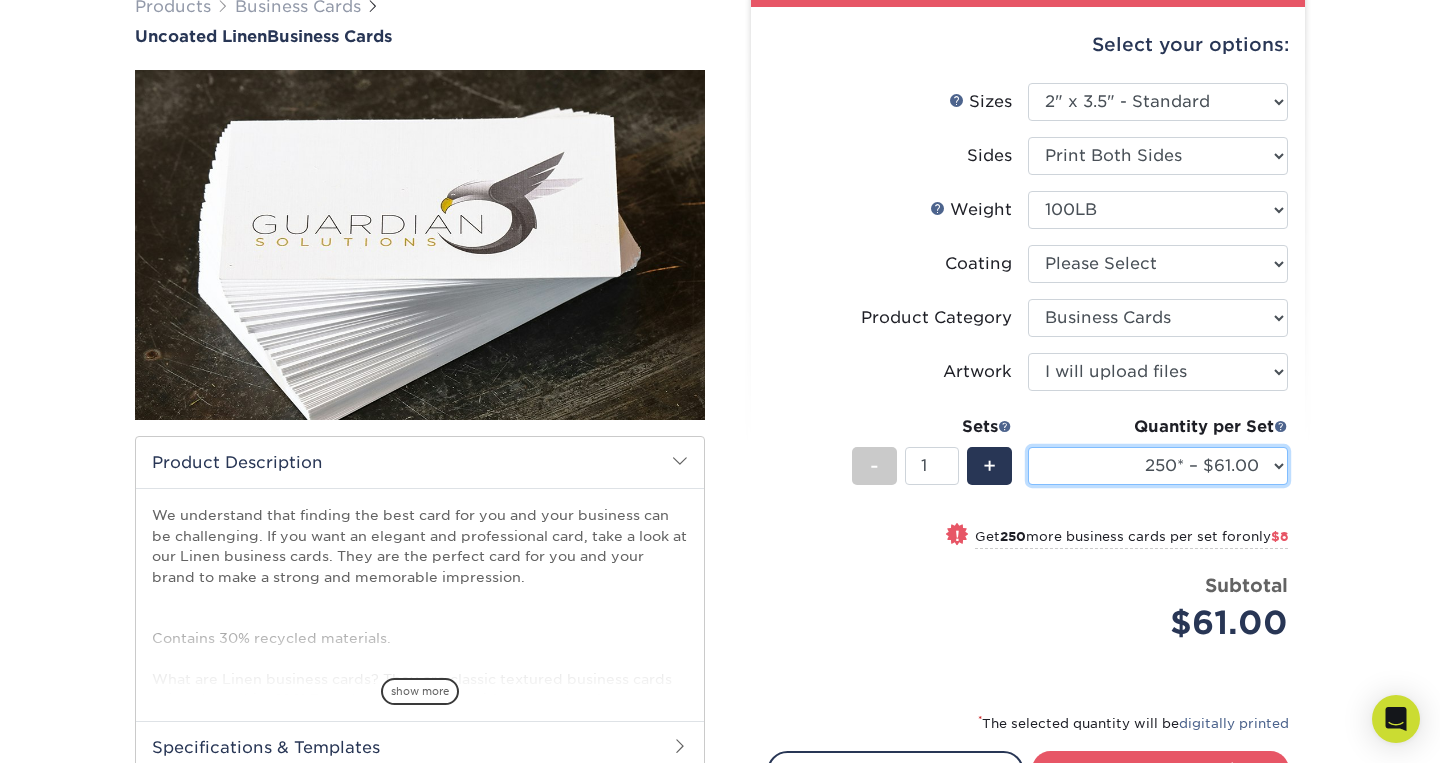 scroll, scrollTop: 187, scrollLeft: 0, axis: vertical 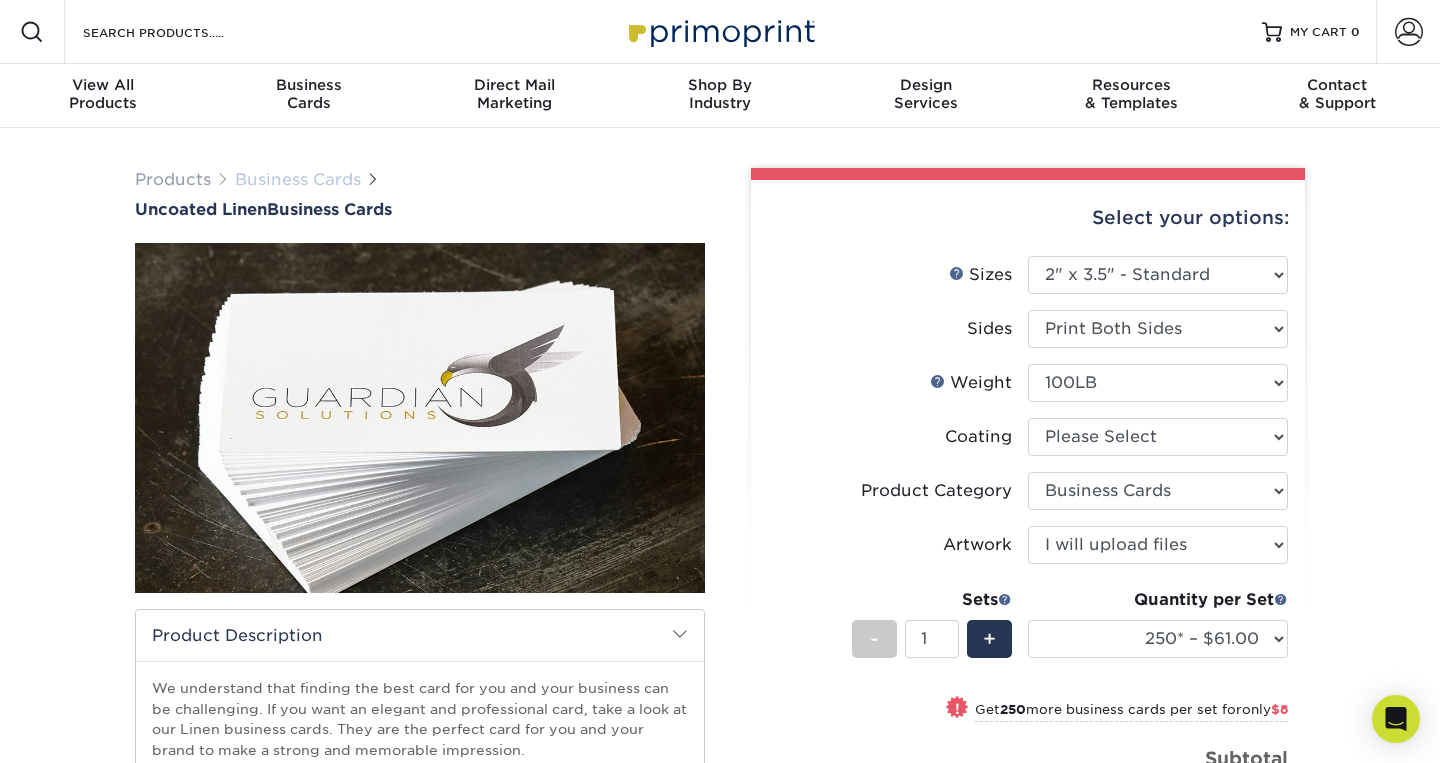 click on "Business Cards" at bounding box center (298, 179) 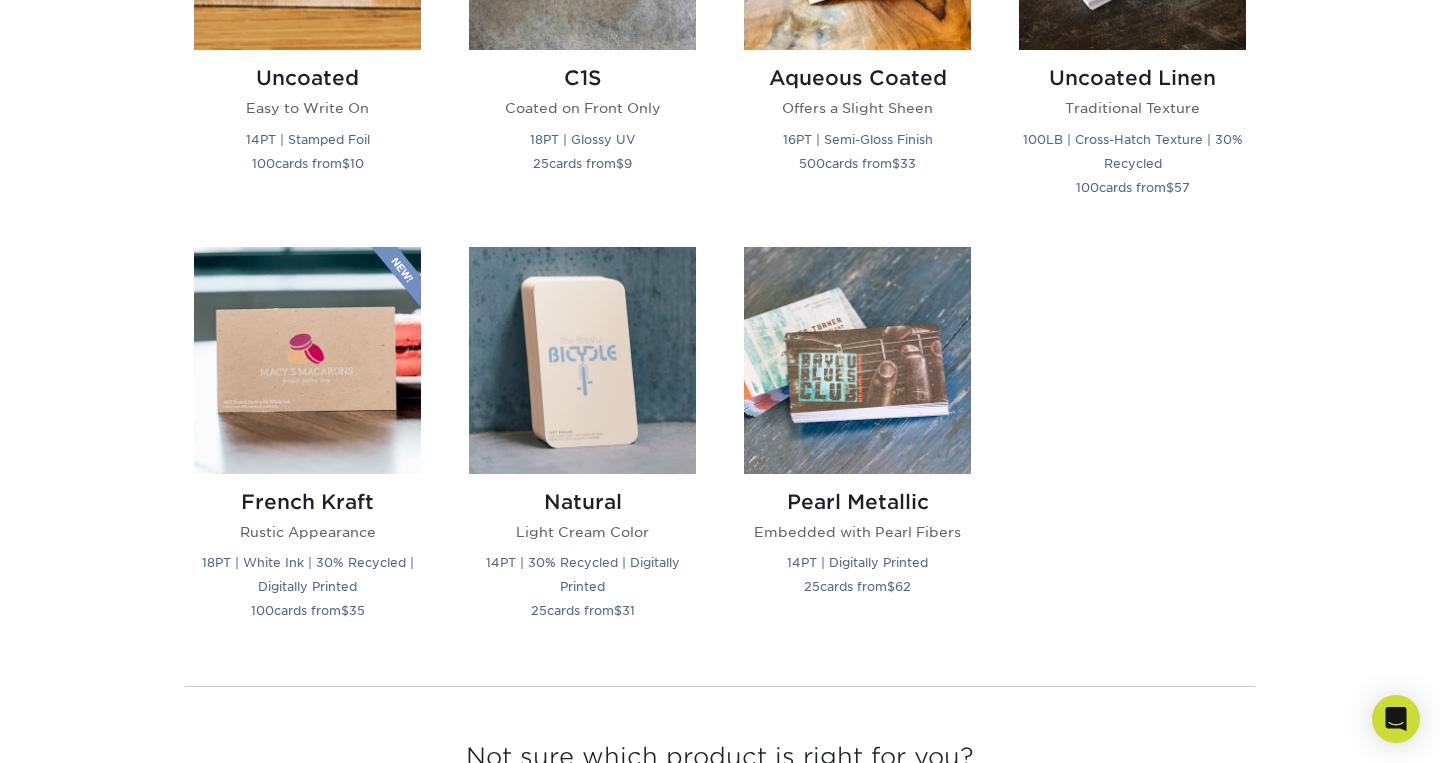 scroll, scrollTop: 2035, scrollLeft: 0, axis: vertical 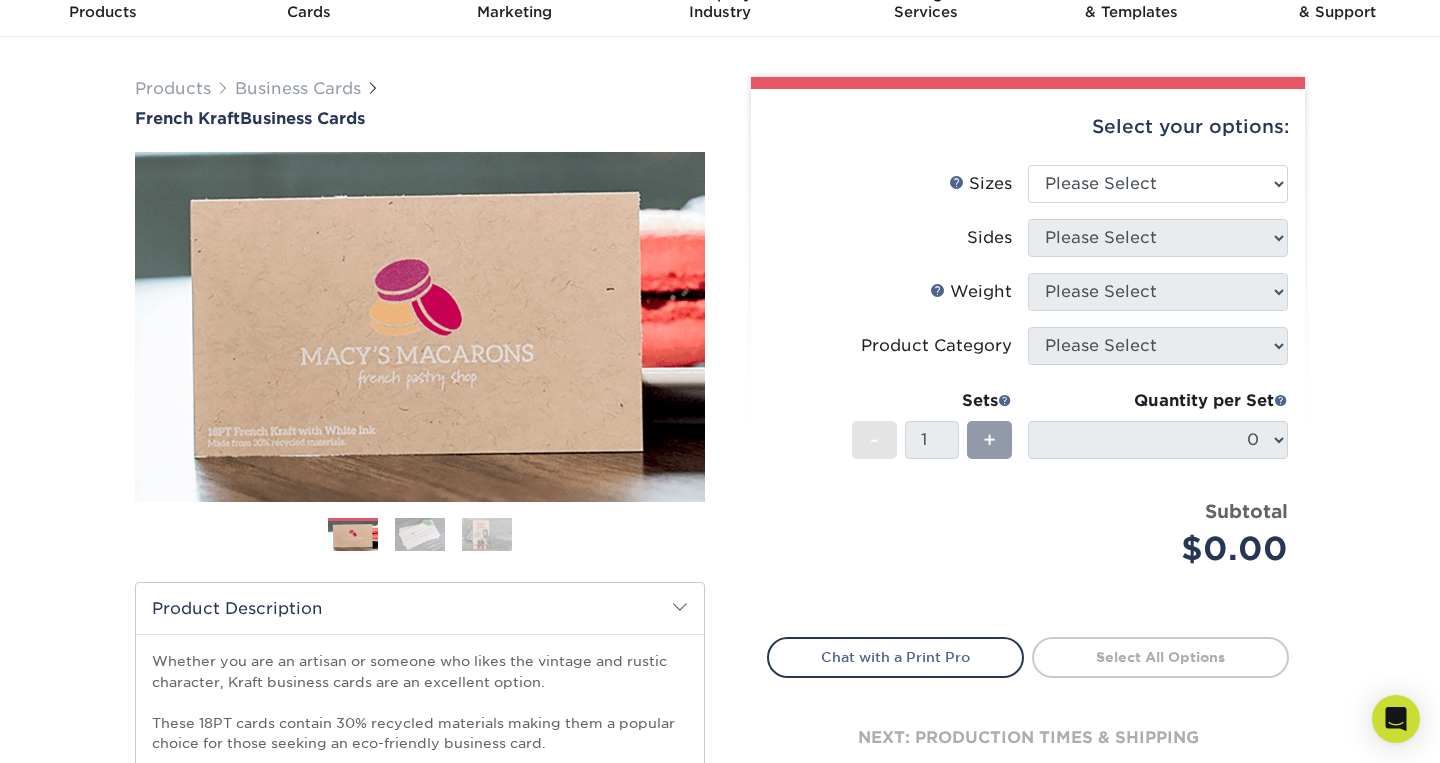 click at bounding box center (420, 534) 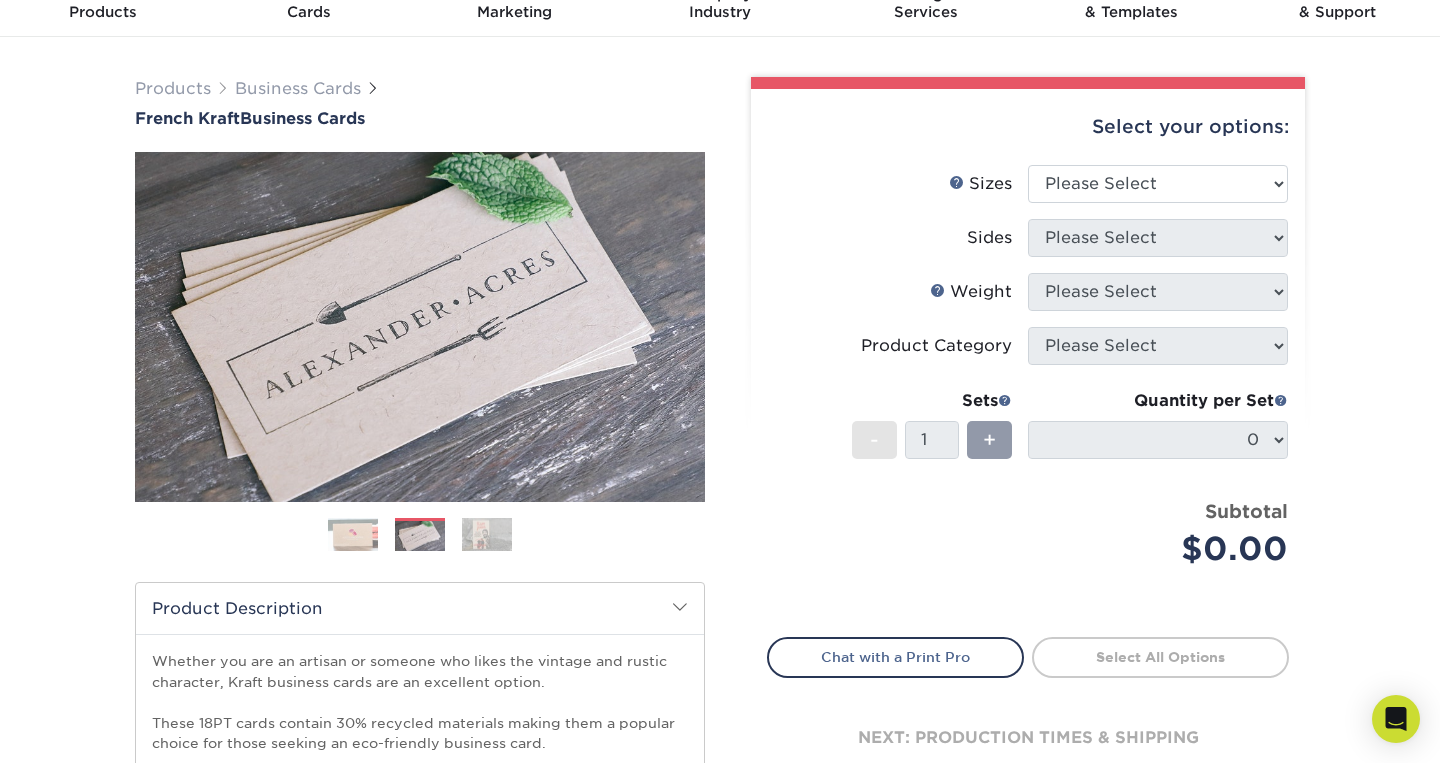 click at bounding box center (487, 534) 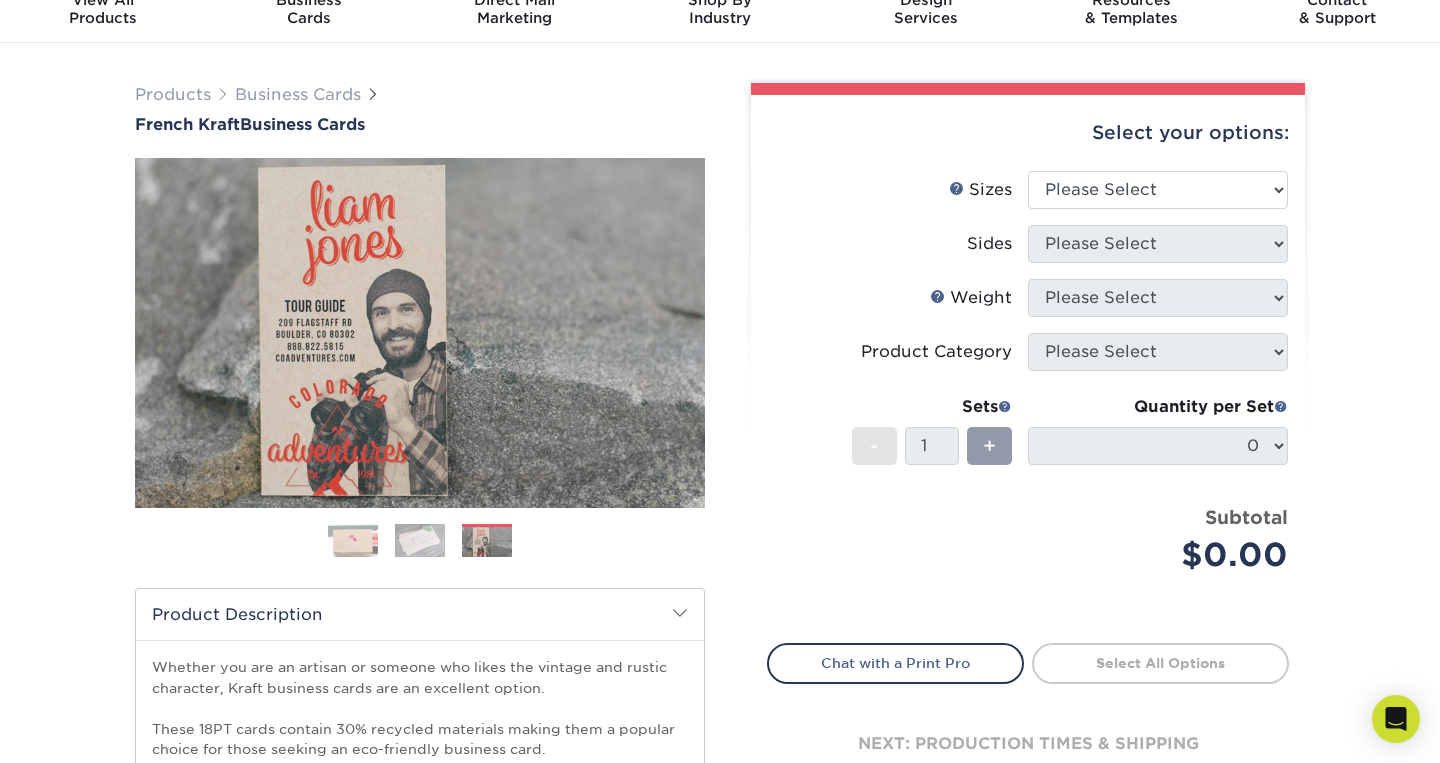 scroll, scrollTop: 0, scrollLeft: 0, axis: both 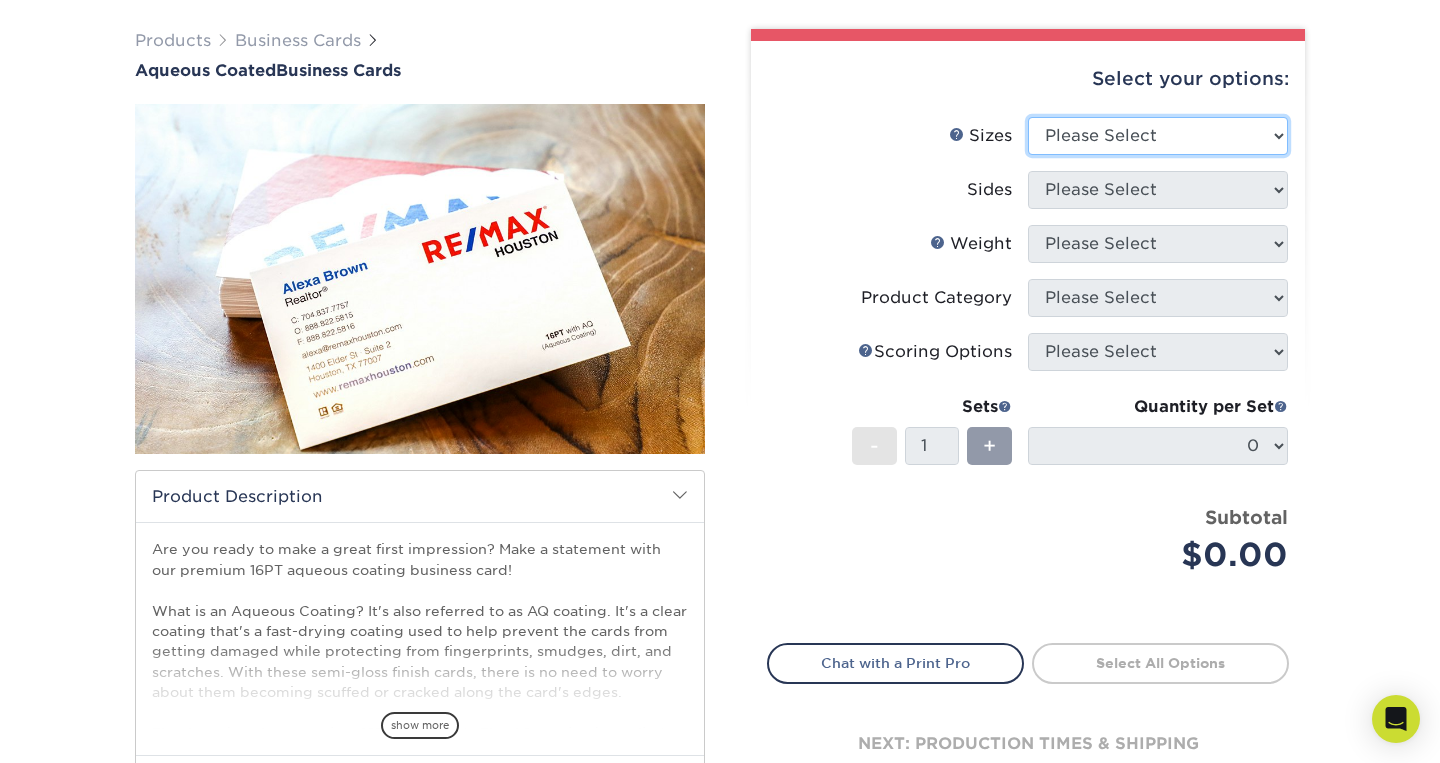 click on "Please Select
1.5" x 3.5"  - Mini
1.75" x 3.5" - Mini
2" x 3" - Mini
2" x 3.5" - Standard
2.125" x 3.375" - European
2.5" x 2.5" - Square
3.5" x 4" - Foldover Card" at bounding box center (1158, 136) 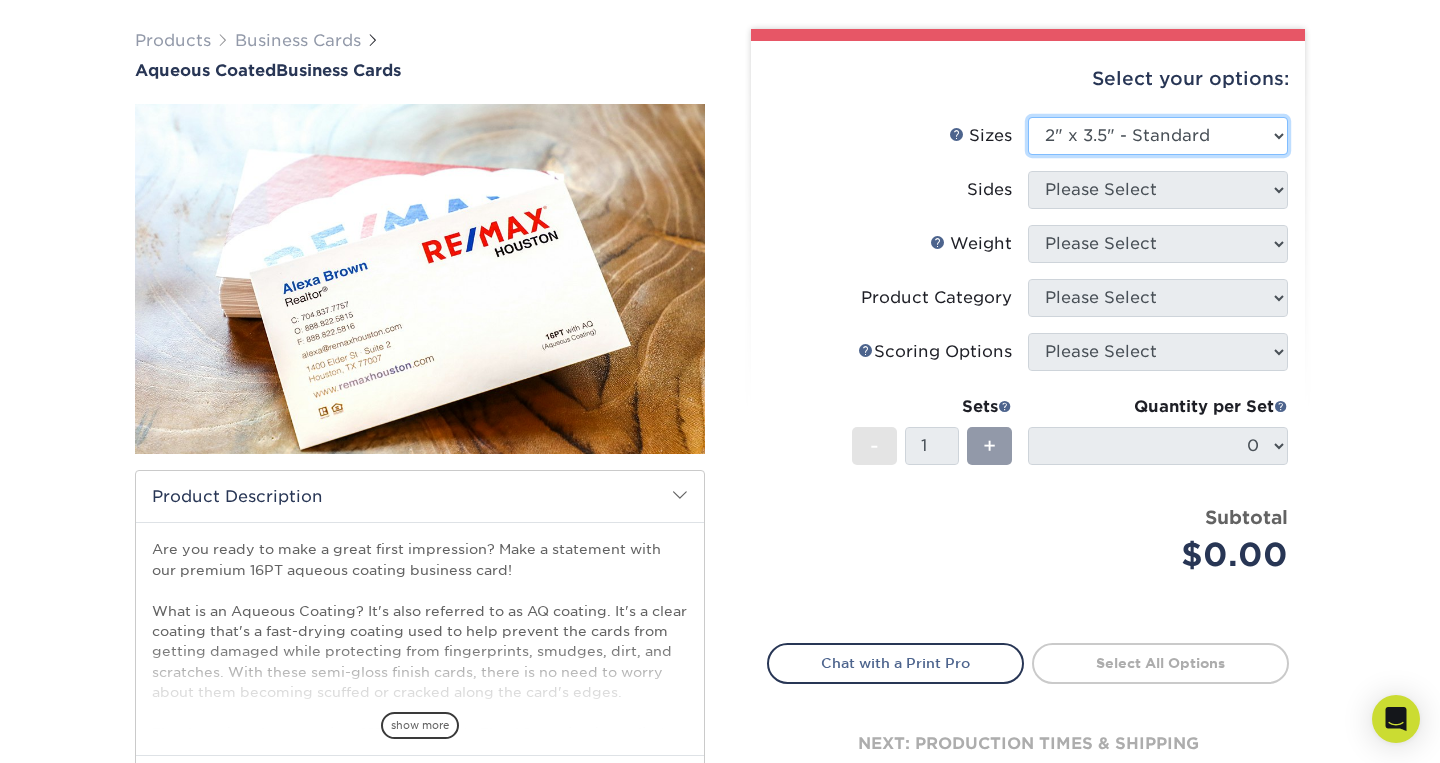 click on "2" x 3.5" - Standard" at bounding box center (0, 0) 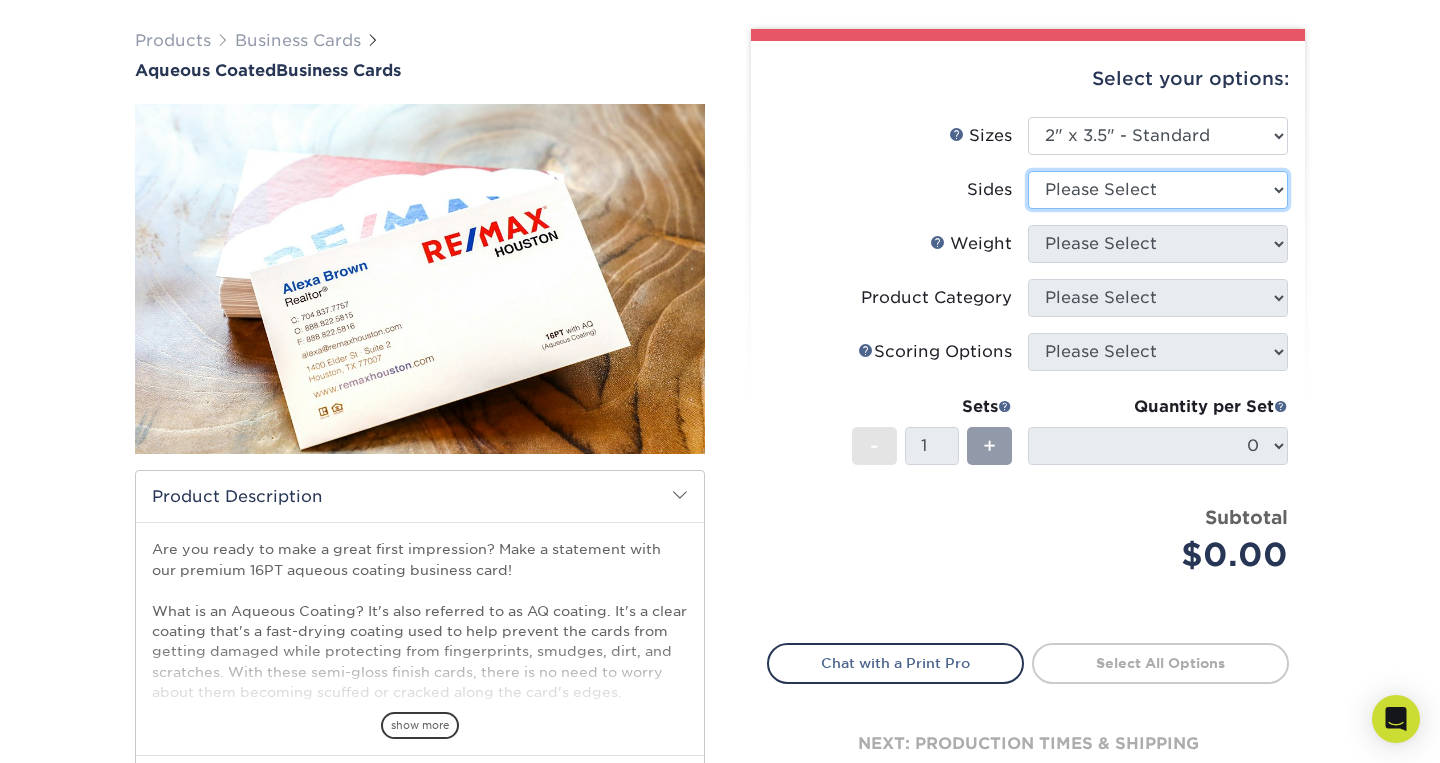 select on "13abbda7-1d64-4f25-8bb2-c179b224825d" 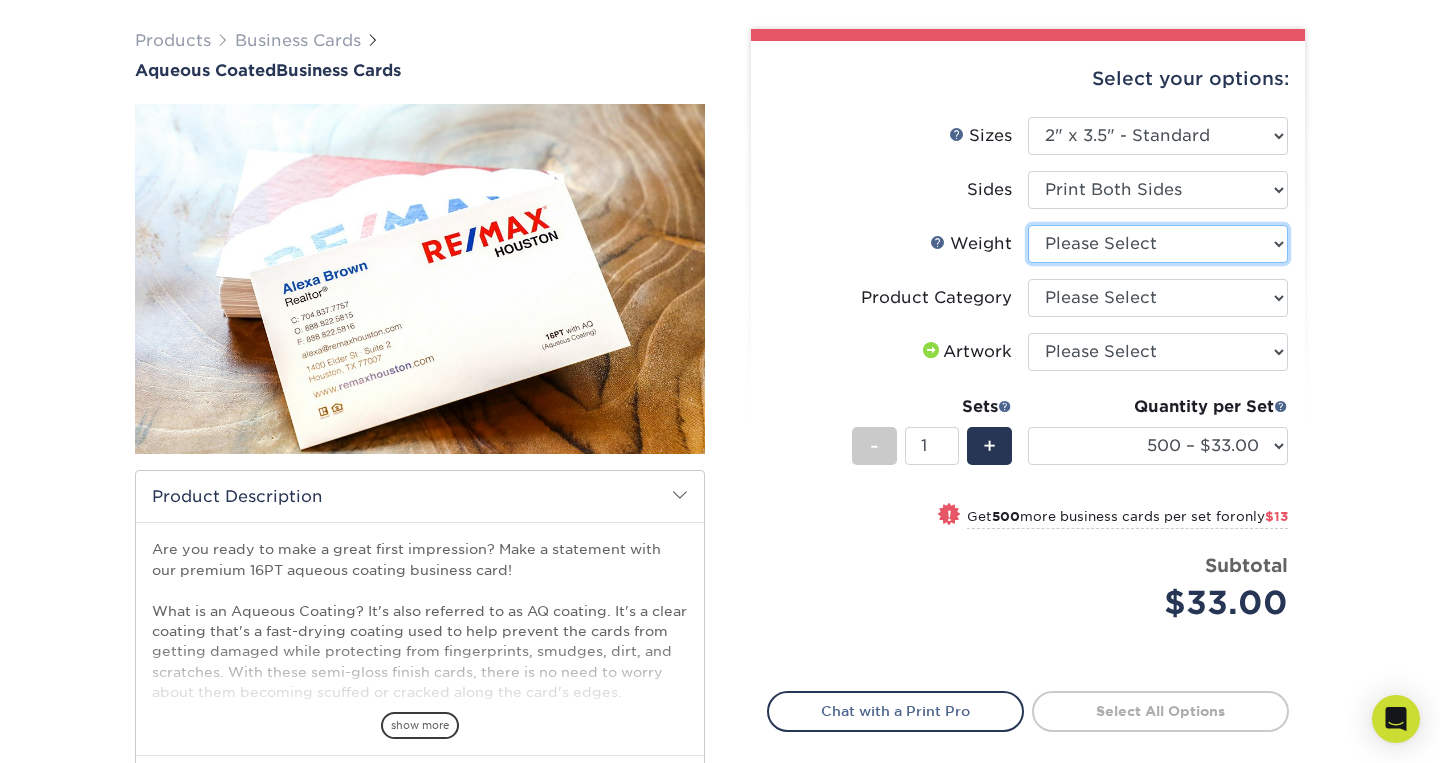 click on "Please Select 16PT" at bounding box center (1158, 244) 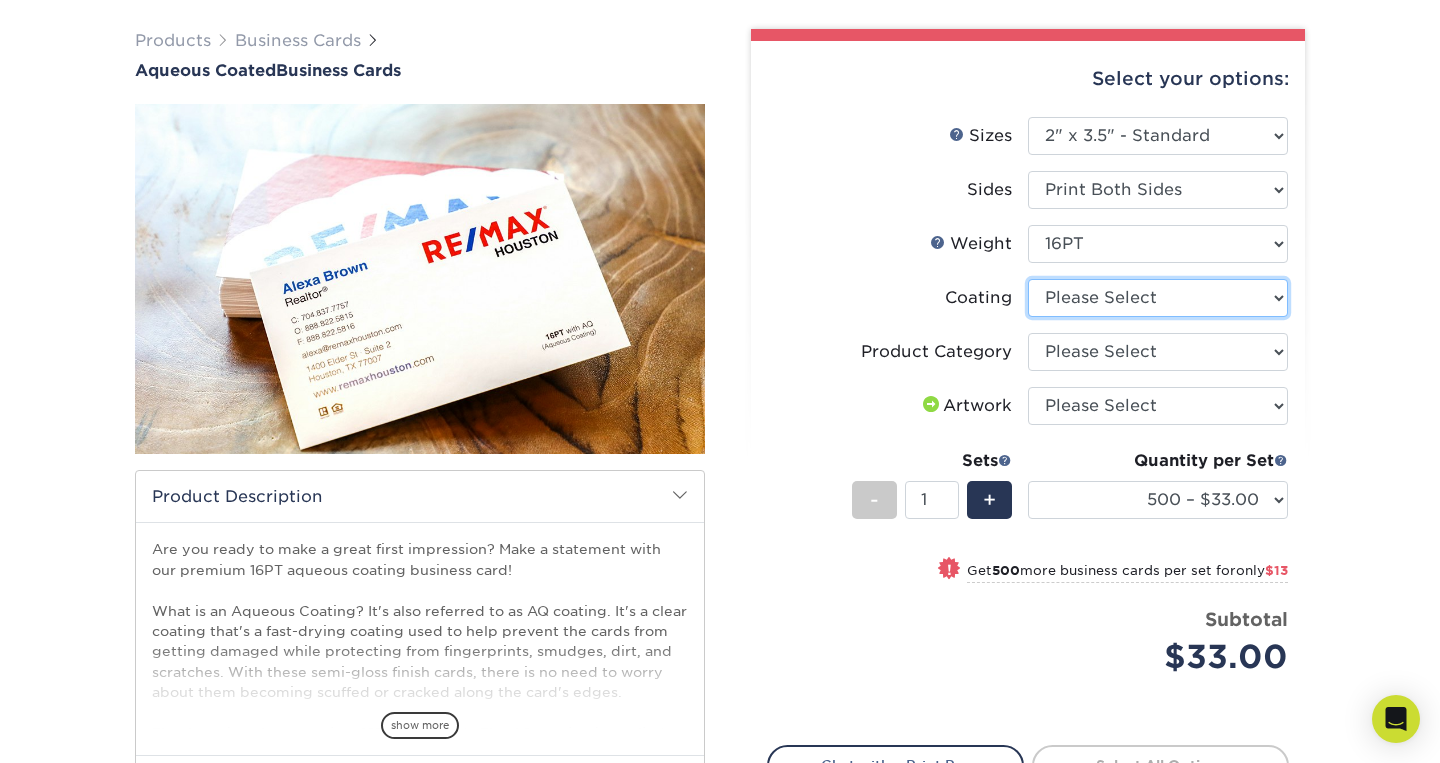 select on "d41dab50-ff65-4f4f-bb17-2afe4d36ae33" 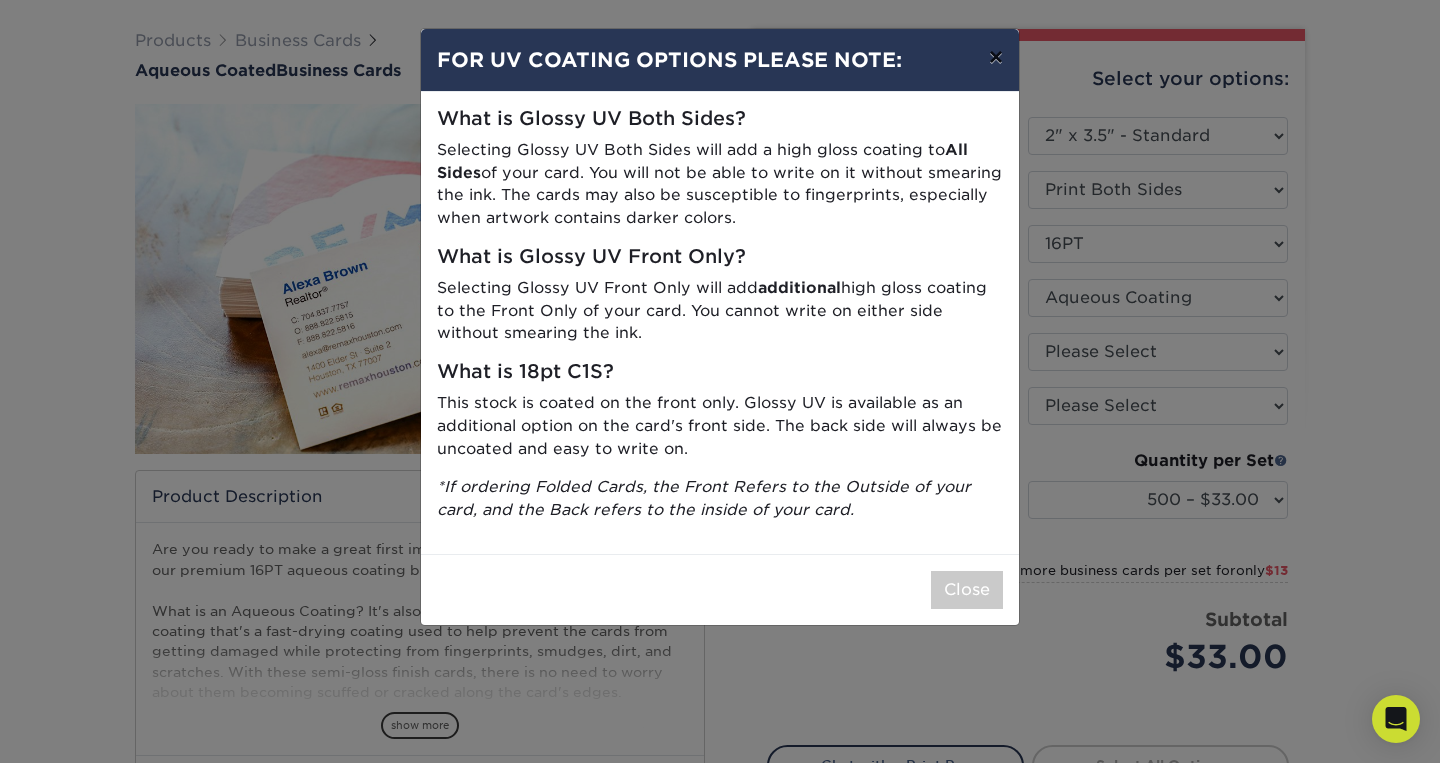 click on "×" at bounding box center (996, 57) 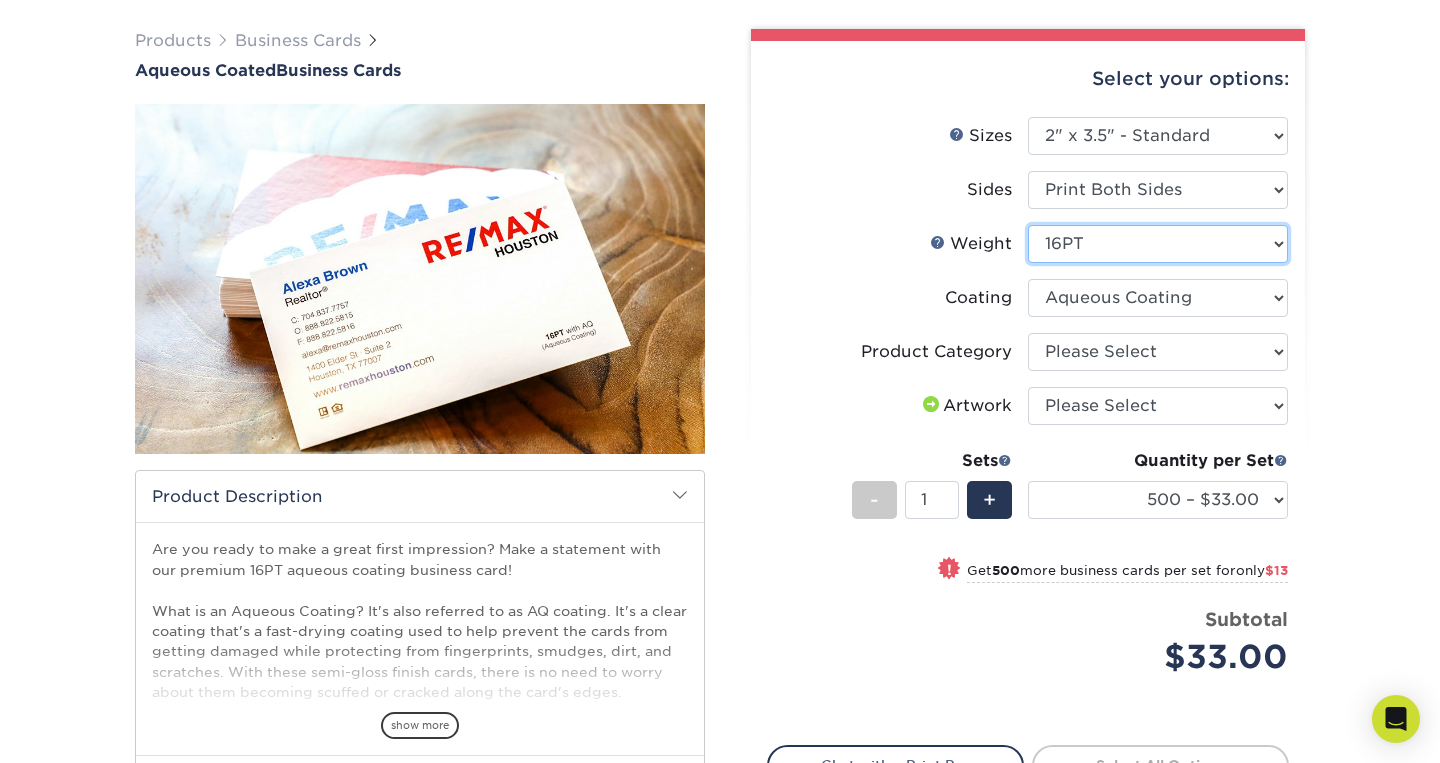 click on "16PT" at bounding box center [0, 0] 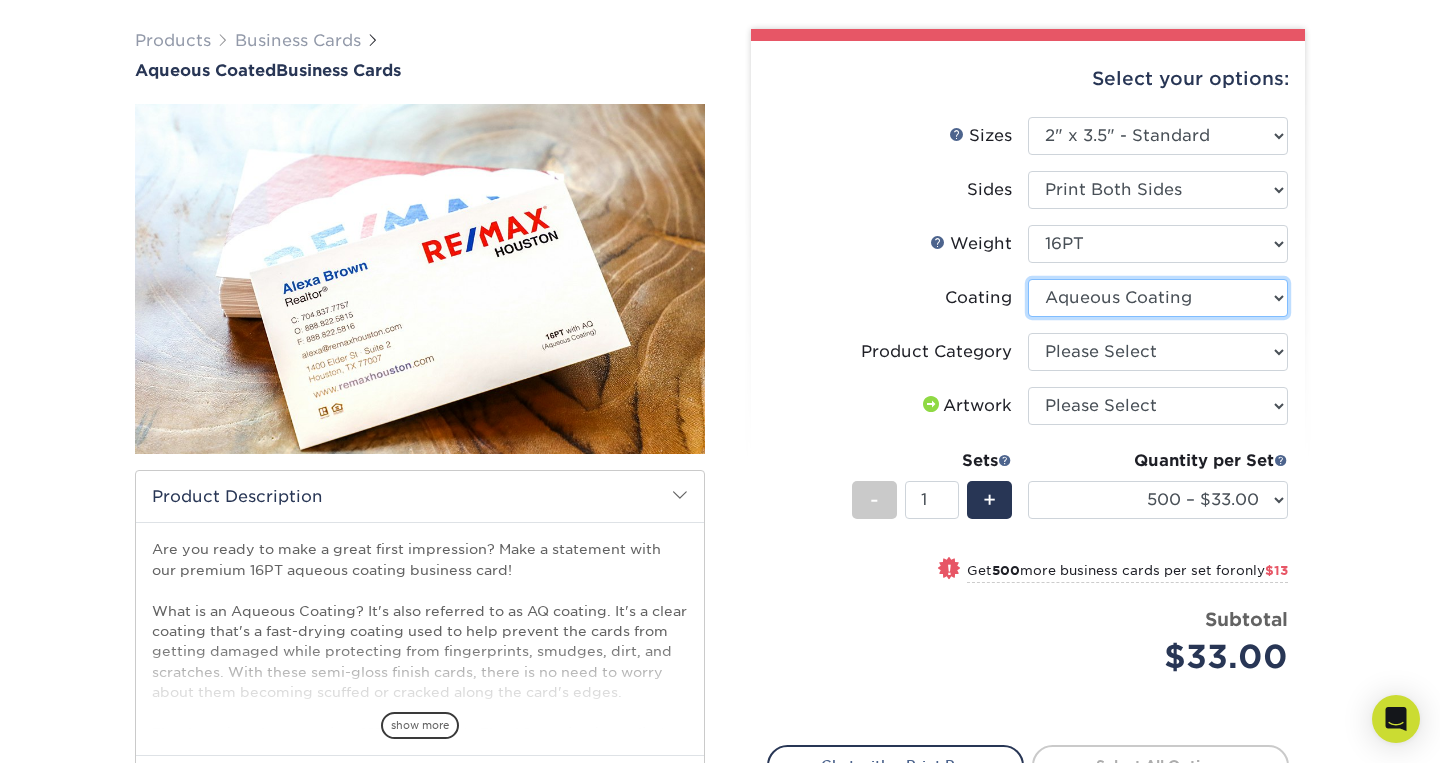 click on "Aqueous Coating" at bounding box center [0, 0] 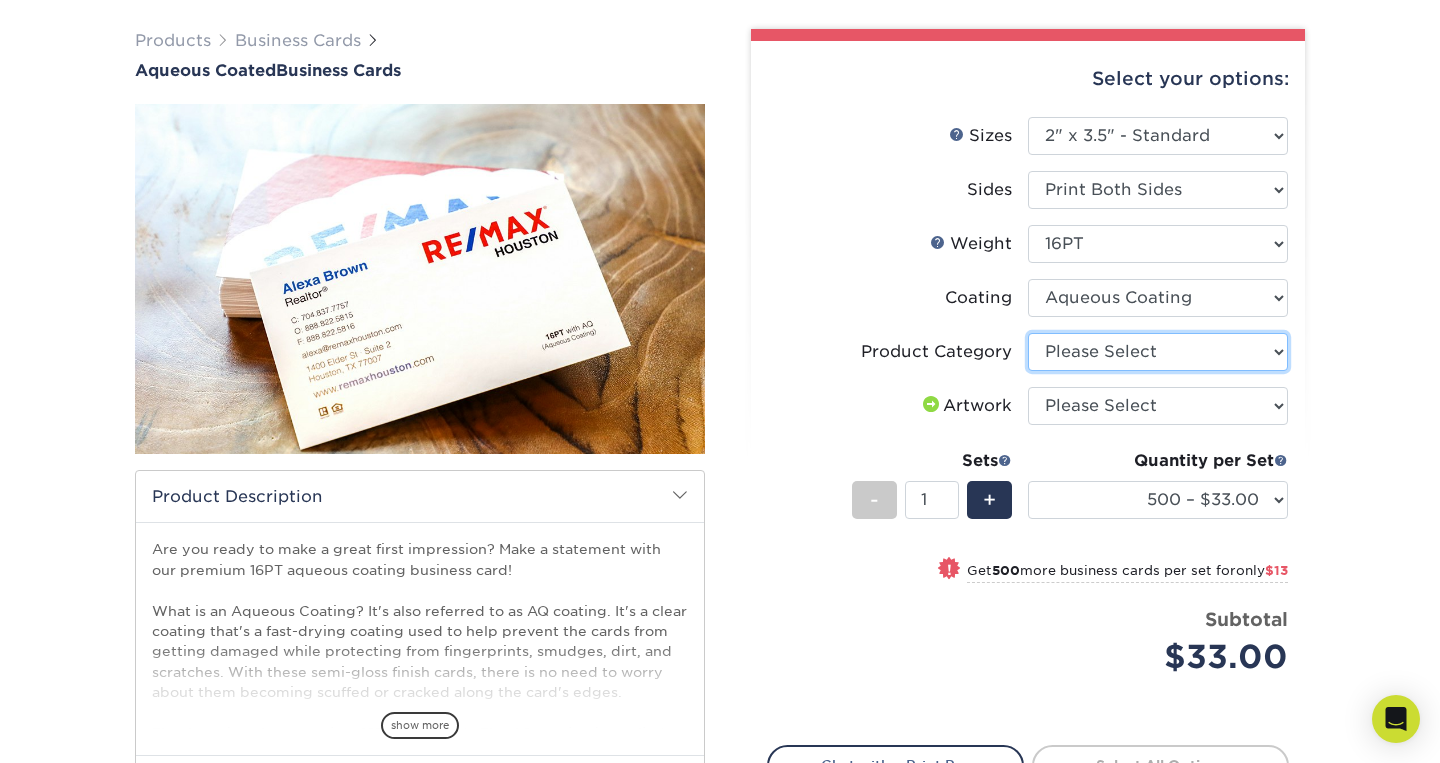 select on "3b5148f1-0588-4f88-a218-97bcfdce65c1" 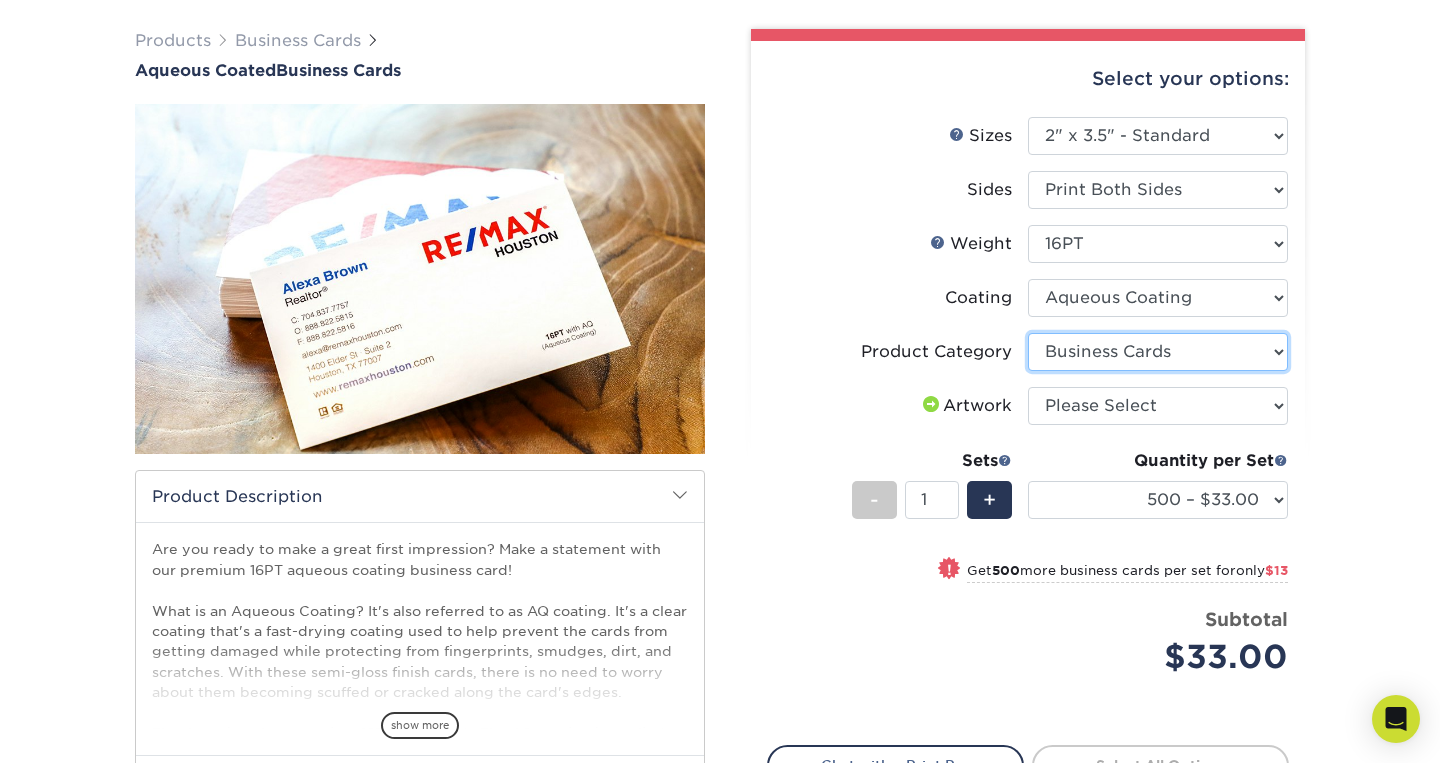 click on "Business Cards" at bounding box center [0, 0] 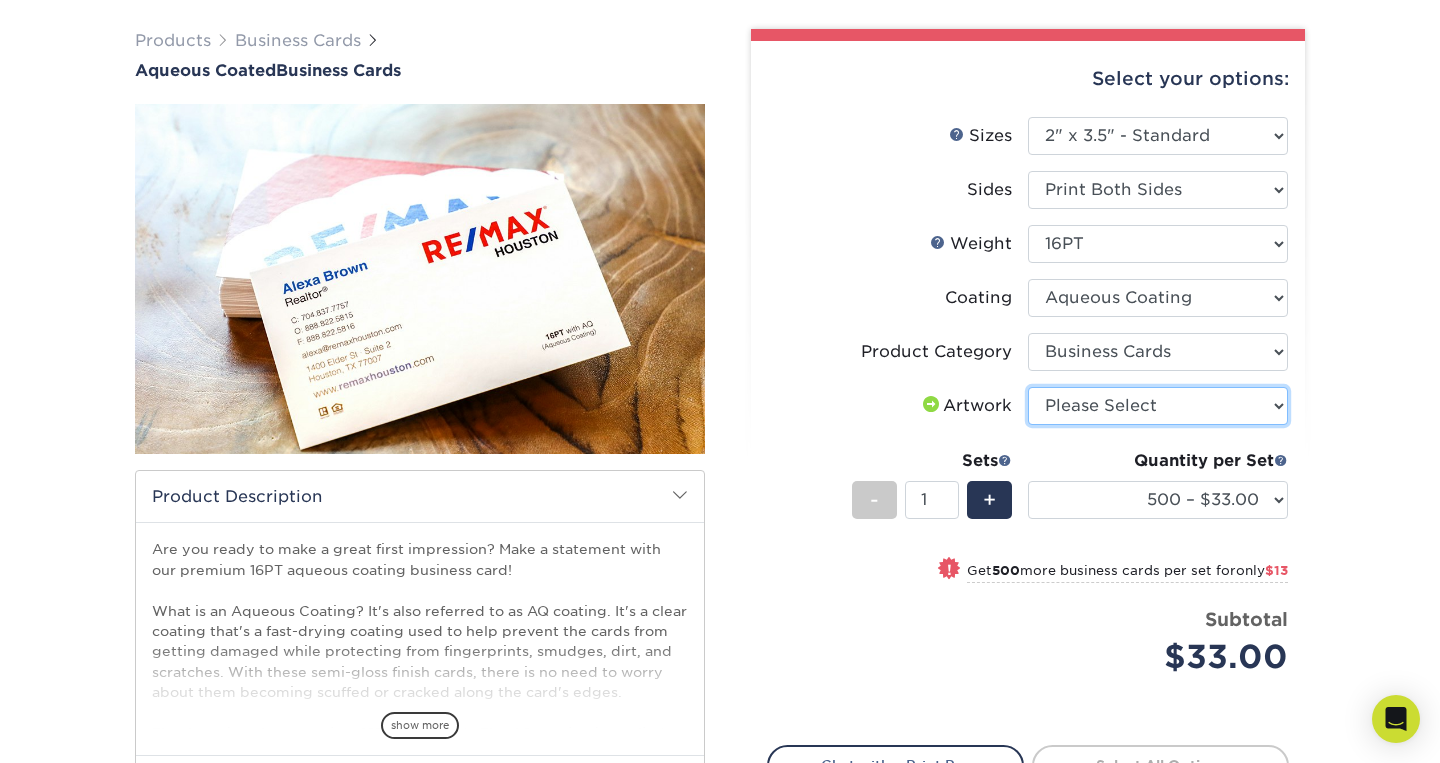 select on "upload" 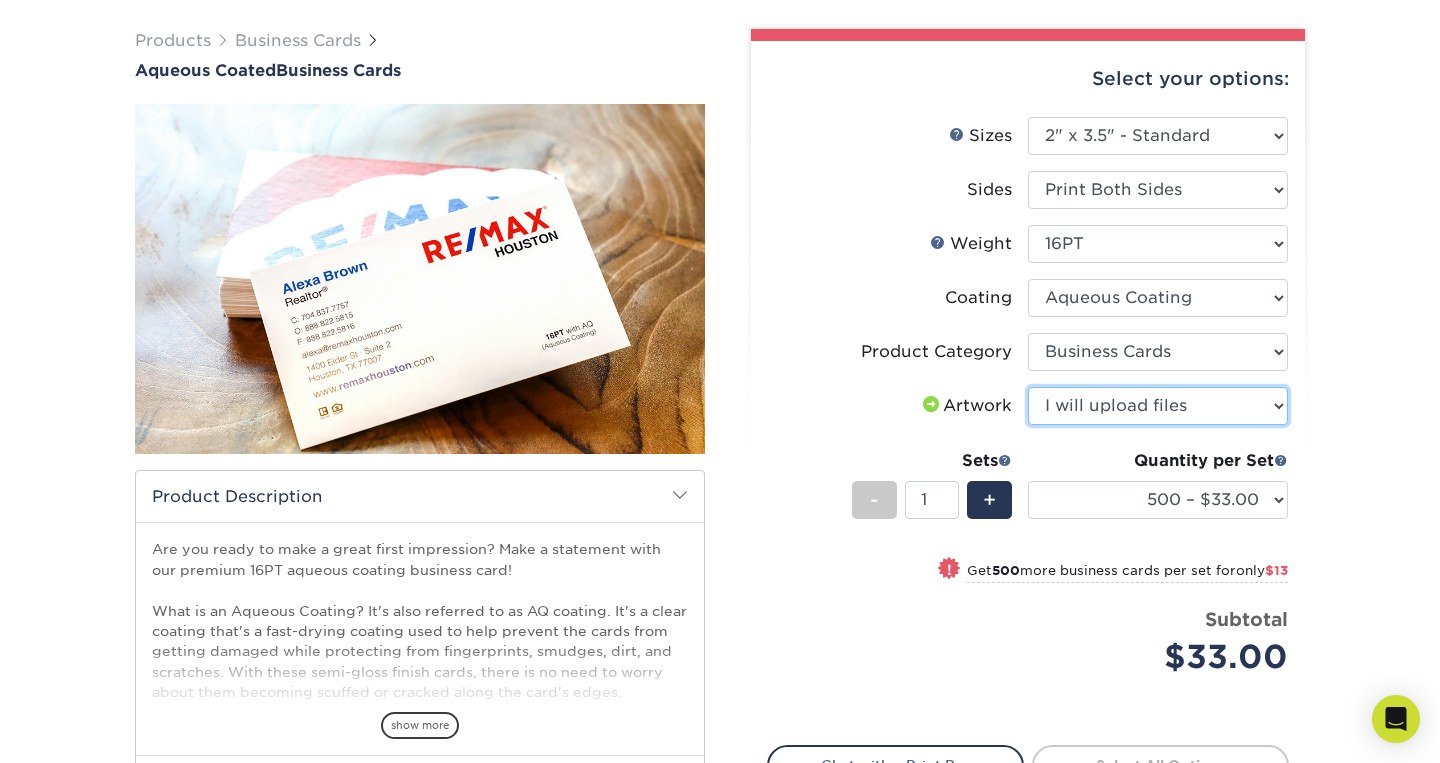 click on "I will upload files" at bounding box center (0, 0) 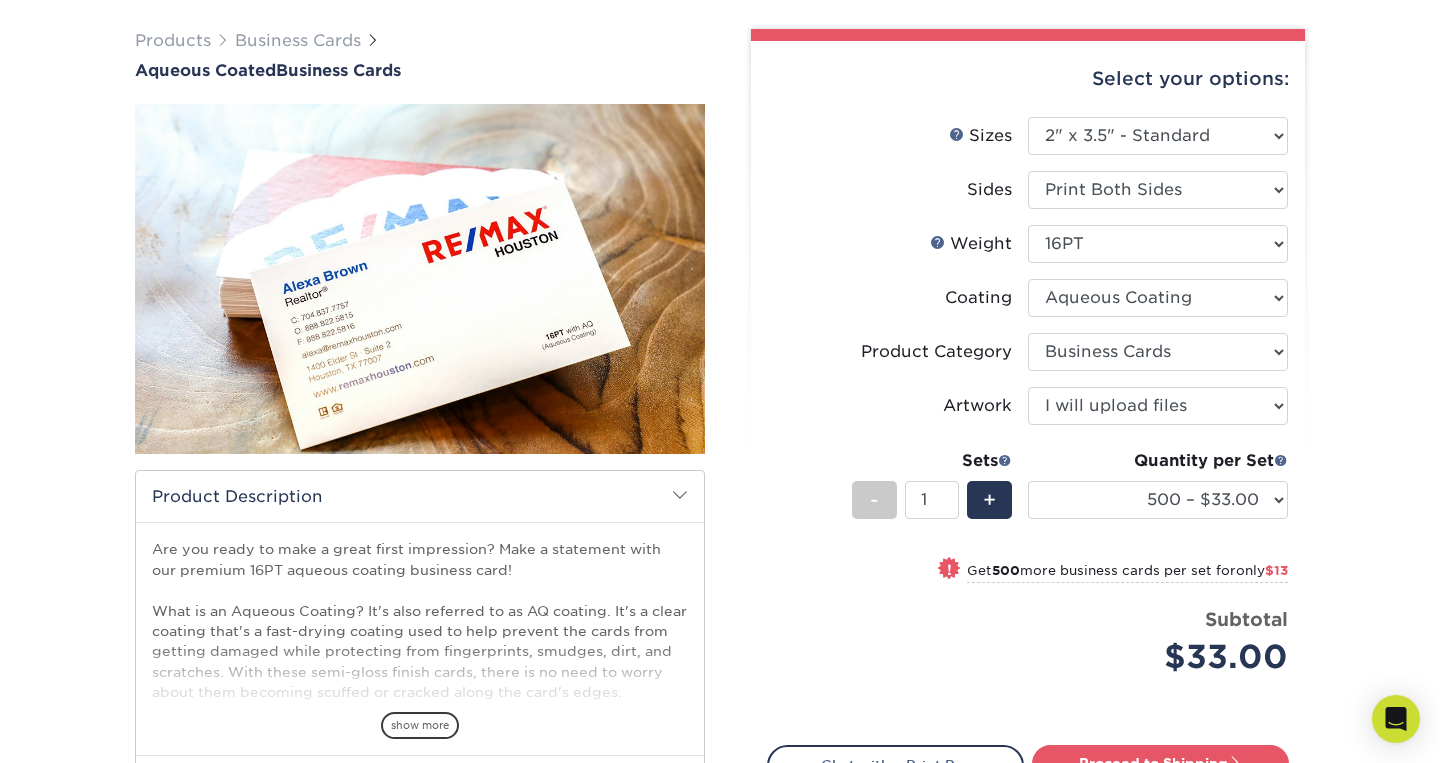 click on "Products
Business Cards
Aqueous Coated  Business Cards
show more $" at bounding box center (720, 491) 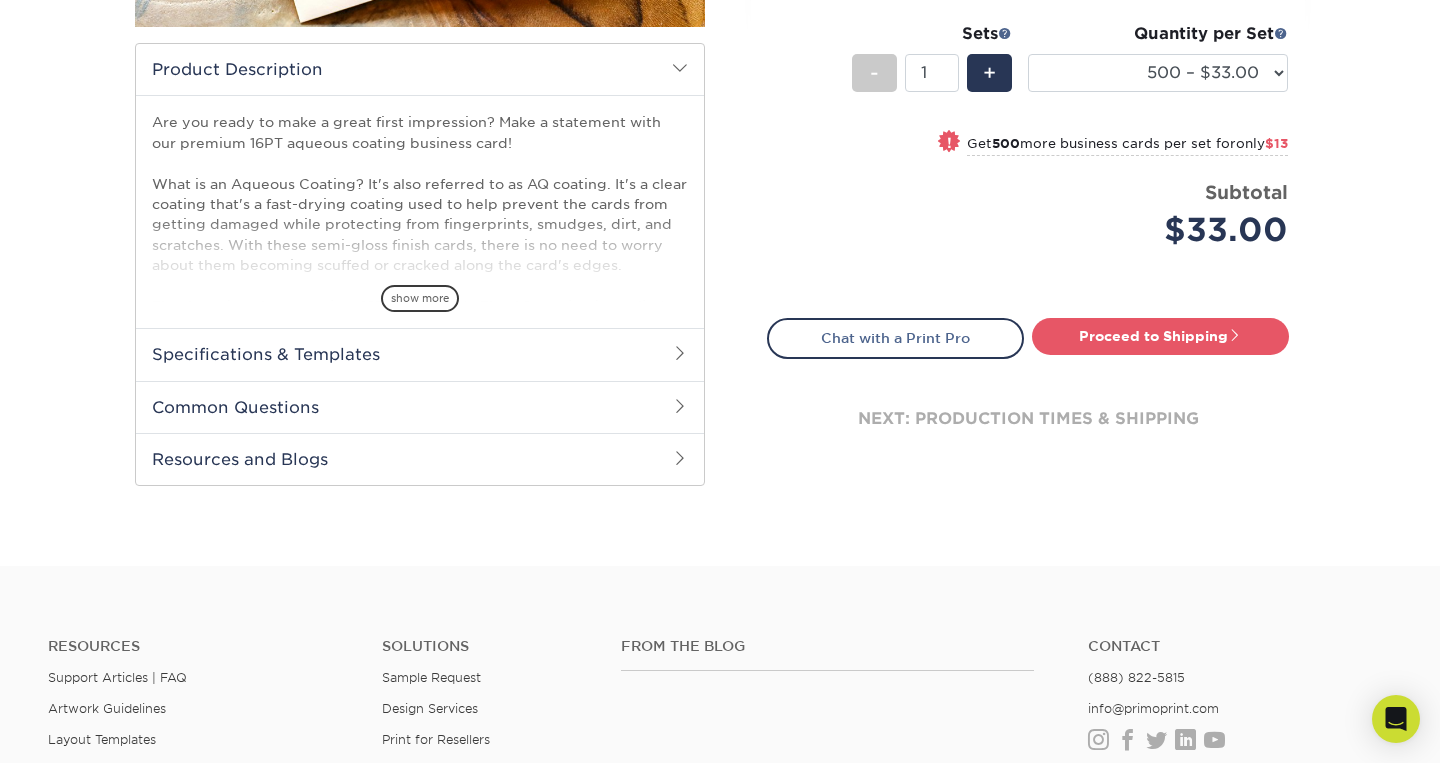 scroll, scrollTop: 571, scrollLeft: 0, axis: vertical 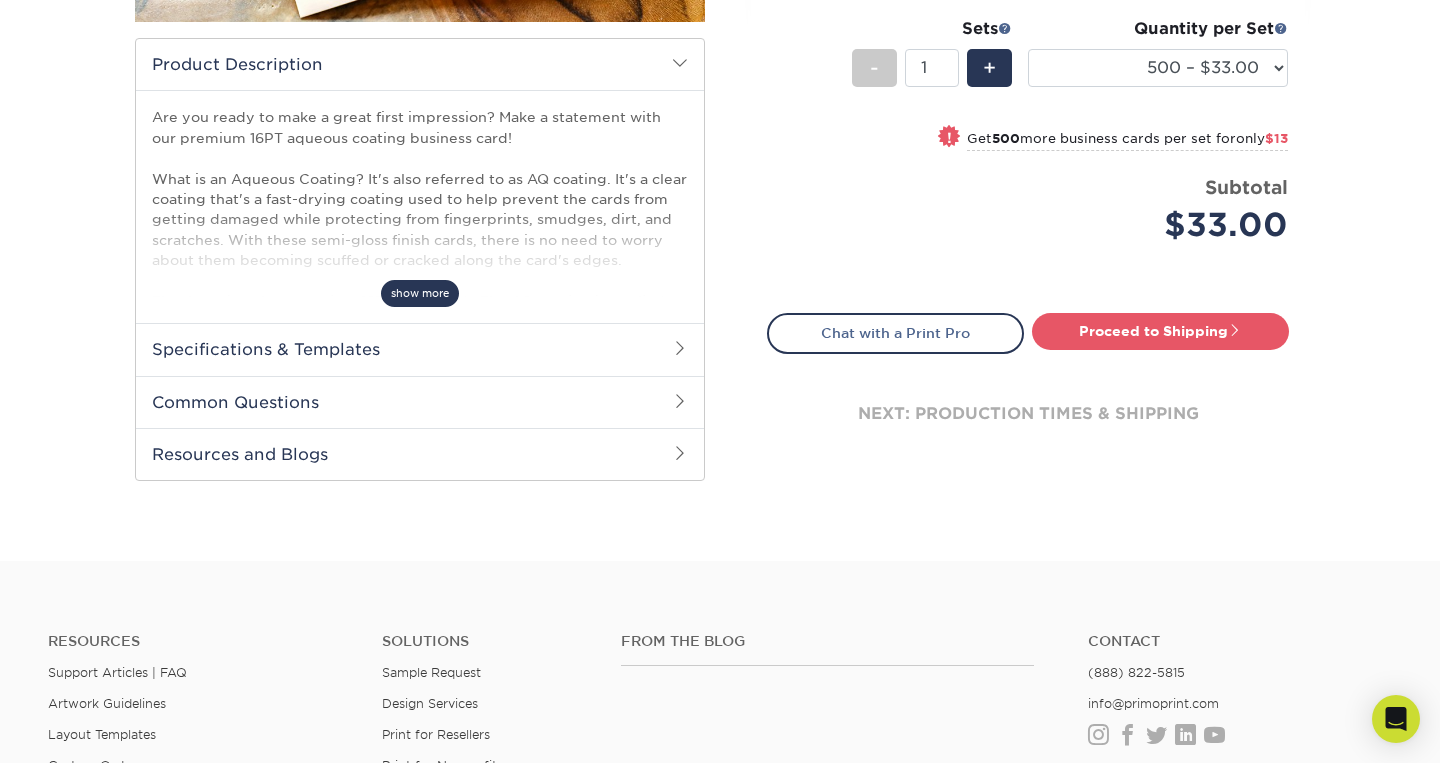 click on "show more" at bounding box center (420, 293) 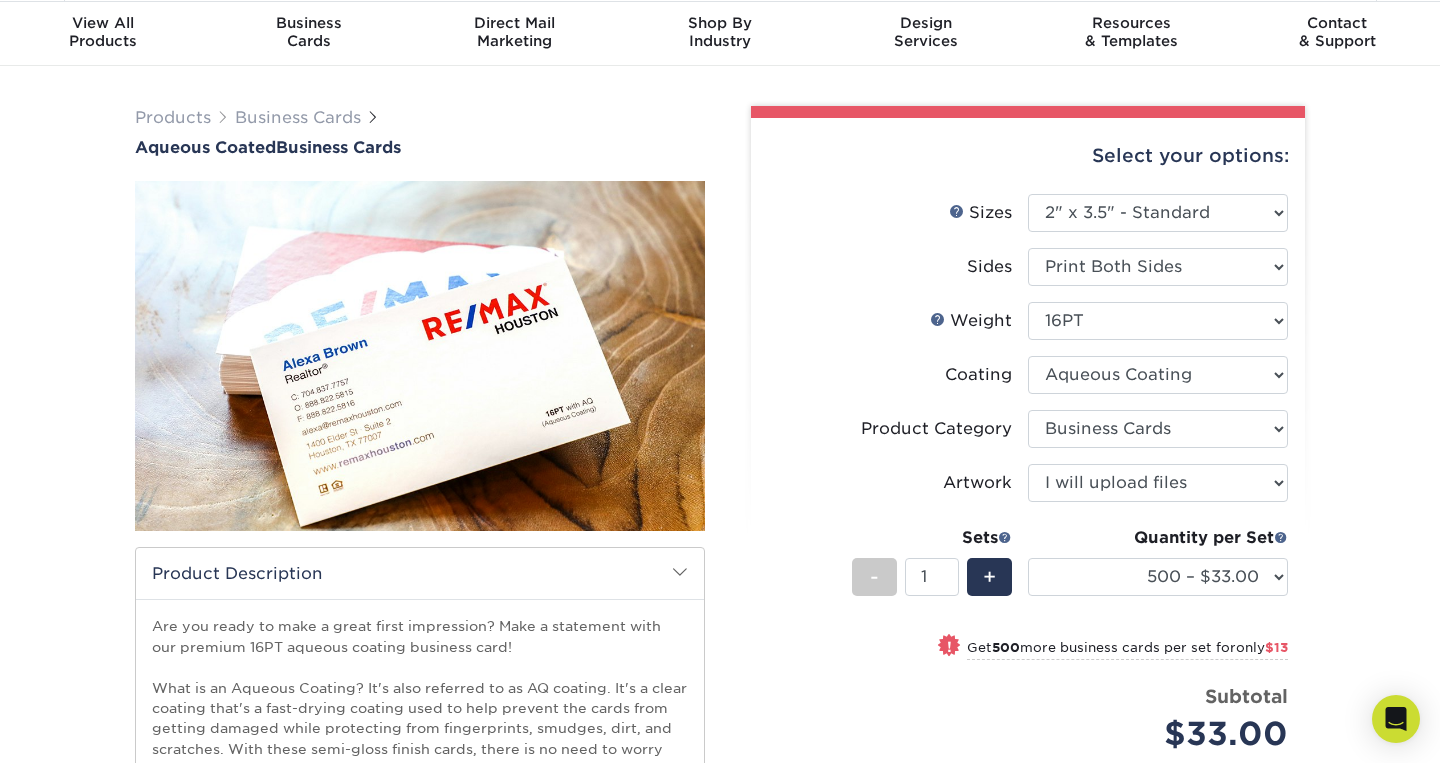 scroll, scrollTop: 56, scrollLeft: 0, axis: vertical 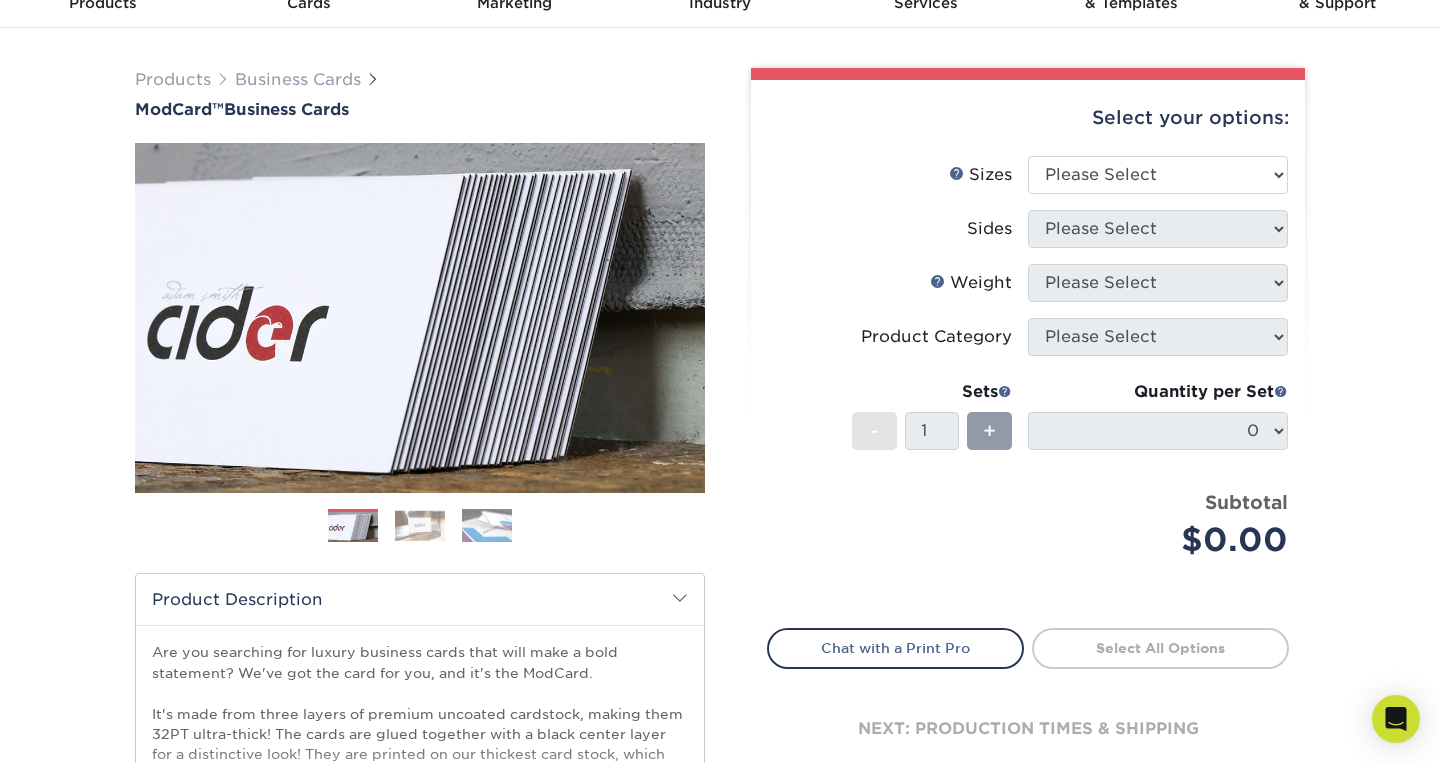 click at bounding box center (420, 525) 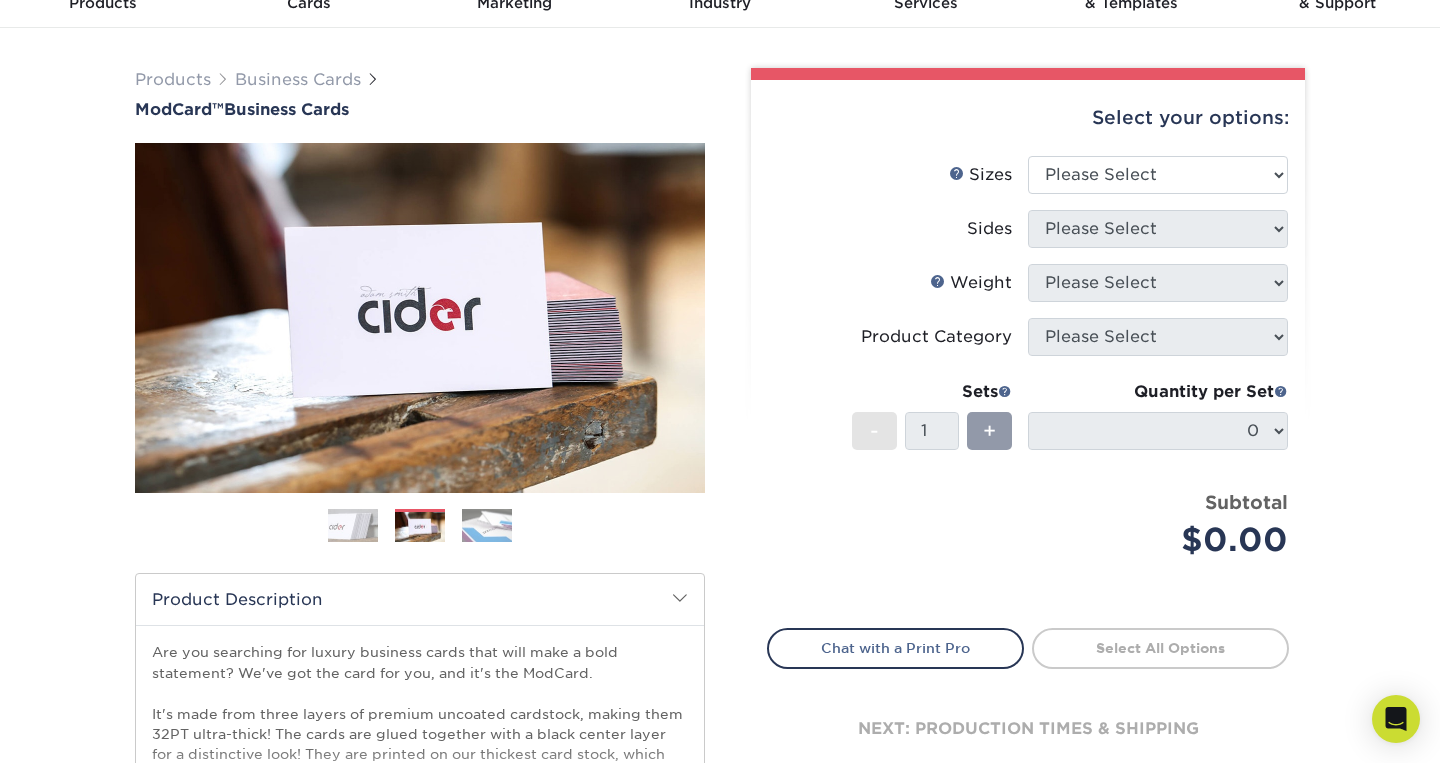 click at bounding box center (487, 525) 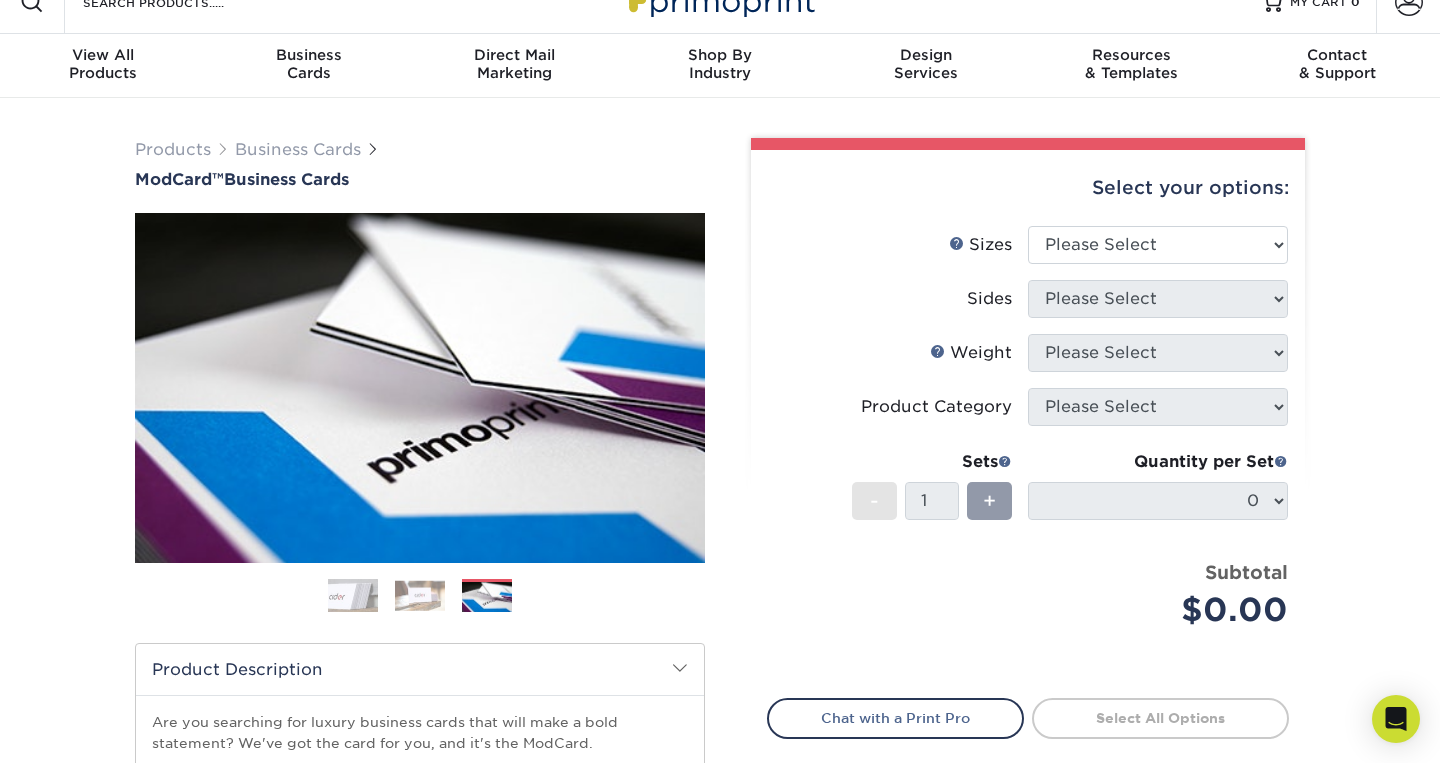scroll, scrollTop: 13, scrollLeft: 0, axis: vertical 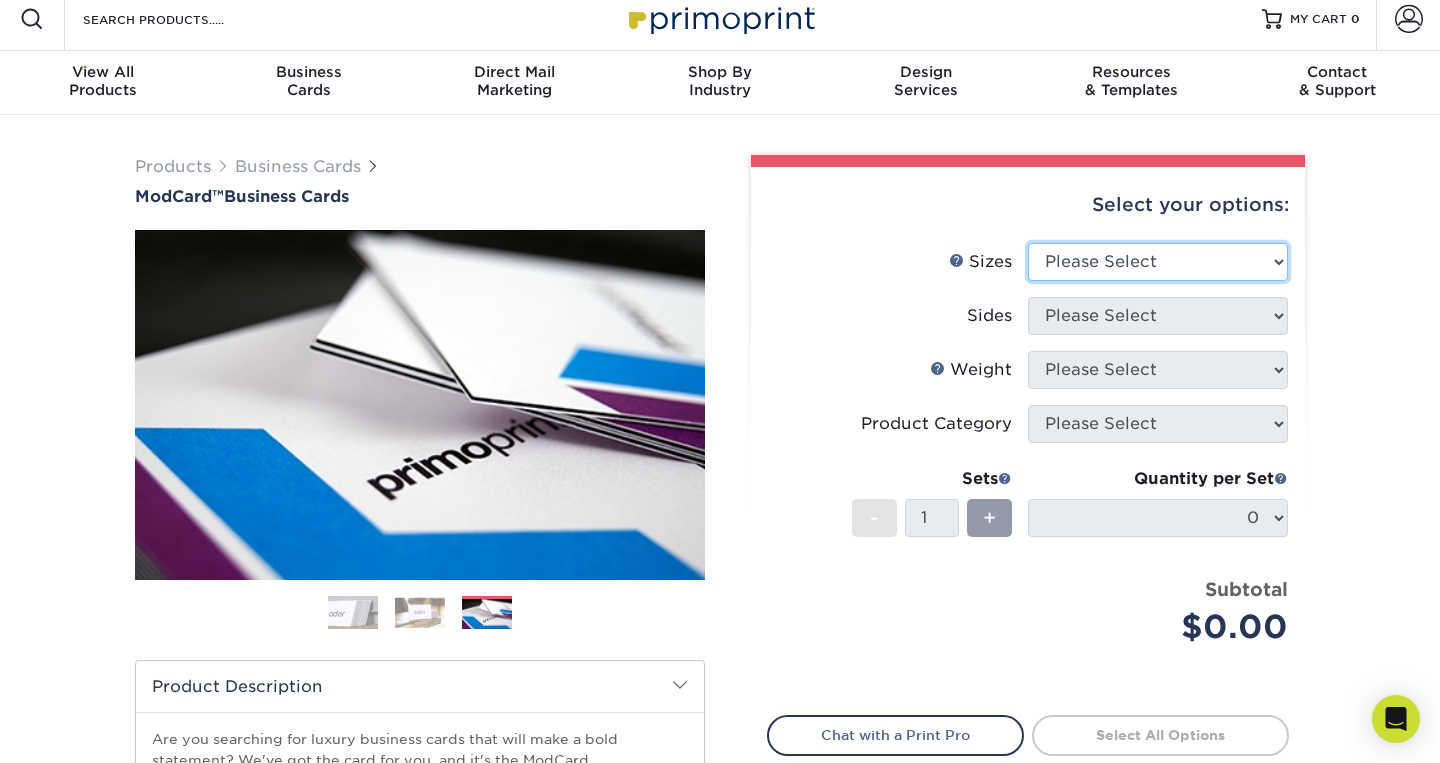 select on "2.00x3.50" 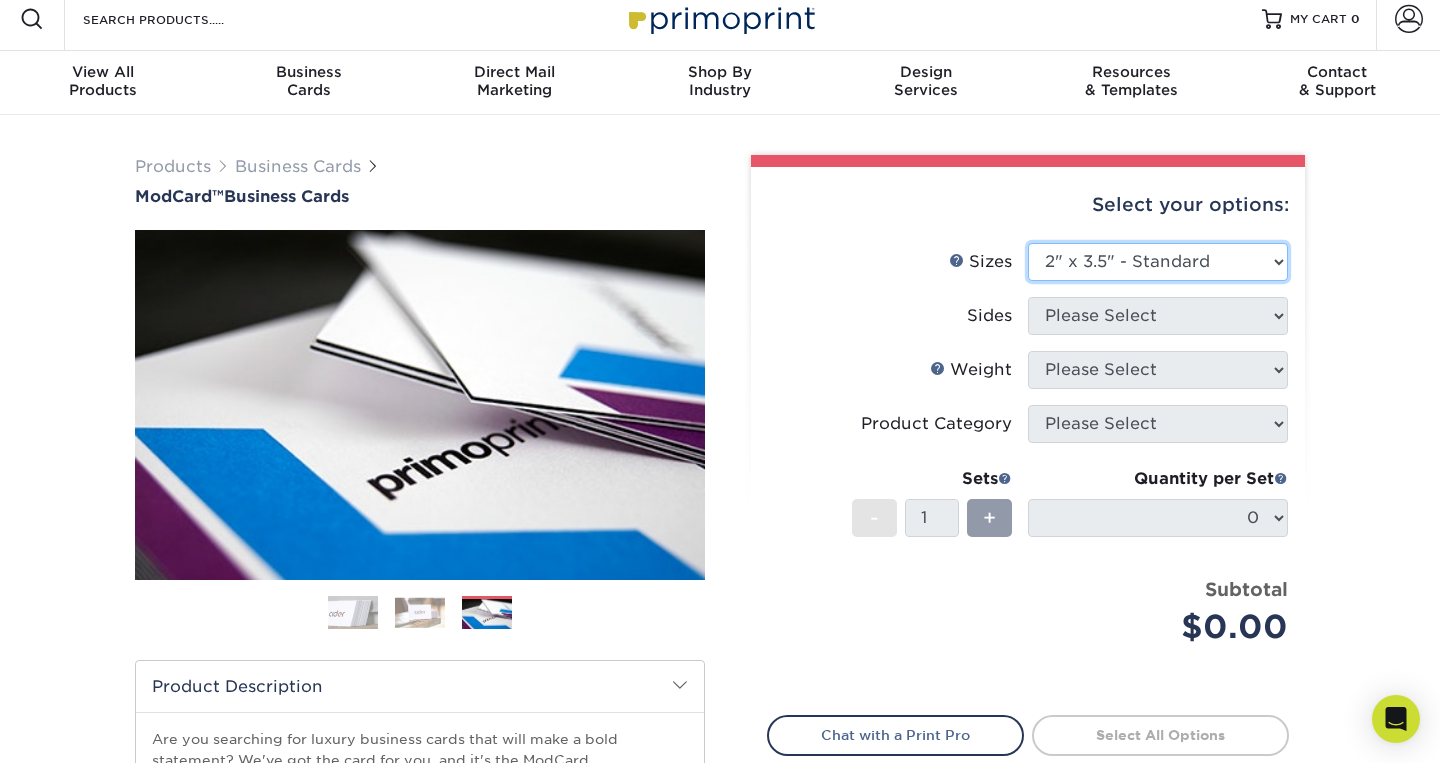 click on "2" x 3.5" - Standard" at bounding box center [0, 0] 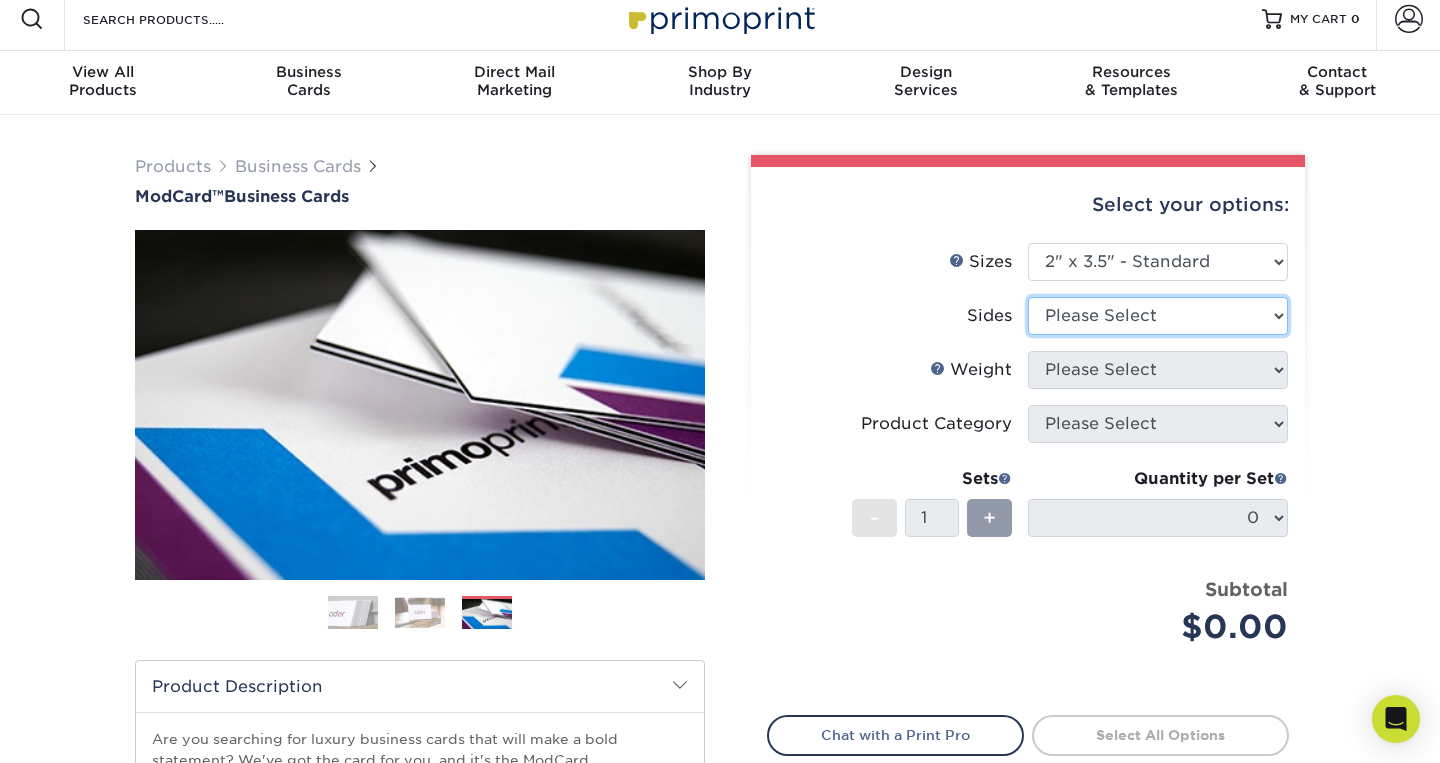 select on "13abbda7-1d64-4f25-8bb2-c179b224825d" 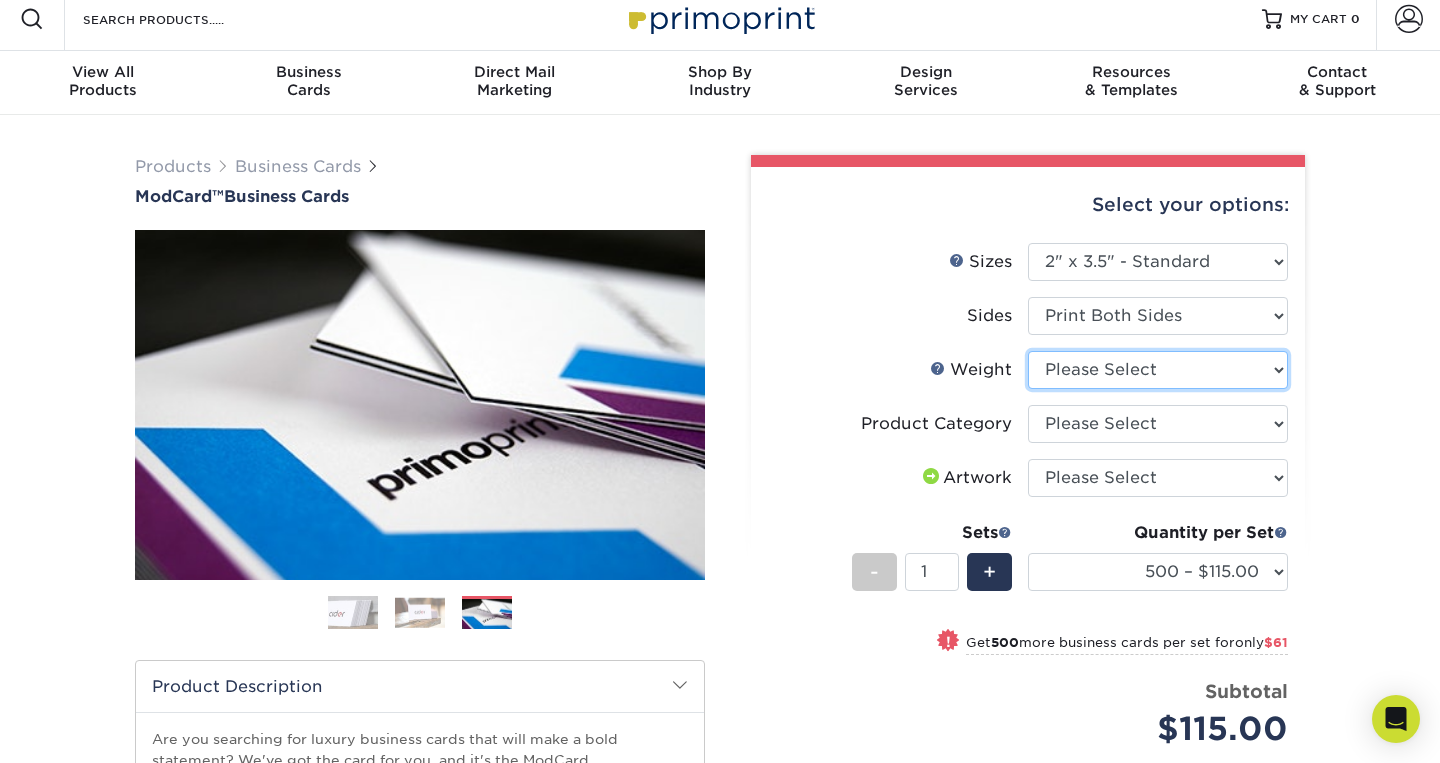 select on "32PTUCBLK" 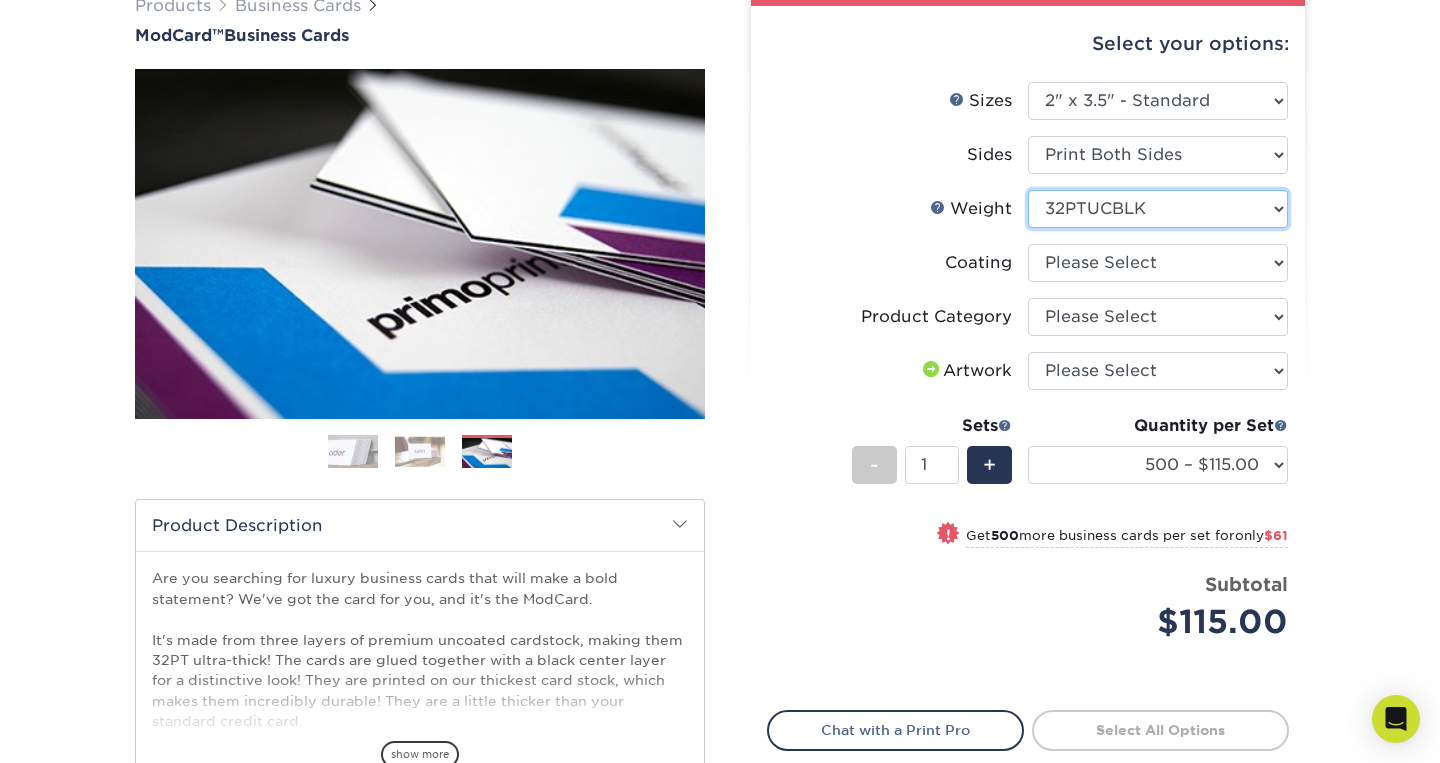 scroll, scrollTop: 176, scrollLeft: 0, axis: vertical 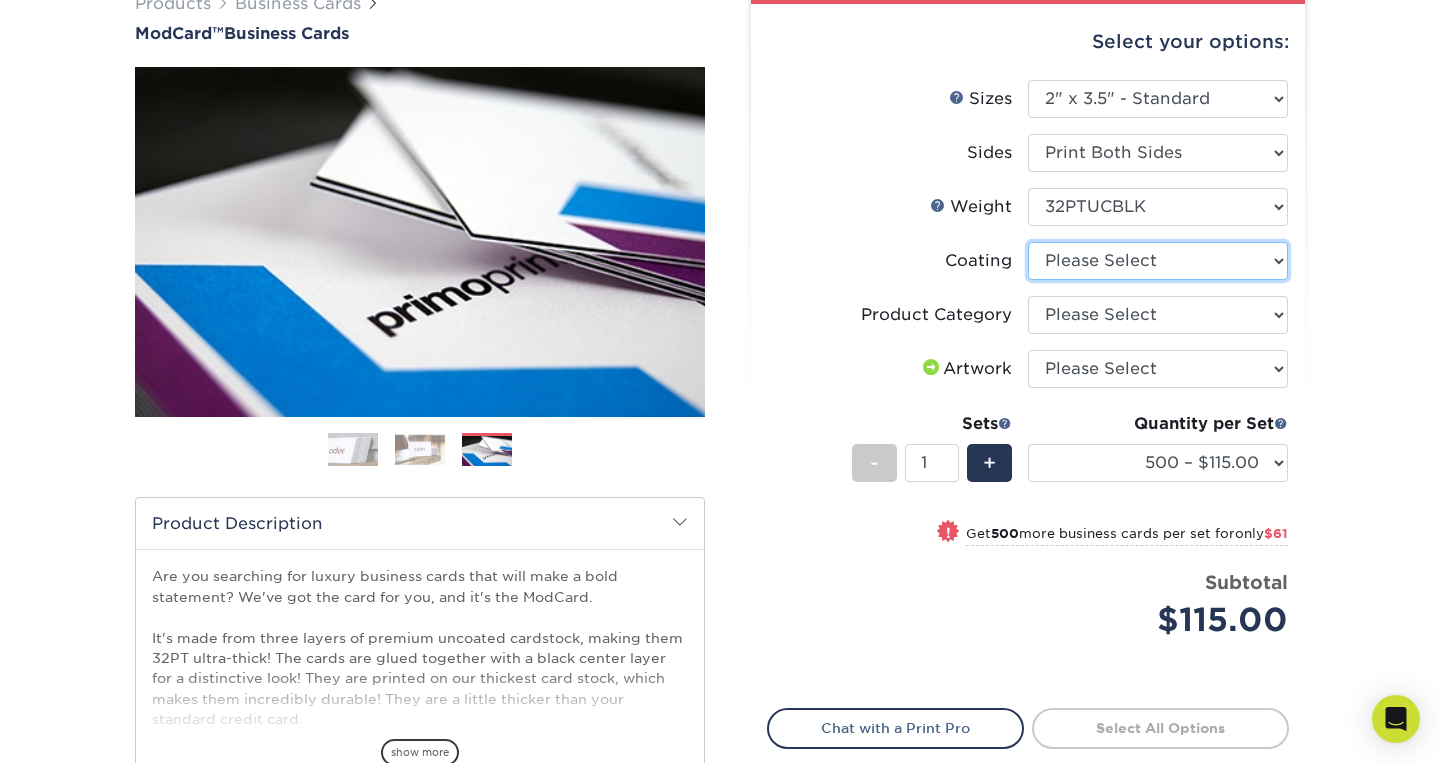 select on "3e7618de-abca-4bda-9f97-8b9129e913d8" 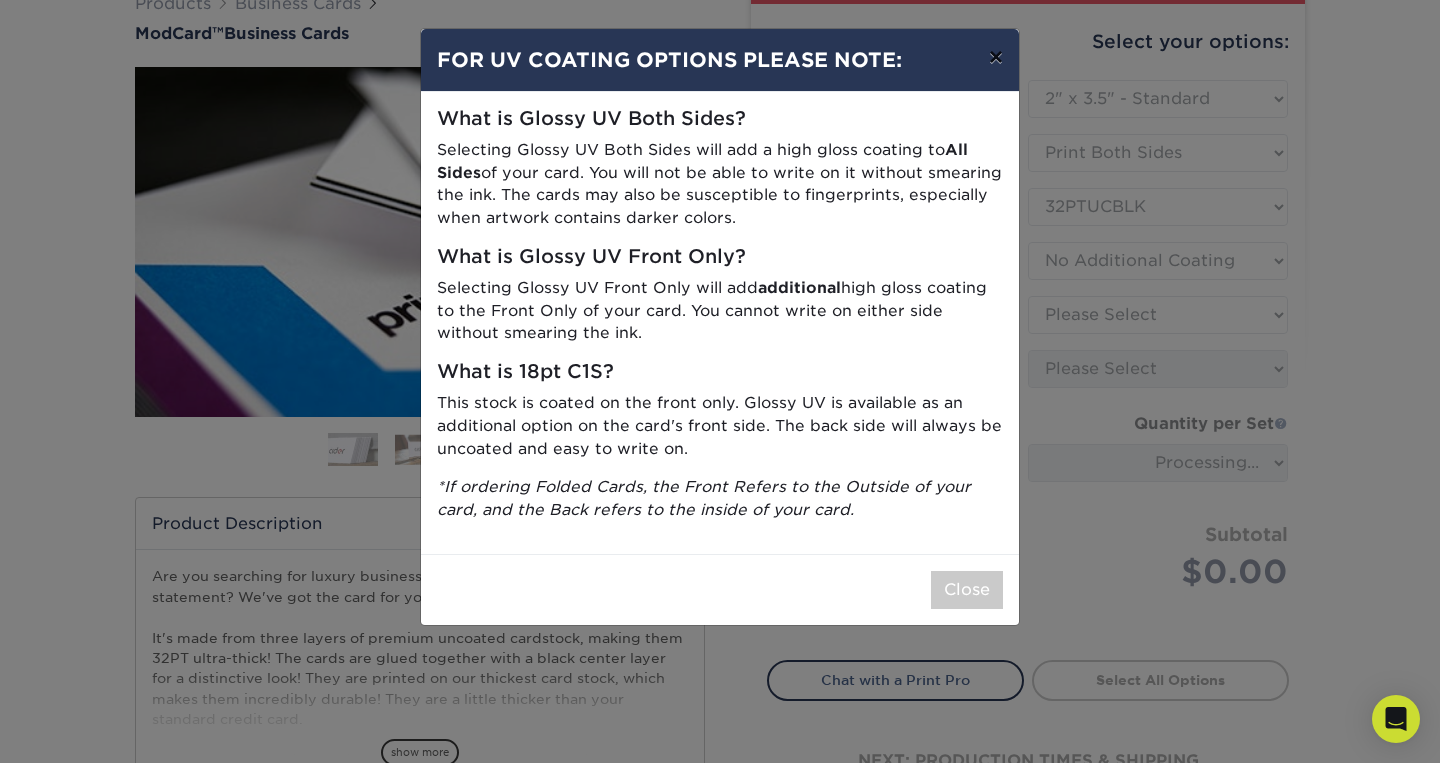 click on "×" at bounding box center (996, 57) 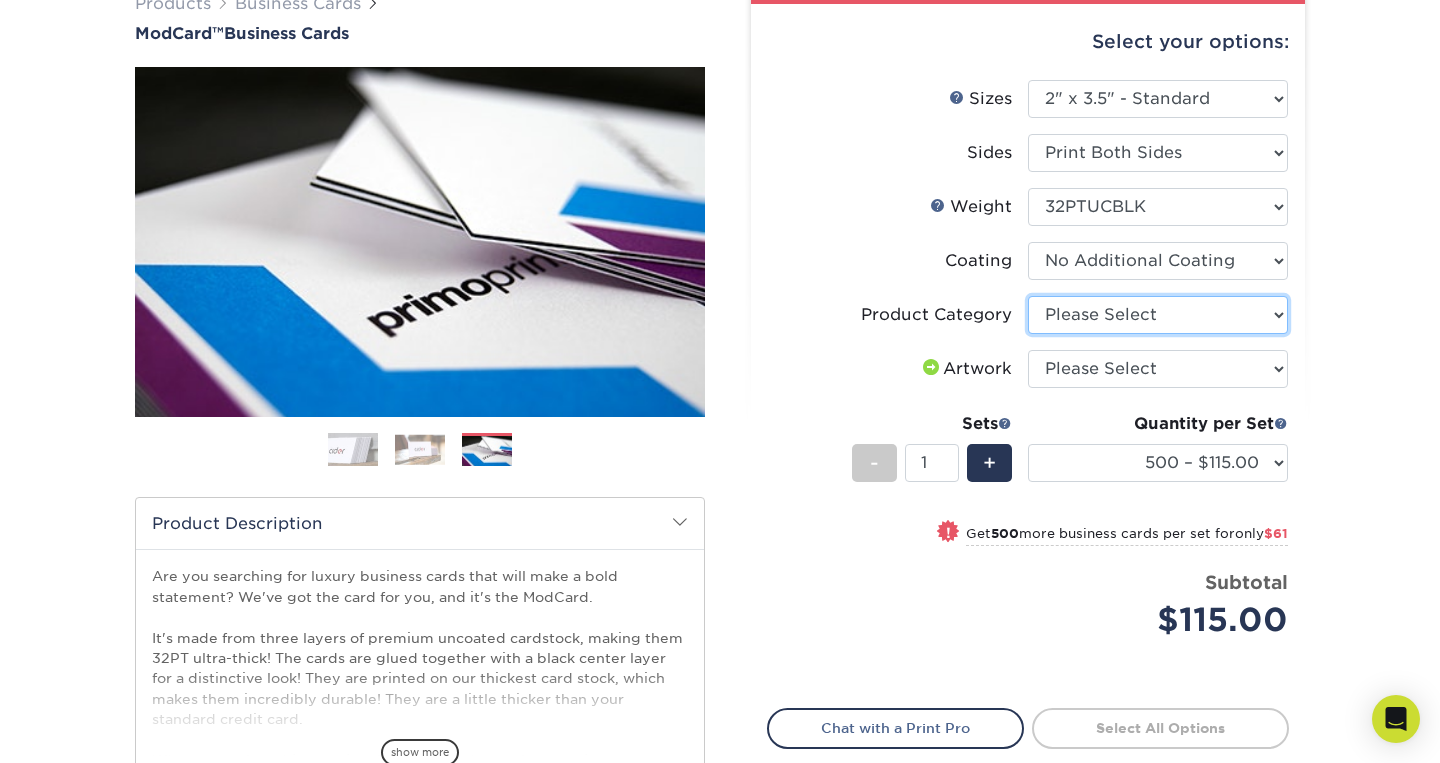 select on "3b5148f1-0588-4f88-a218-97bcfdce65c1" 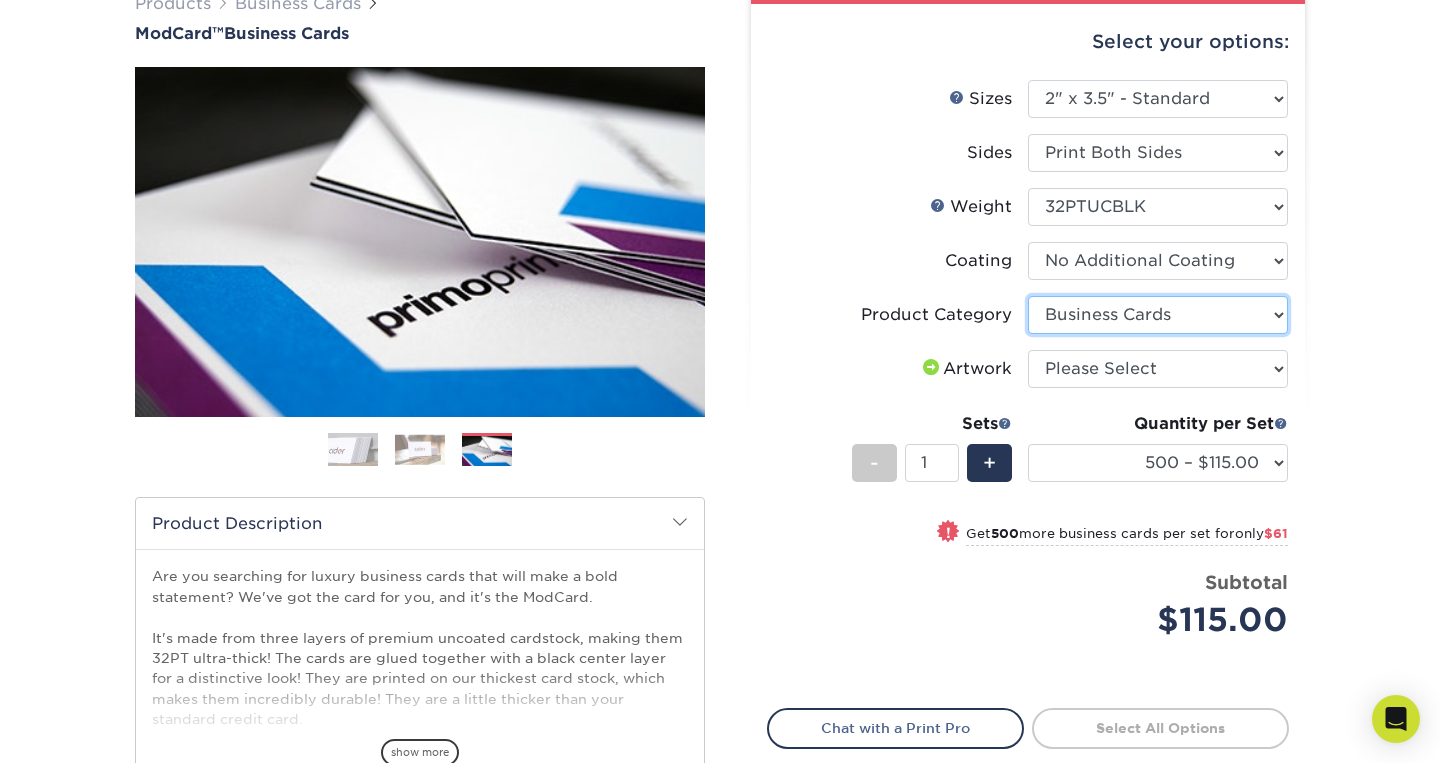 click on "Business Cards" at bounding box center [0, 0] 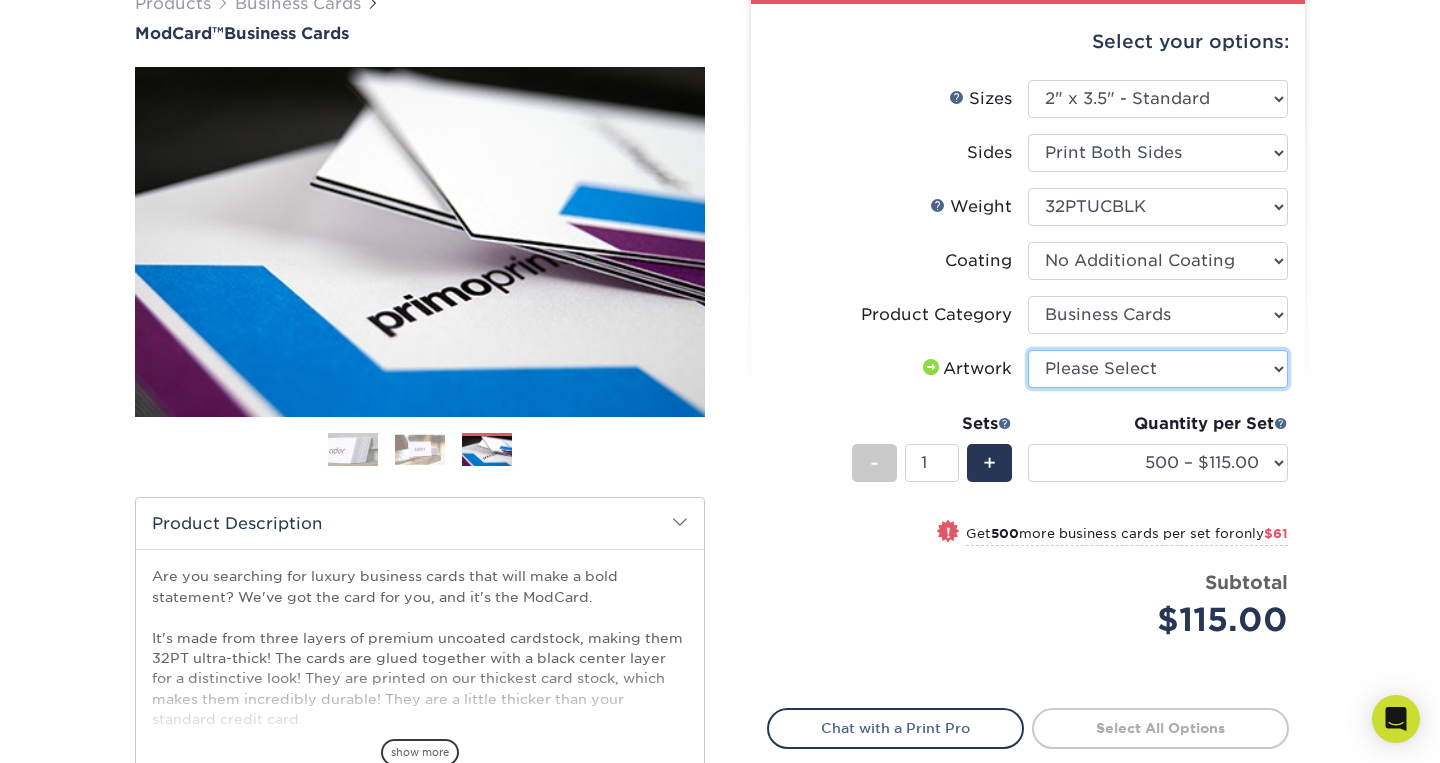 select on "upload" 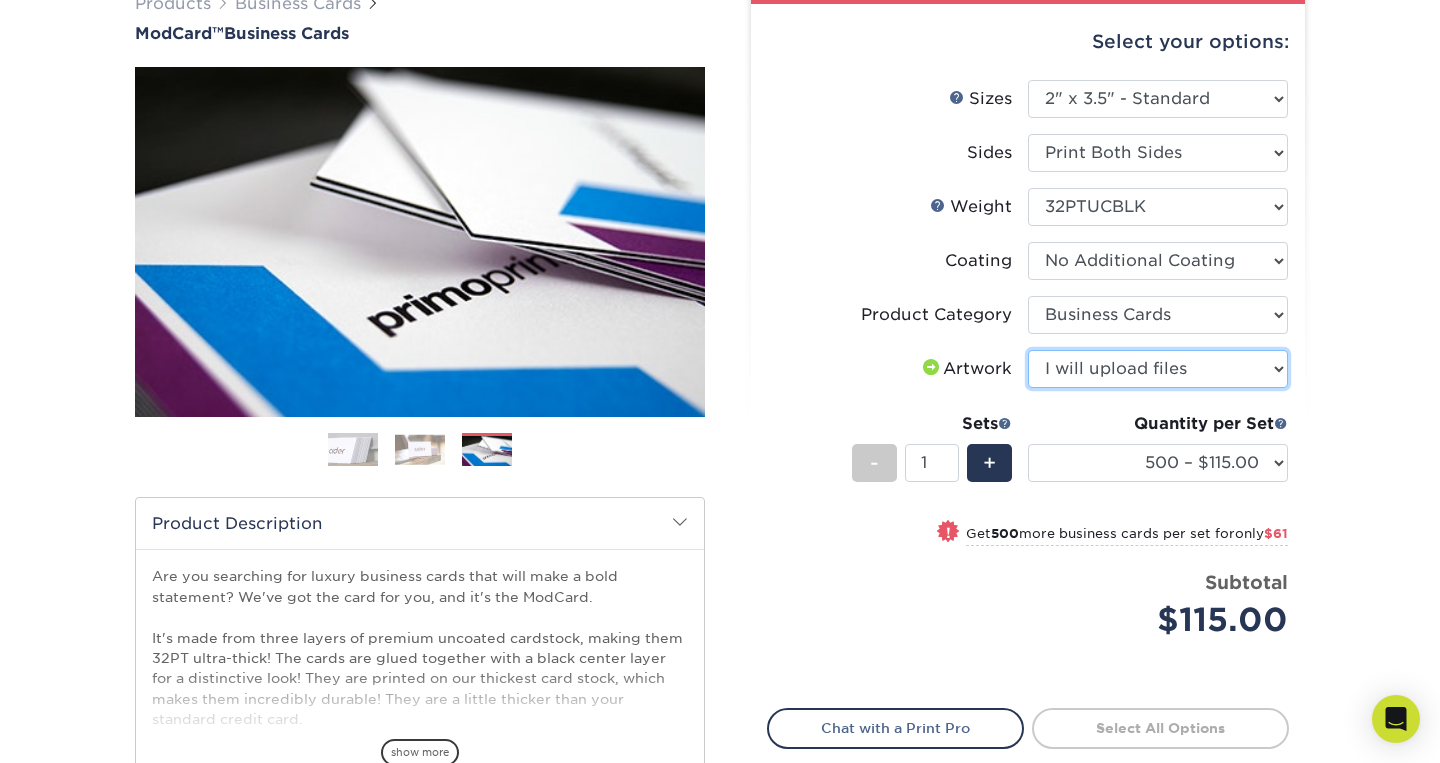 click on "I will upload files" at bounding box center [0, 0] 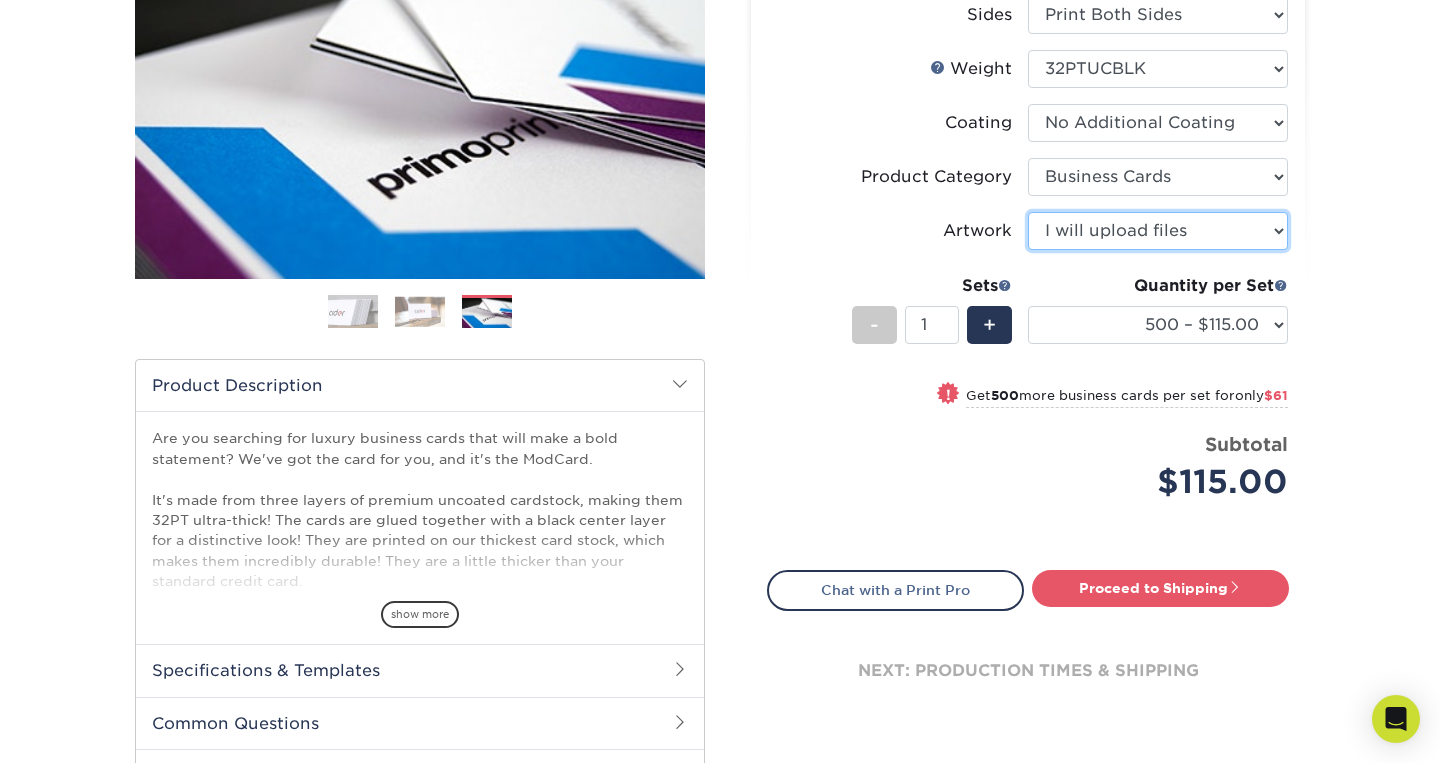 scroll, scrollTop: 335, scrollLeft: 0, axis: vertical 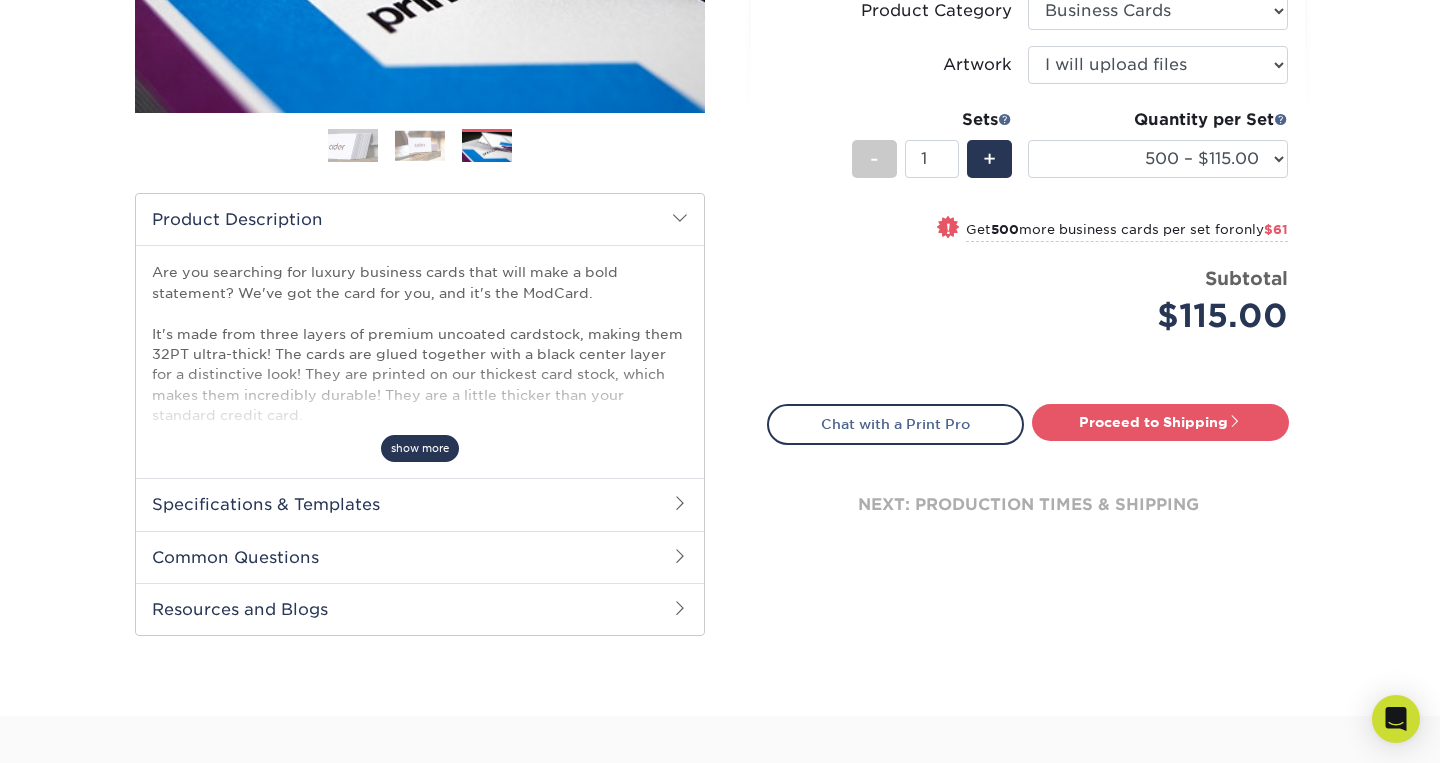 click on "show more" at bounding box center (420, 448) 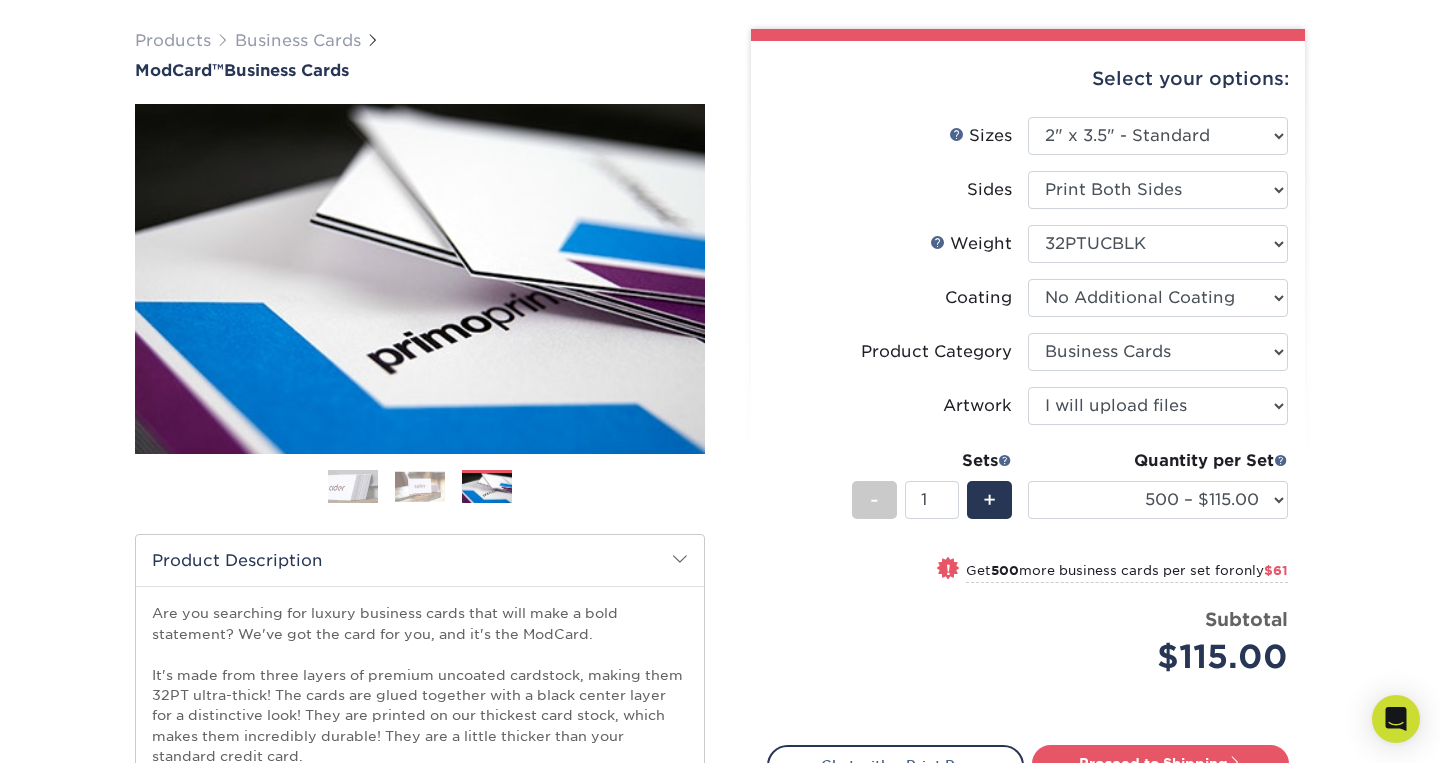 scroll, scrollTop: 136, scrollLeft: 0, axis: vertical 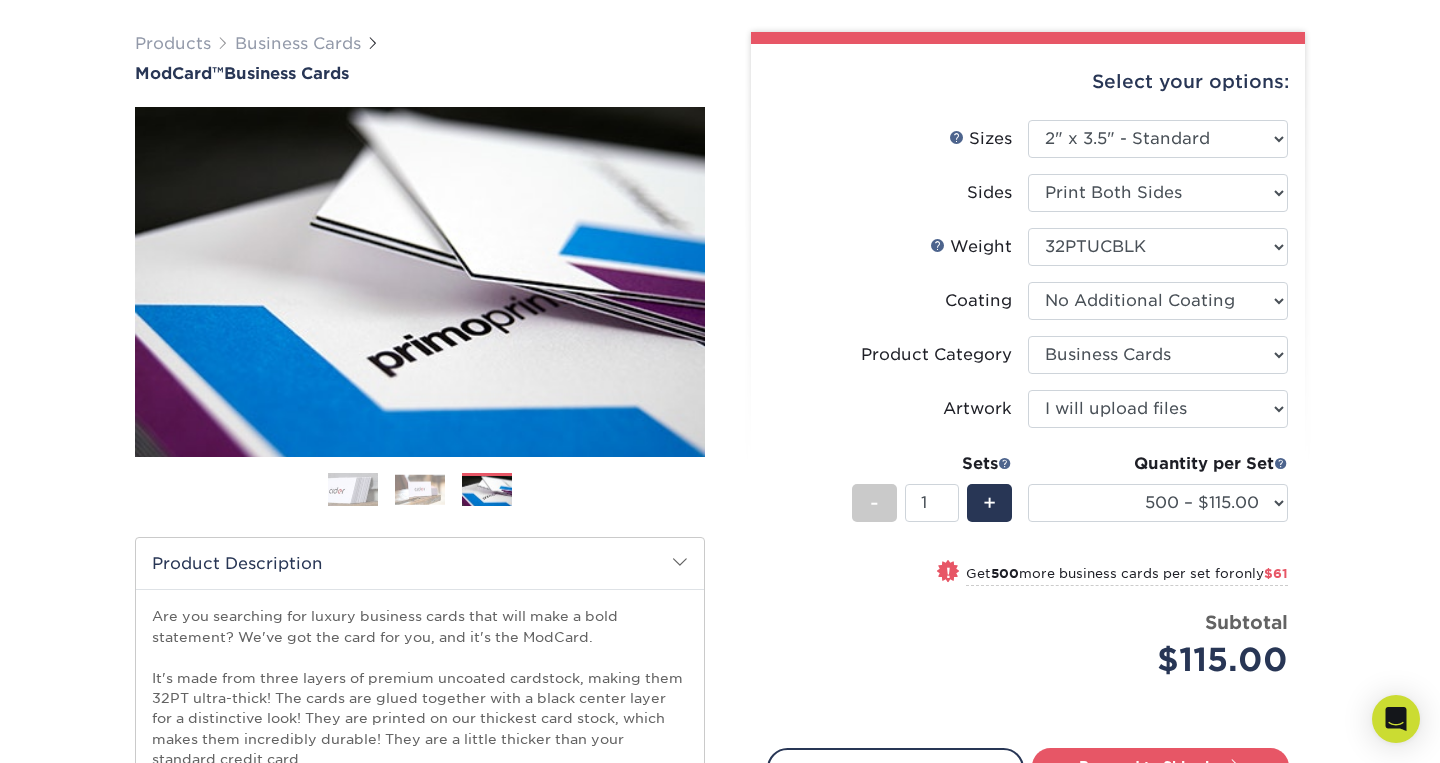 click at bounding box center (420, 489) 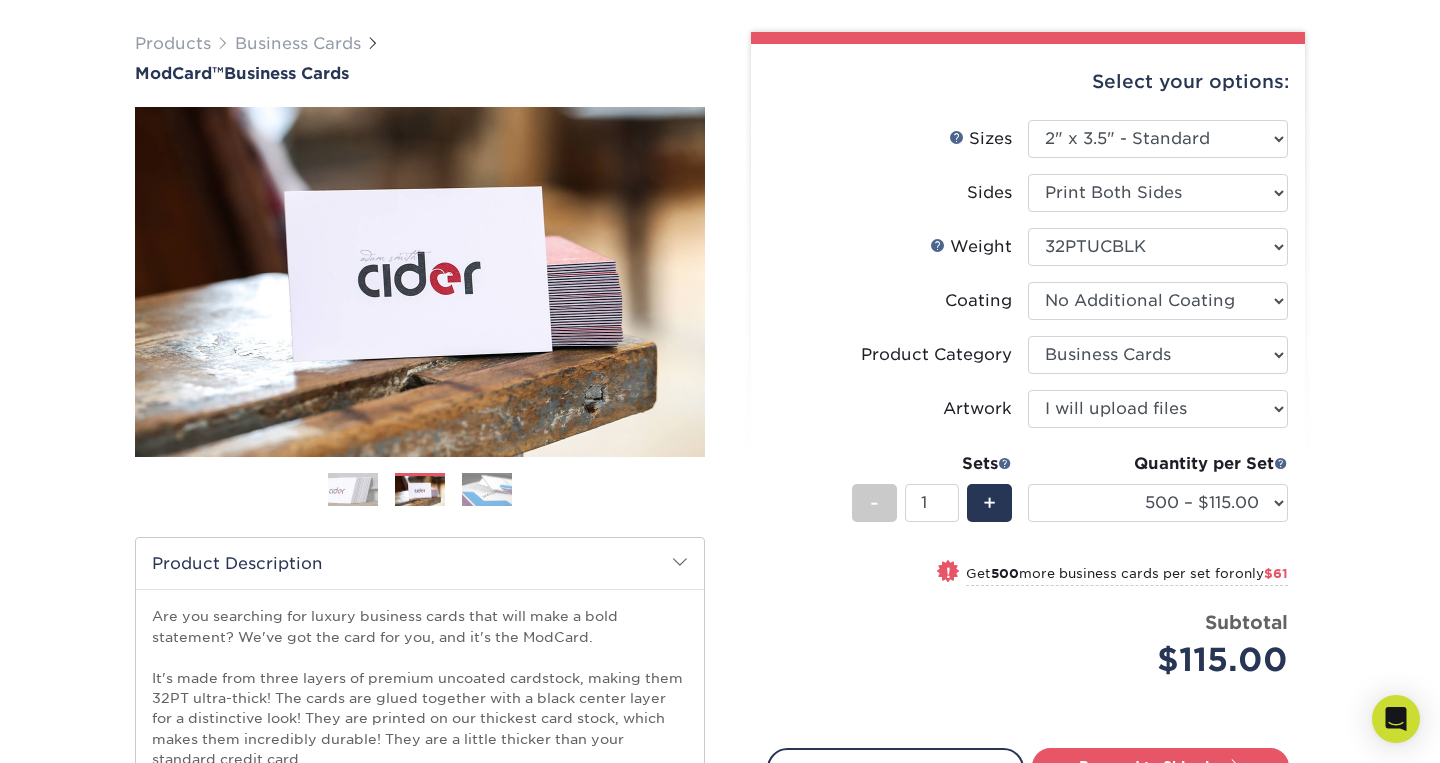 click at bounding box center (353, 490) 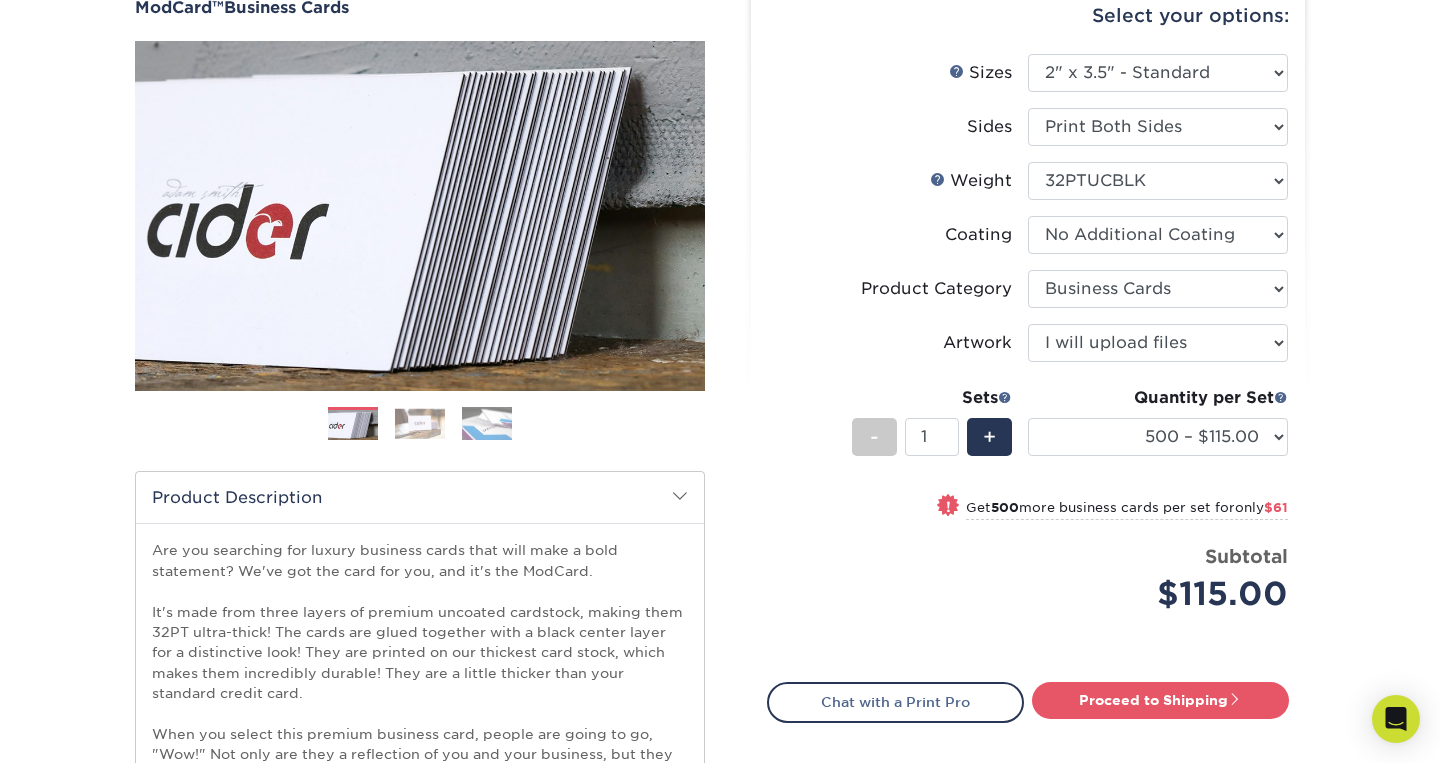 scroll, scrollTop: 200, scrollLeft: 0, axis: vertical 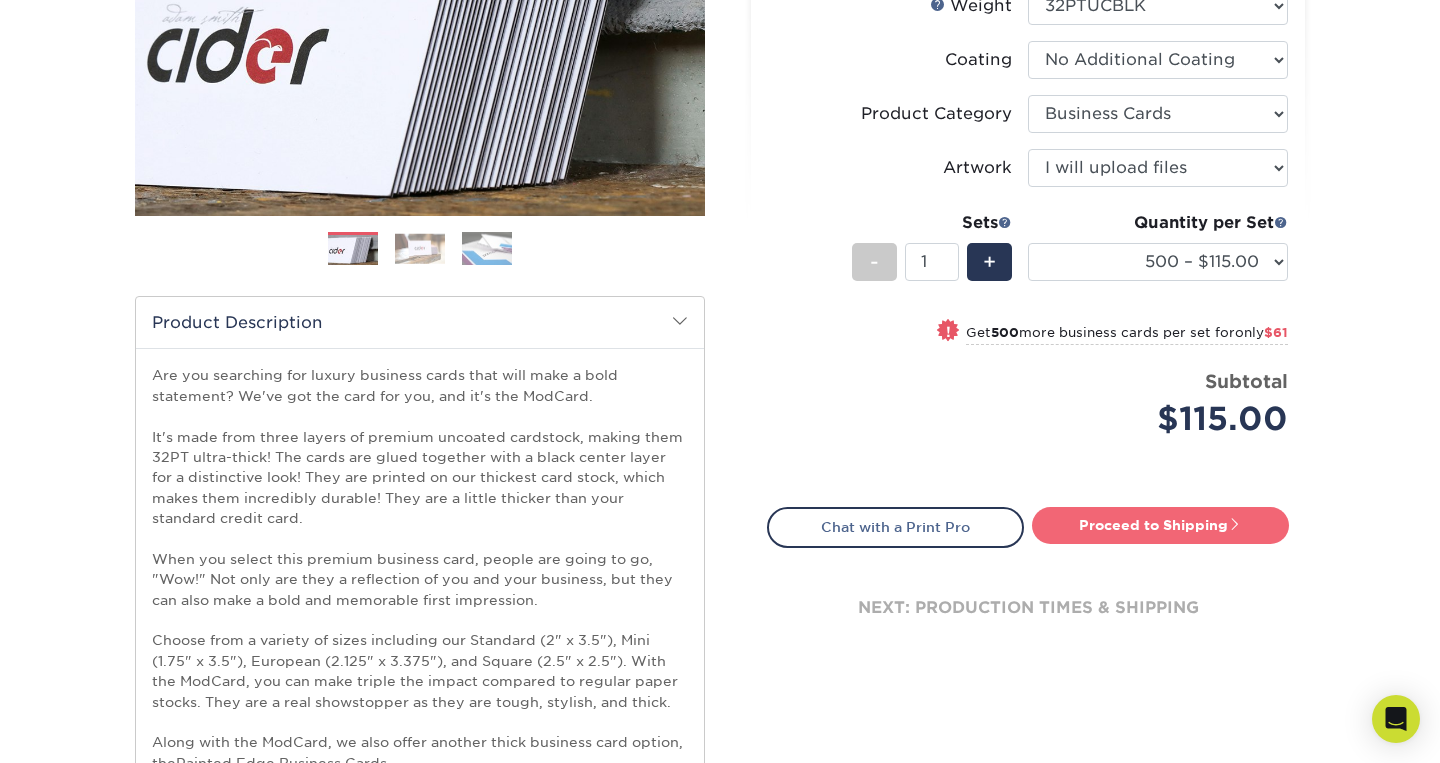 click on "Proceed to Shipping" at bounding box center [1160, 525] 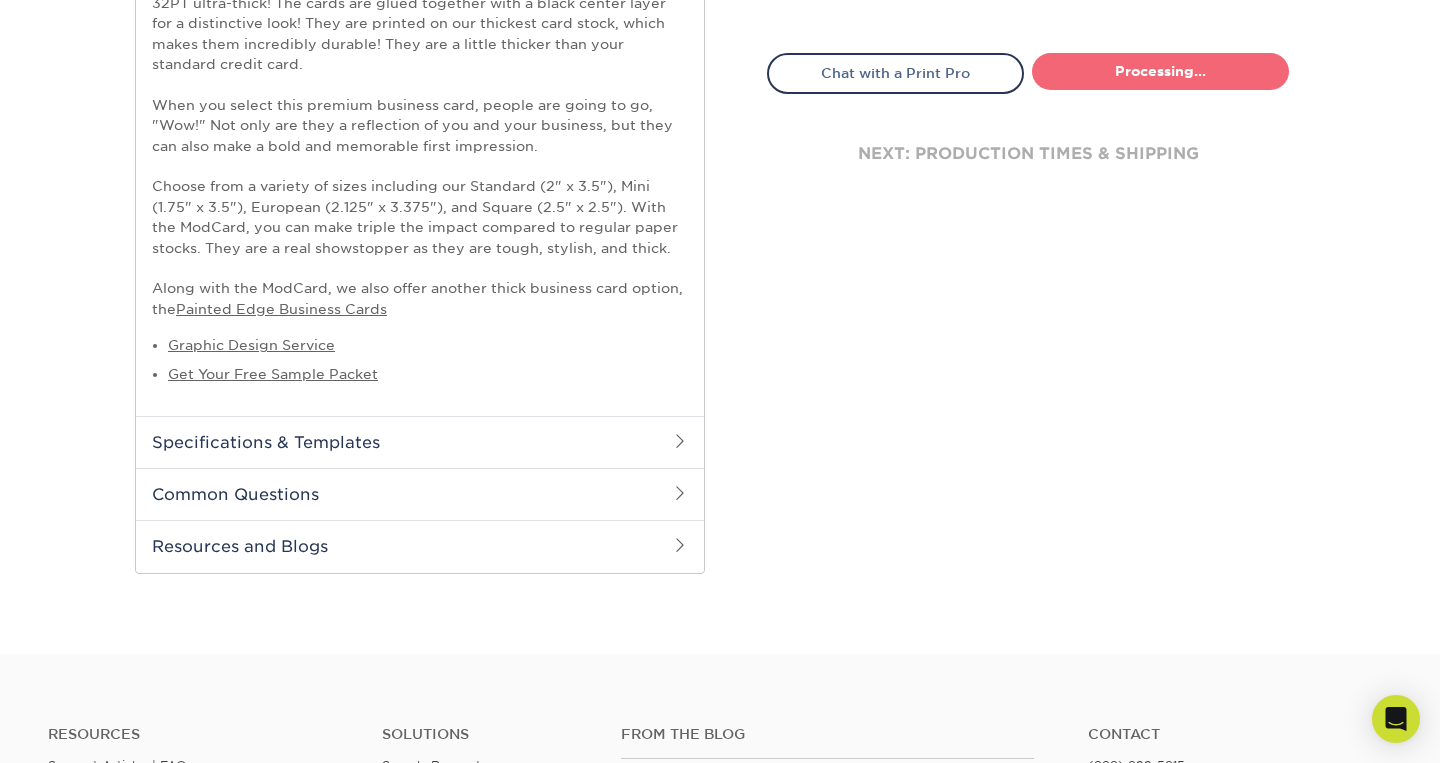 select on "5f593cd4-e965-446d-a983-0d73bfd06503" 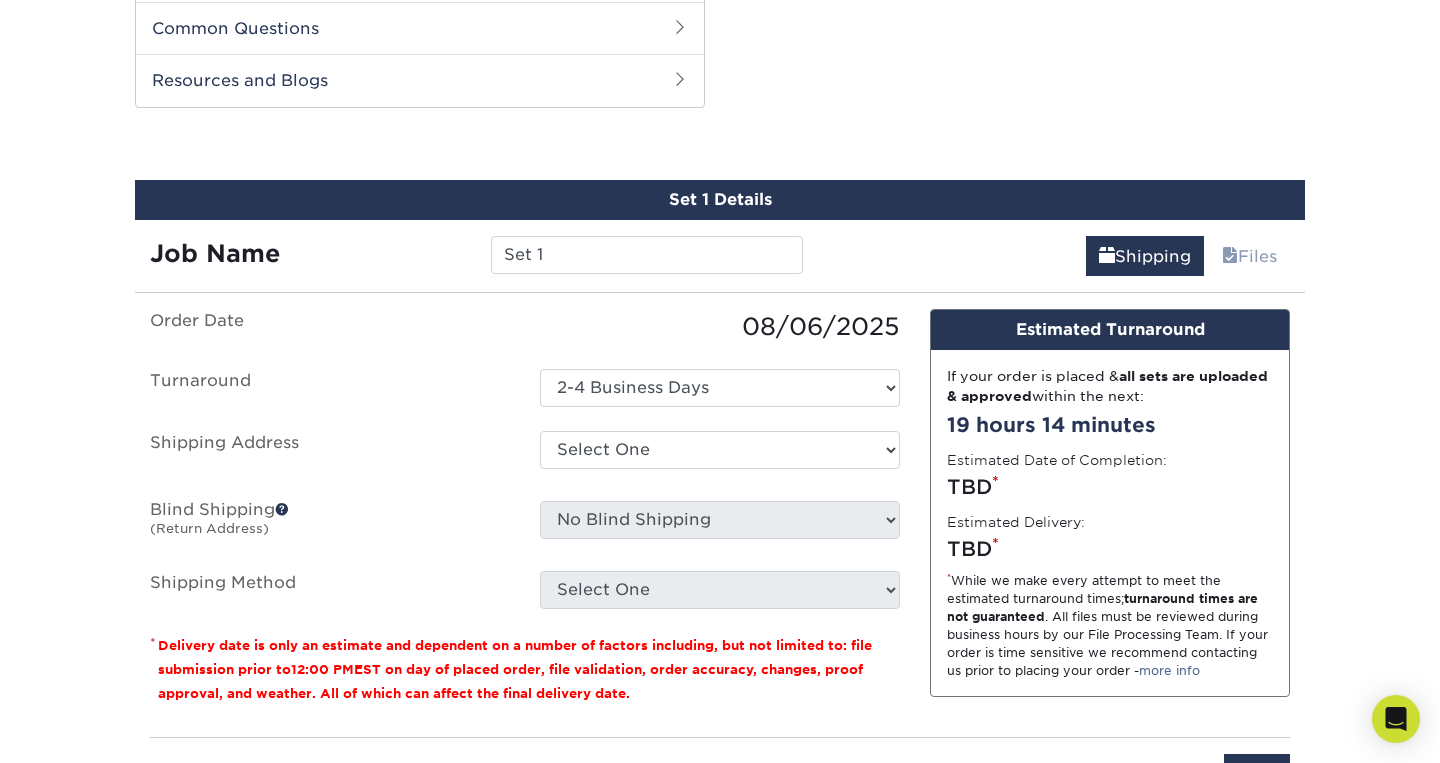 scroll, scrollTop: 1300, scrollLeft: 0, axis: vertical 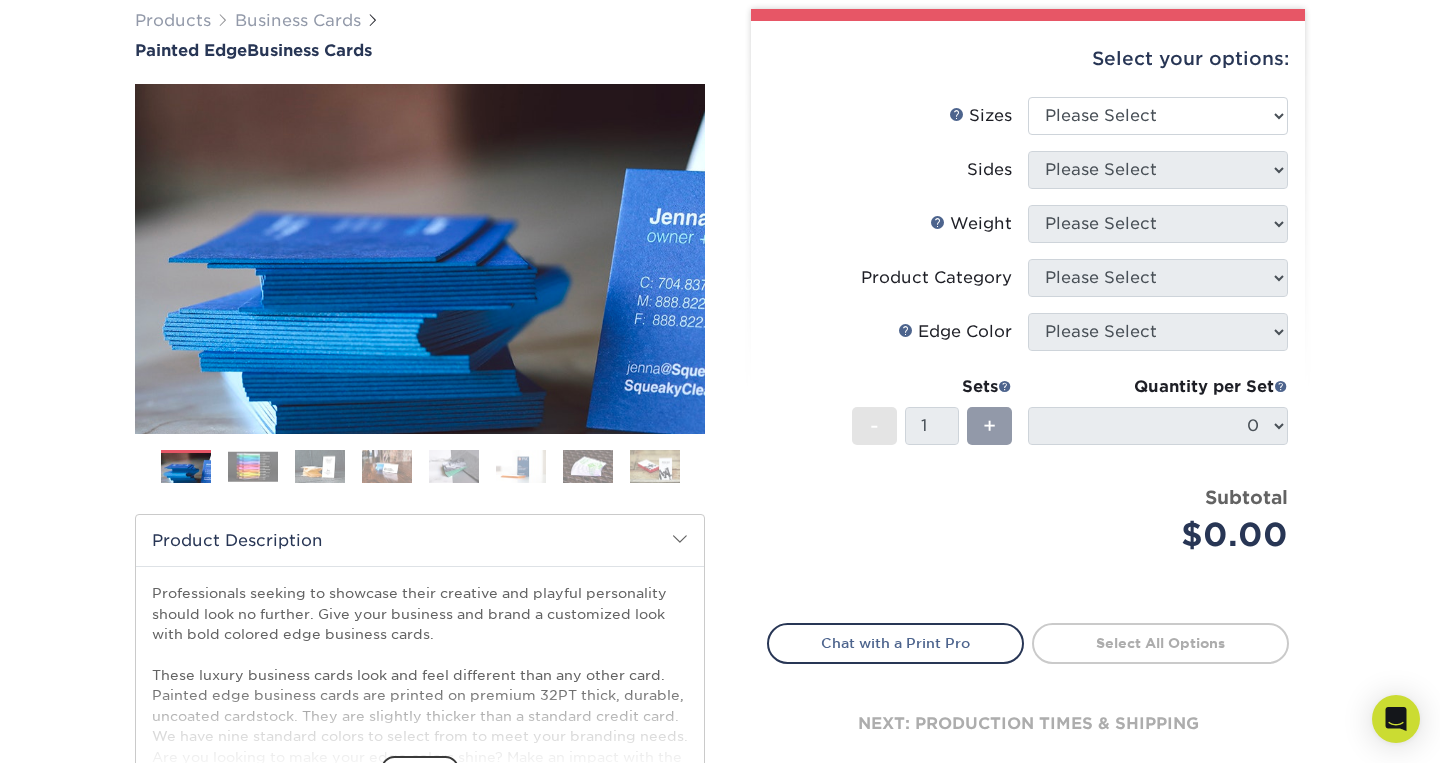 click at bounding box center [253, 466] 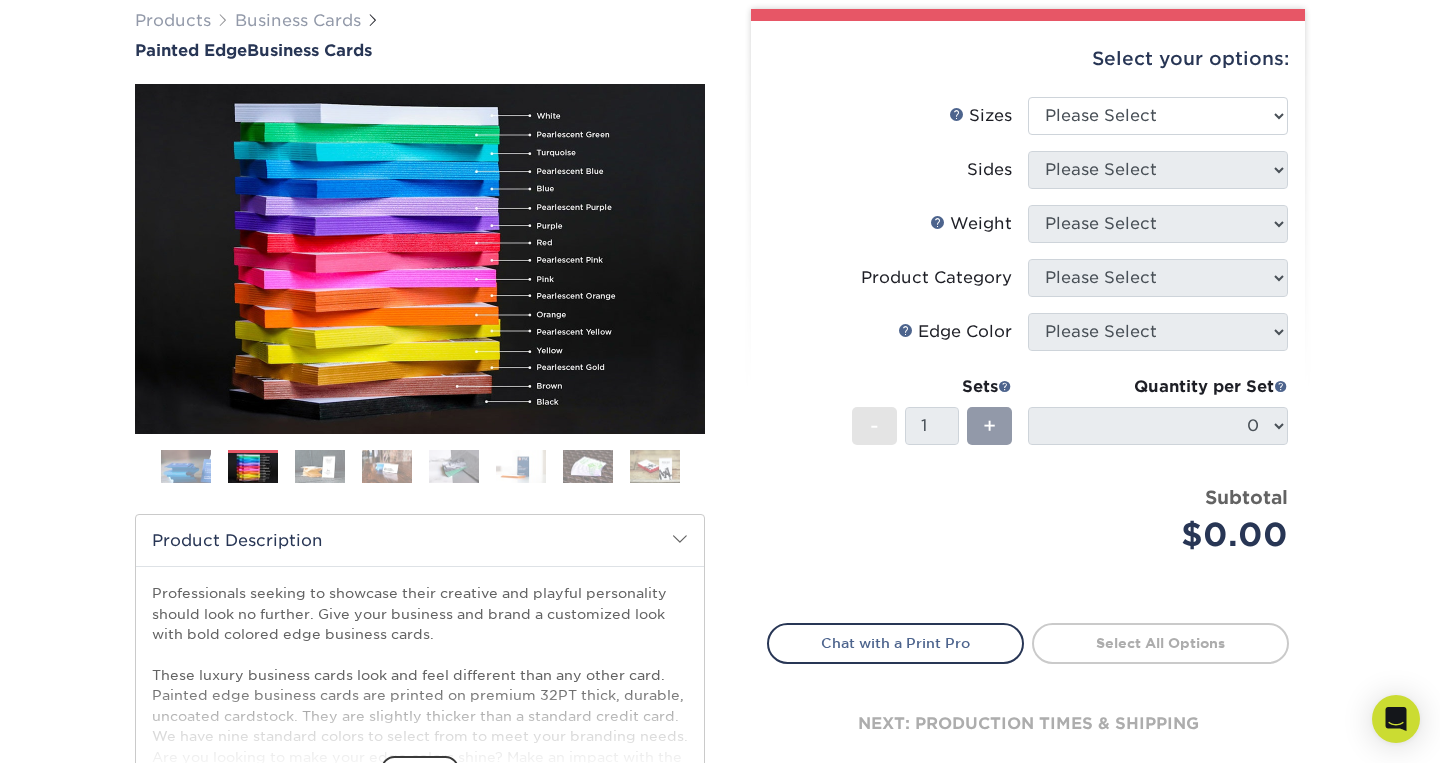 click at bounding box center (320, 466) 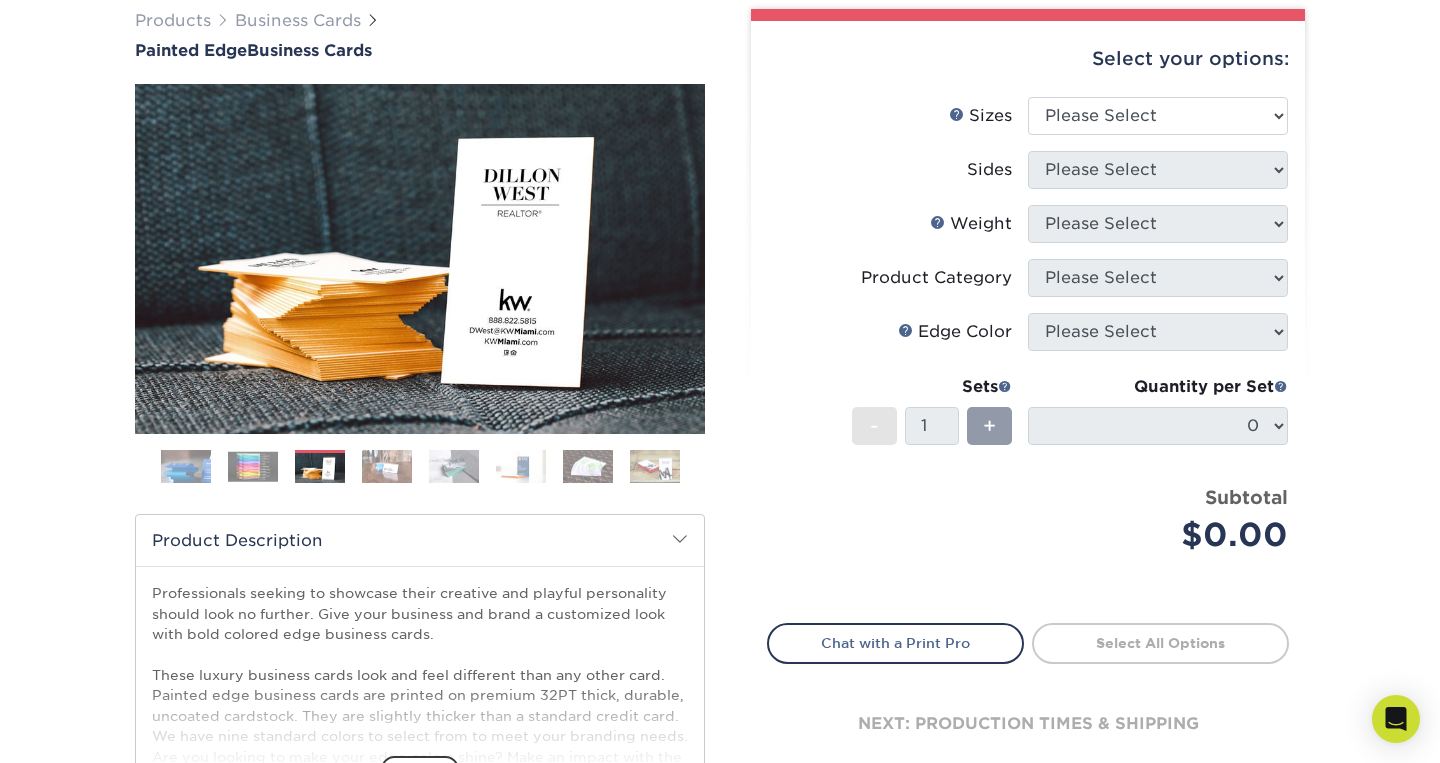 click at bounding box center [387, 466] 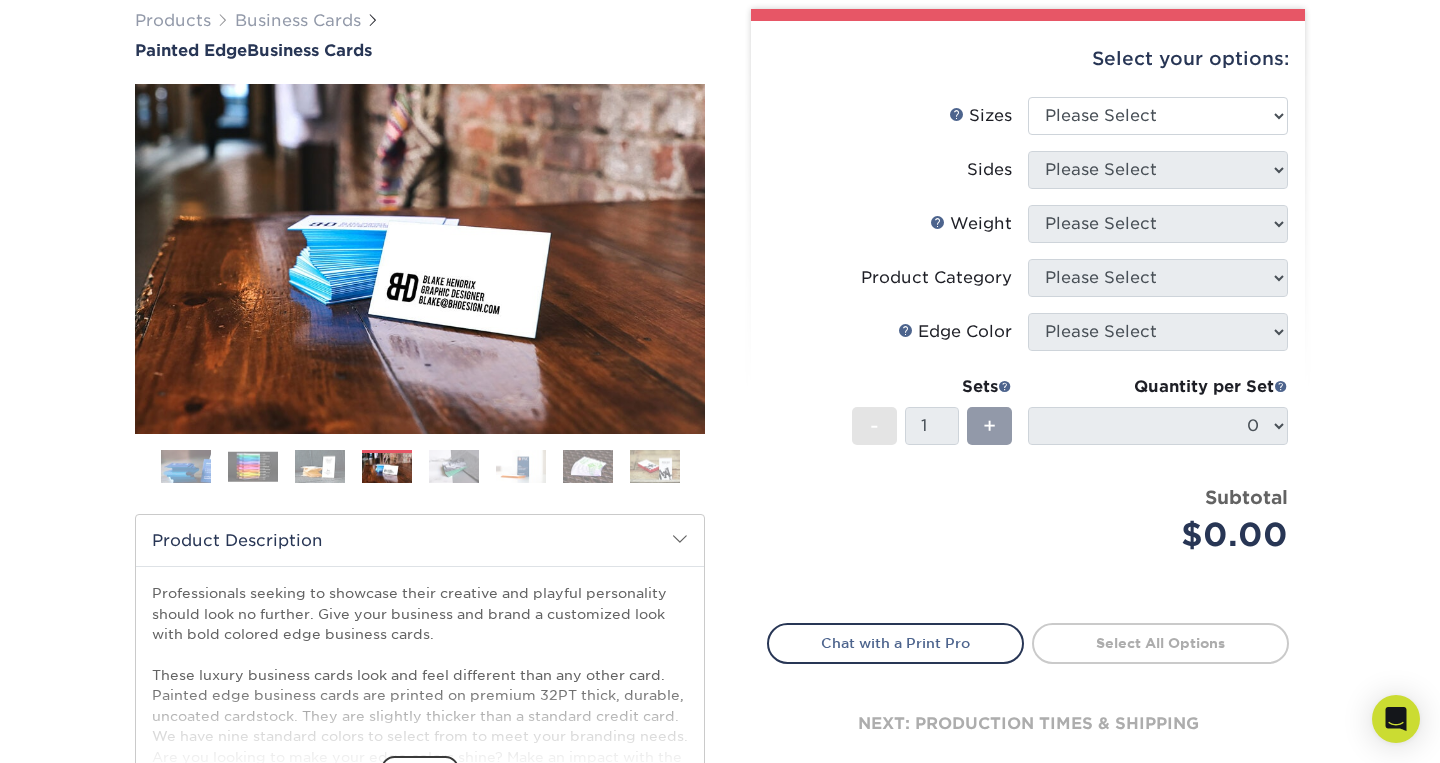 click at bounding box center [454, 466] 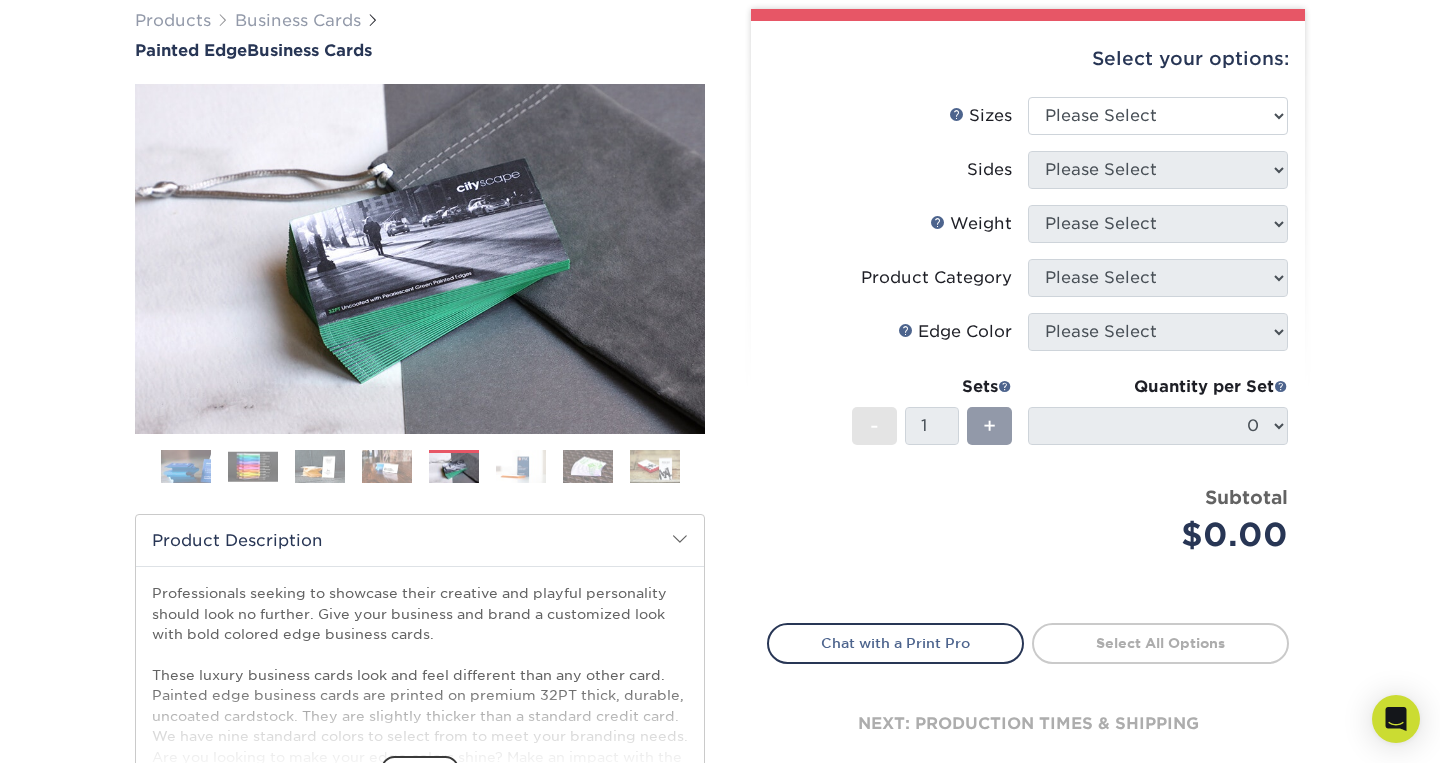 click at bounding box center [521, 466] 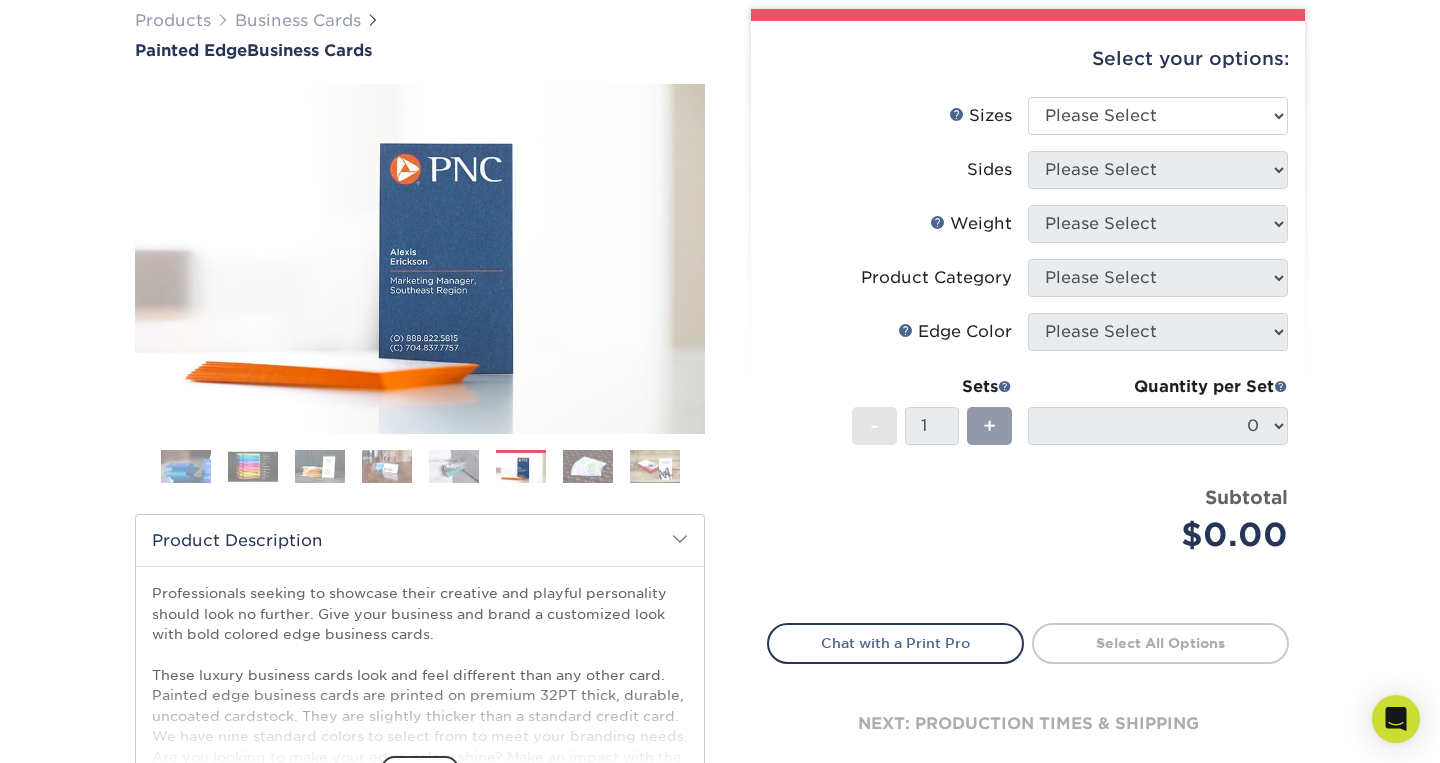 click at bounding box center [588, 466] 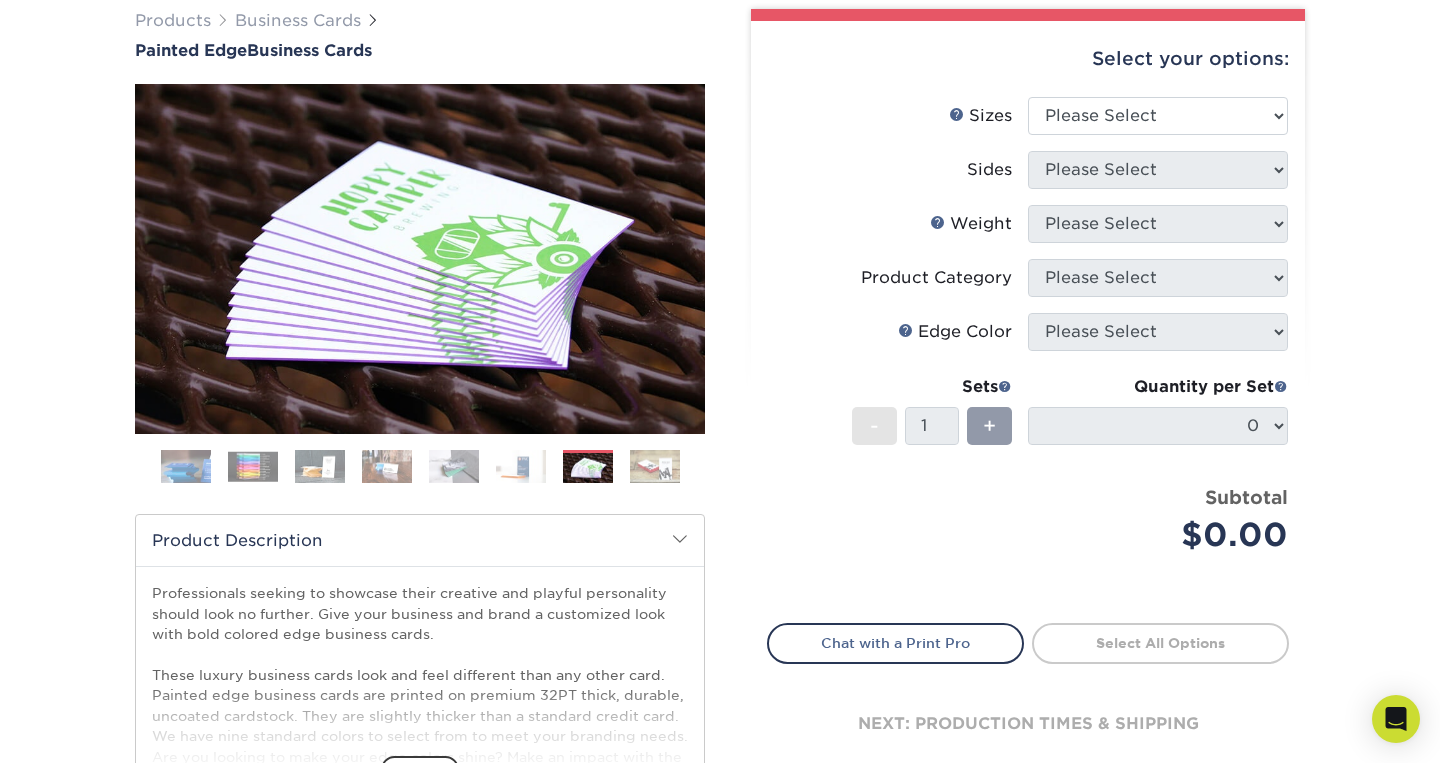 click at bounding box center (655, 466) 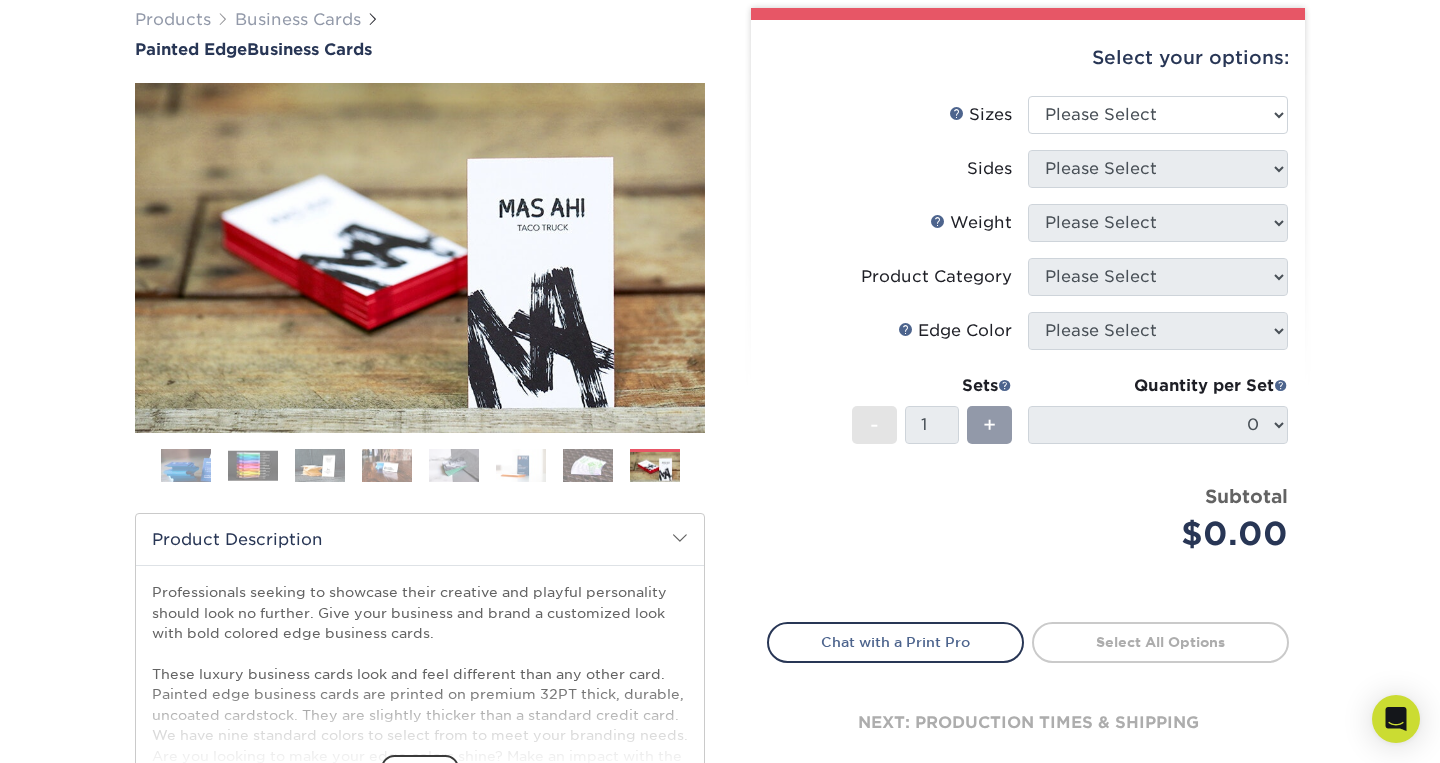 scroll, scrollTop: 152, scrollLeft: 0, axis: vertical 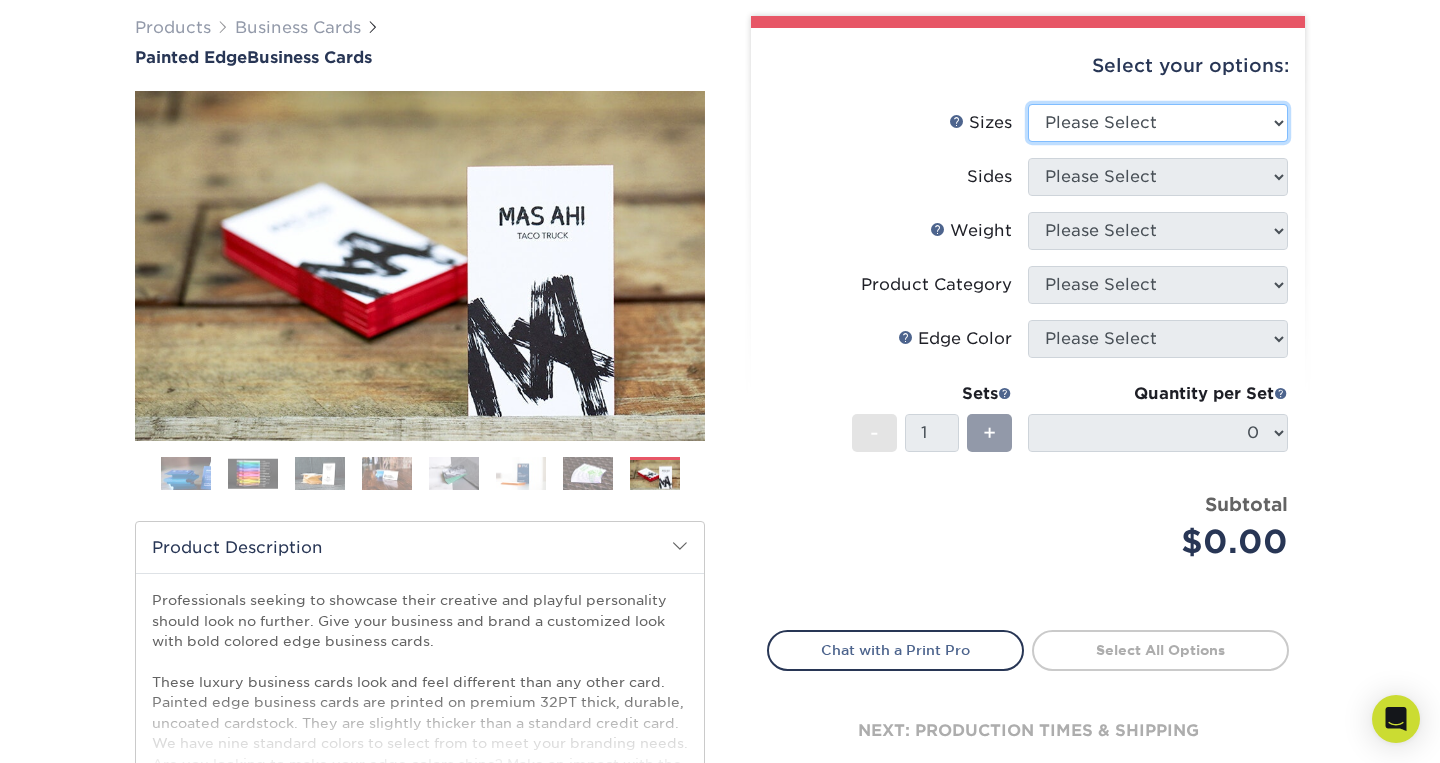 select on "2.00x3.50" 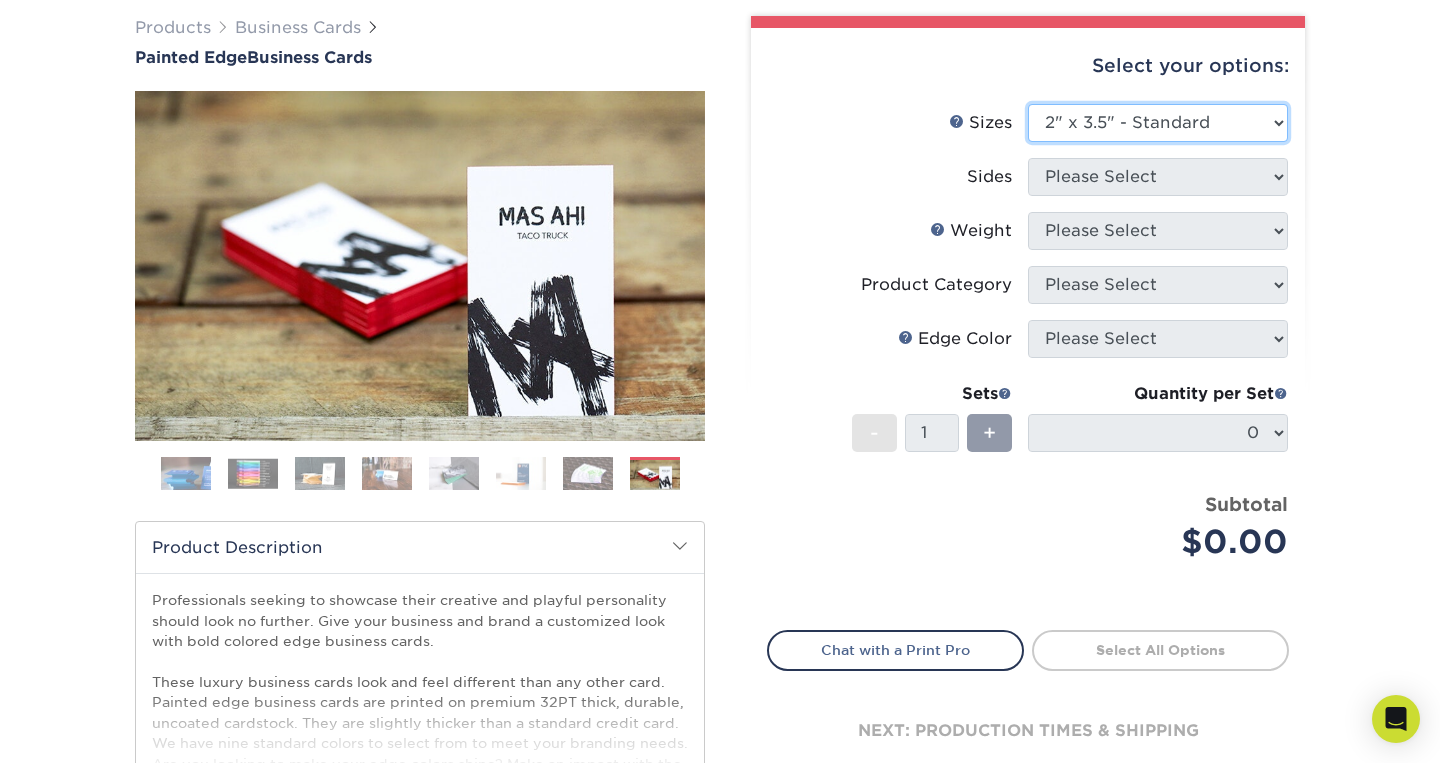 click on "2" x 3.5" - Standard" at bounding box center (0, 0) 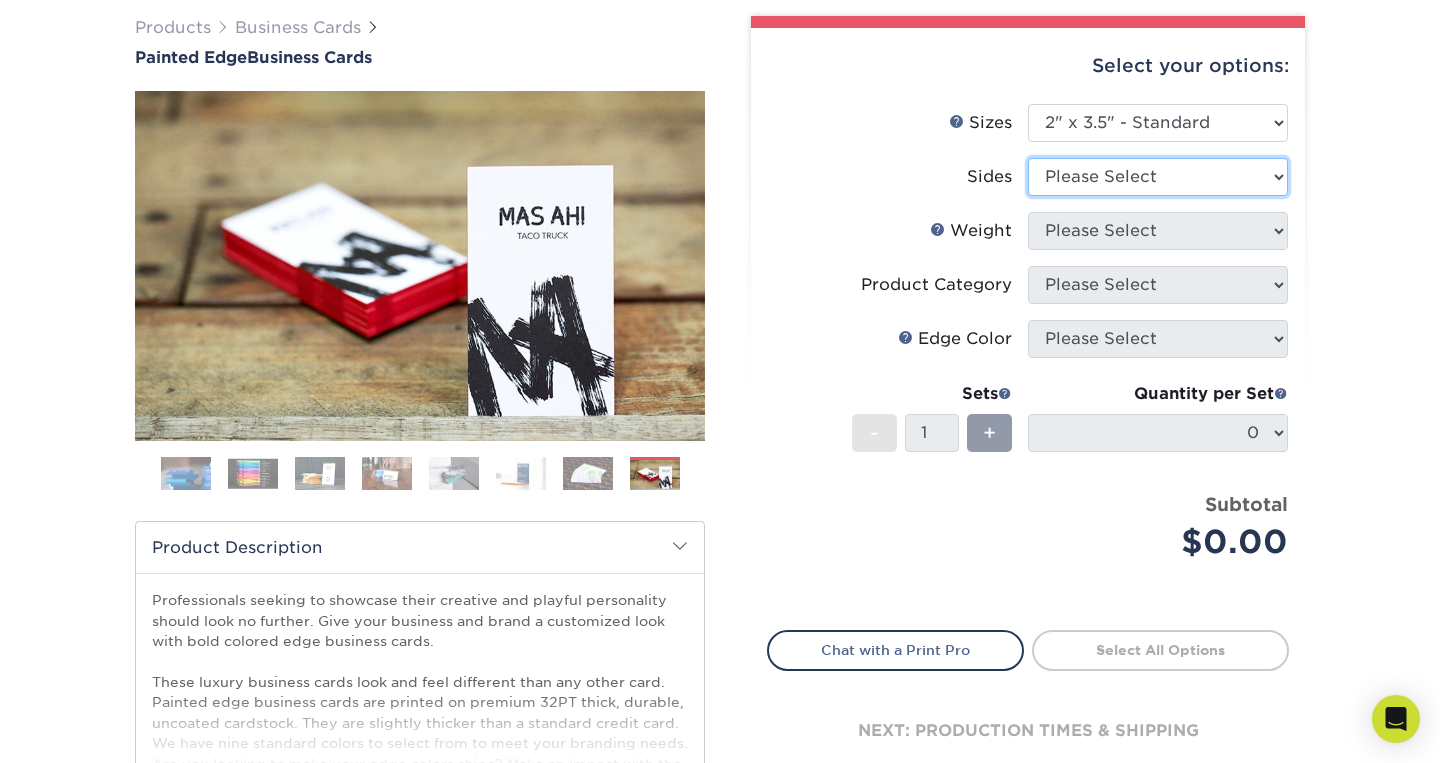 select on "13abbda7-1d64-4f25-8bb2-c179b224825d" 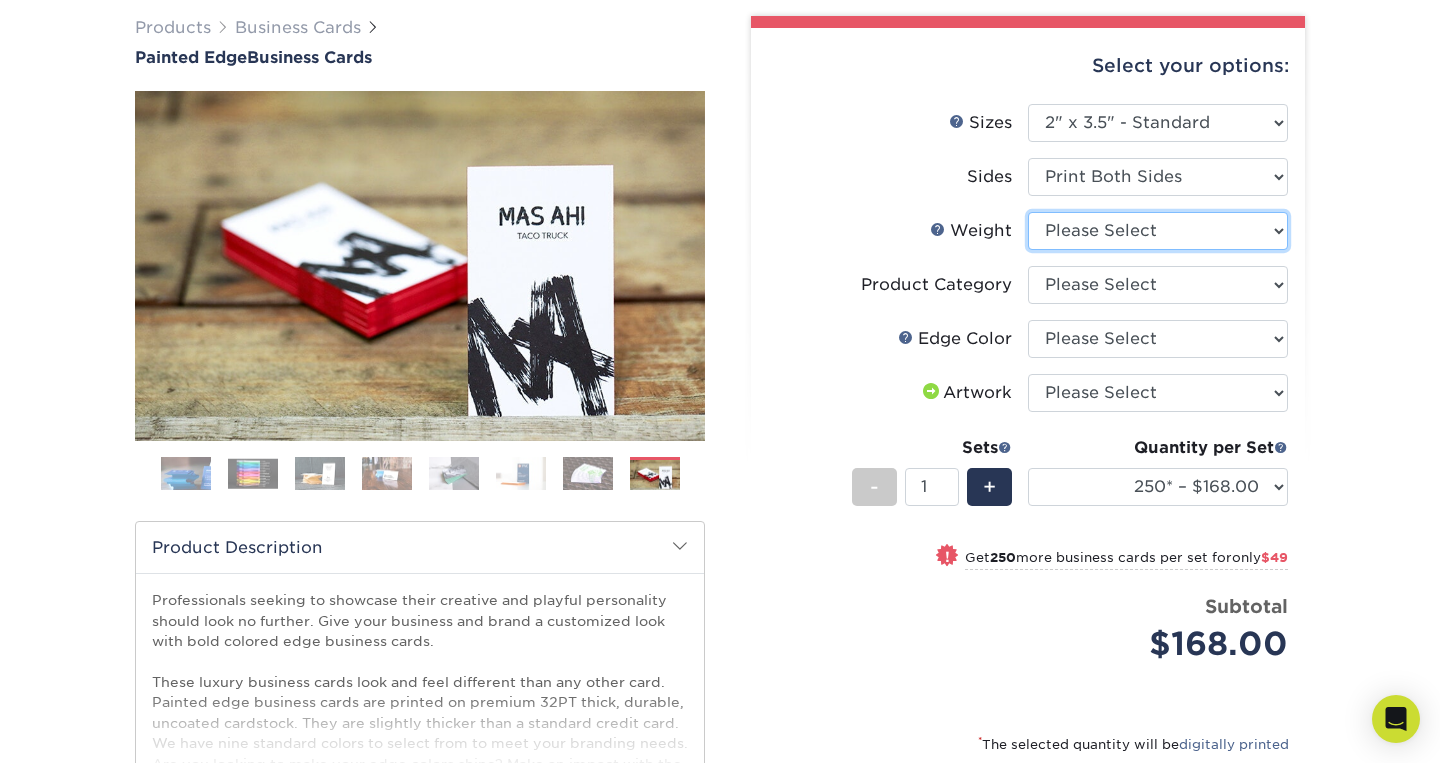 select on "32PTUC" 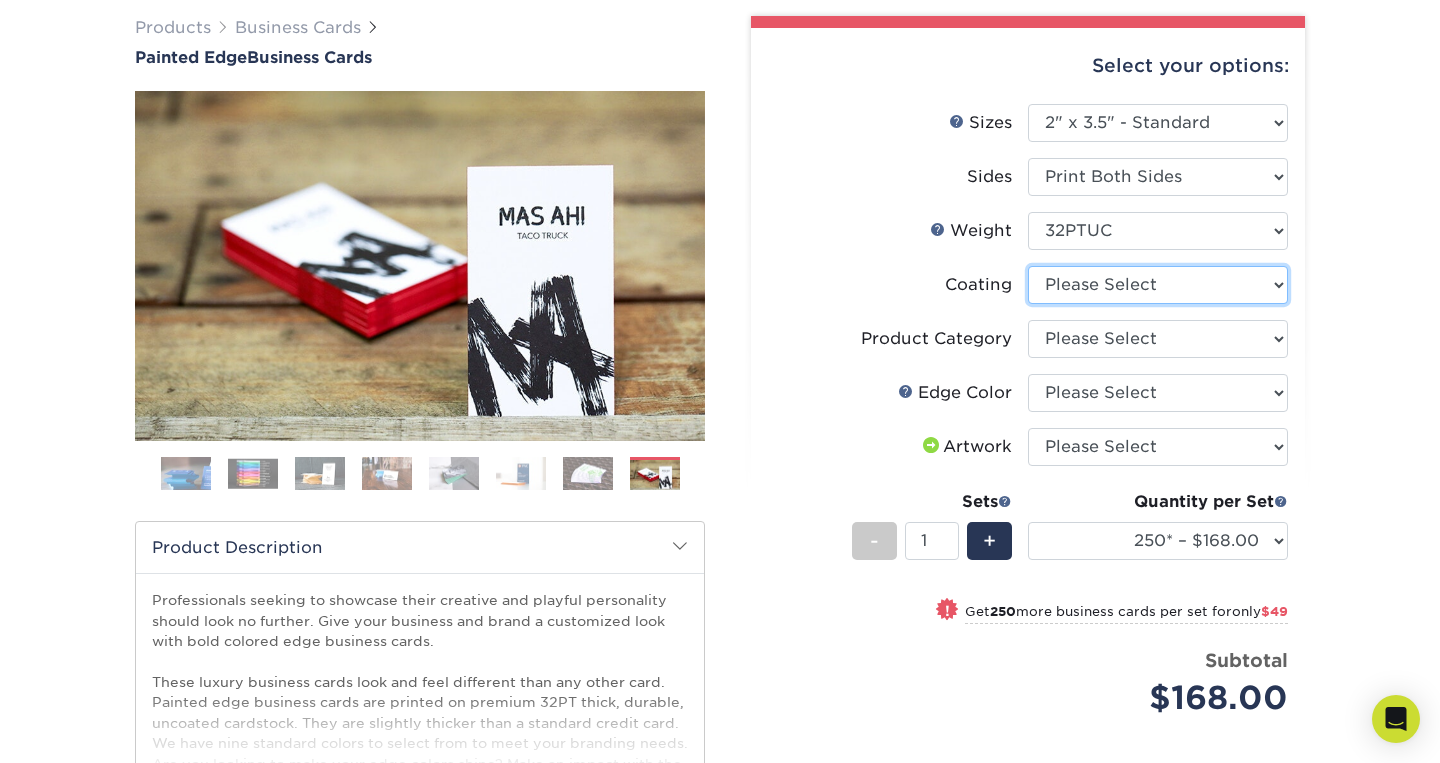 click on "Please Select" at bounding box center (0, 0) 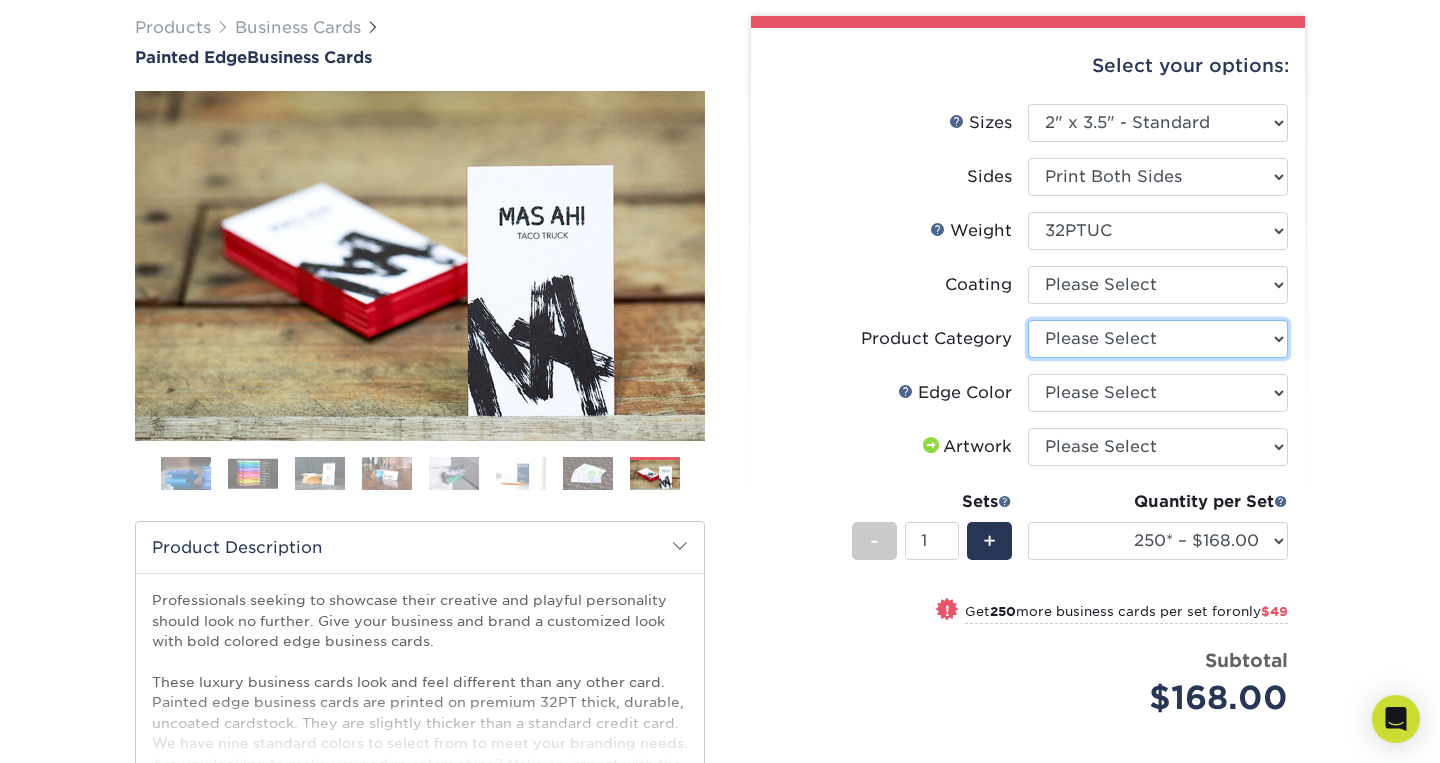select on "3b5148f1-0588-4f88-a218-97bcfdce65c1" 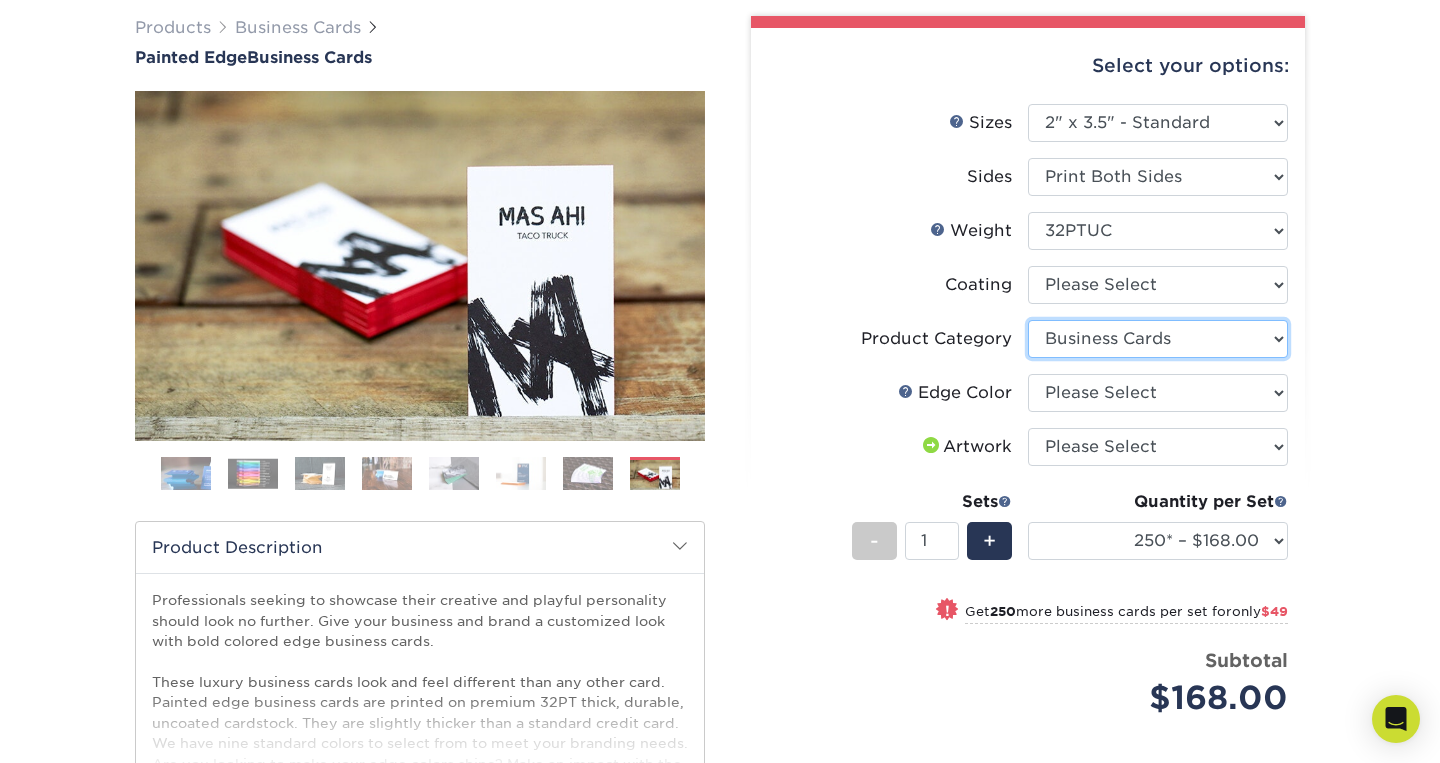 click on "Business Cards" at bounding box center [0, 0] 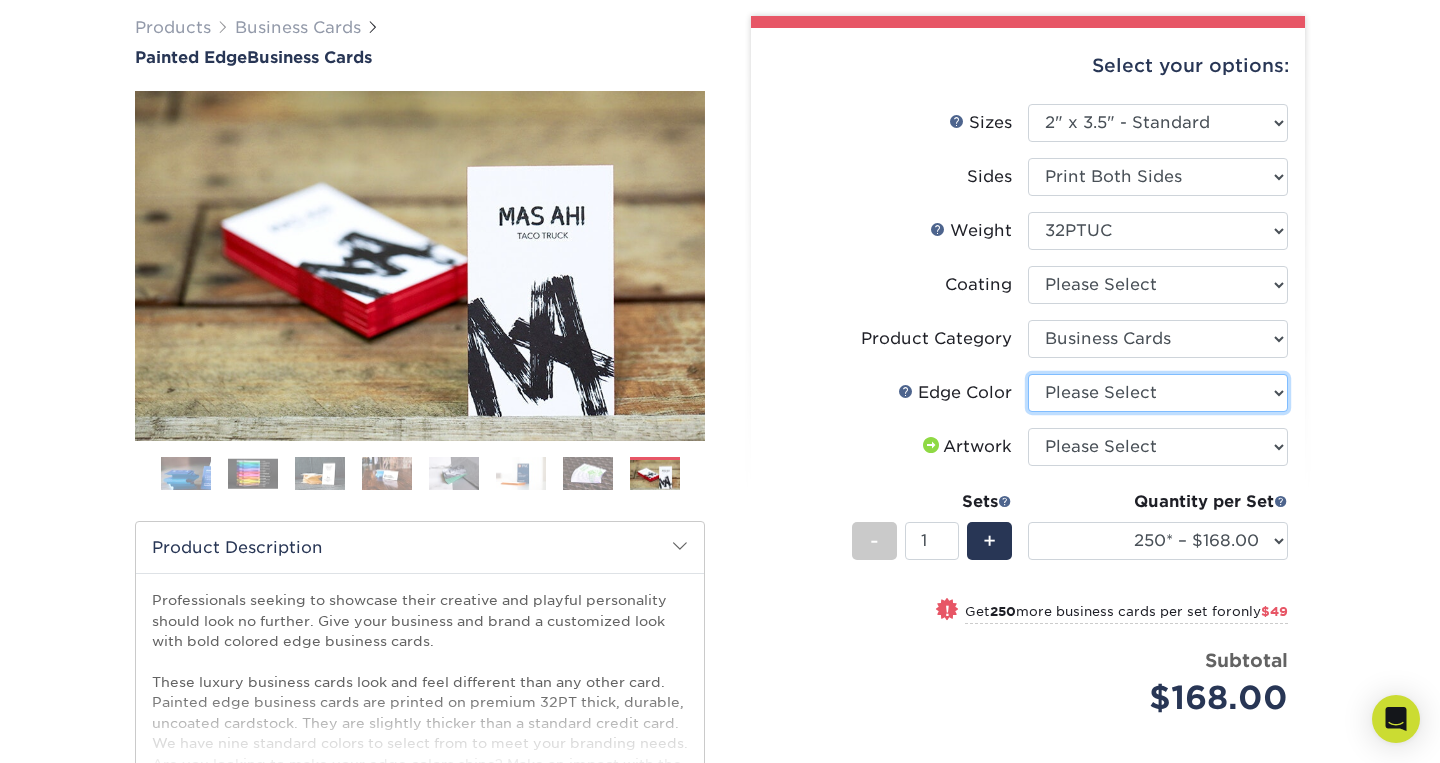 click on "Please Select Charcoal Black Brown Blue Pearlescent Blue Pearlescent Gold Pearlescent Green Pearlescent Pink Pearlescent Orange Pearlescent Purple Pearlescent Yellow Orange Pink Purple Red Turquoise White (Not Painted) Yellow" at bounding box center [1158, 393] 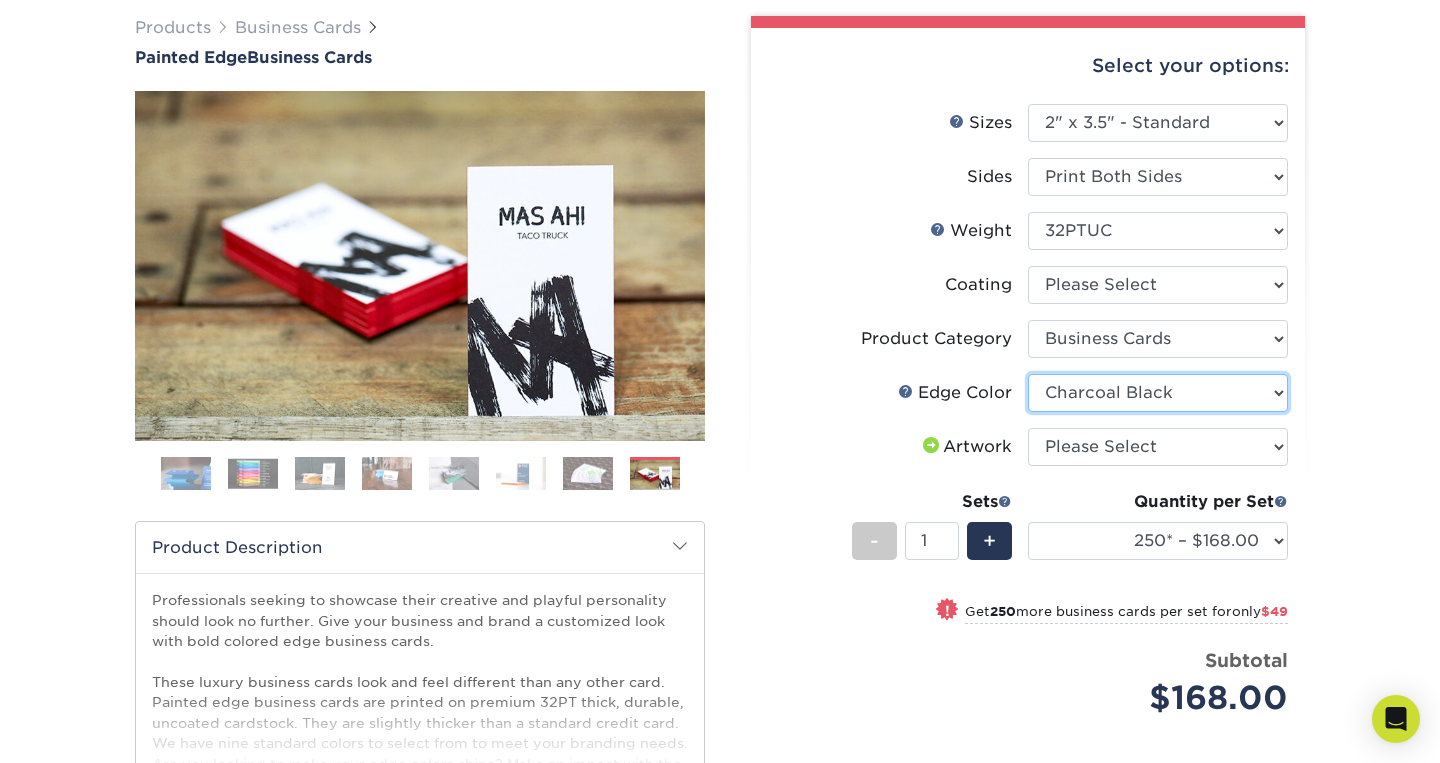 click on "Charcoal Black" at bounding box center [0, 0] 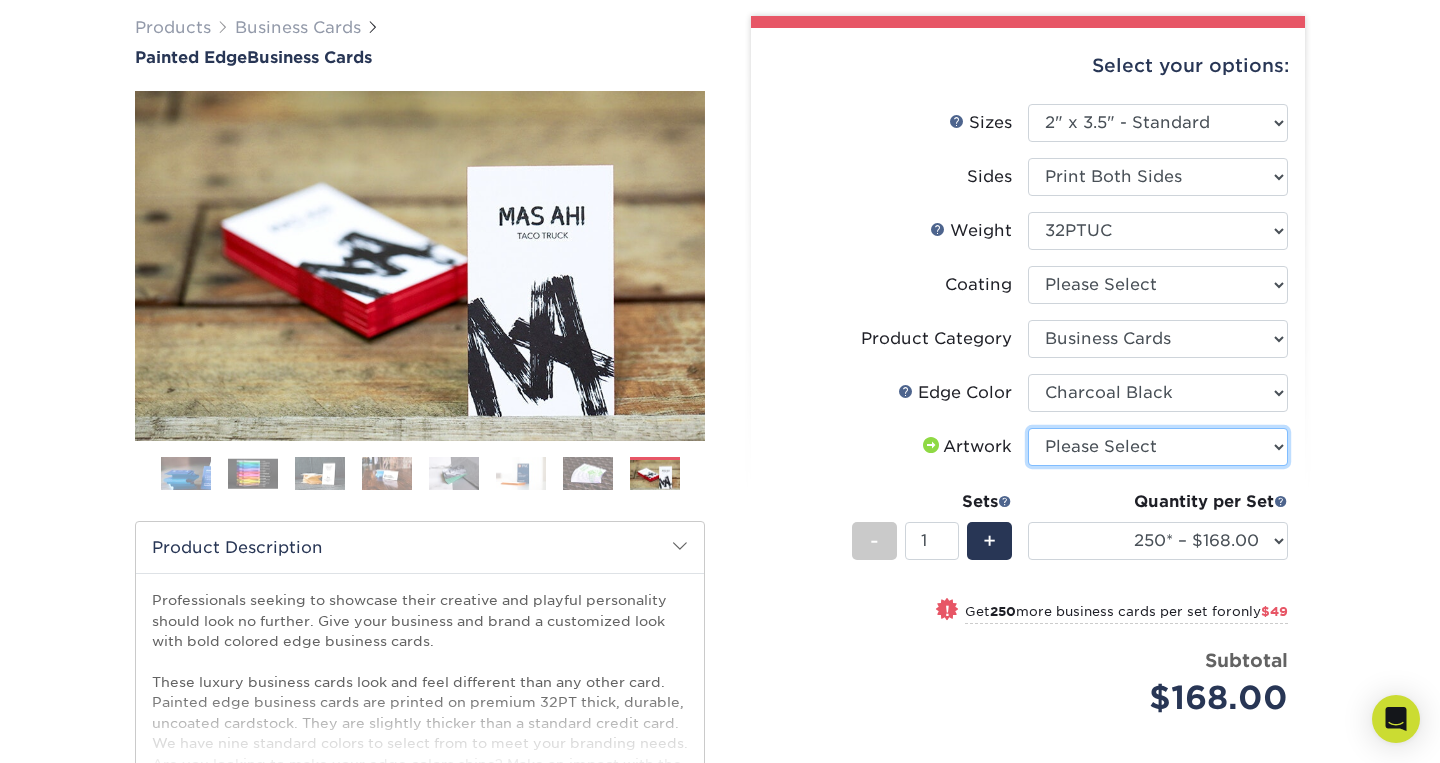 select on "upload" 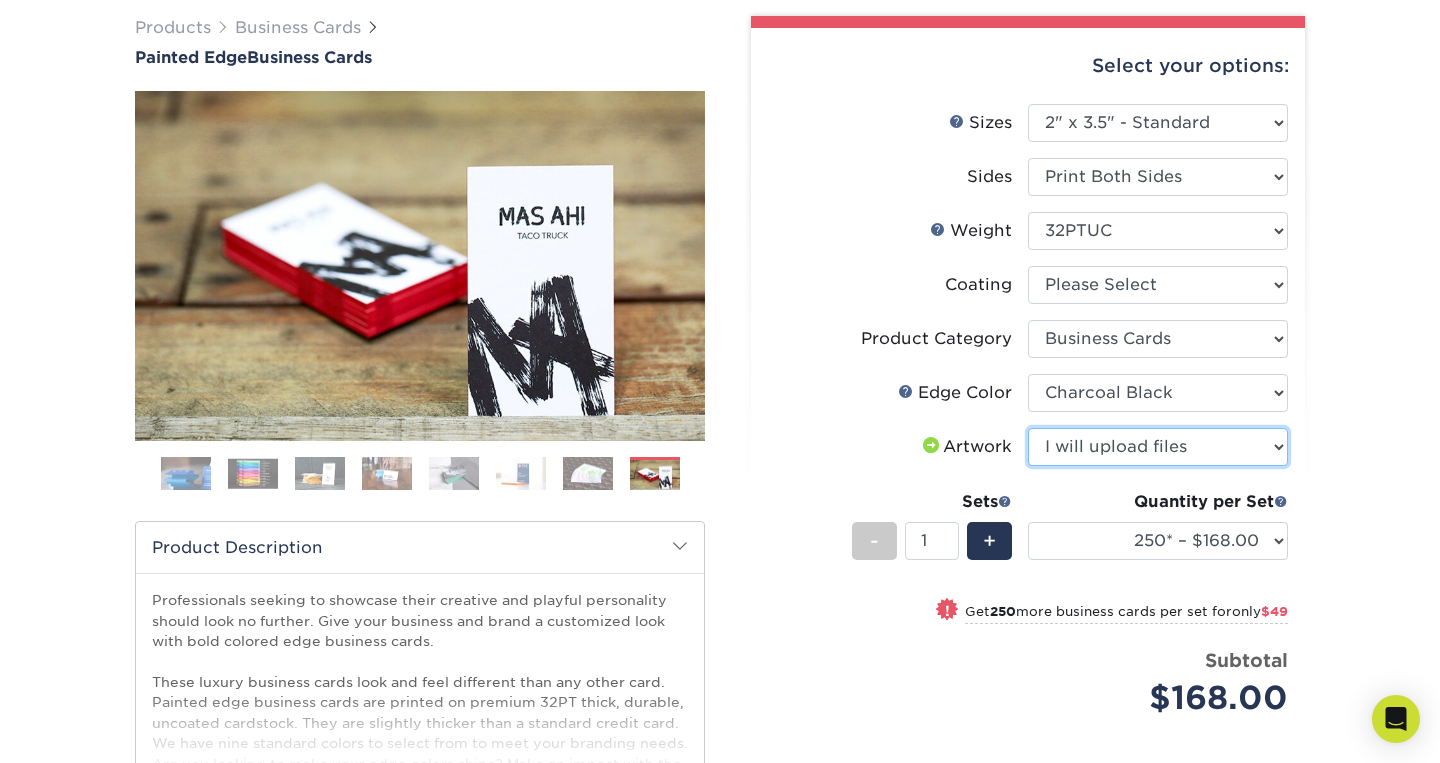 click on "I will upload files" at bounding box center (0, 0) 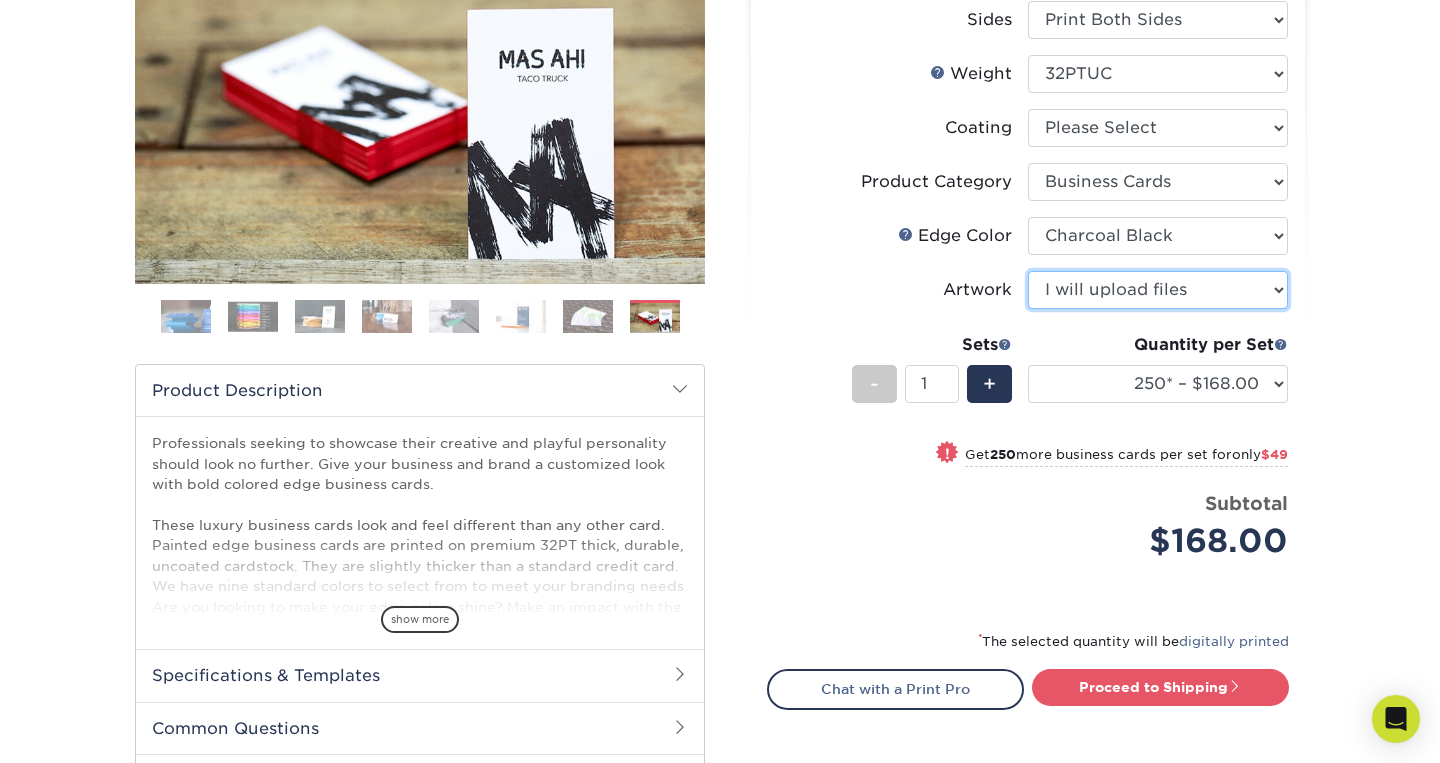 scroll, scrollTop: 313, scrollLeft: 0, axis: vertical 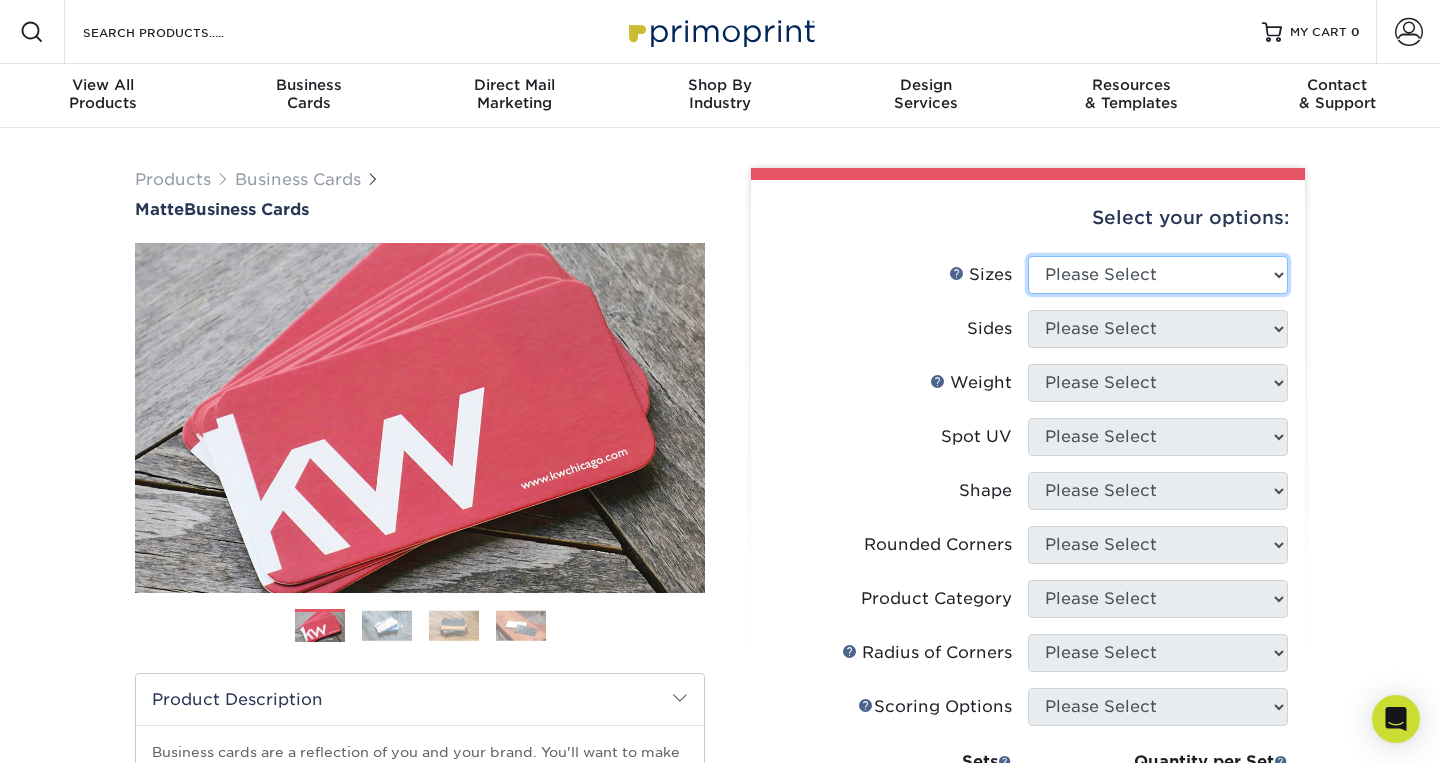 click on "Please Select
1.5" x 3.5"  - Mini
1.75" x 3.5" - Mini
2" x 2" - Square
2" x 3" - Mini
2" x 3.5" - Standard
2" x 7" - Foldover Card
2.125" x 3.375" - European
2.5" x 2.5" - Square 3.5" x 4" - Foldover Card" at bounding box center (1158, 275) 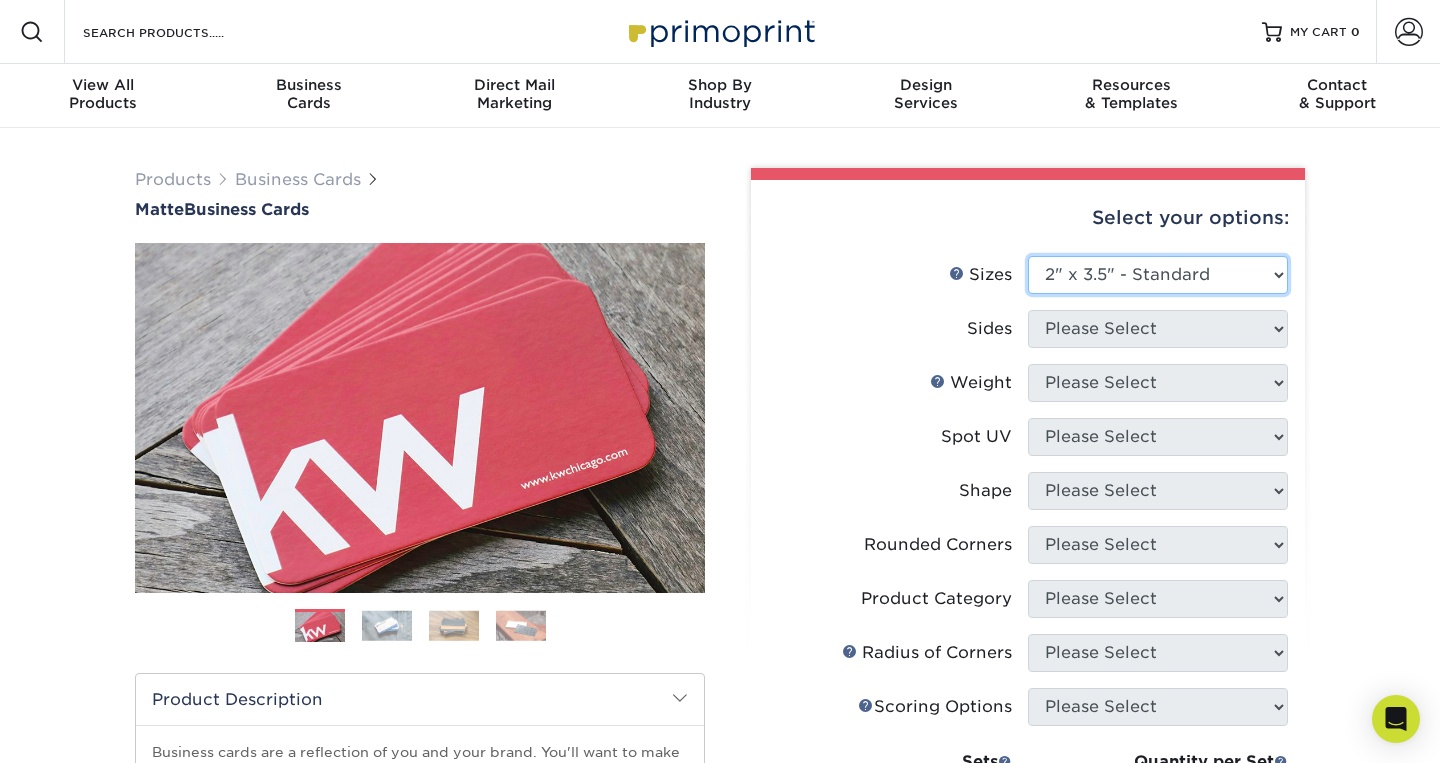 click on "2" x 3.5" - Standard" at bounding box center [0, 0] 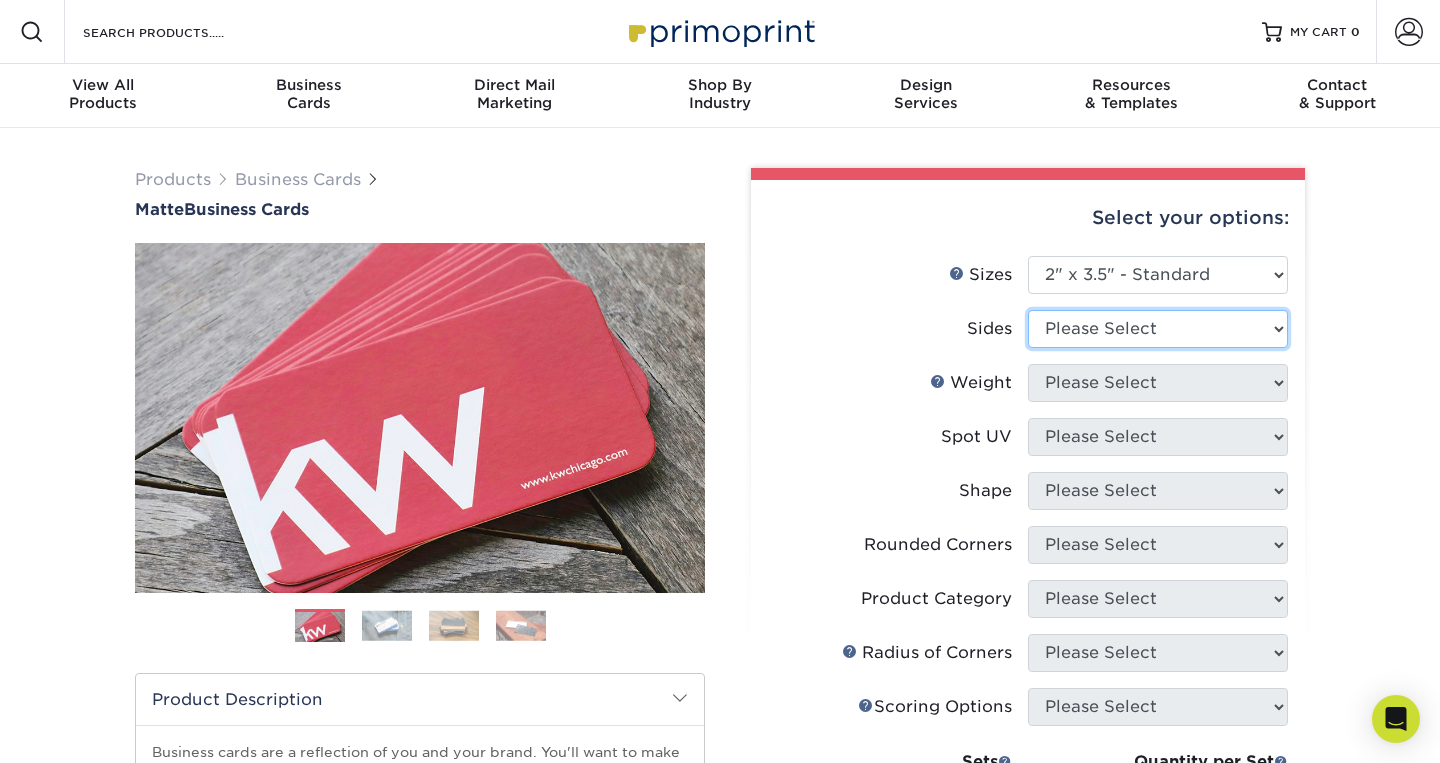 click on "Please Select Print Both Sides Print Front Only" at bounding box center (1158, 329) 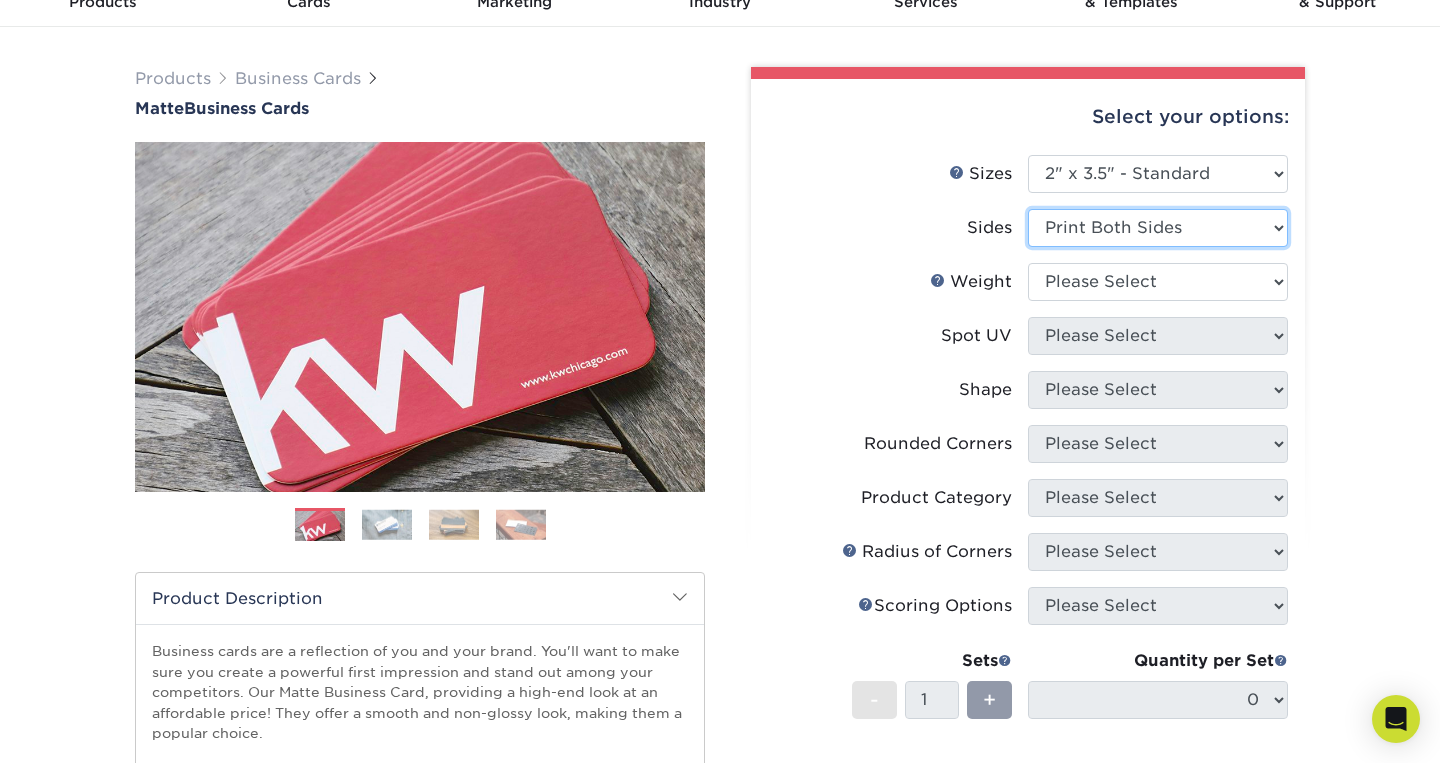 scroll, scrollTop: 102, scrollLeft: 0, axis: vertical 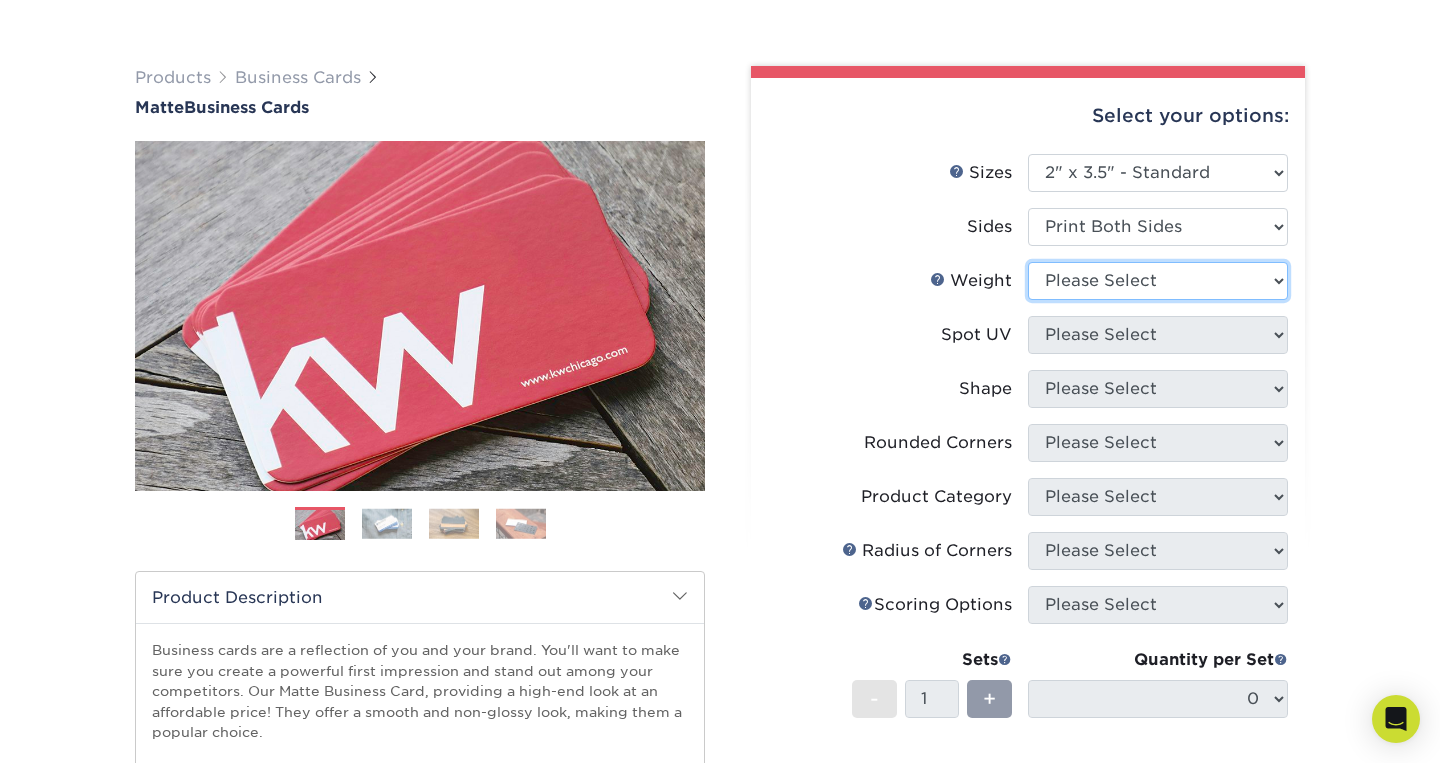 select on "16PT" 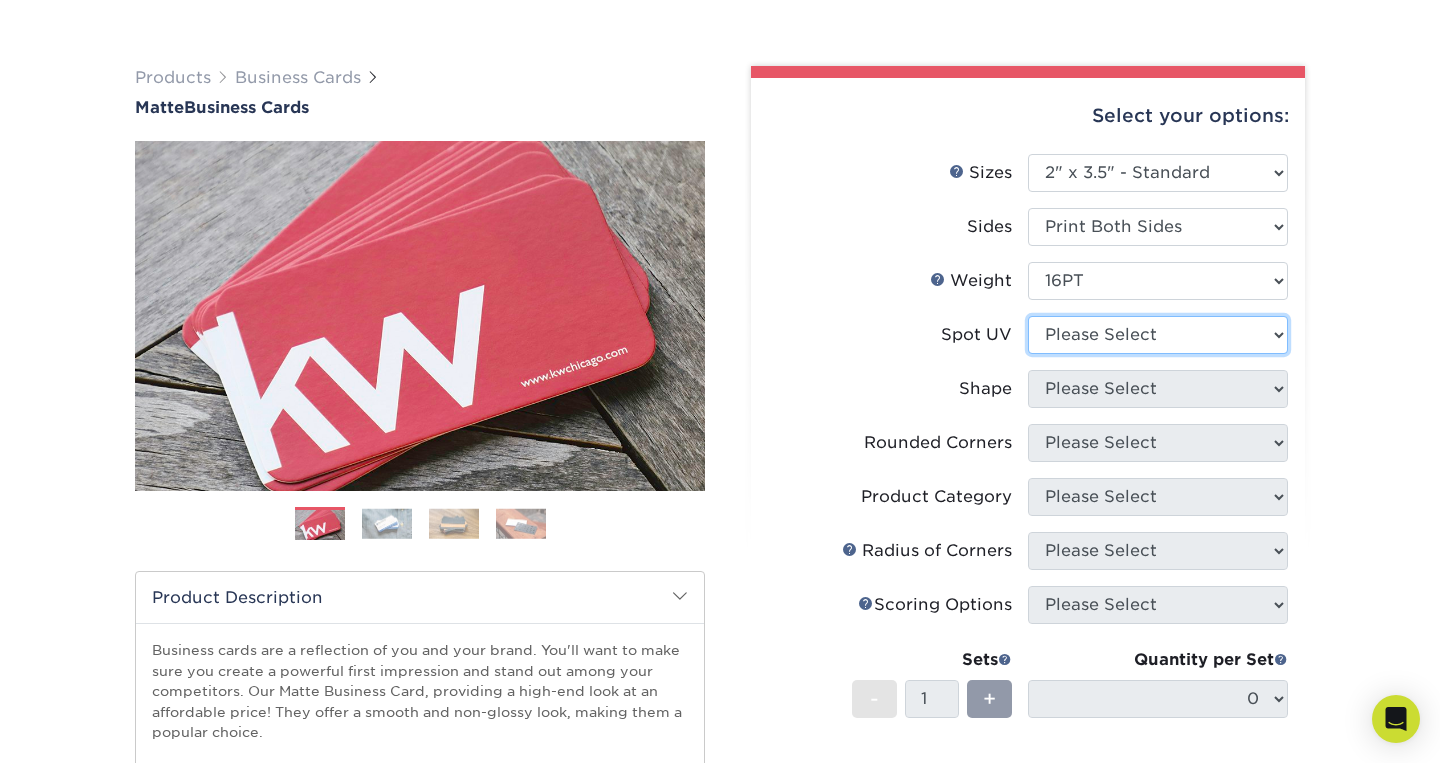 select on "0" 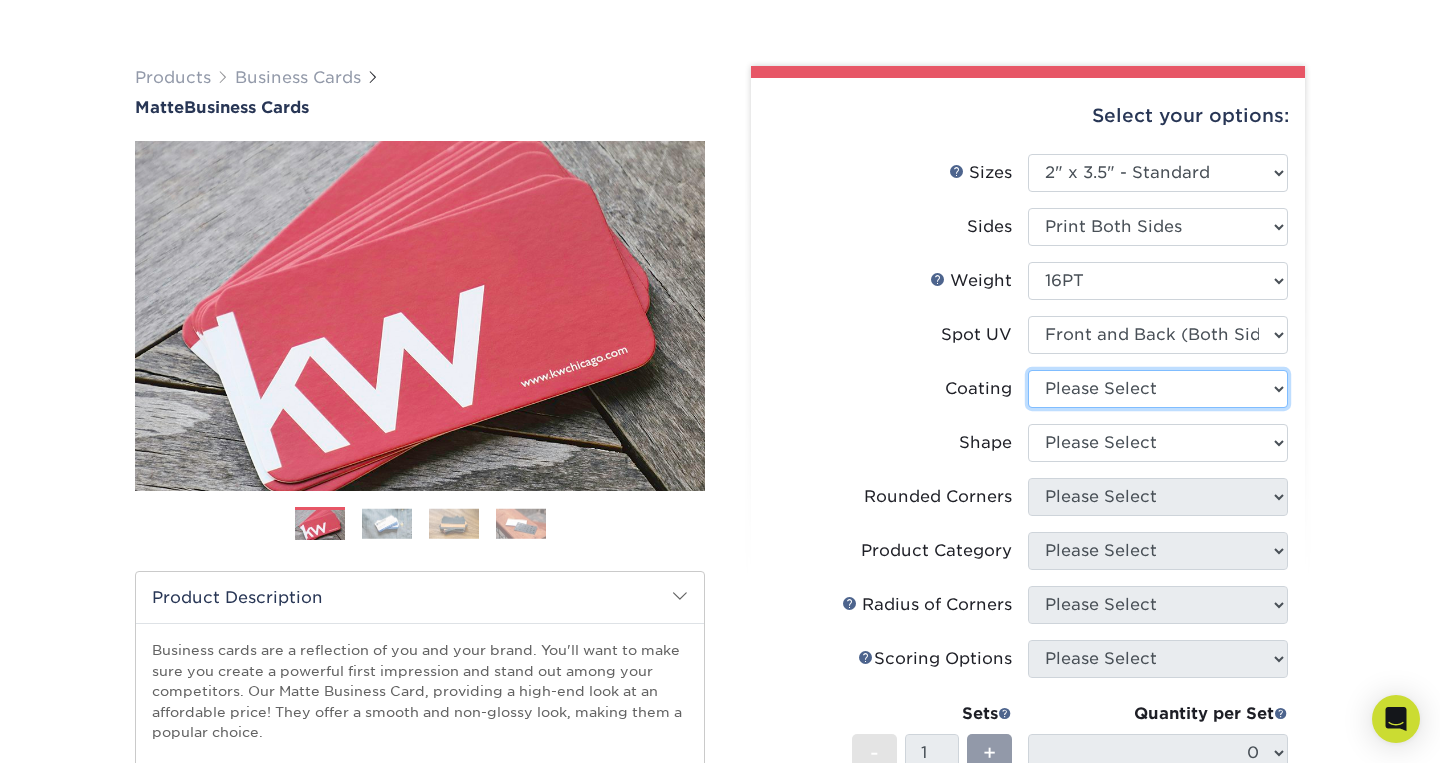 select on "121bb7b5-3b4d-429f-bd8d-bbf80e953313" 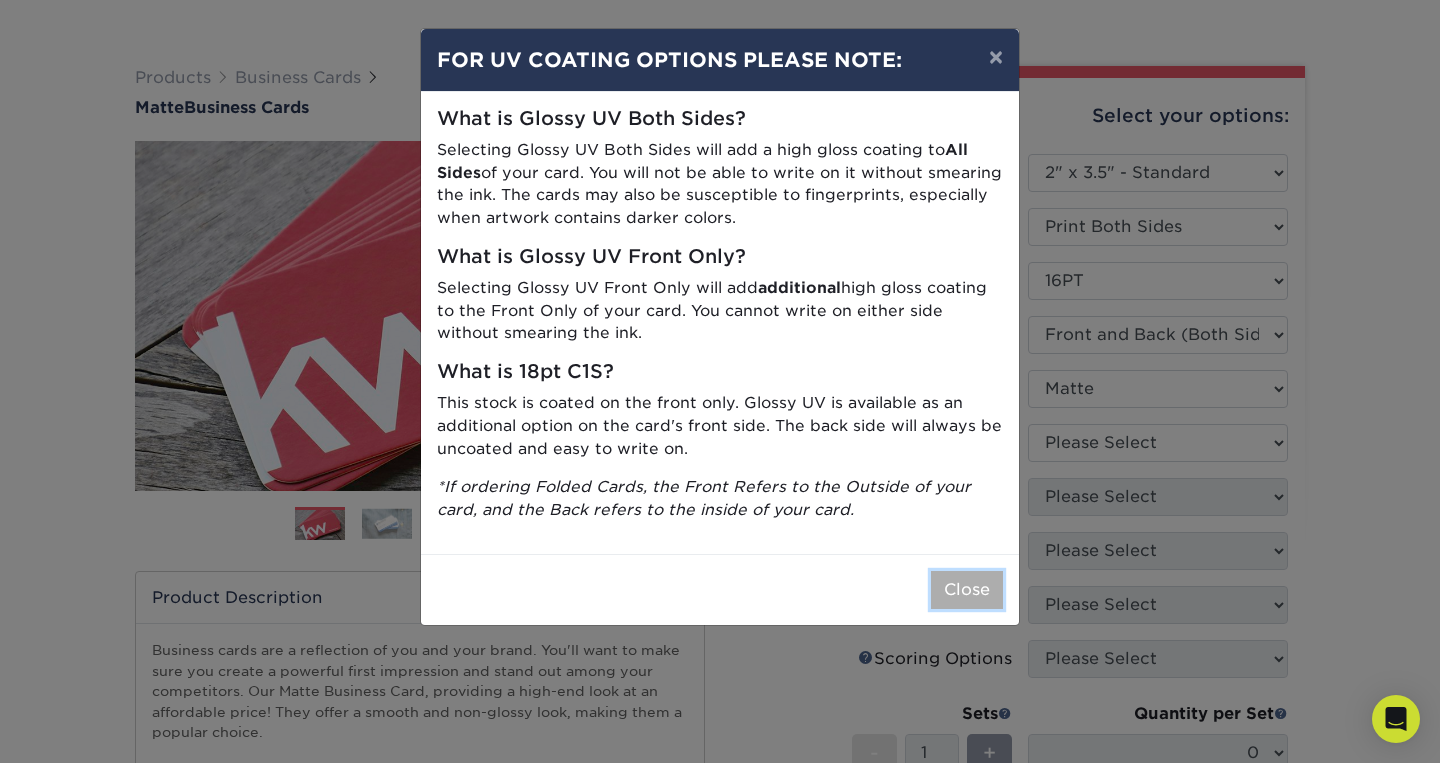 click on "Close" at bounding box center [967, 590] 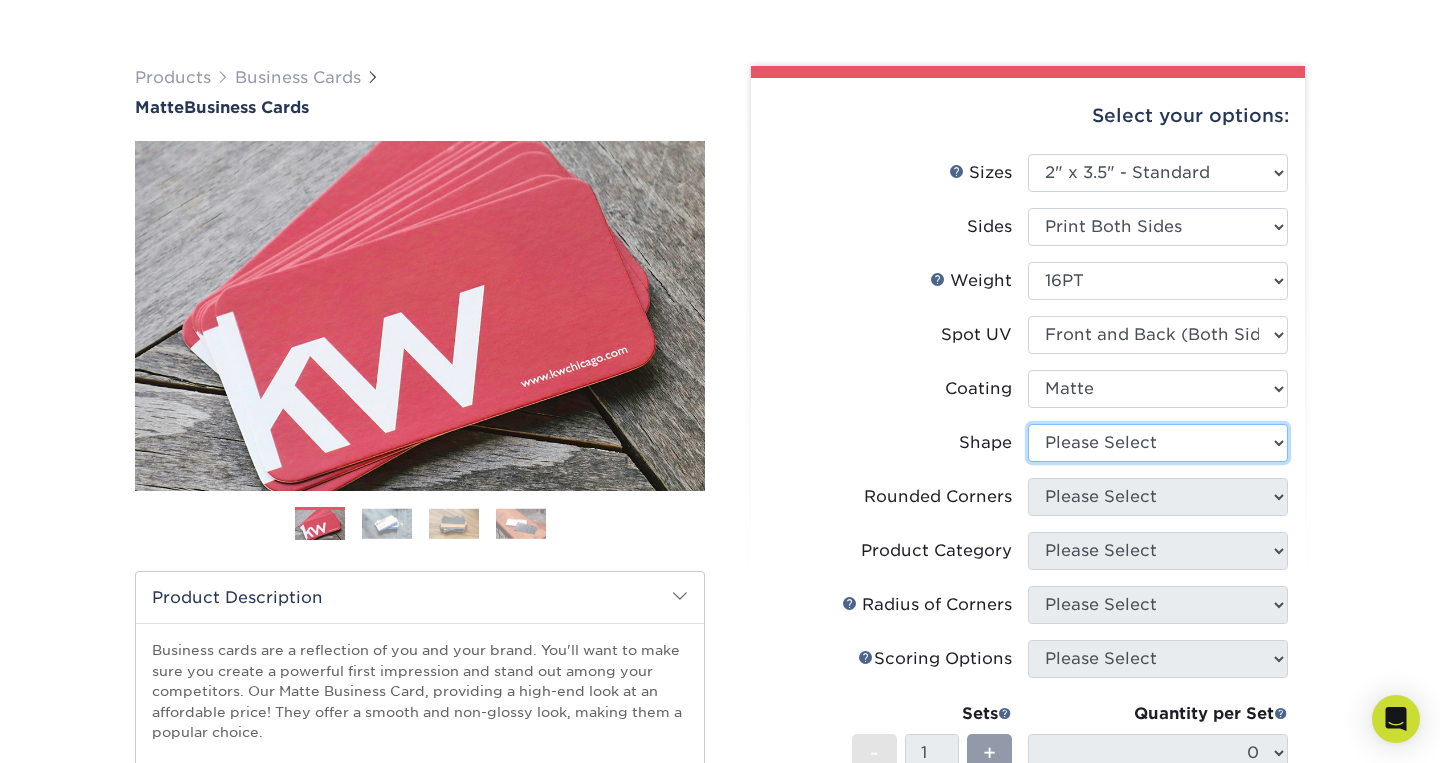 select on "standard" 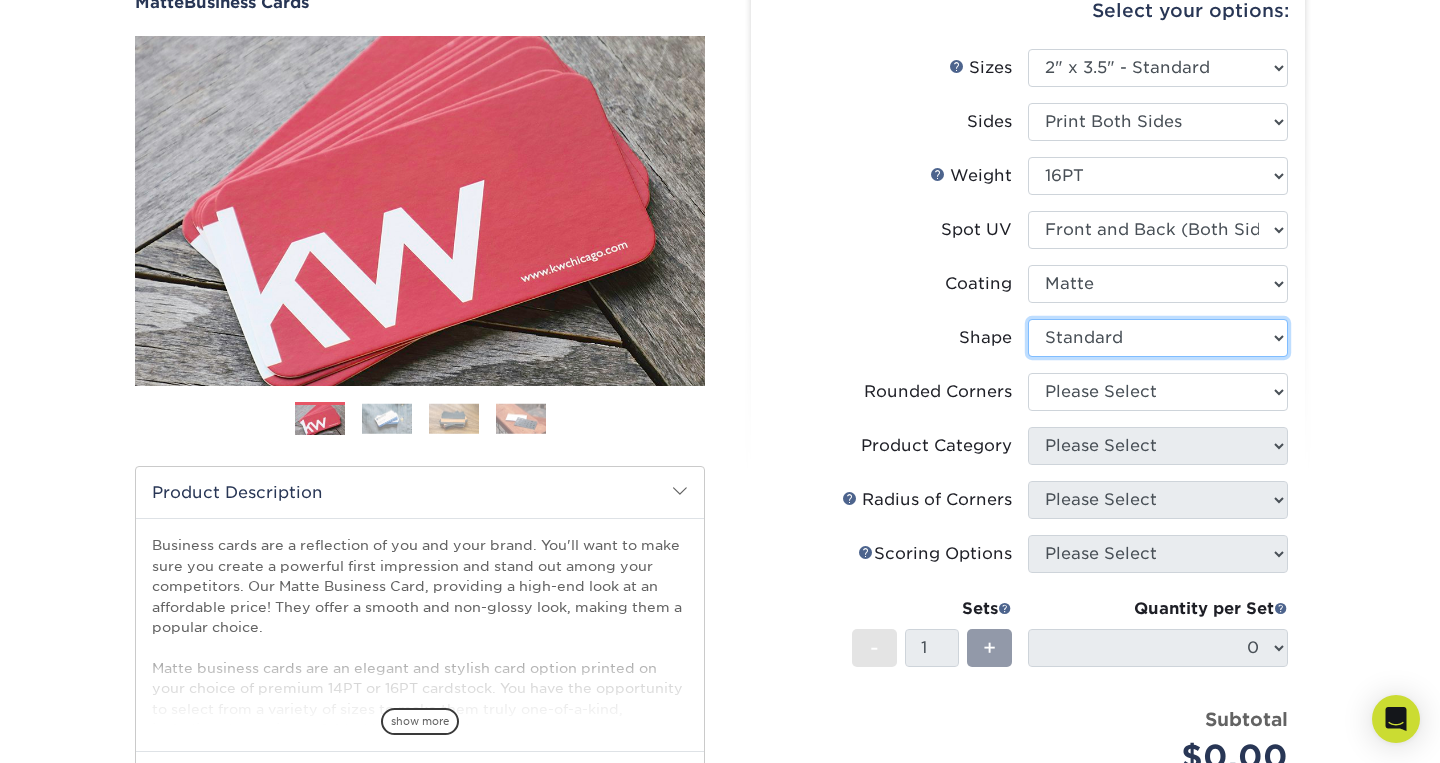 scroll, scrollTop: 212, scrollLeft: 0, axis: vertical 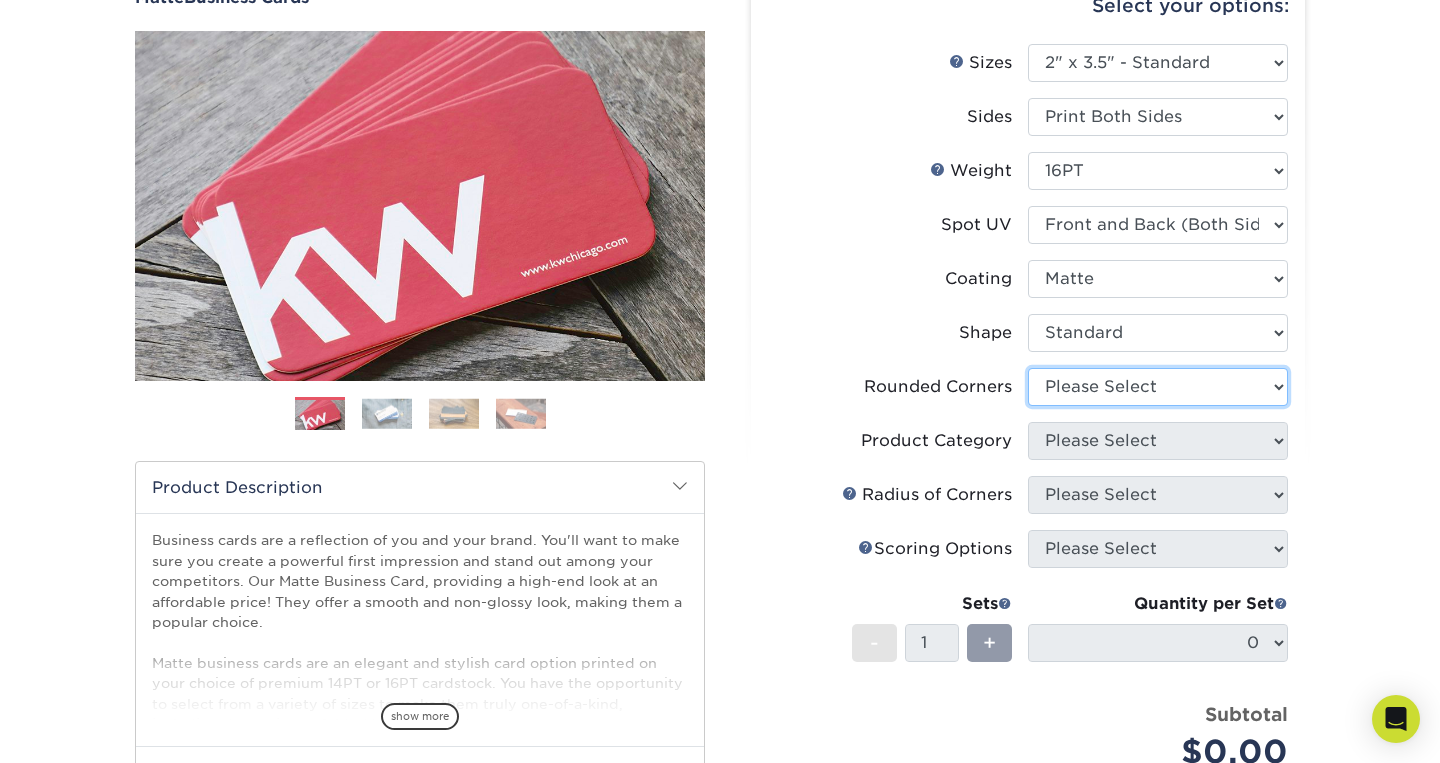 select on "0" 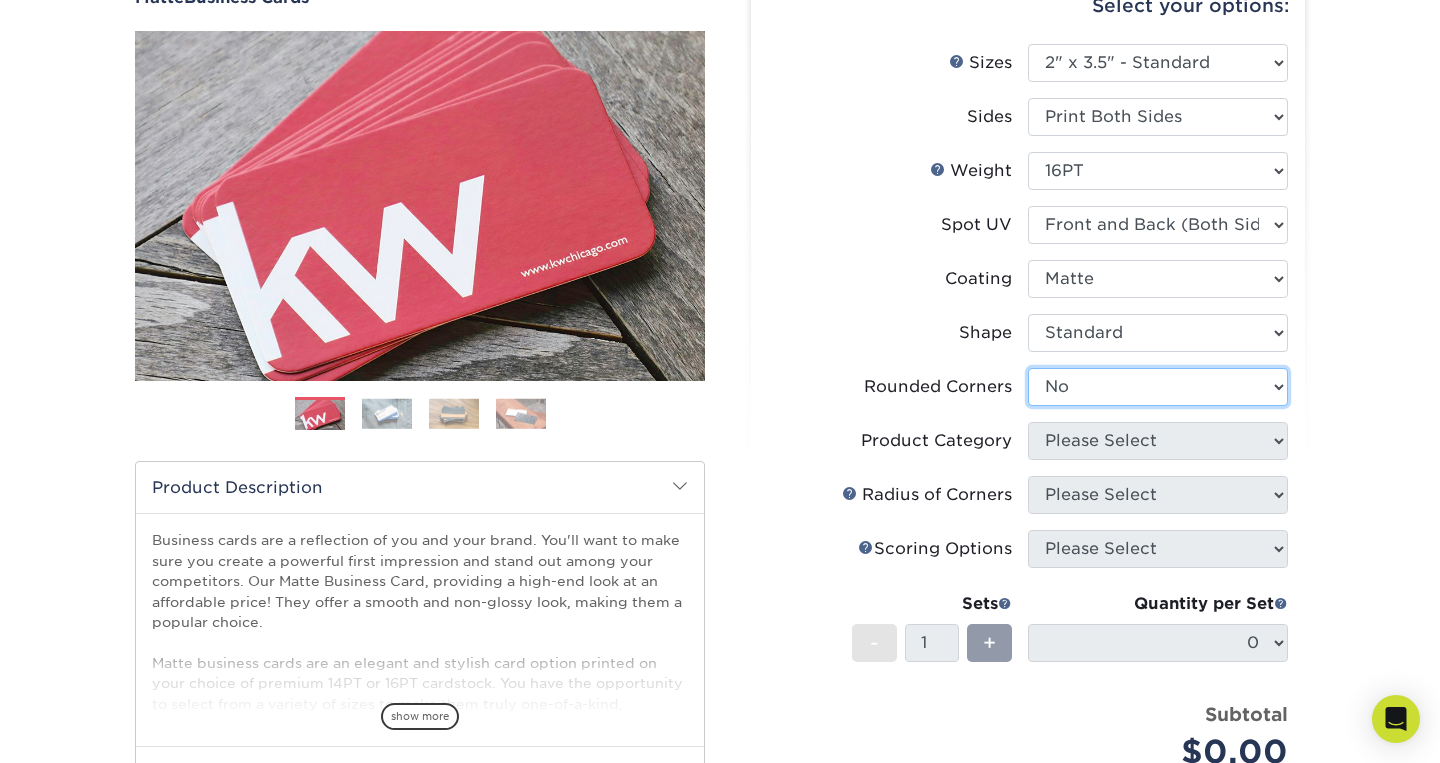 click on "No" at bounding box center (0, 0) 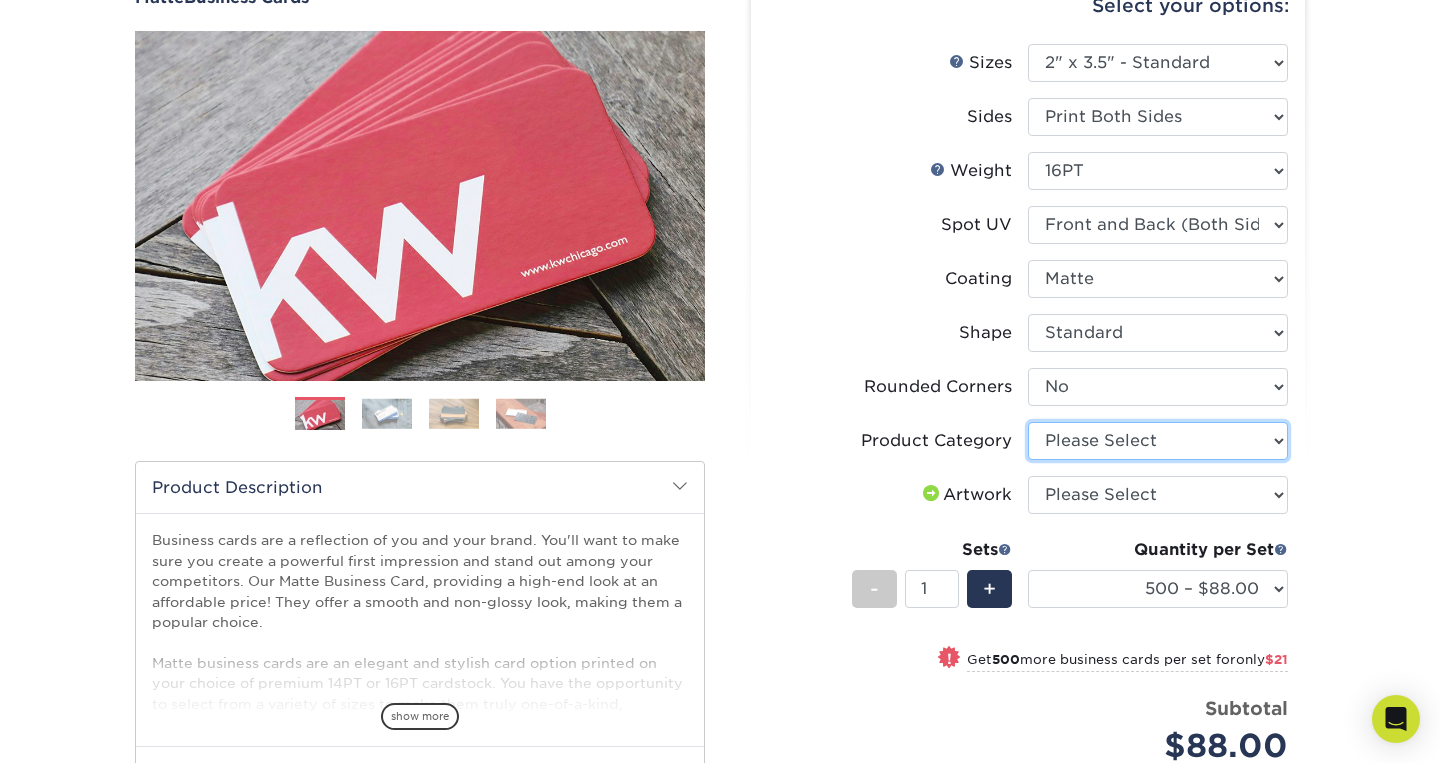 select on "3b5148f1-0588-4f88-a218-97bcfdce65c1" 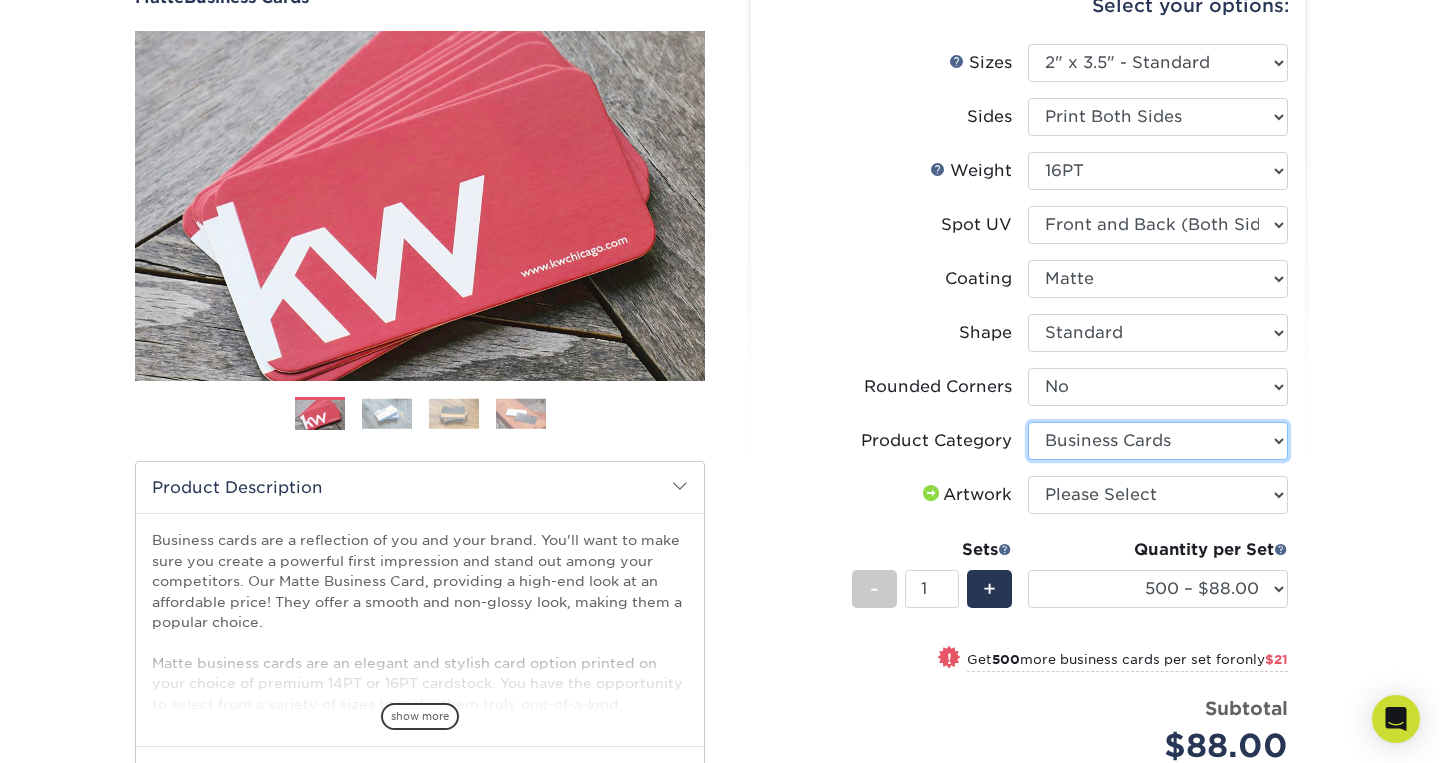 click on "Business Cards" at bounding box center [0, 0] 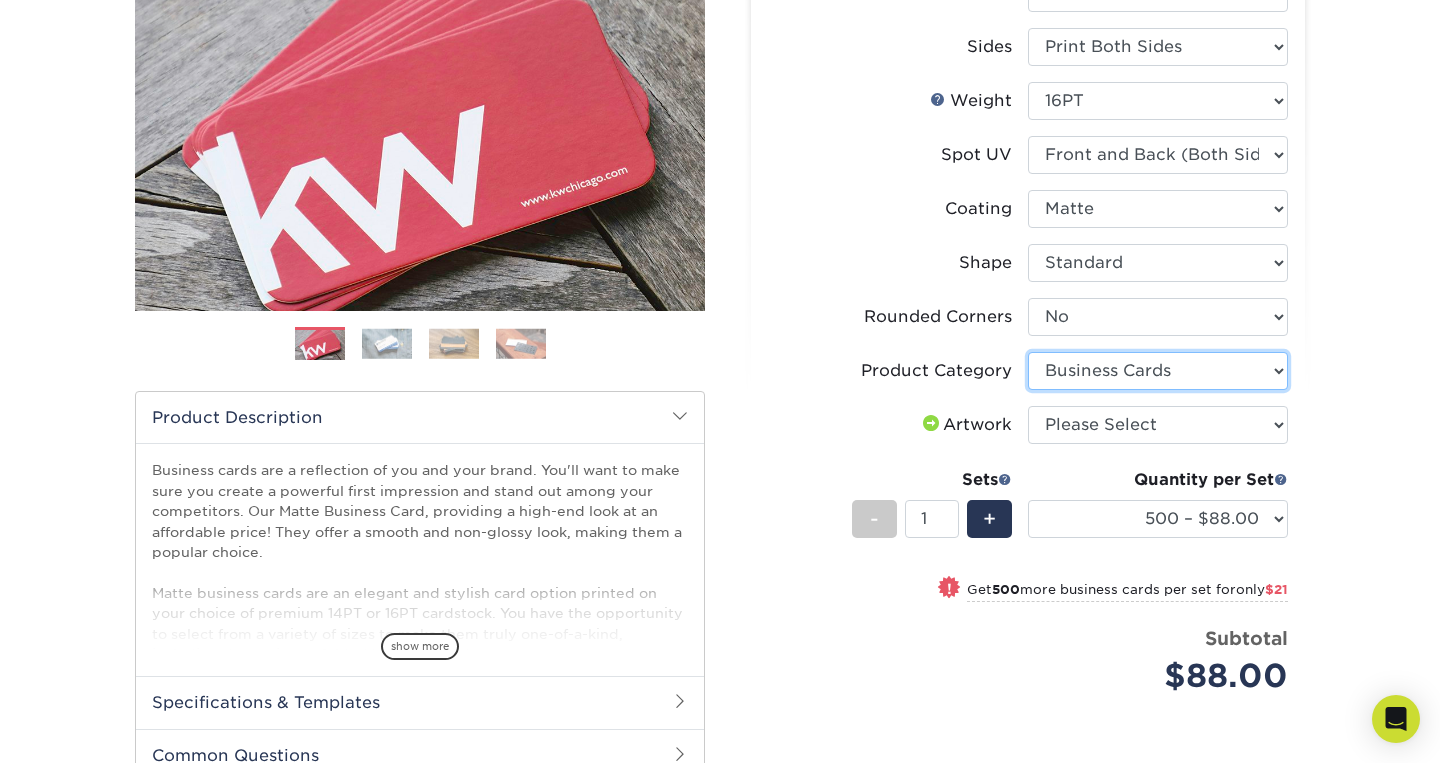 scroll, scrollTop: 283, scrollLeft: 0, axis: vertical 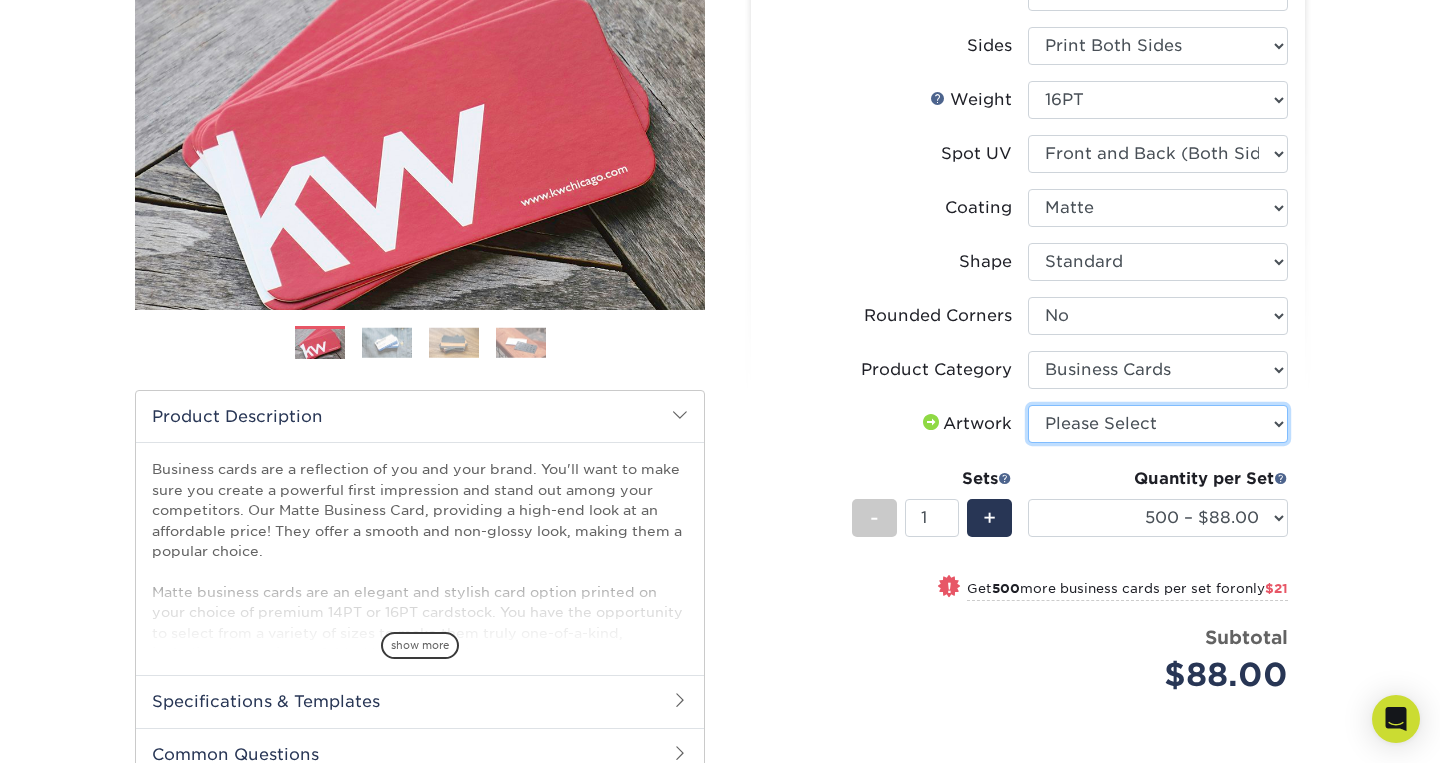 select on "upload" 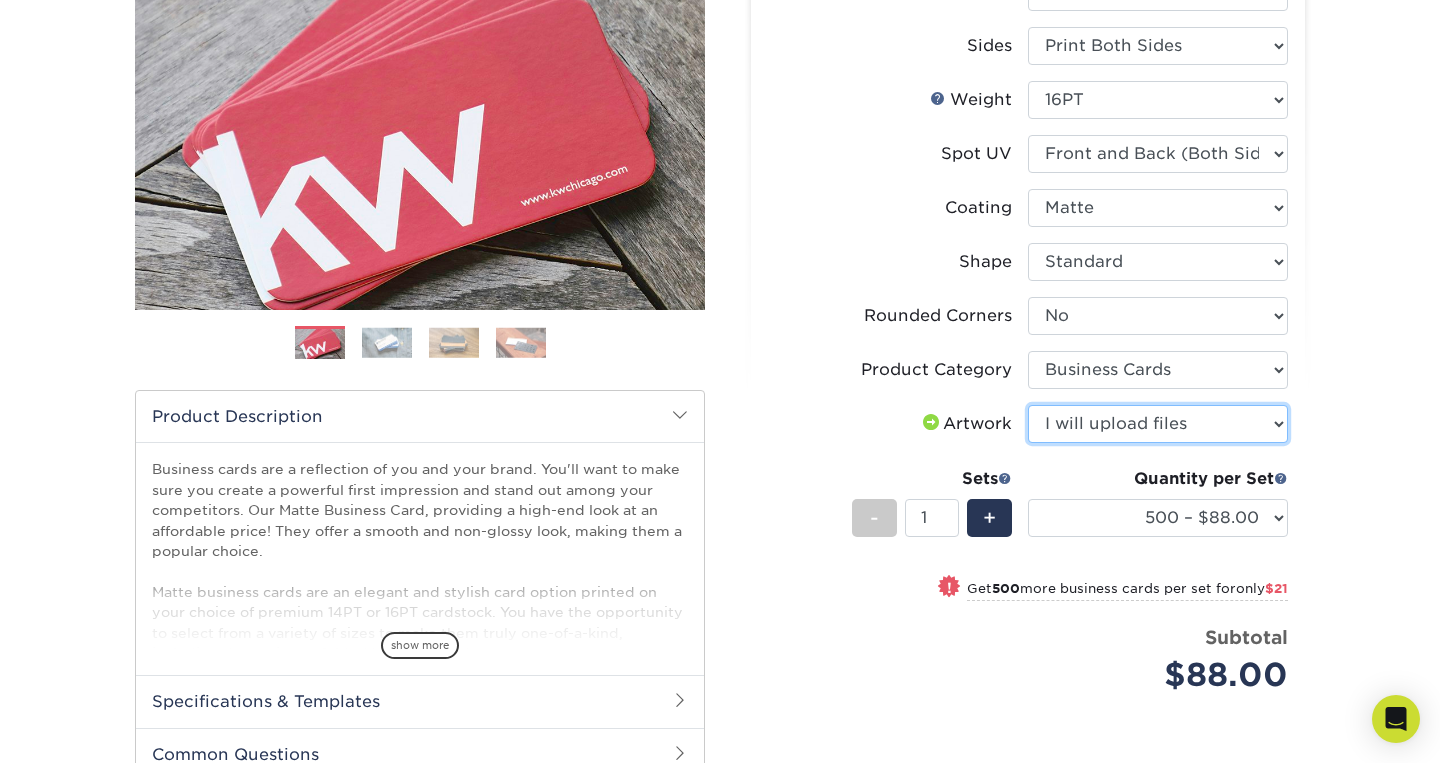 click on "I will upload files" at bounding box center (0, 0) 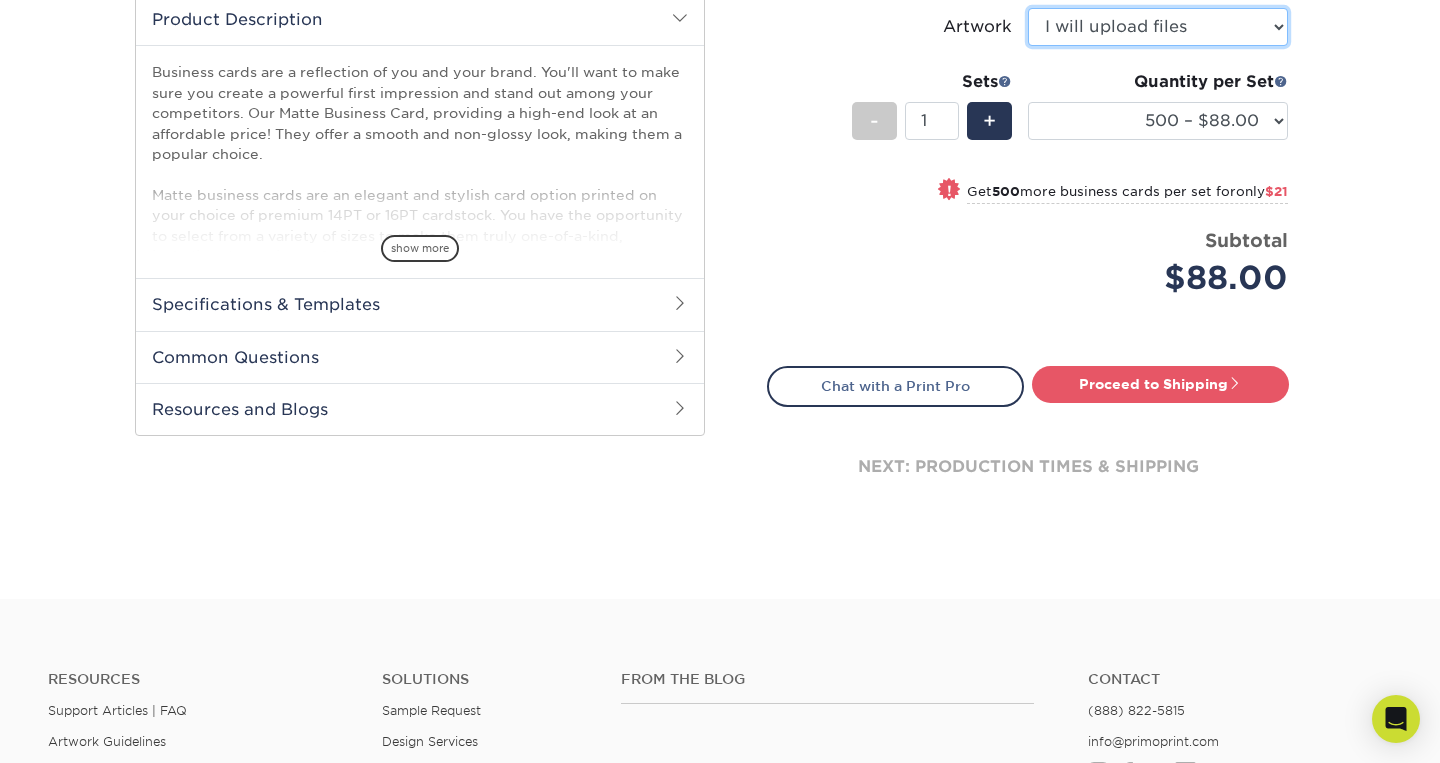 scroll, scrollTop: 700, scrollLeft: 0, axis: vertical 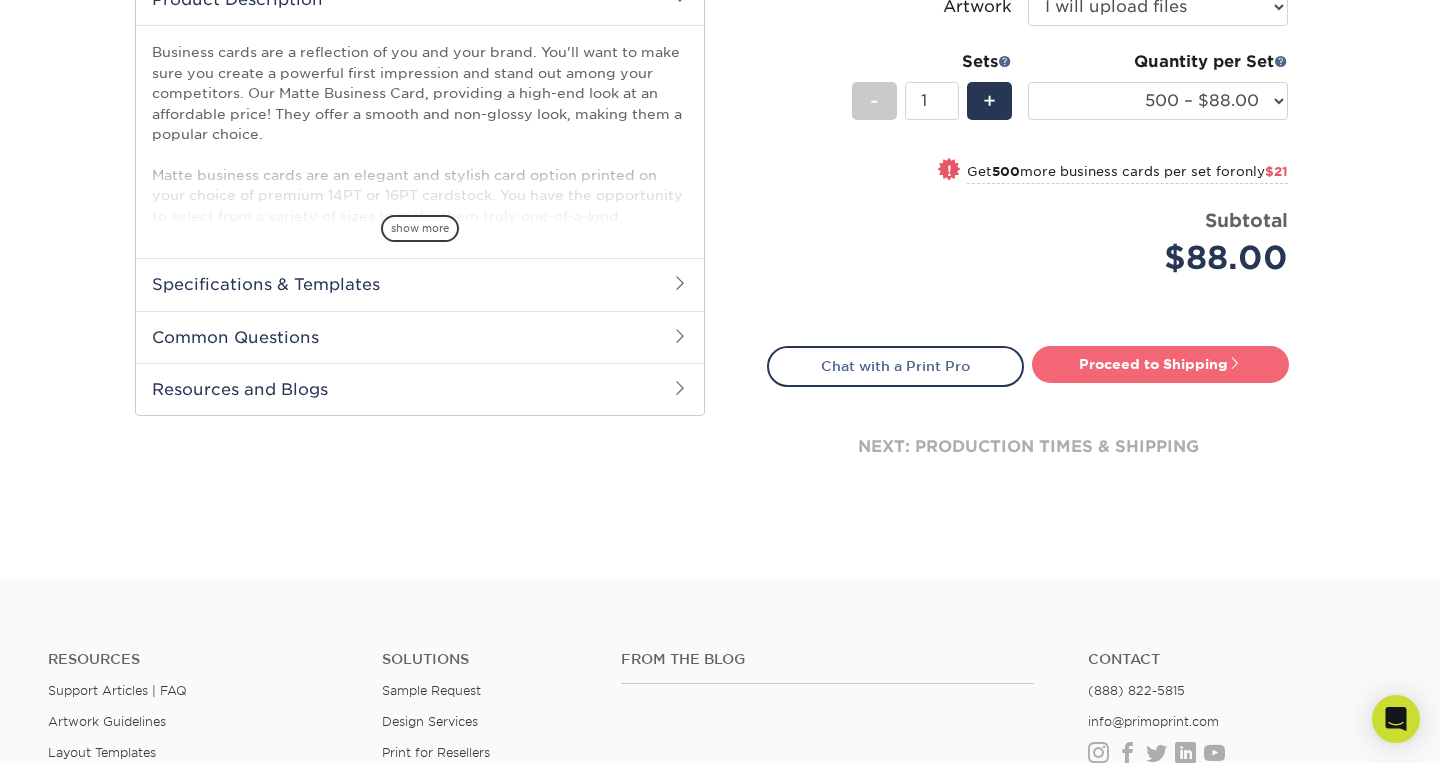 click on "Proceed to Shipping" at bounding box center [1160, 364] 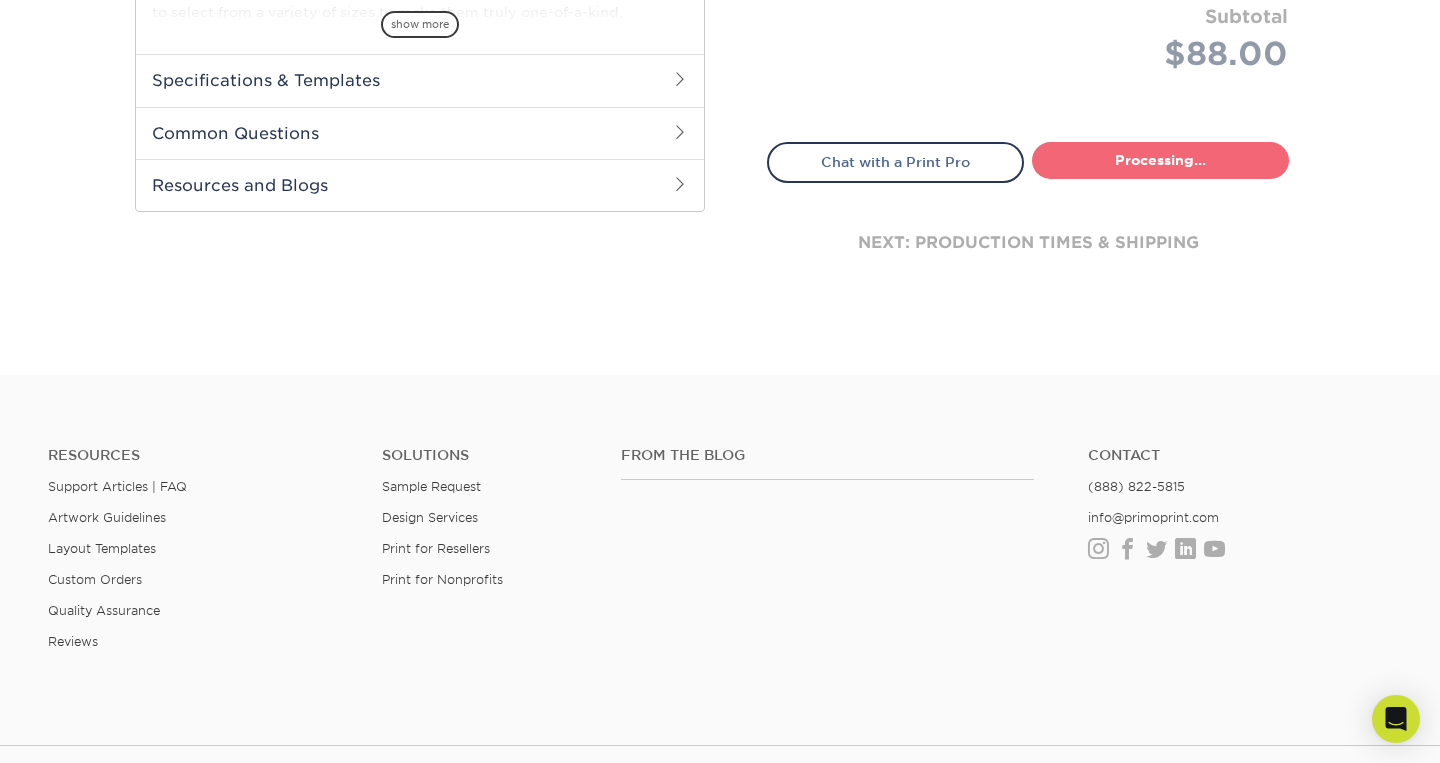 select on "84b0d15f-6b65-4aa4-bc5a-4a65d7730aad" 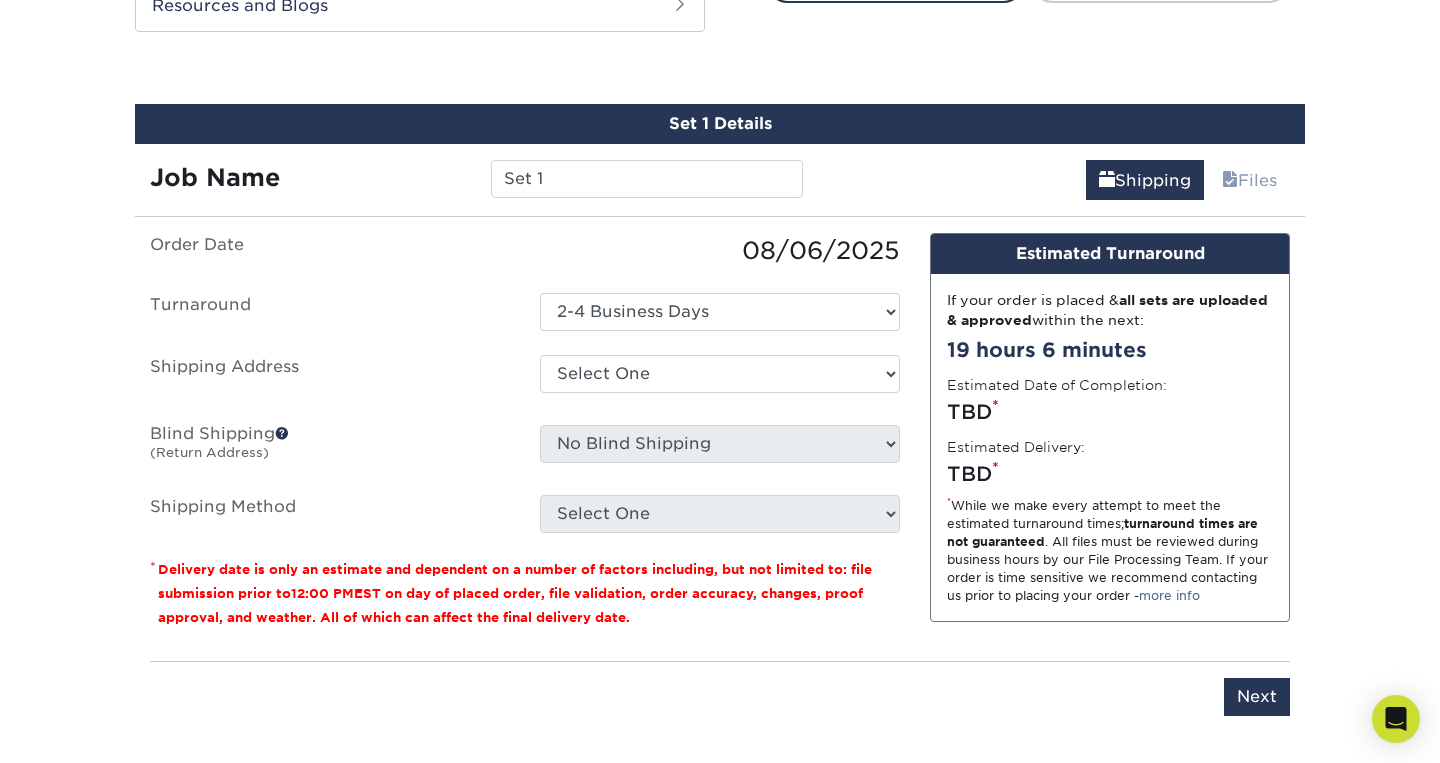scroll, scrollTop: 1100, scrollLeft: 0, axis: vertical 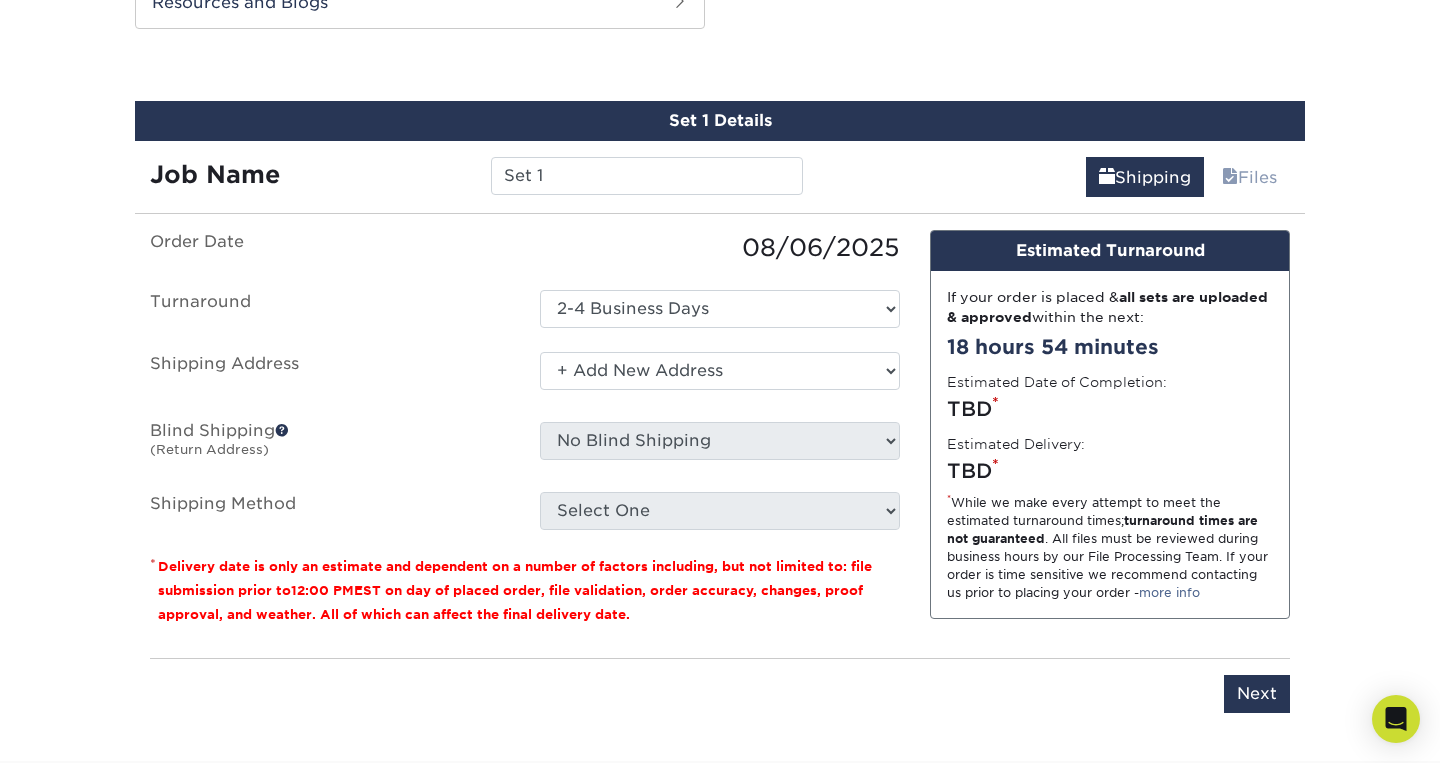click on "+ Add New Address" at bounding box center [0, 0] 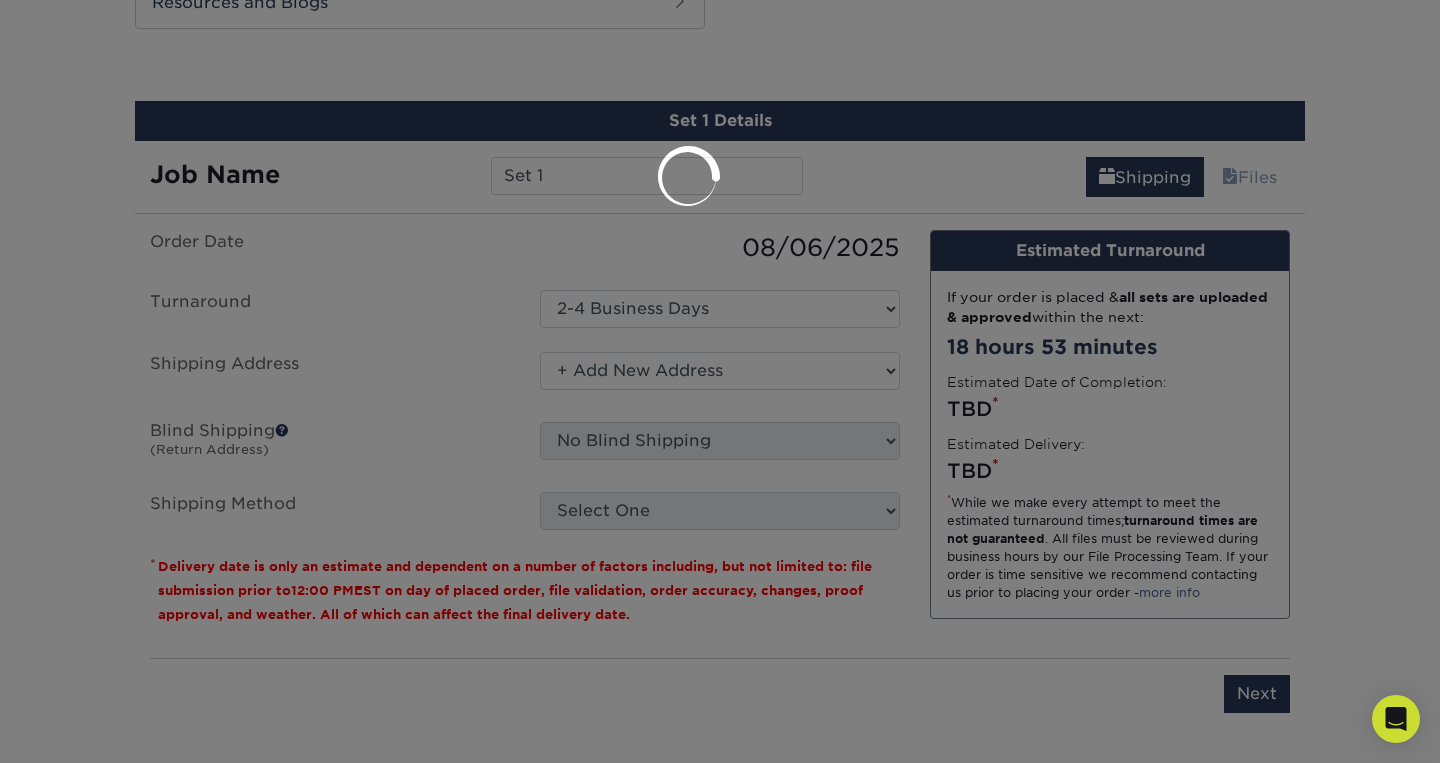 click at bounding box center [720, 381] 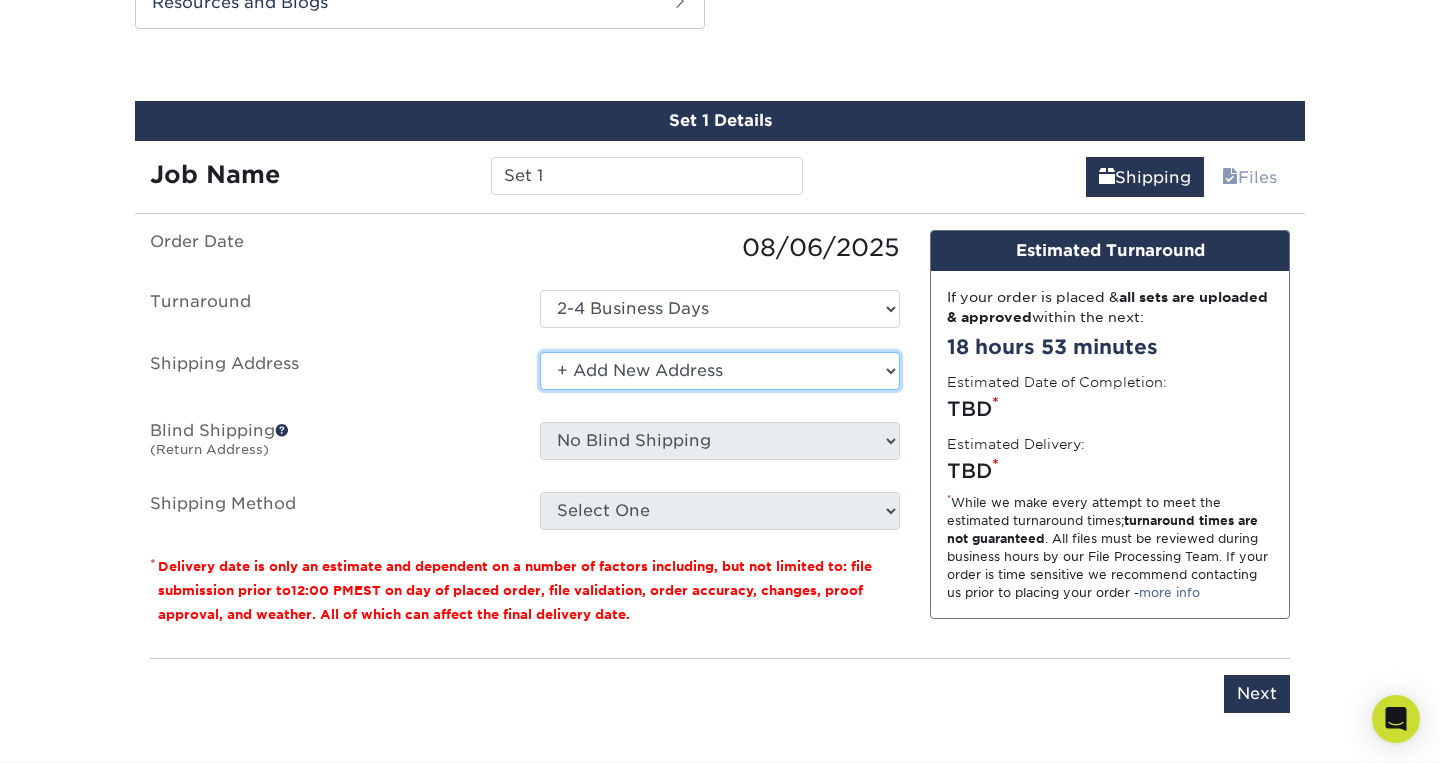 click on "+ Add New Address" at bounding box center (0, 0) 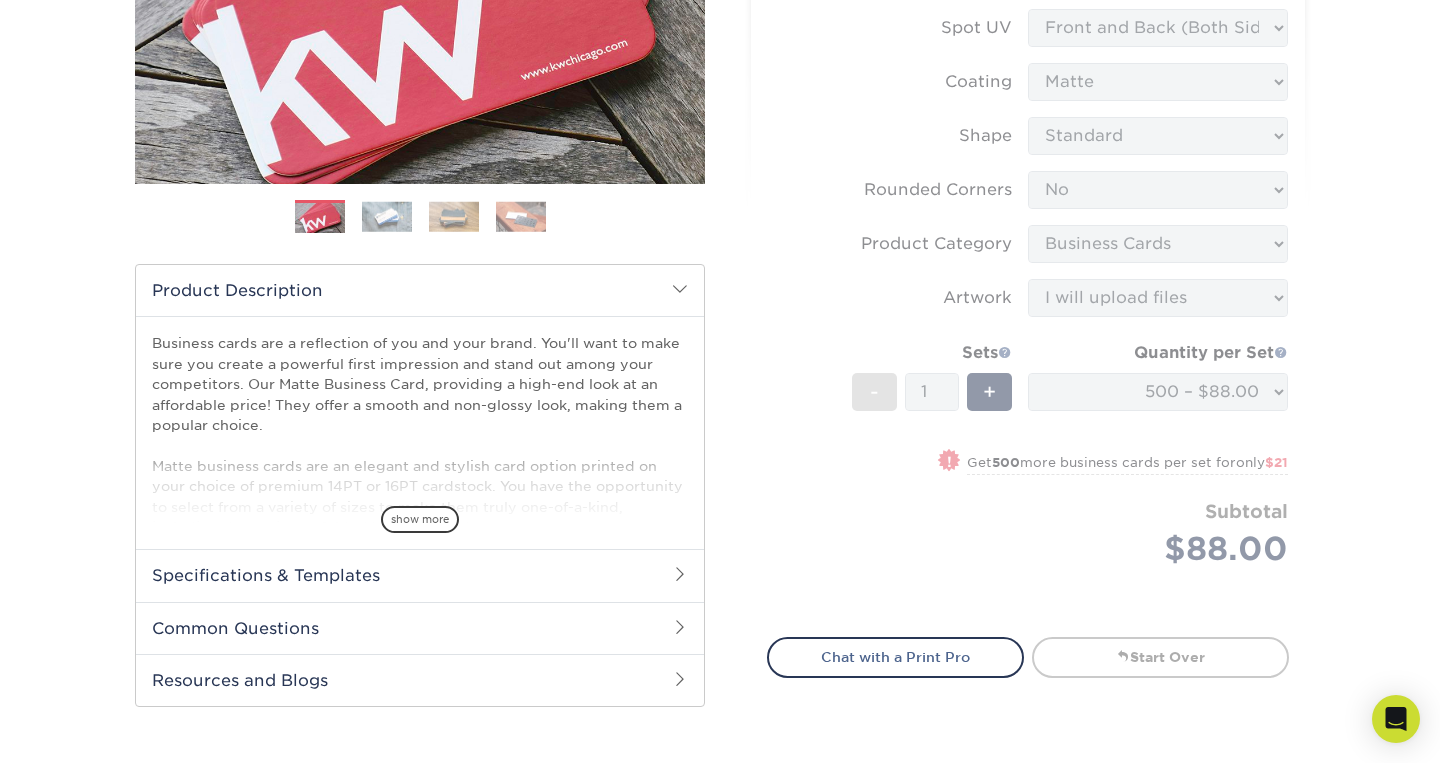 scroll, scrollTop: 452, scrollLeft: 0, axis: vertical 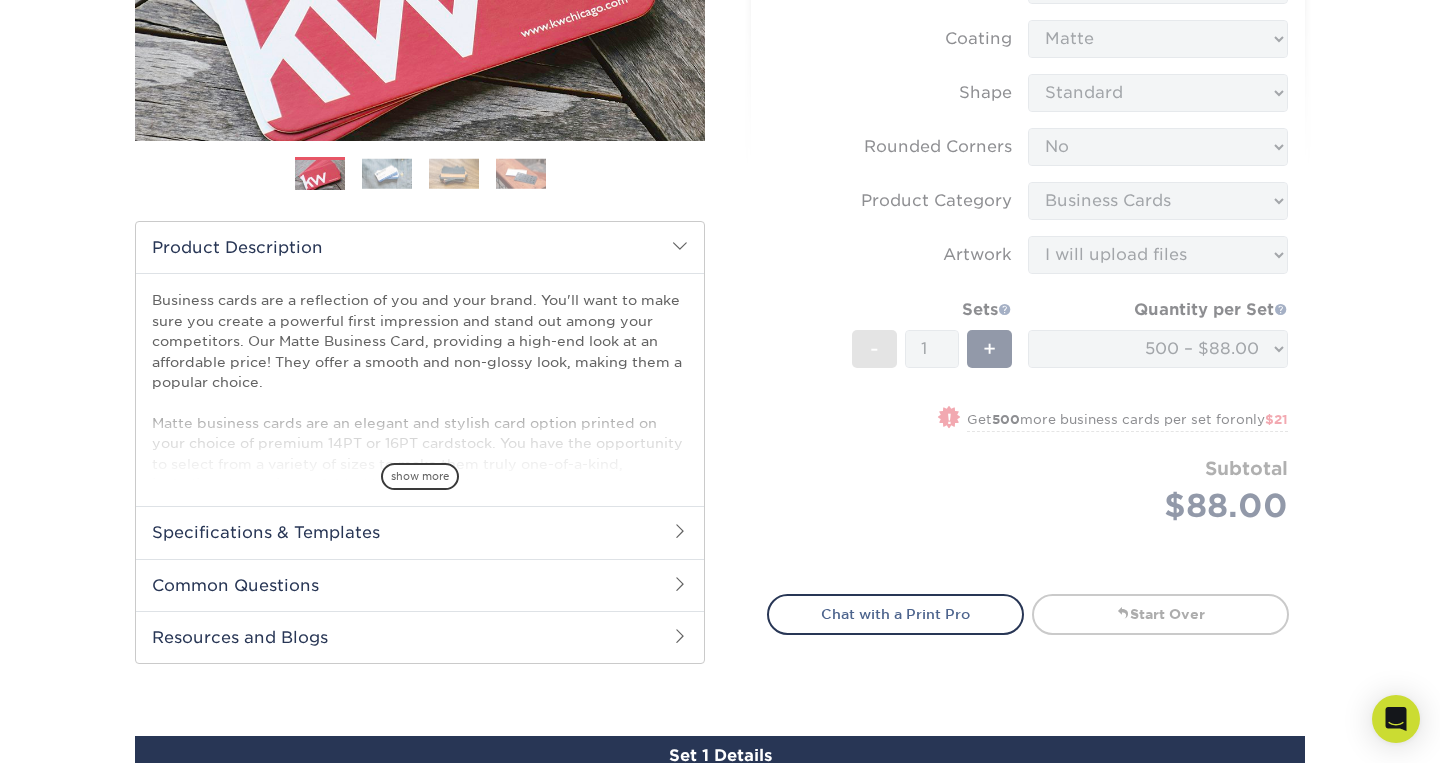 click on "Products
Business Cards
Matte  Business Cards
Previous Next
100 $ 9" at bounding box center (720, 536) 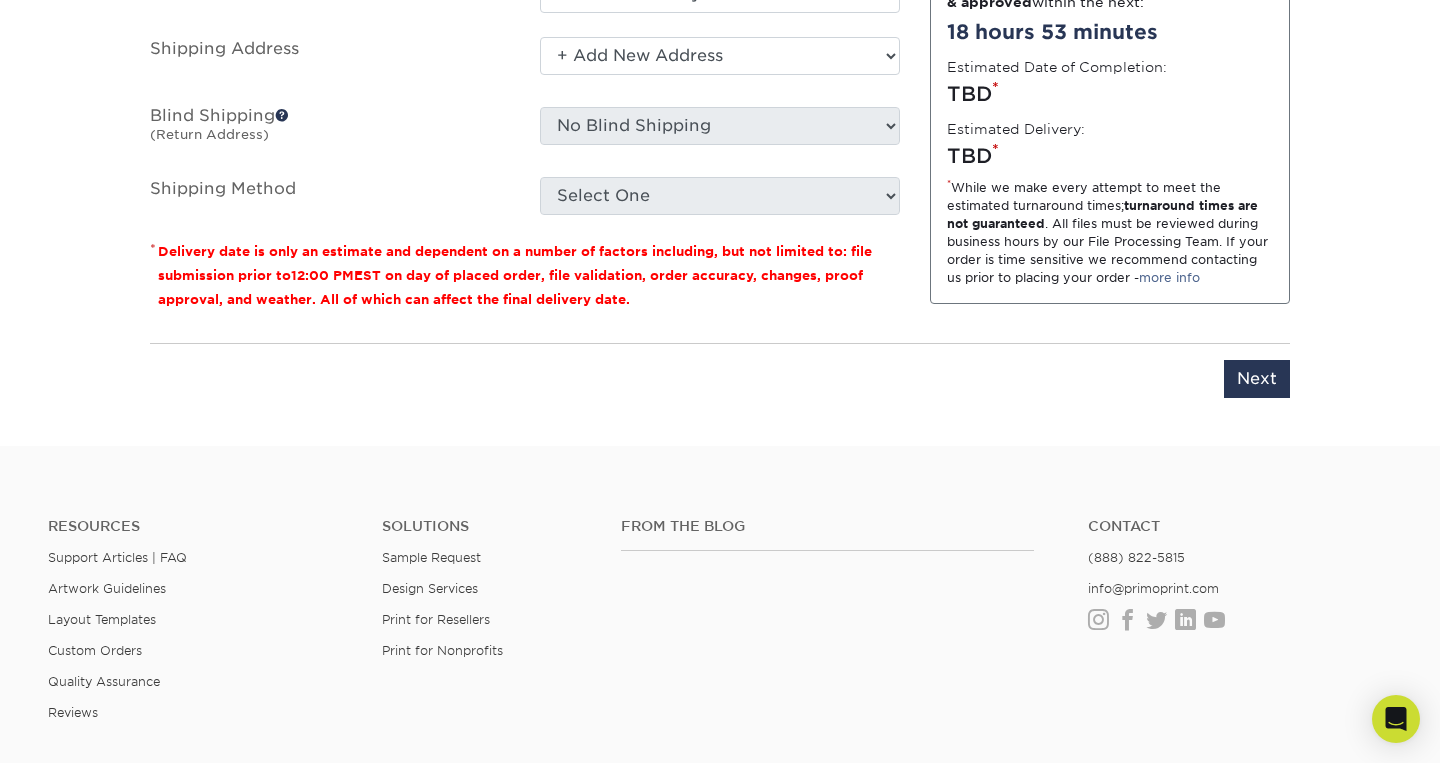 scroll, scrollTop: 1420, scrollLeft: 0, axis: vertical 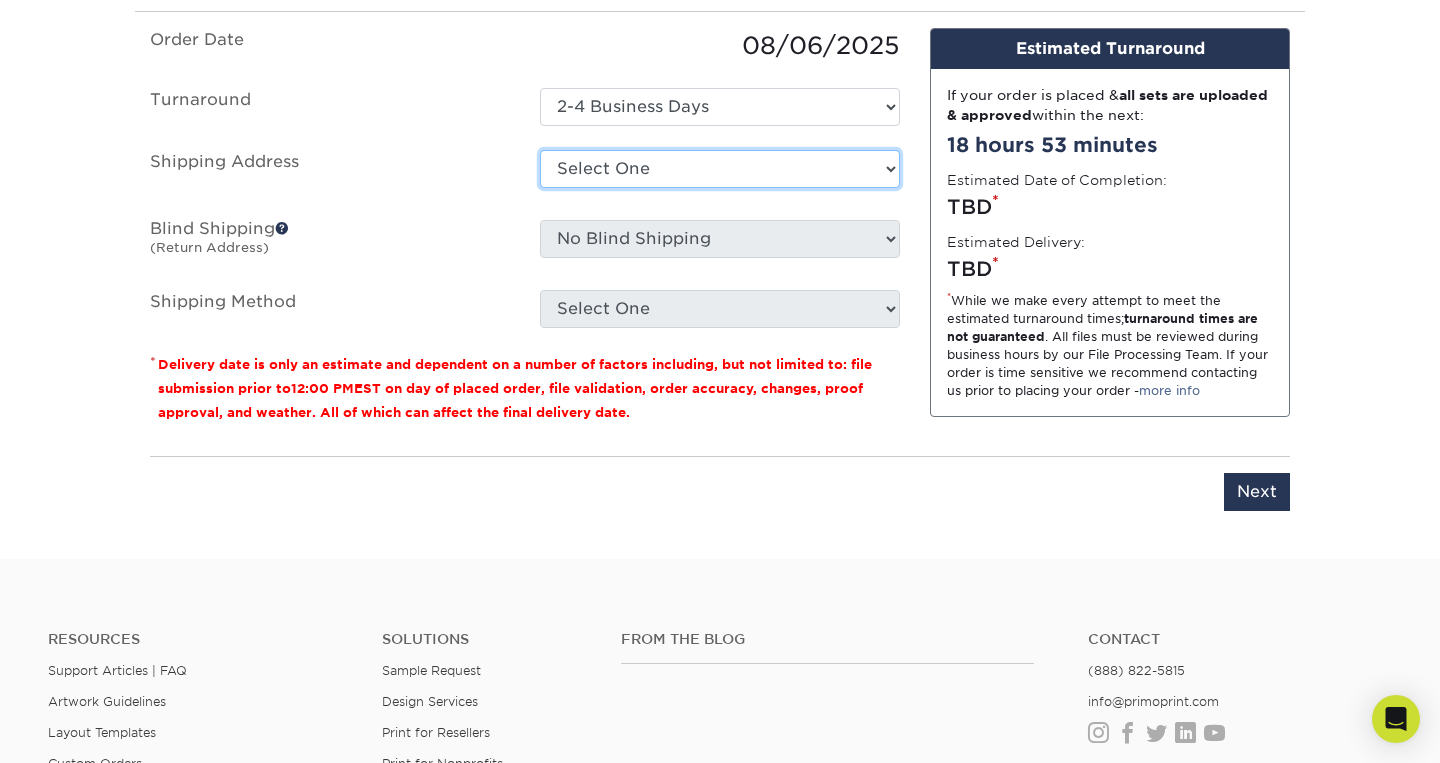 click on "Select One" at bounding box center [0, 0] 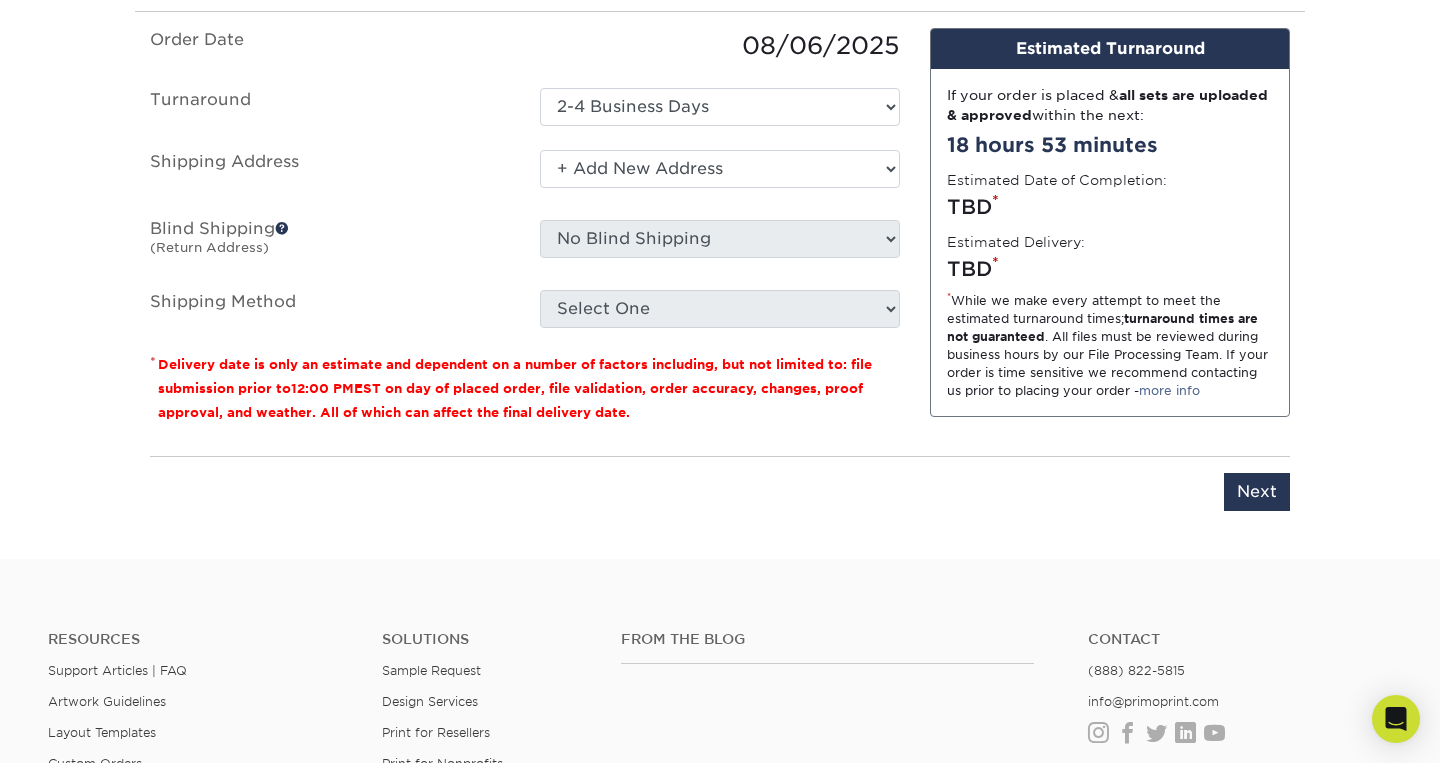 click on "+ Add New Address" at bounding box center (0, 0) 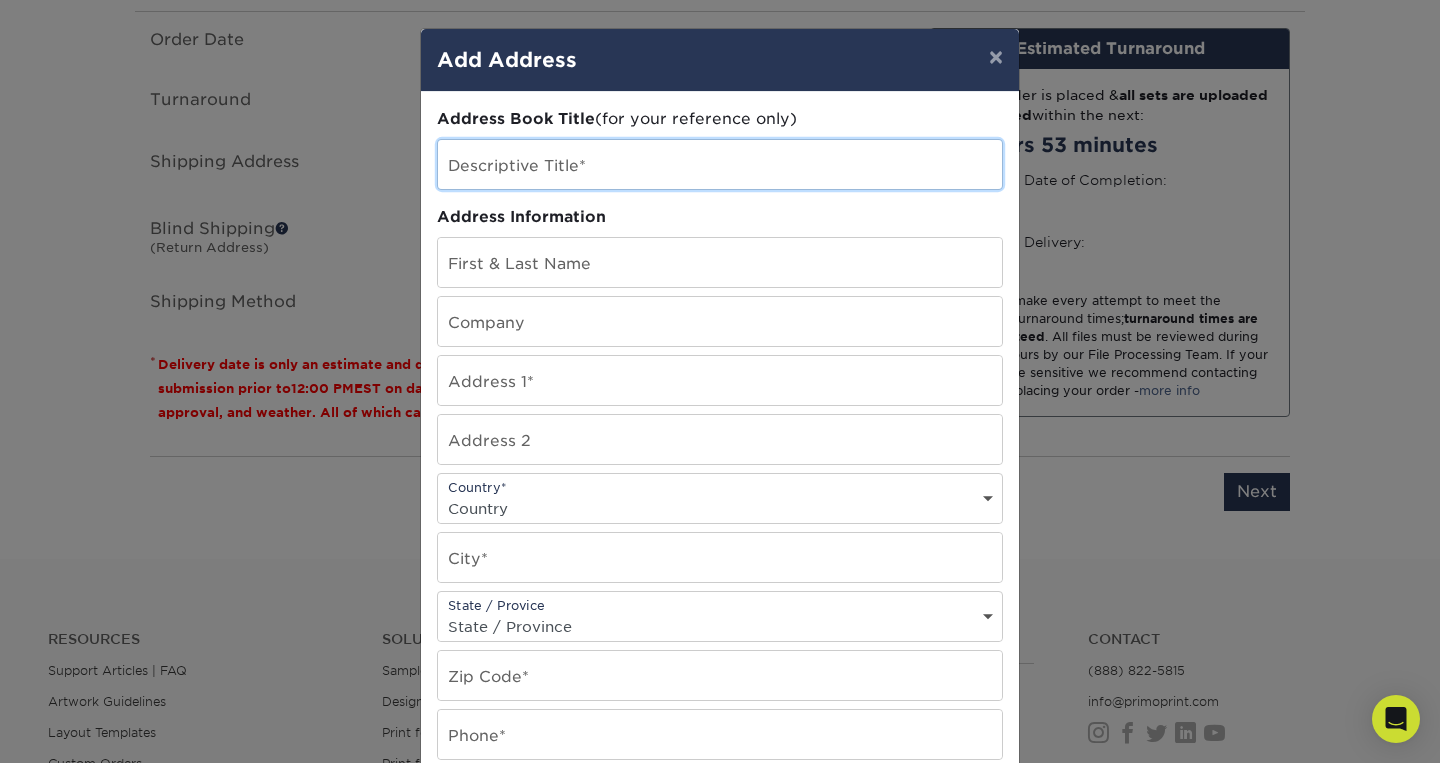 click at bounding box center [720, 164] 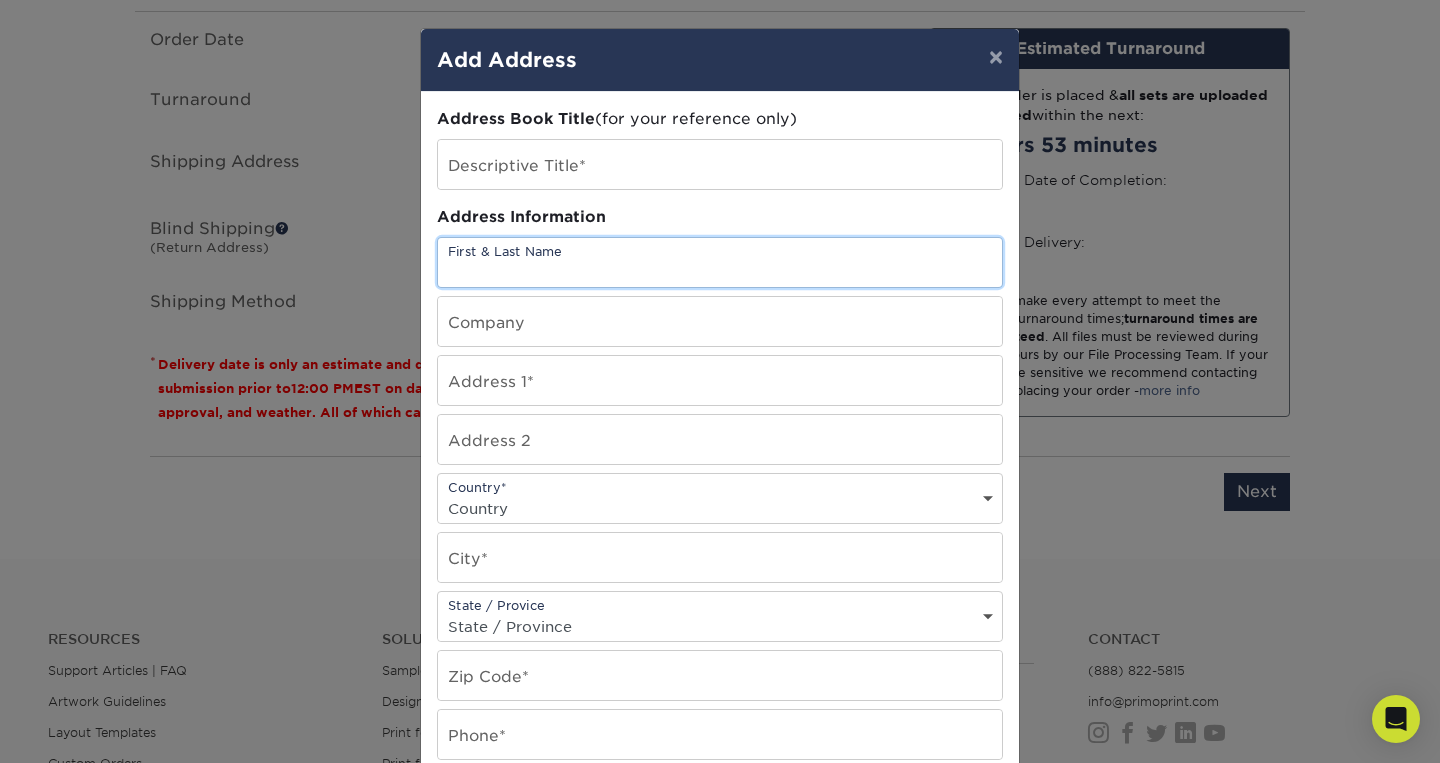 click at bounding box center [720, 262] 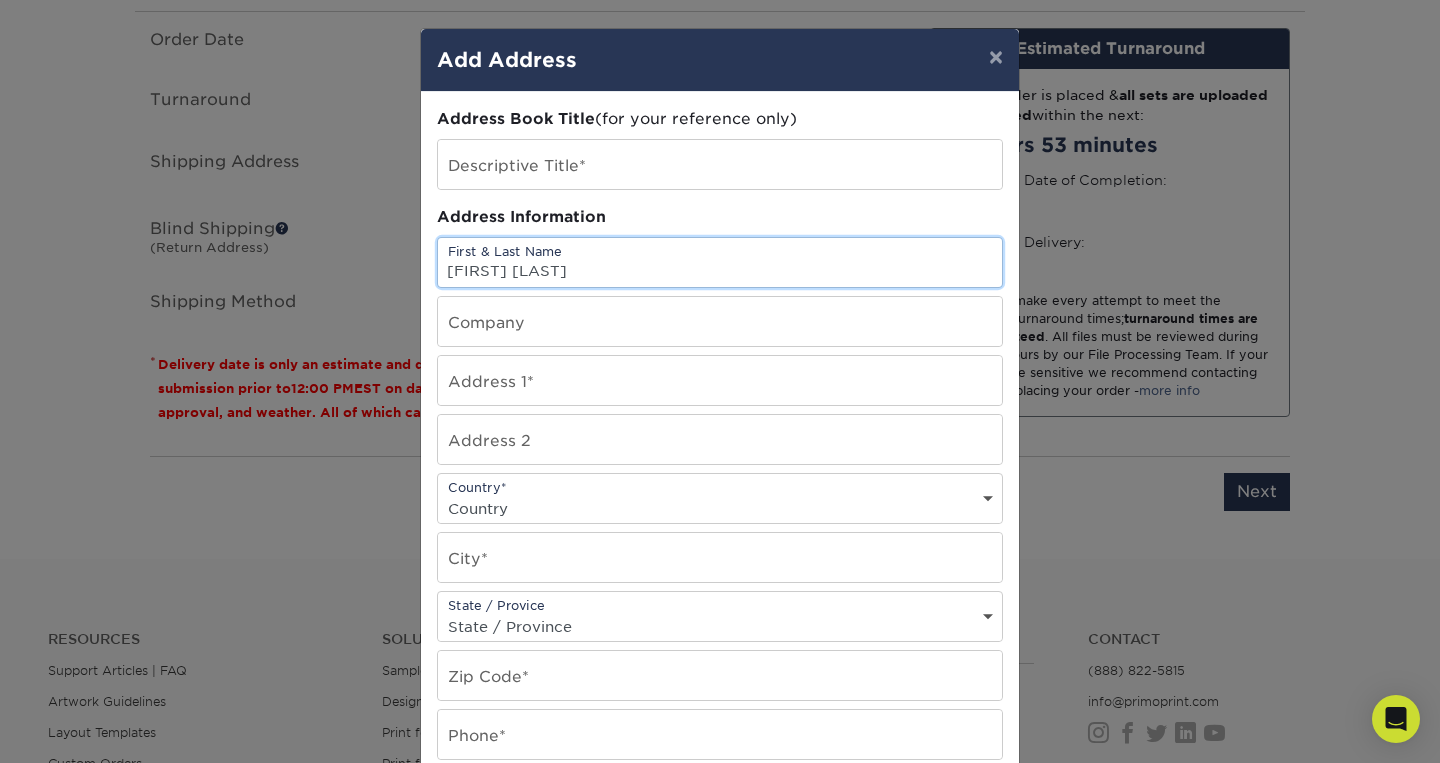 type on "Reza Golestani" 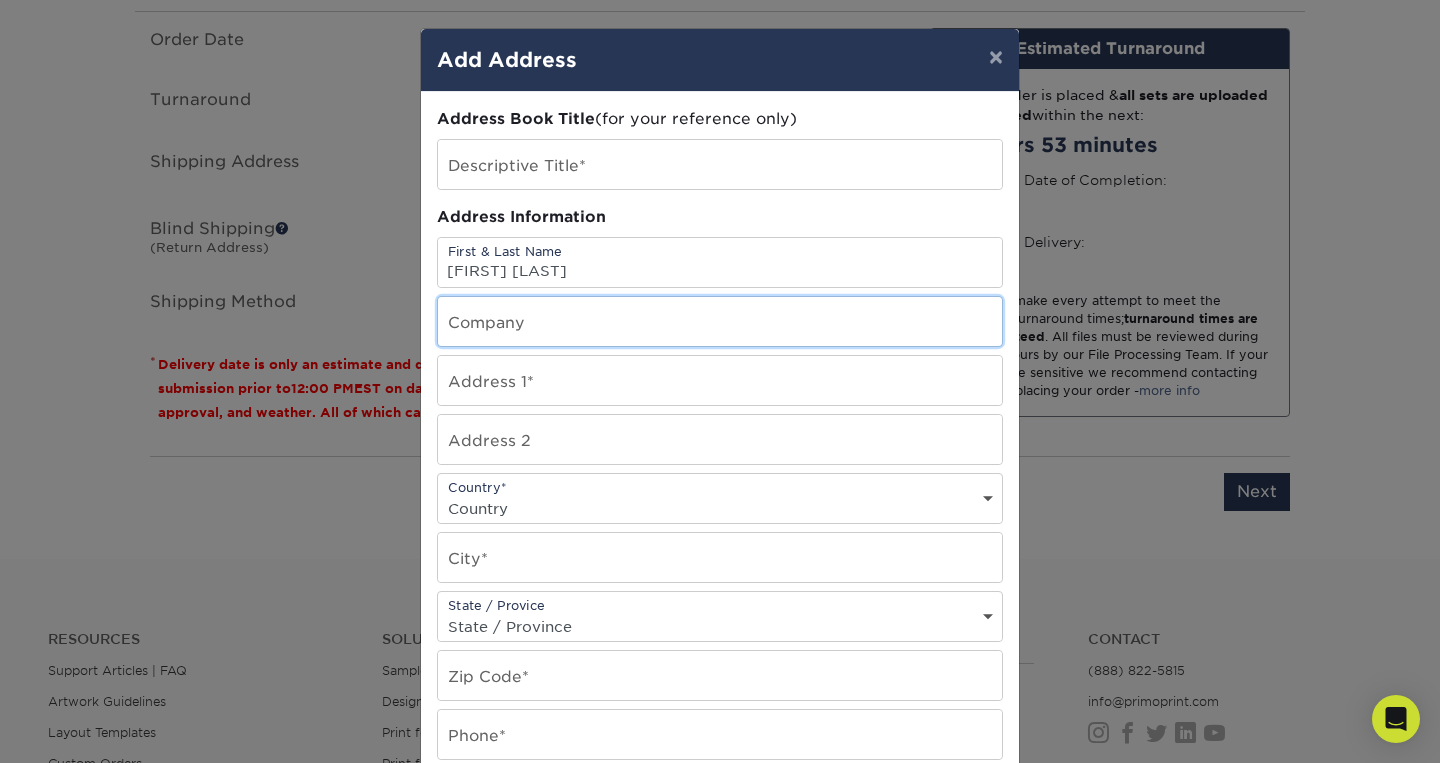 click at bounding box center [720, 321] 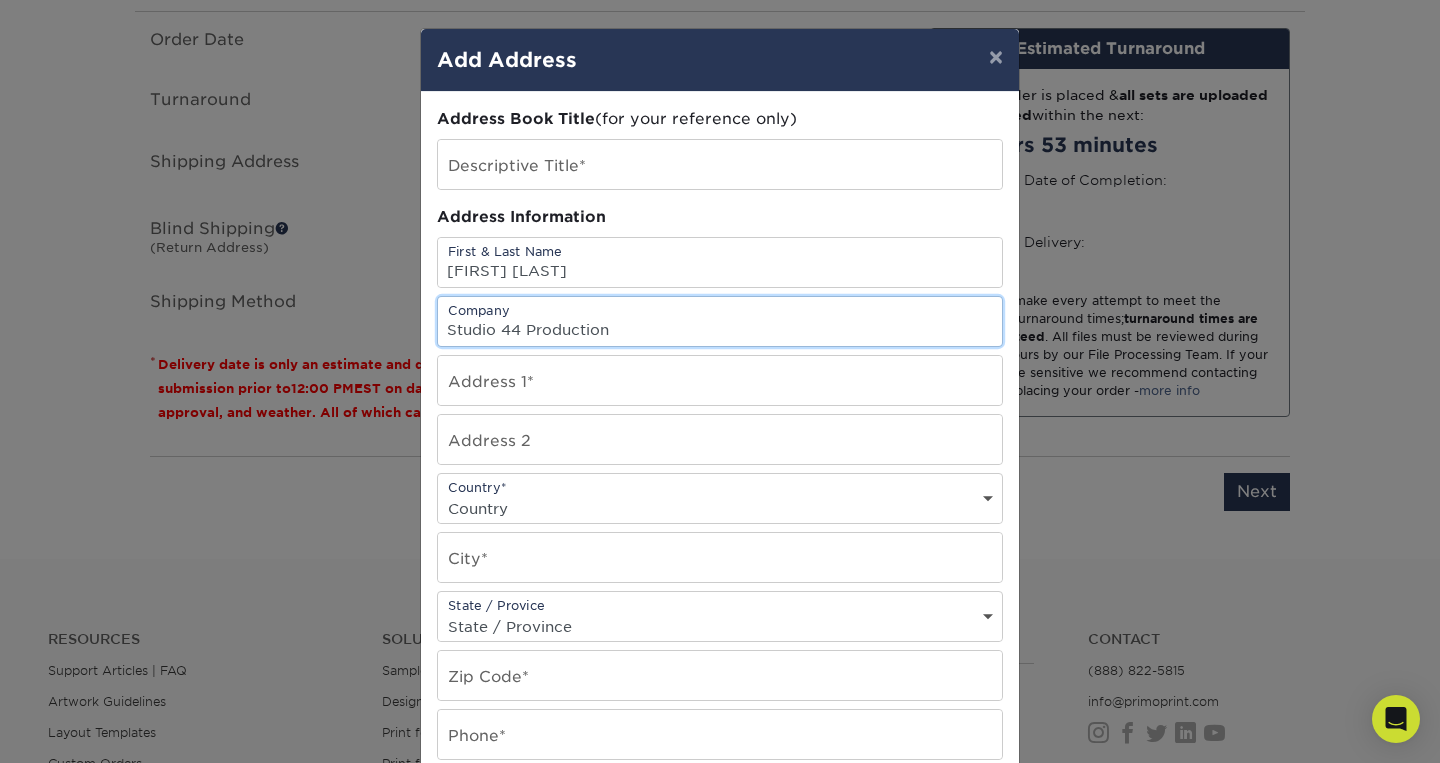 type on "Studio 44 Production" 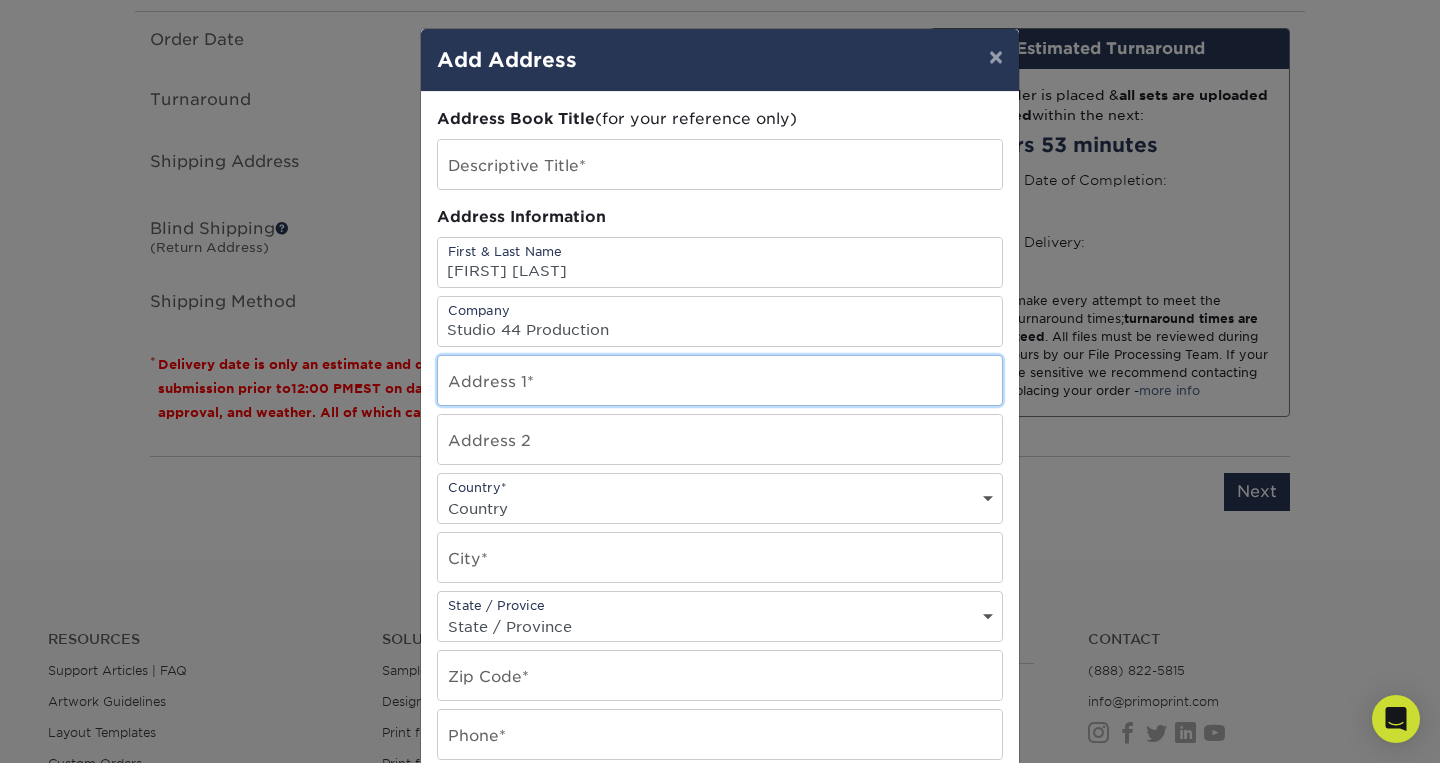 click at bounding box center (720, 380) 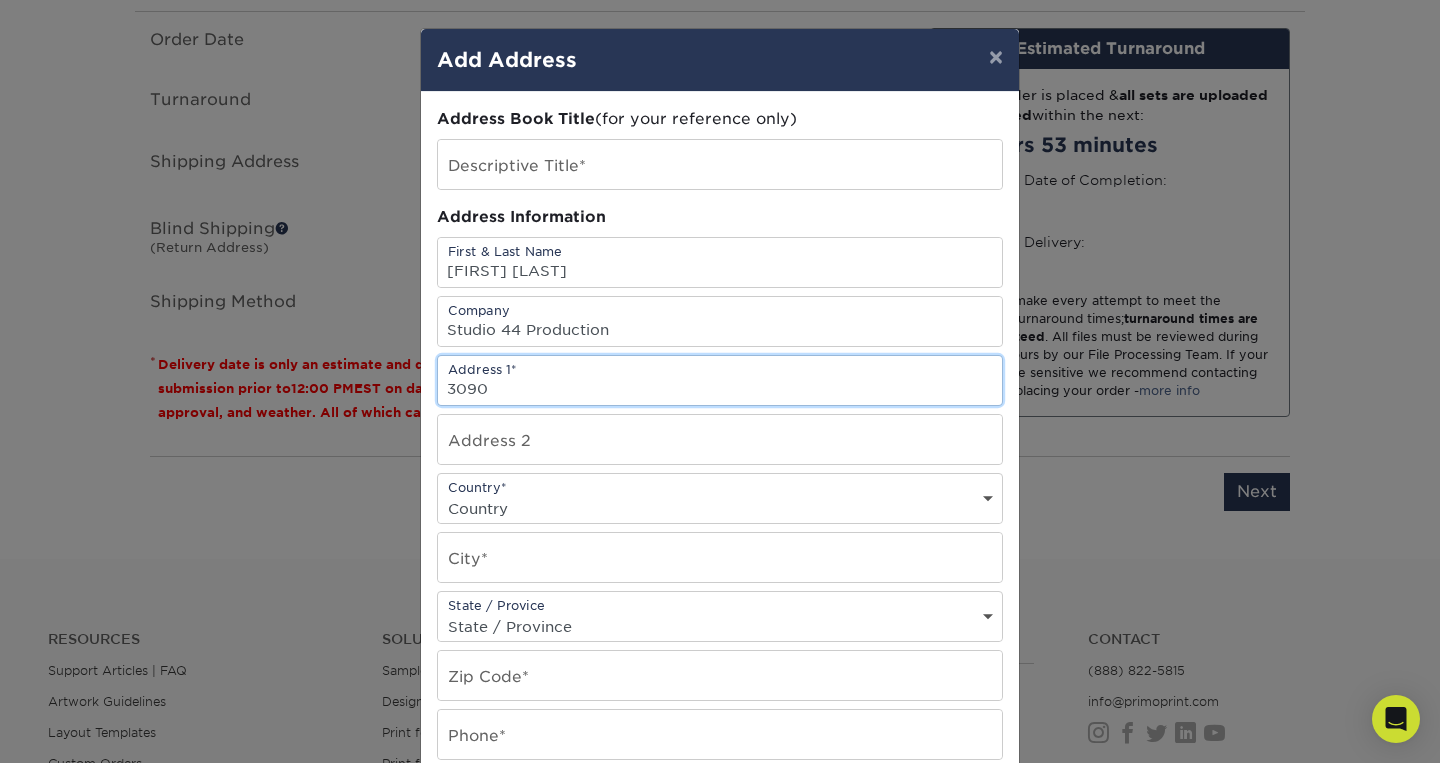 type on "3090 45th St" 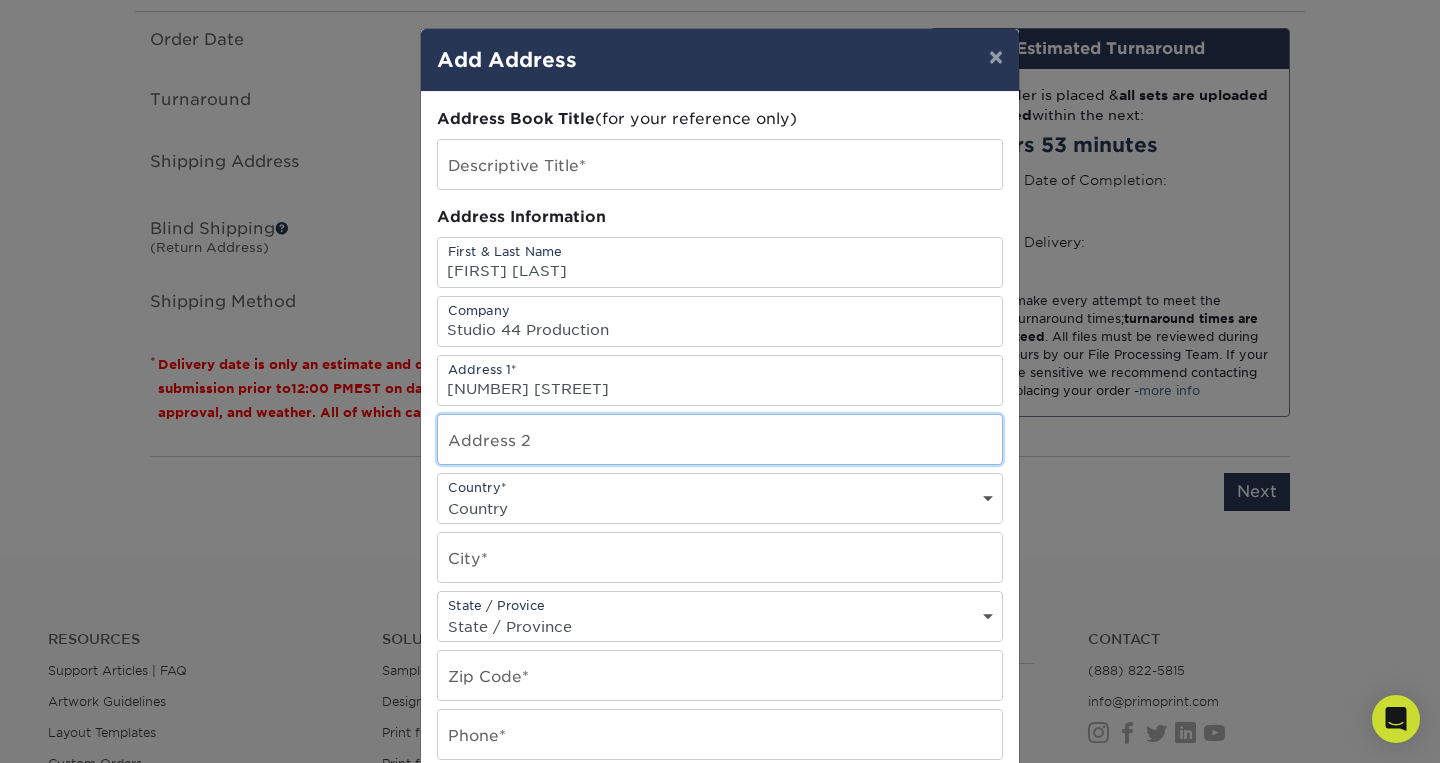 type on "Apt 1" 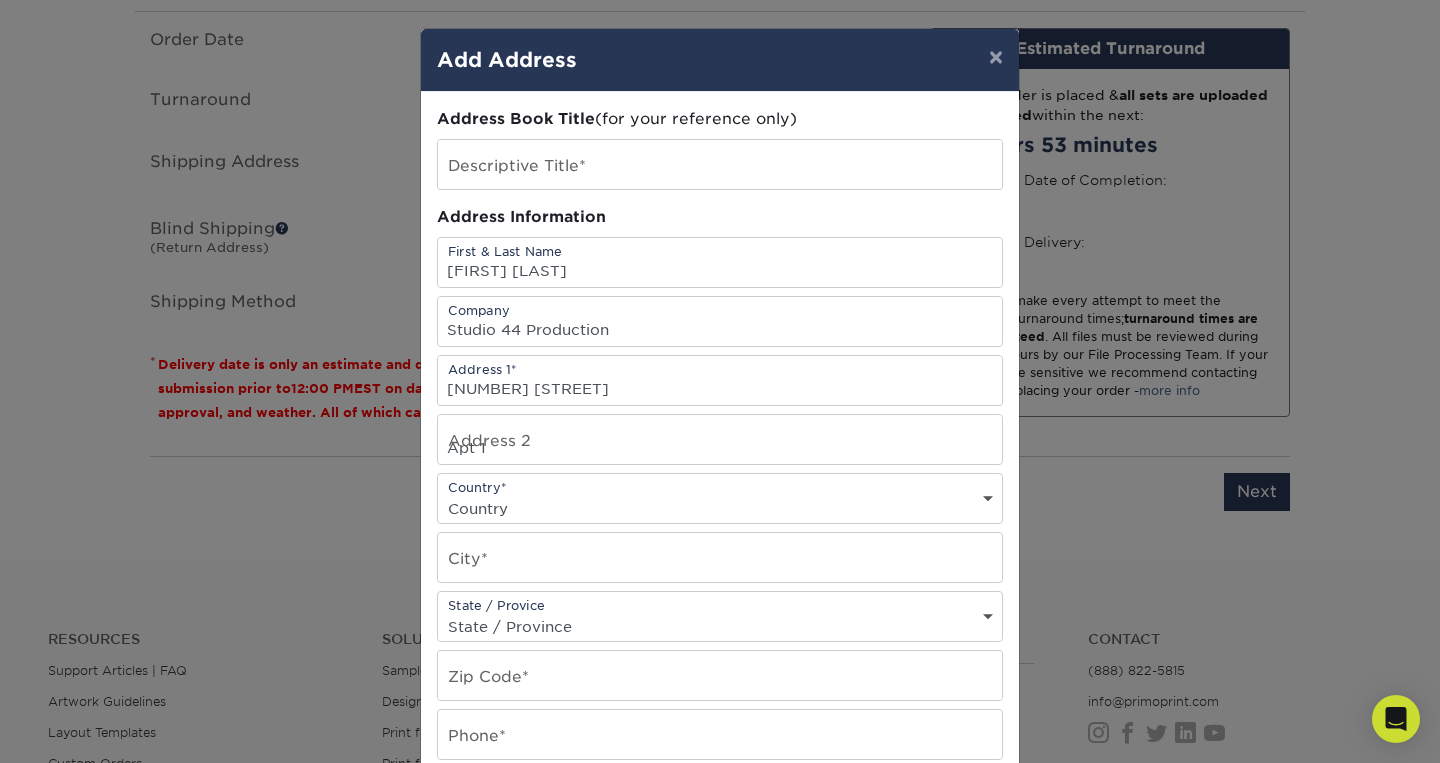 select on "US" 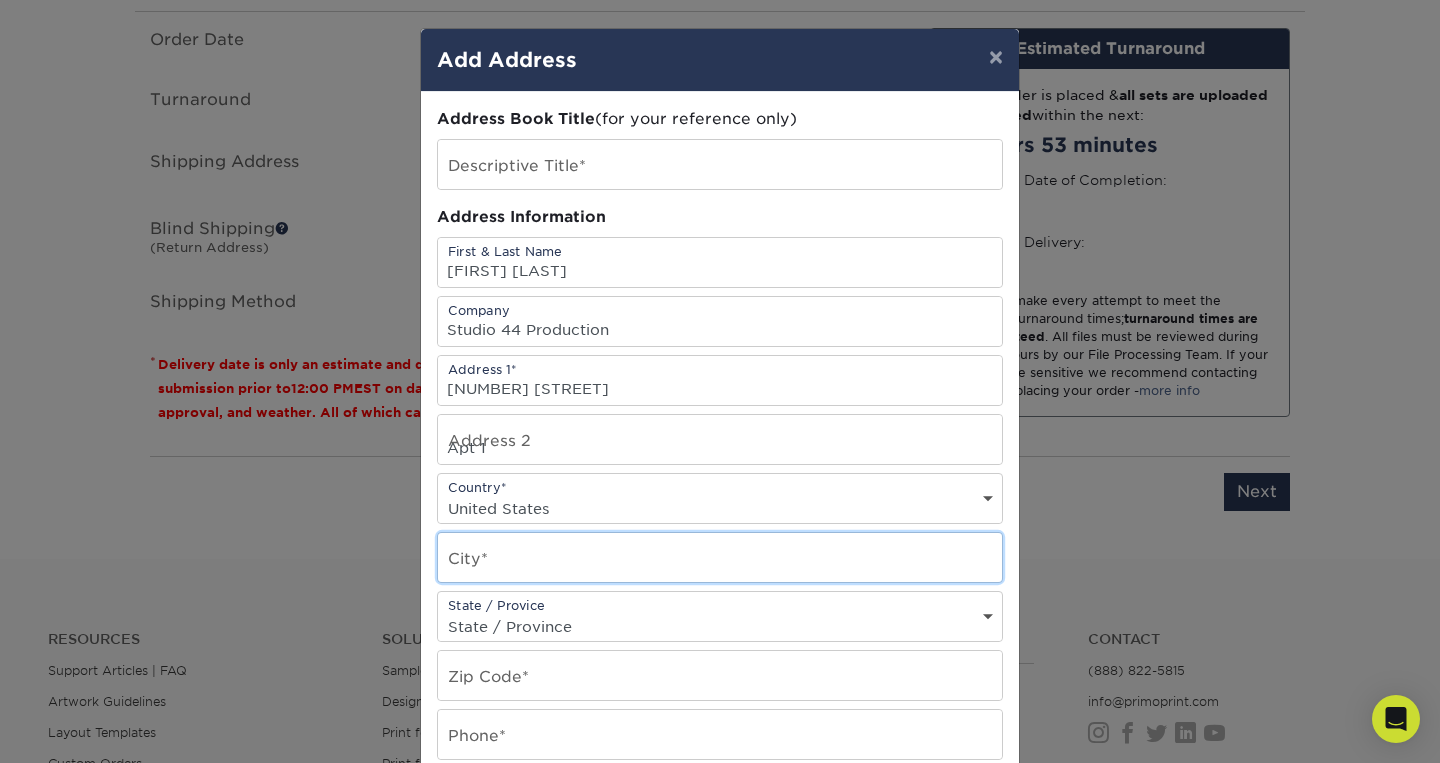 type on "Astoria" 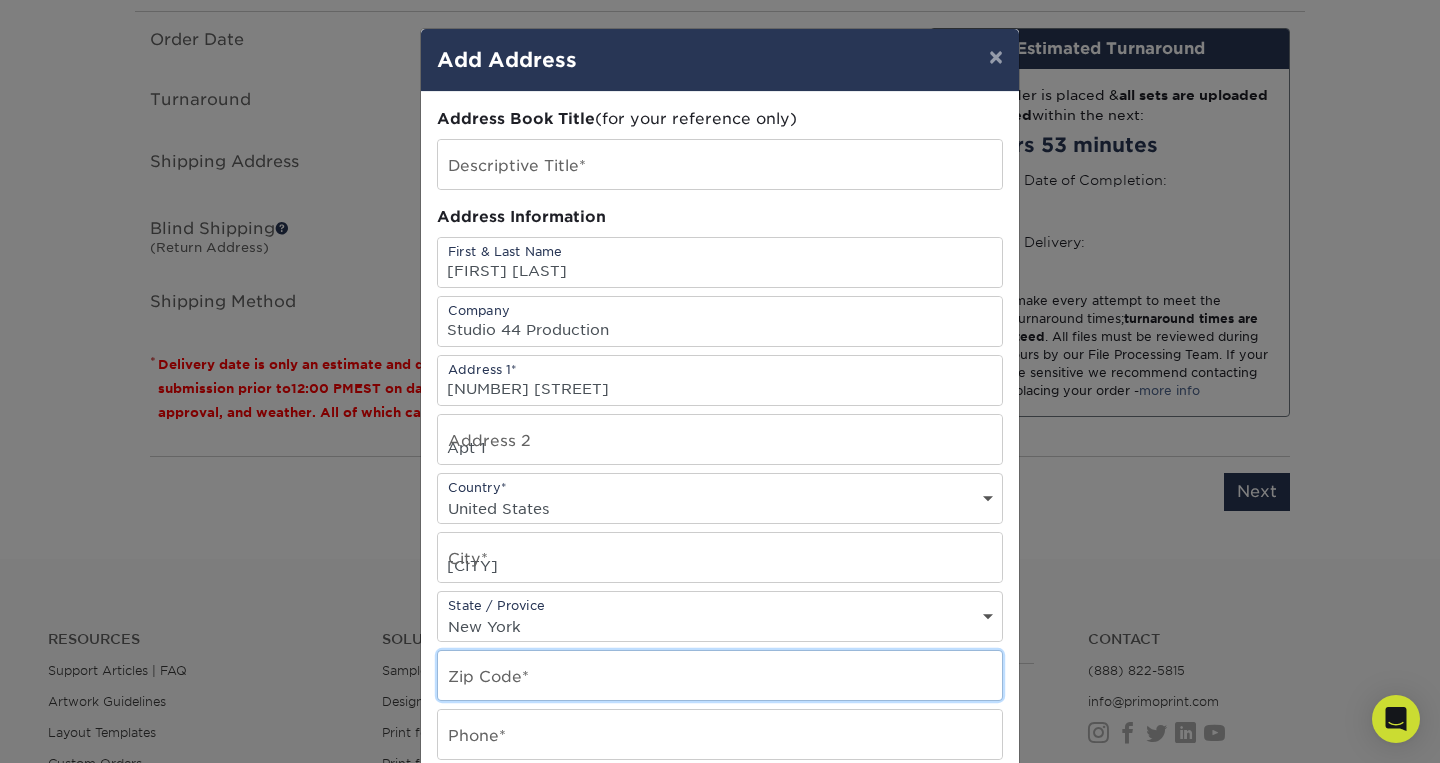 type on "11103" 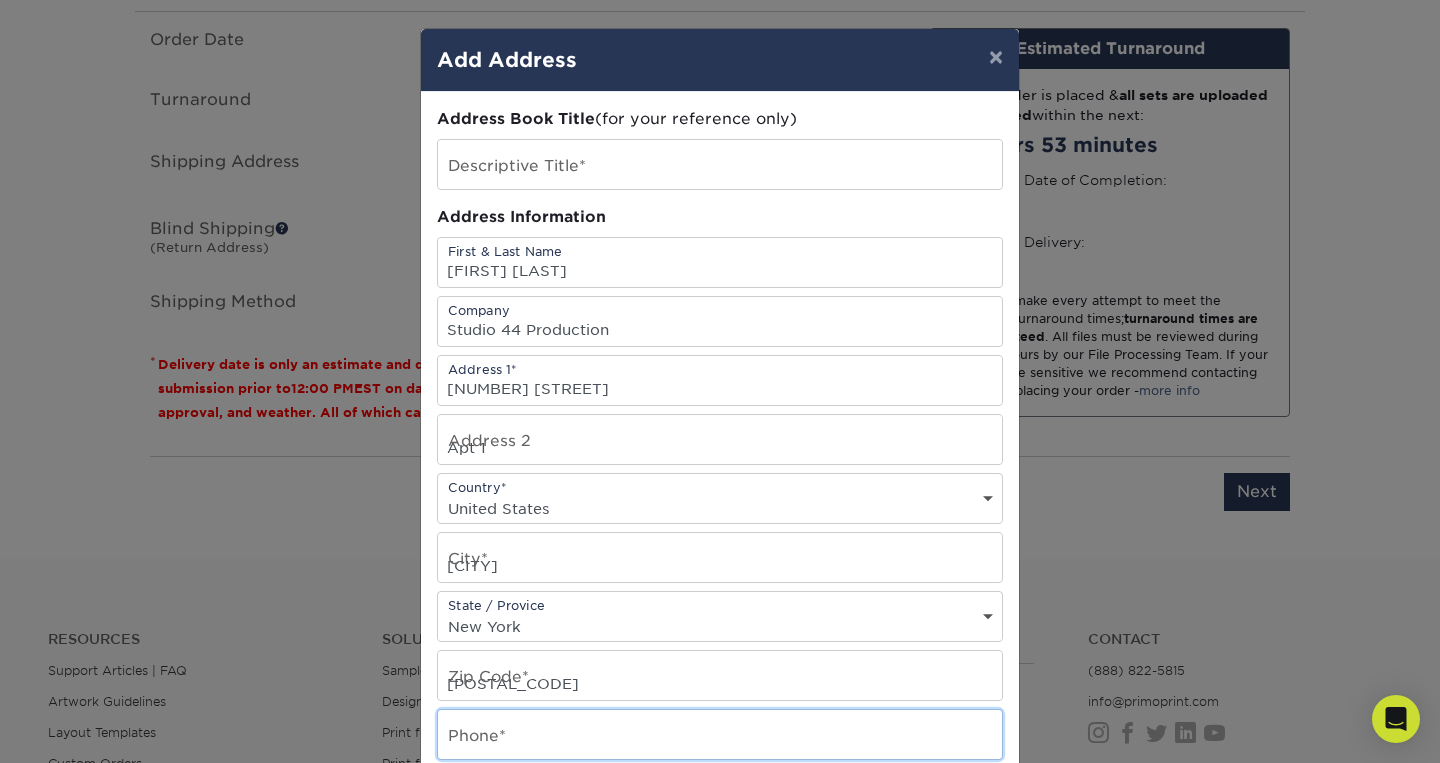 type on "[PHONE]" 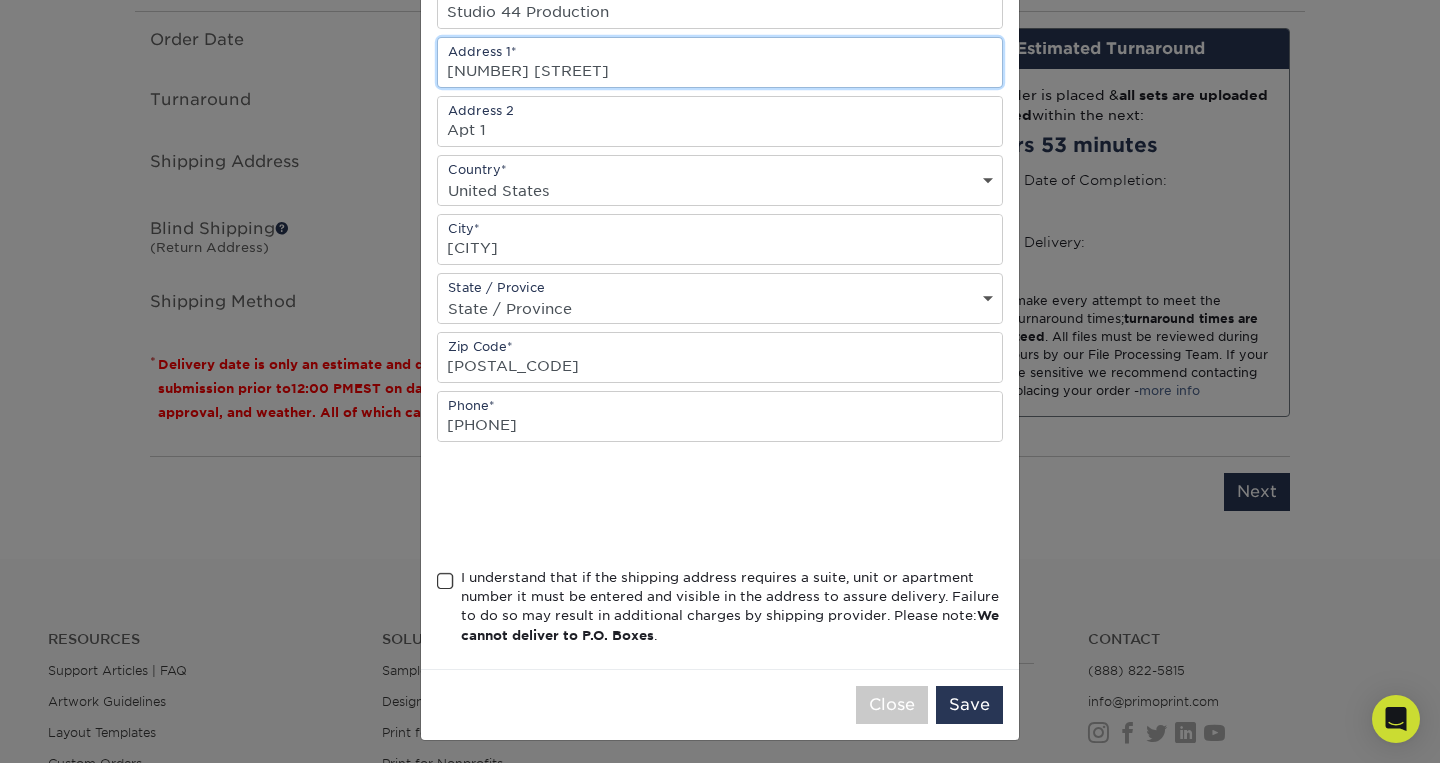 scroll, scrollTop: 336, scrollLeft: 0, axis: vertical 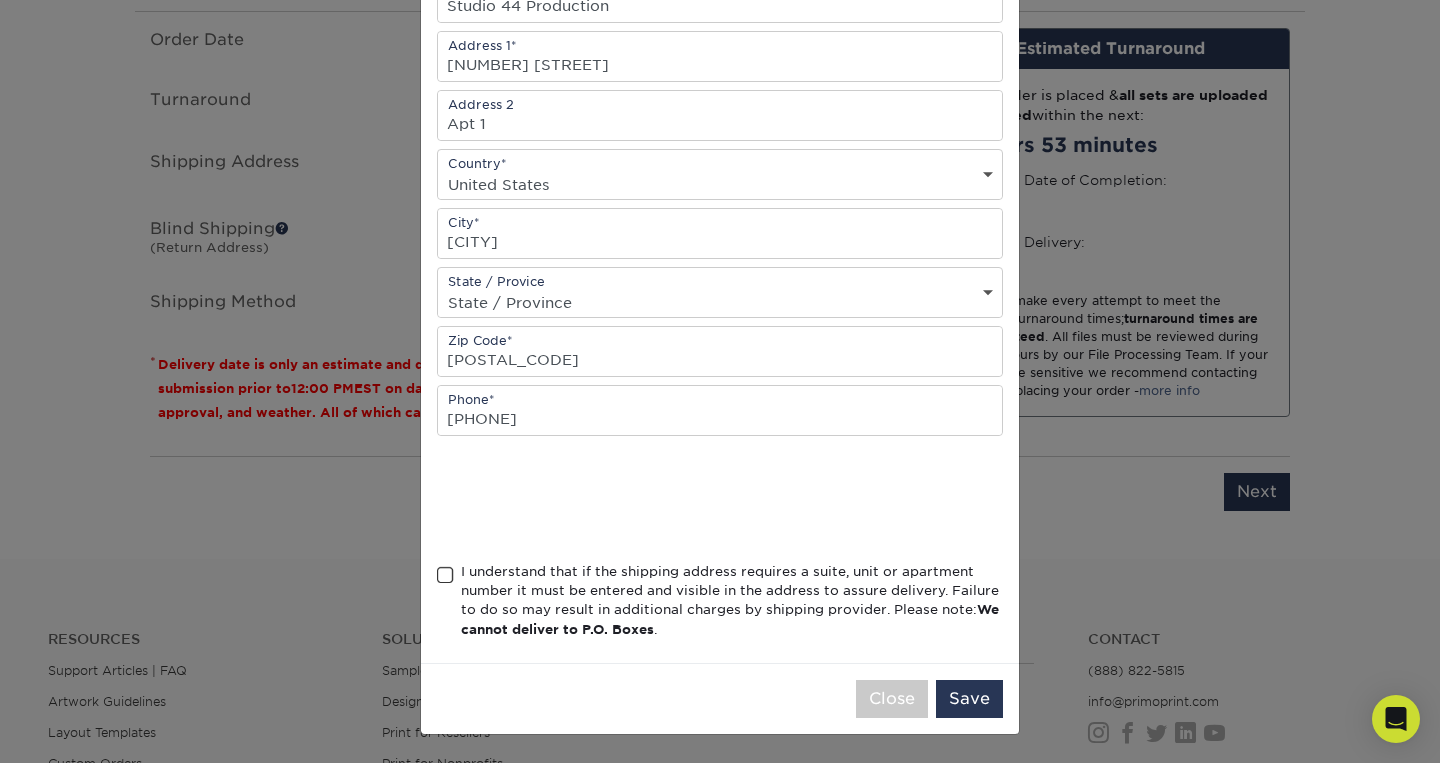 click at bounding box center [445, 575] 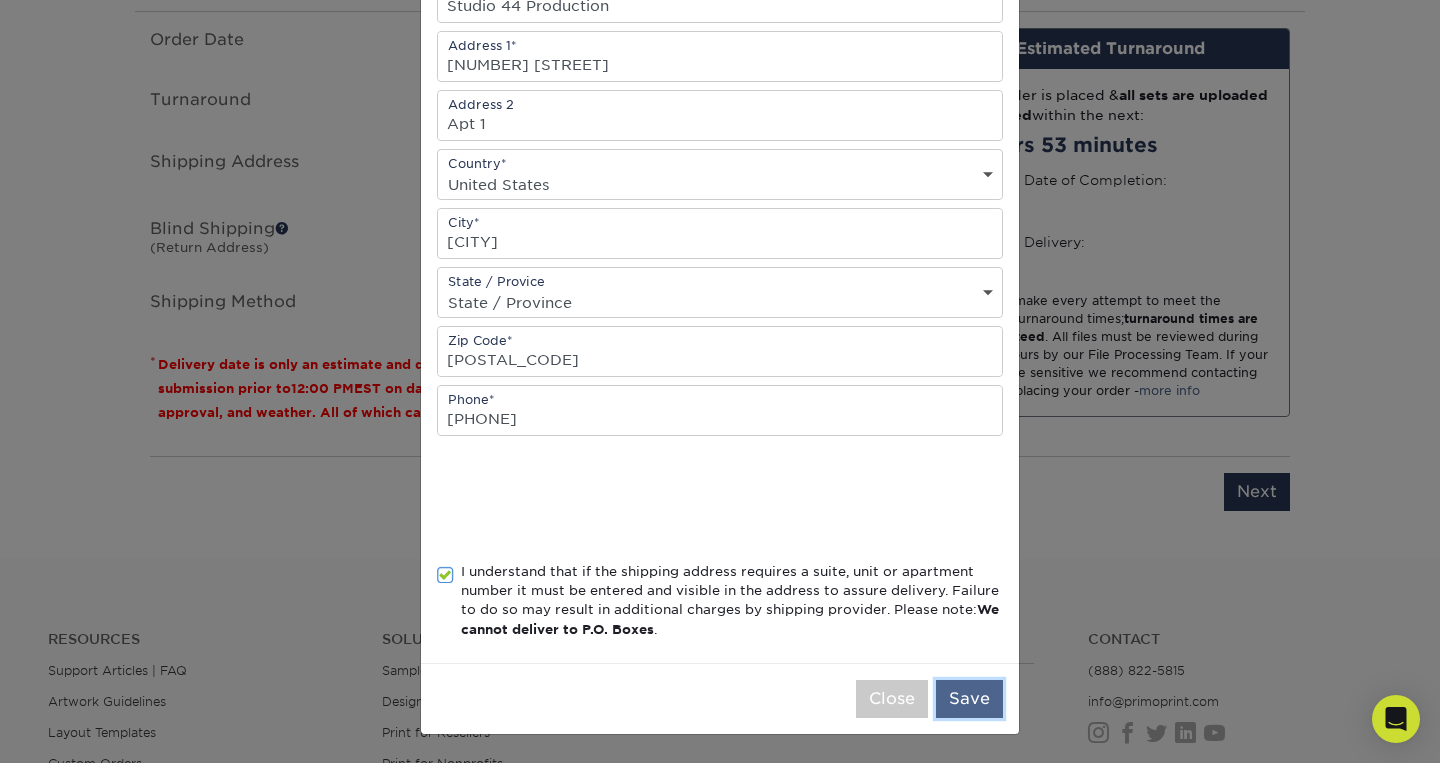click on "Save" at bounding box center (969, 699) 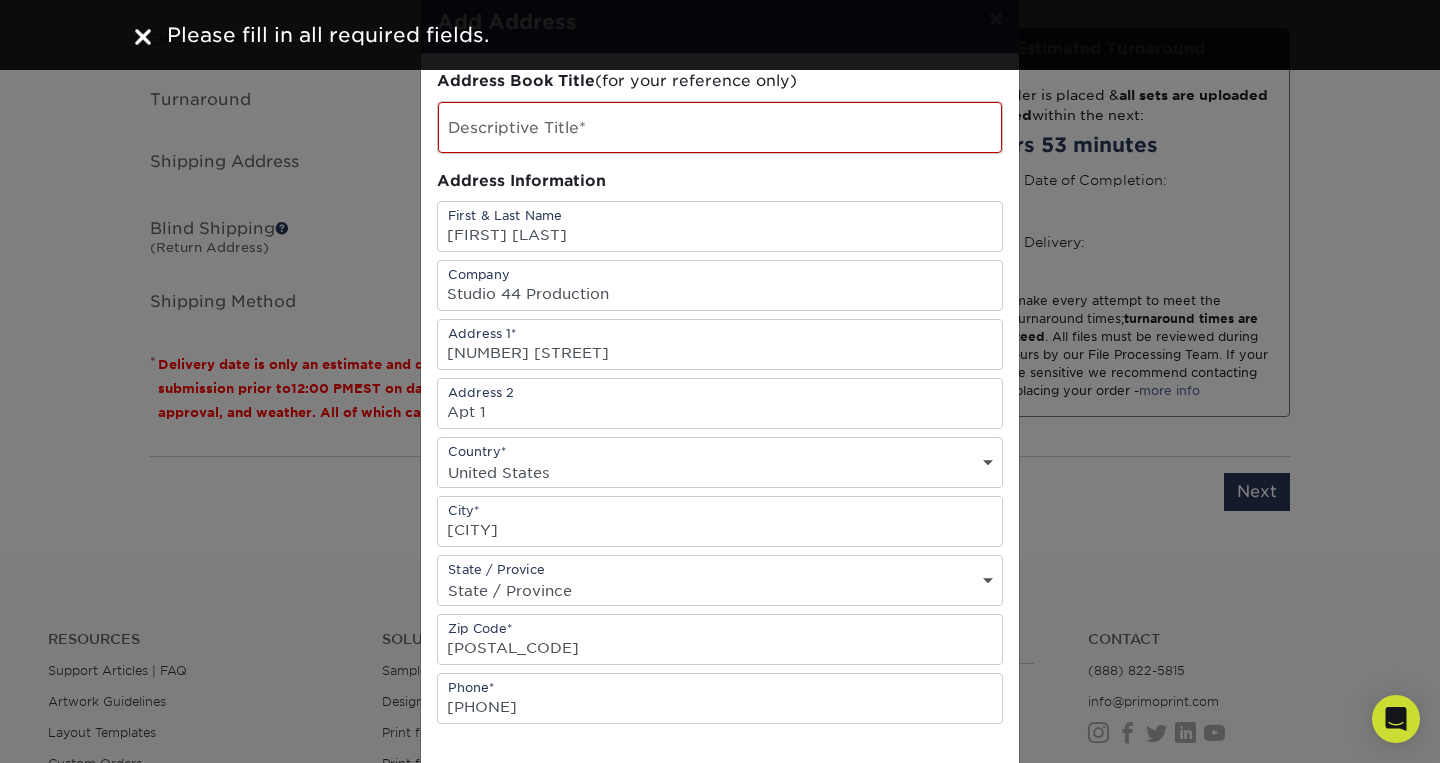 scroll, scrollTop: 0, scrollLeft: 0, axis: both 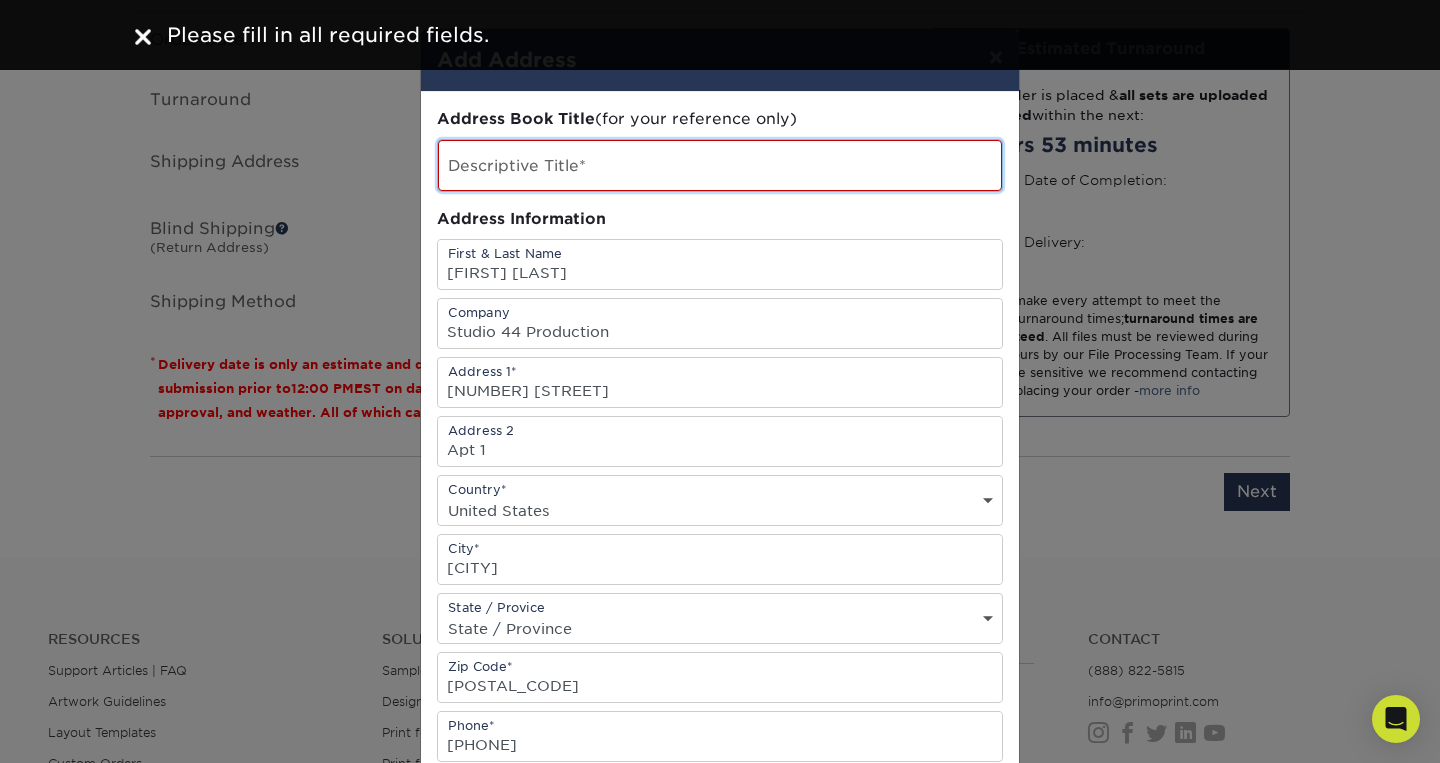 click at bounding box center (720, 165) 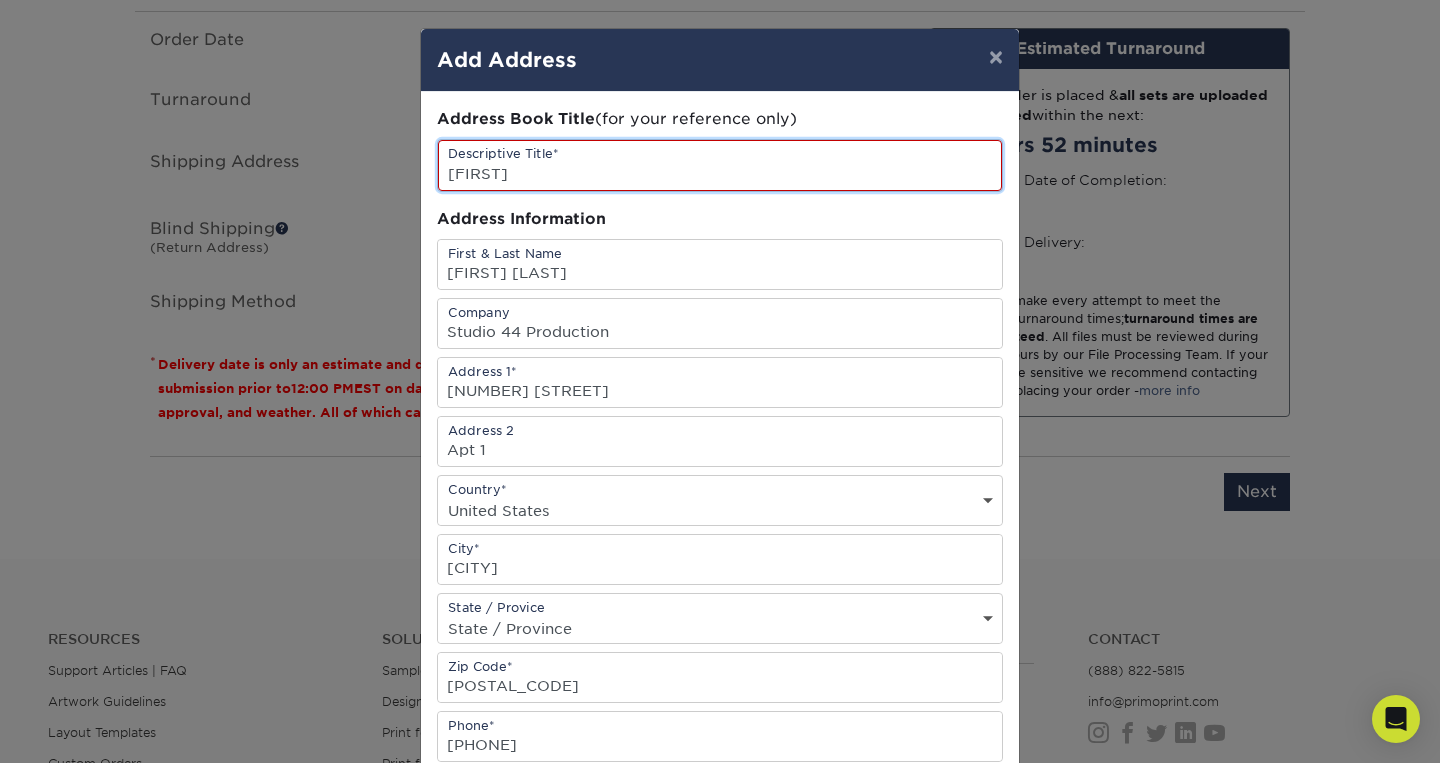 type on "[FIRST]" 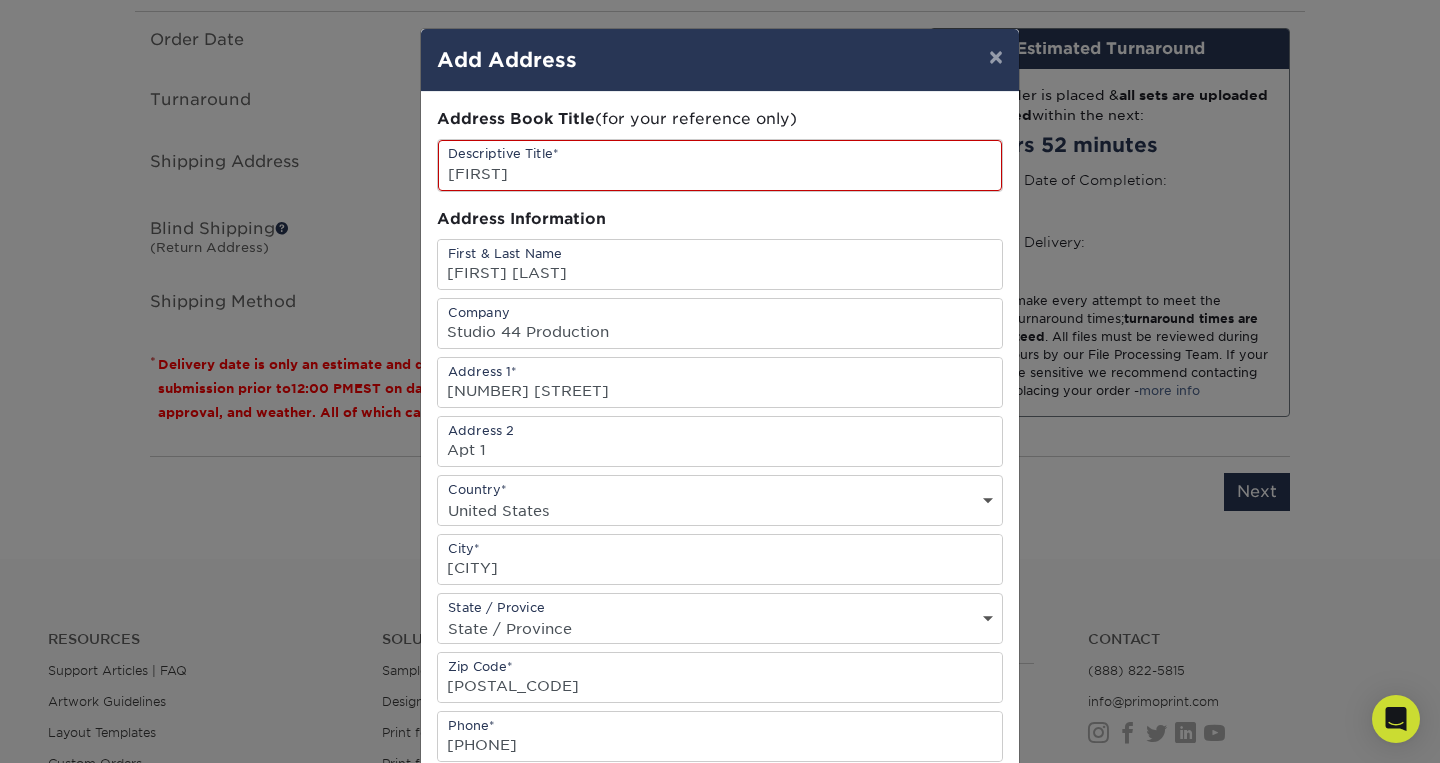 click on "Address Information" at bounding box center (720, 219) 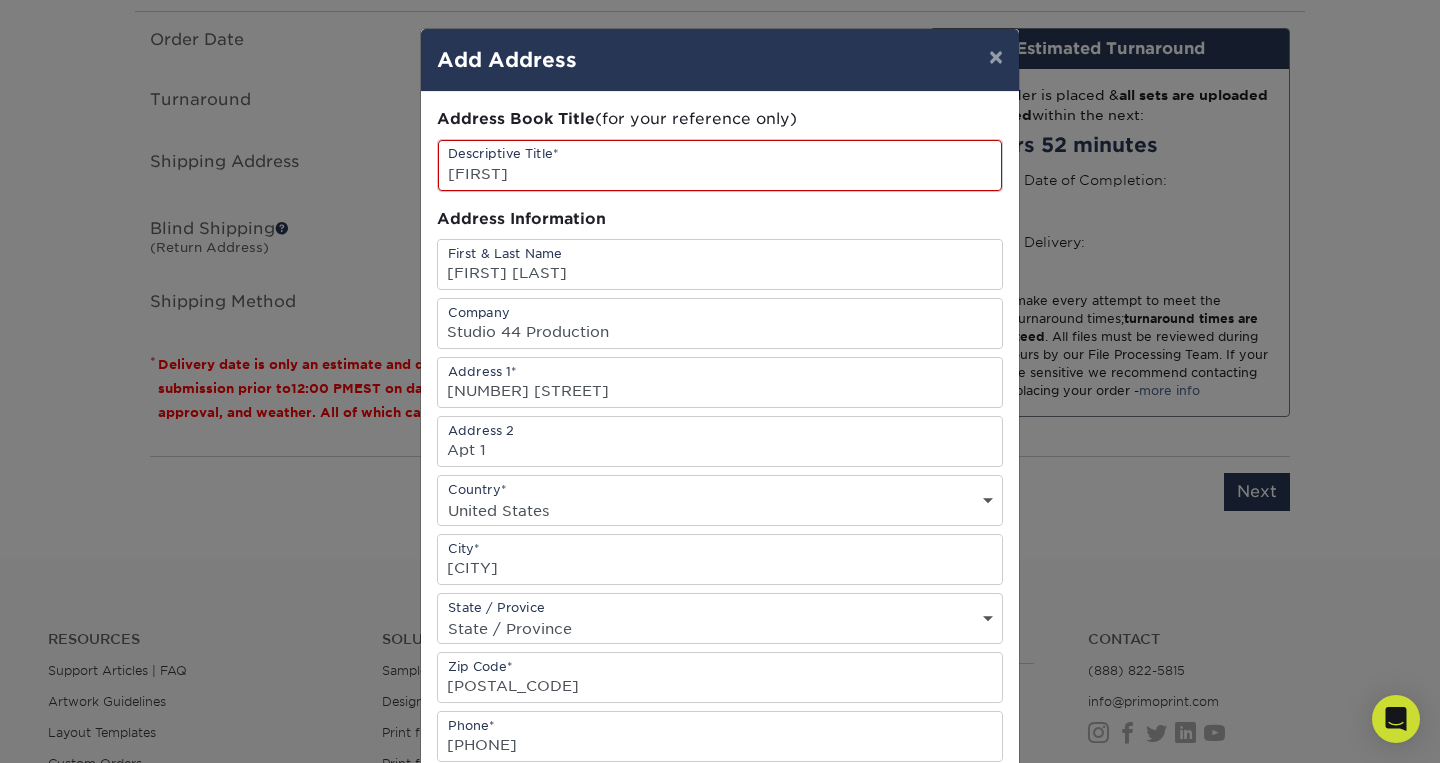 scroll, scrollTop: 338, scrollLeft: 0, axis: vertical 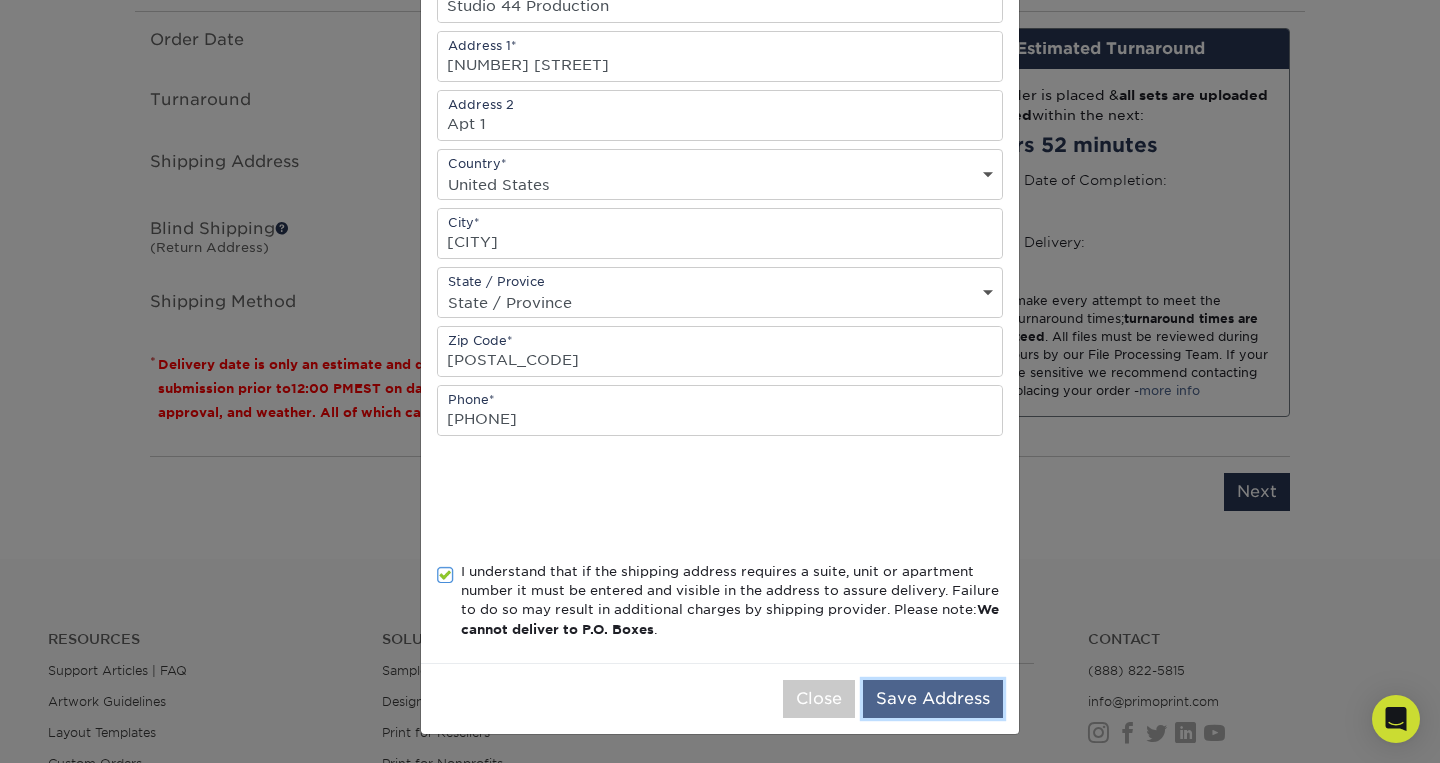 click on "Save Address" at bounding box center [933, 699] 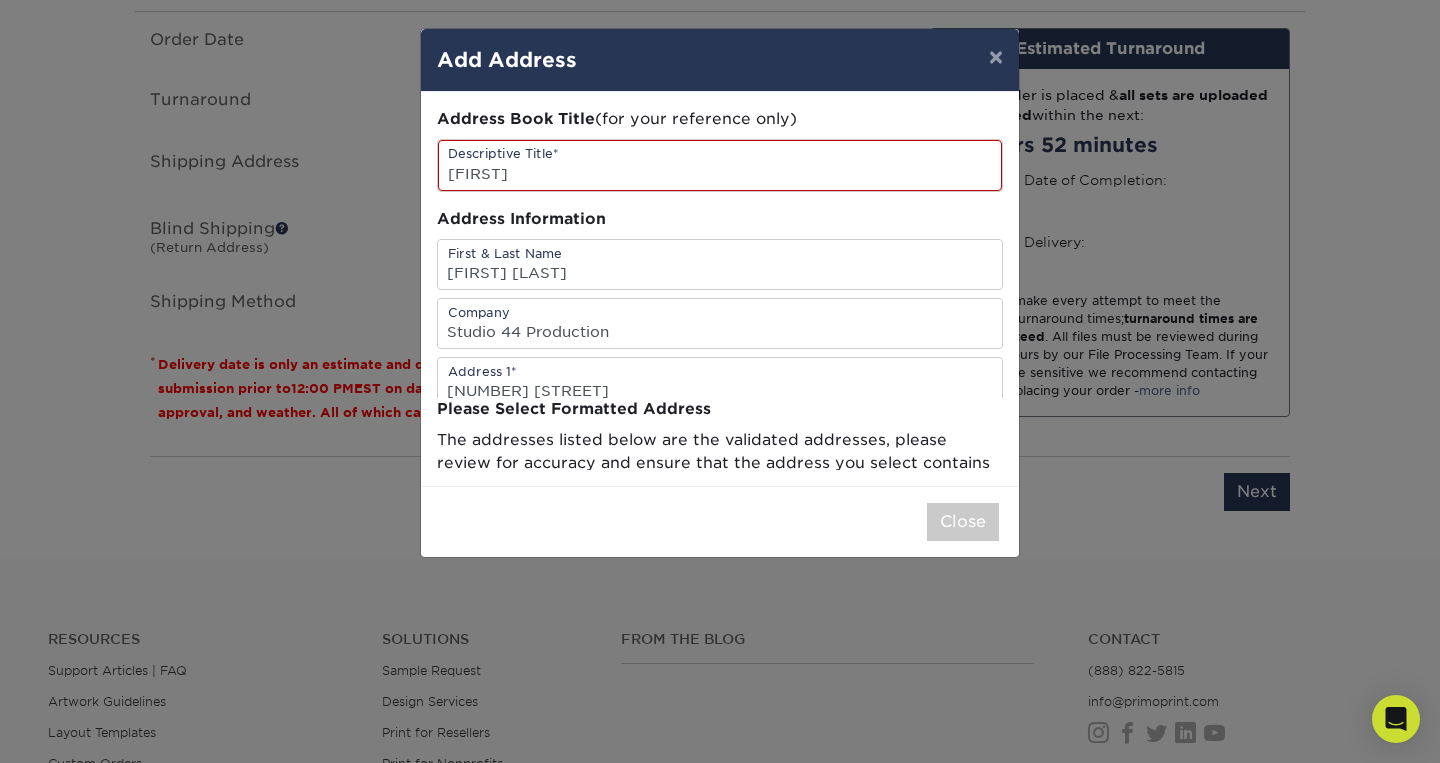 scroll, scrollTop: 0, scrollLeft: 0, axis: both 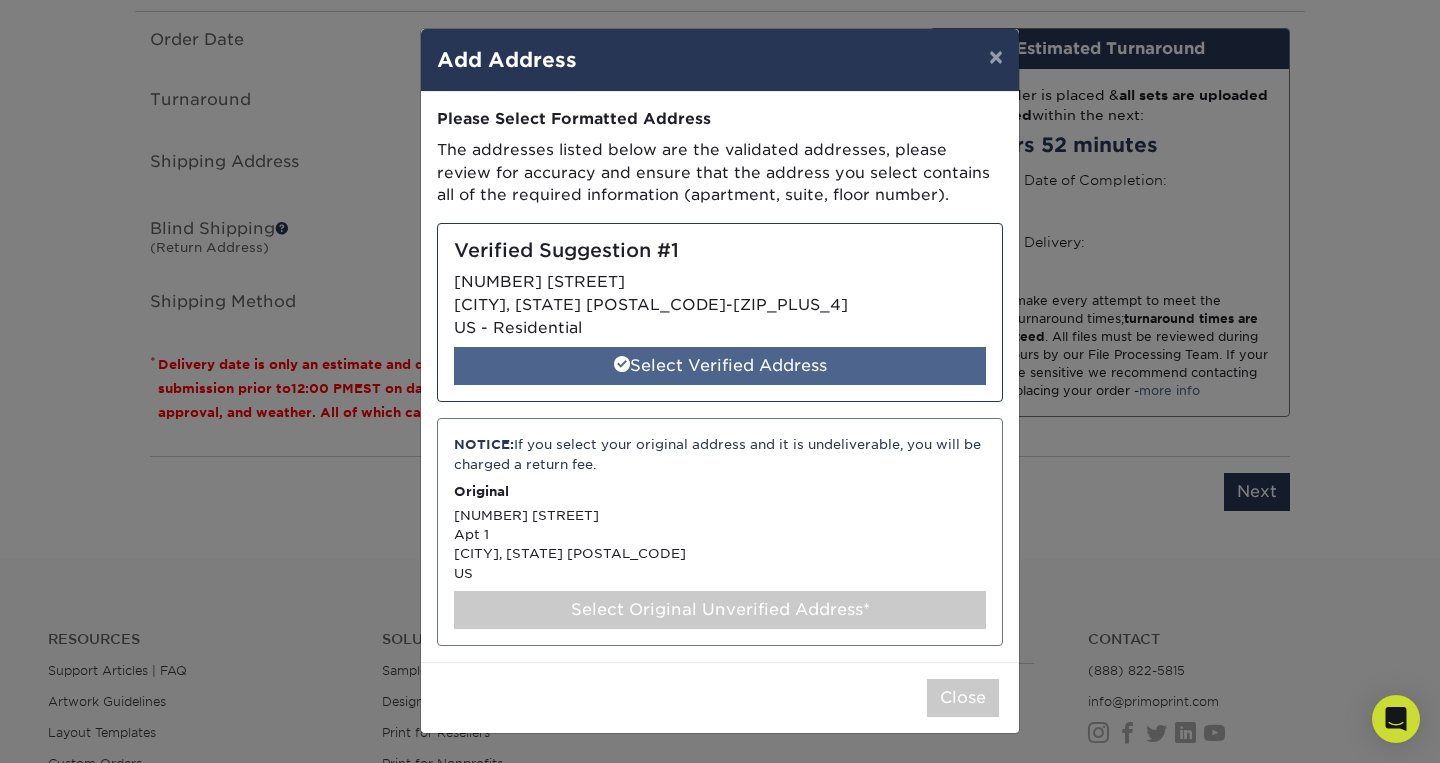 click on "Select Verified Address" at bounding box center [720, 366] 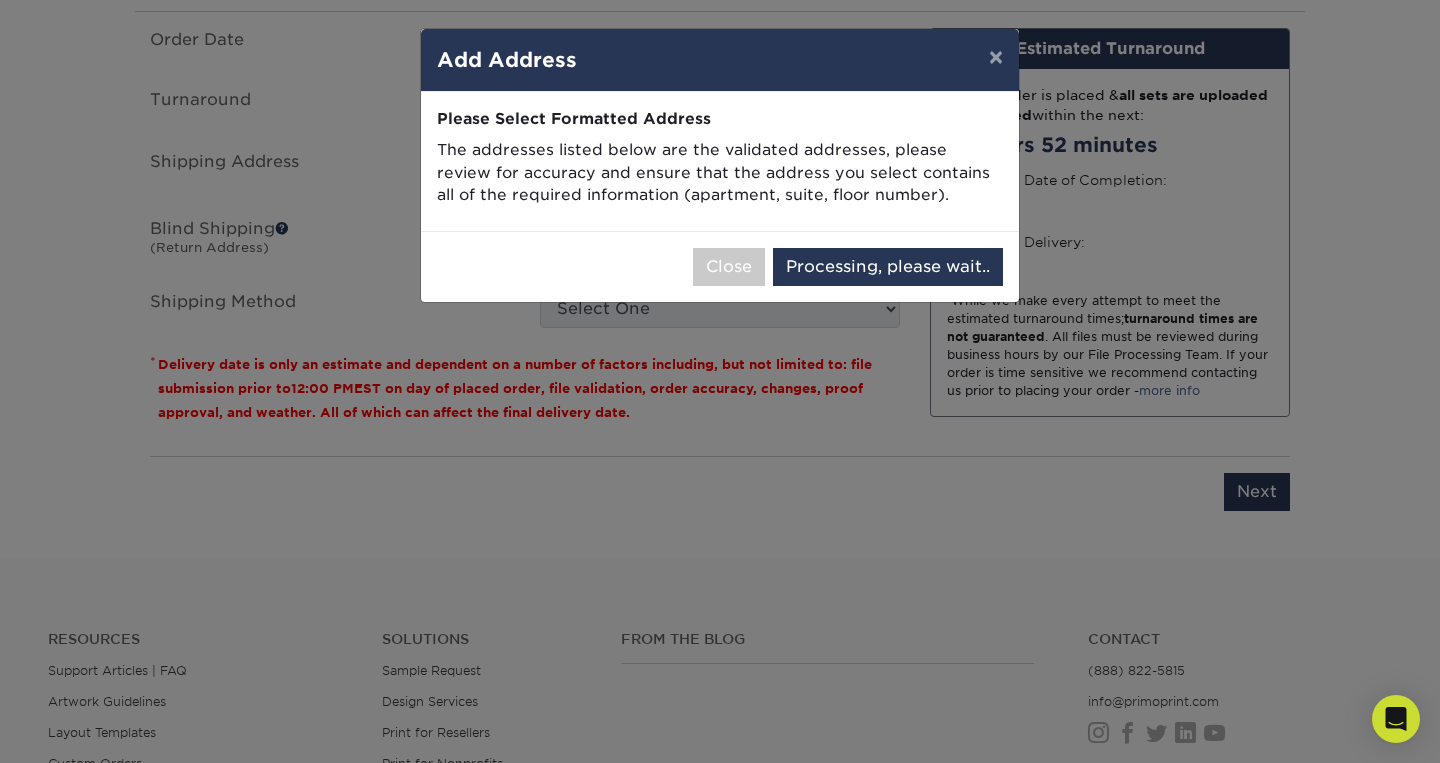 select on "284808" 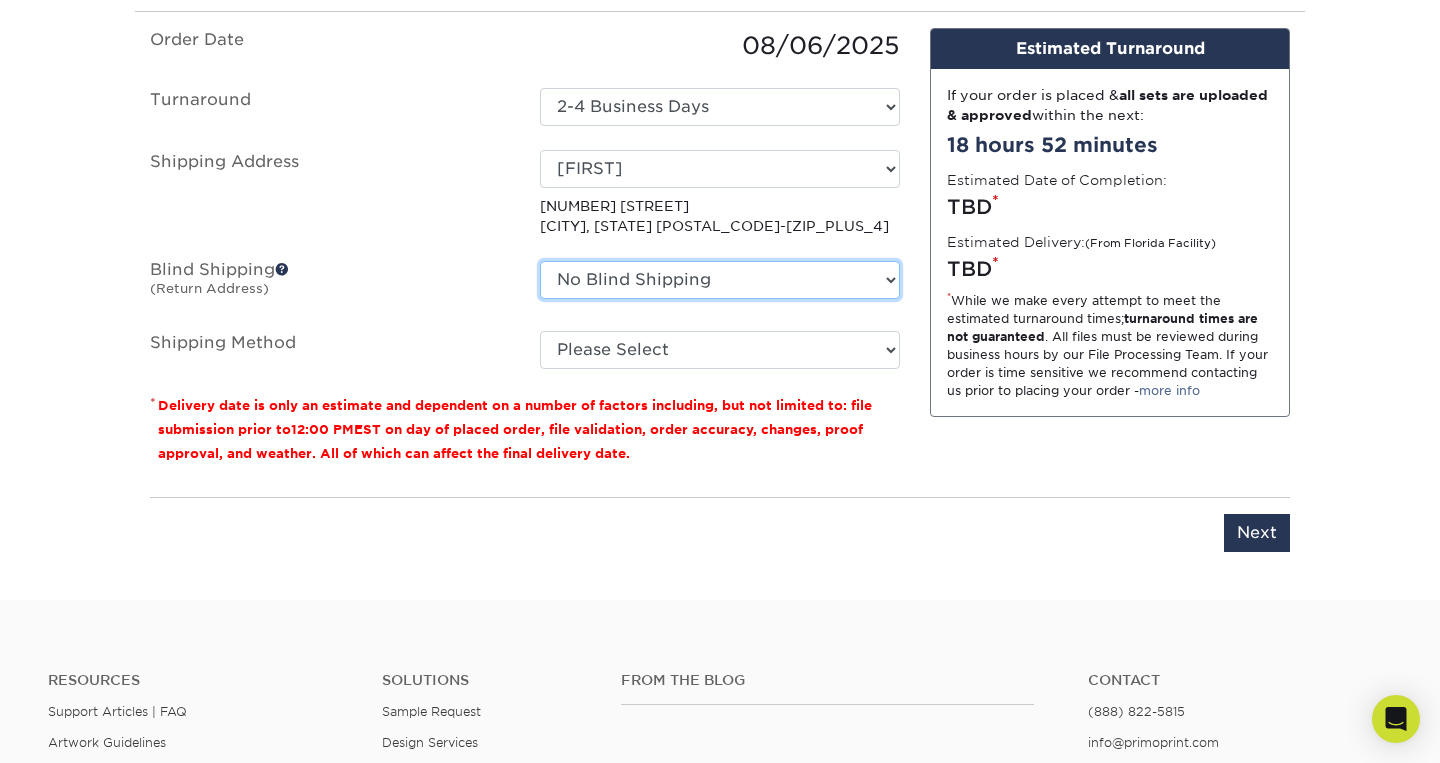 click on "No Blind Shipping
+ Add New Address" at bounding box center (720, 280) 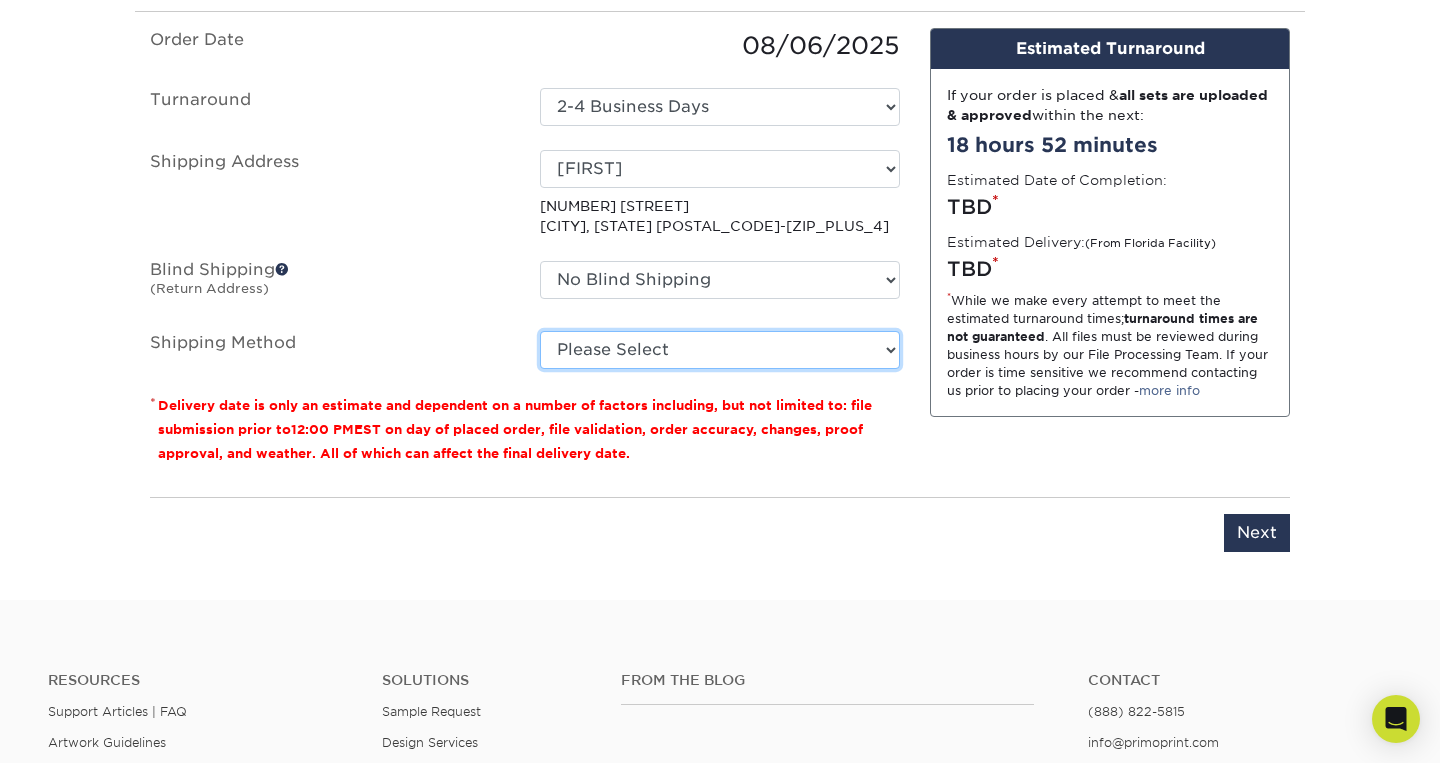 click on "Please Select Ground Shipping (+$8.96) 3 Day Shipping Service (+$20.27) 2 Day Air Shipping (+$21.30) Next Day Shipping by 5pm (+$32.96) Next Day Shipping by 12 noon (+$33.28) Next Day Air Early A.M. (+$163.30)" at bounding box center (720, 350) 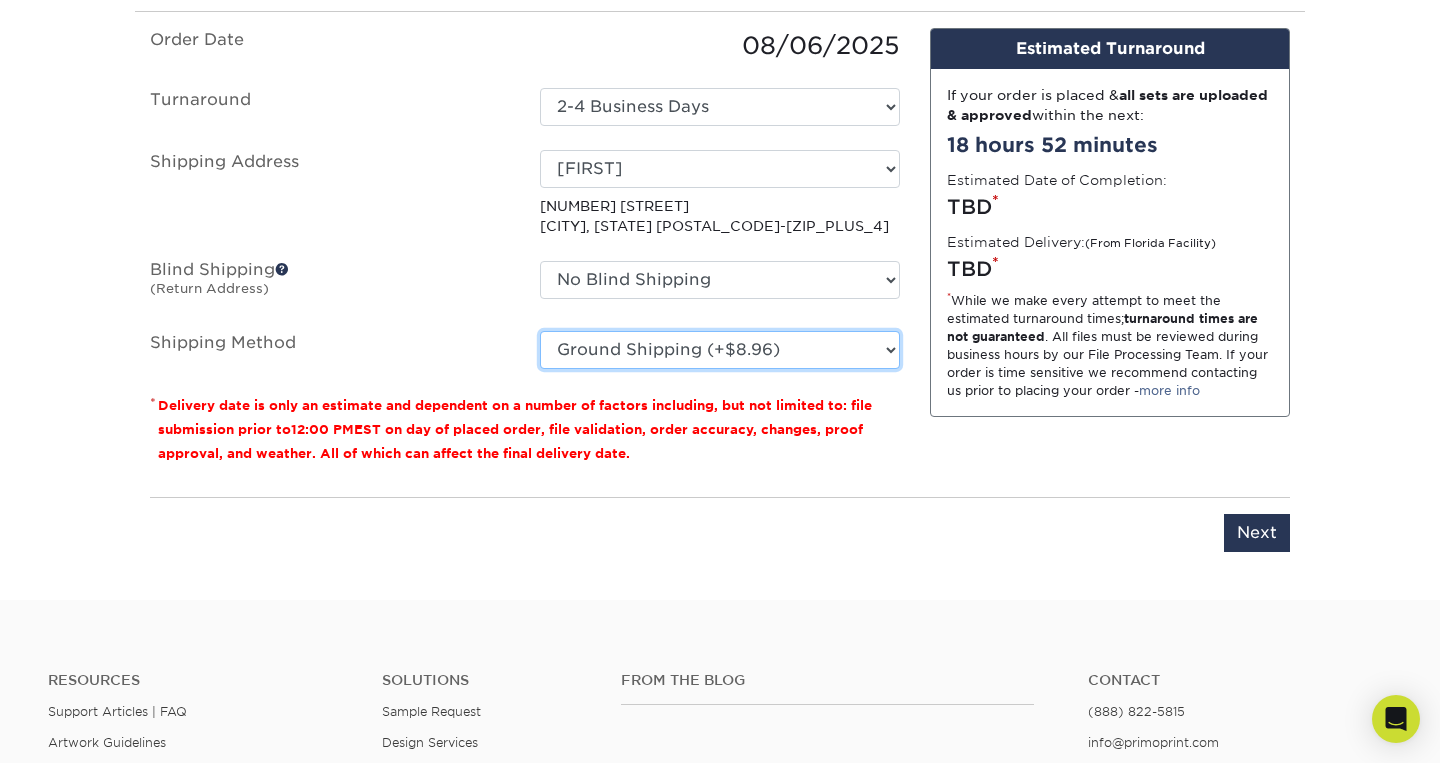 click on "Ground Shipping (+$8.96)" at bounding box center [0, 0] 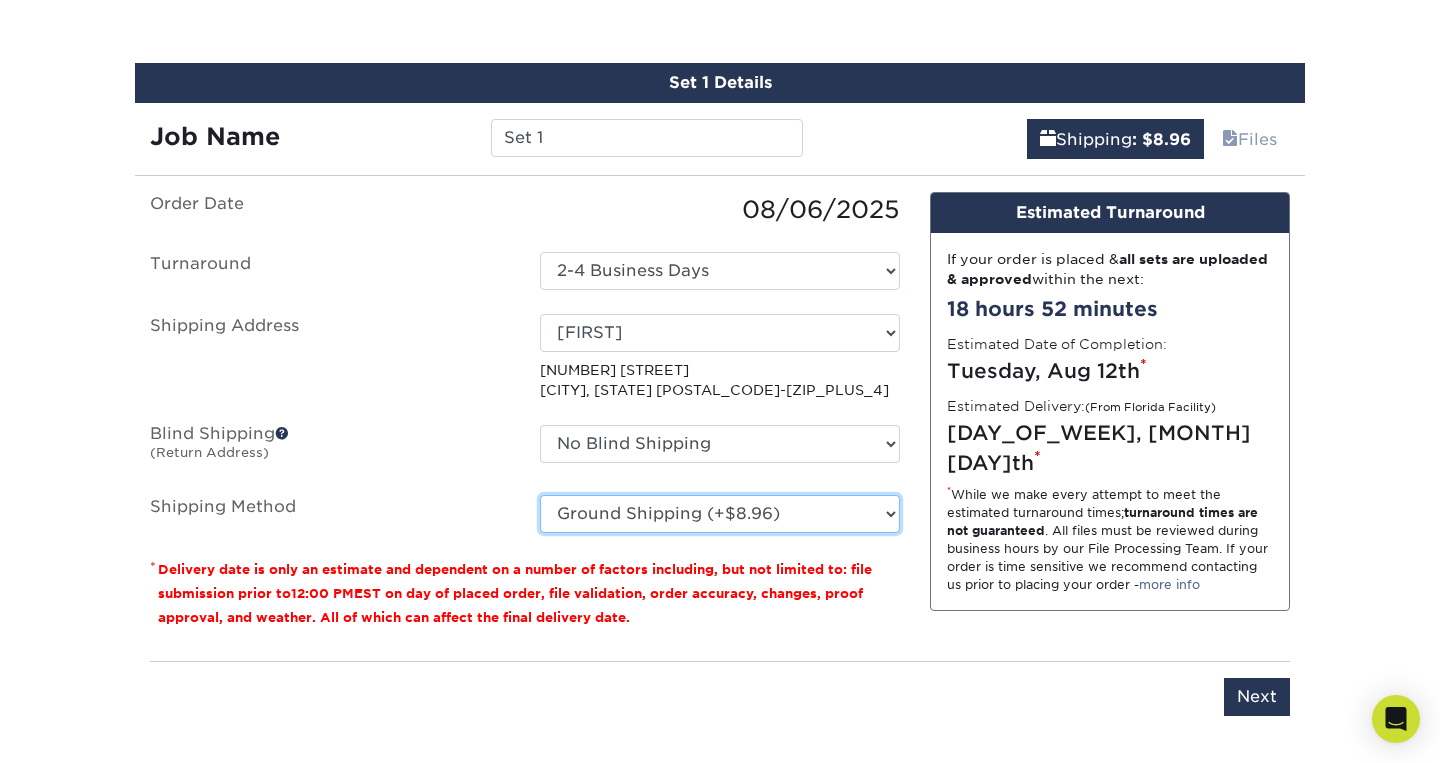 scroll, scrollTop: 1128, scrollLeft: 0, axis: vertical 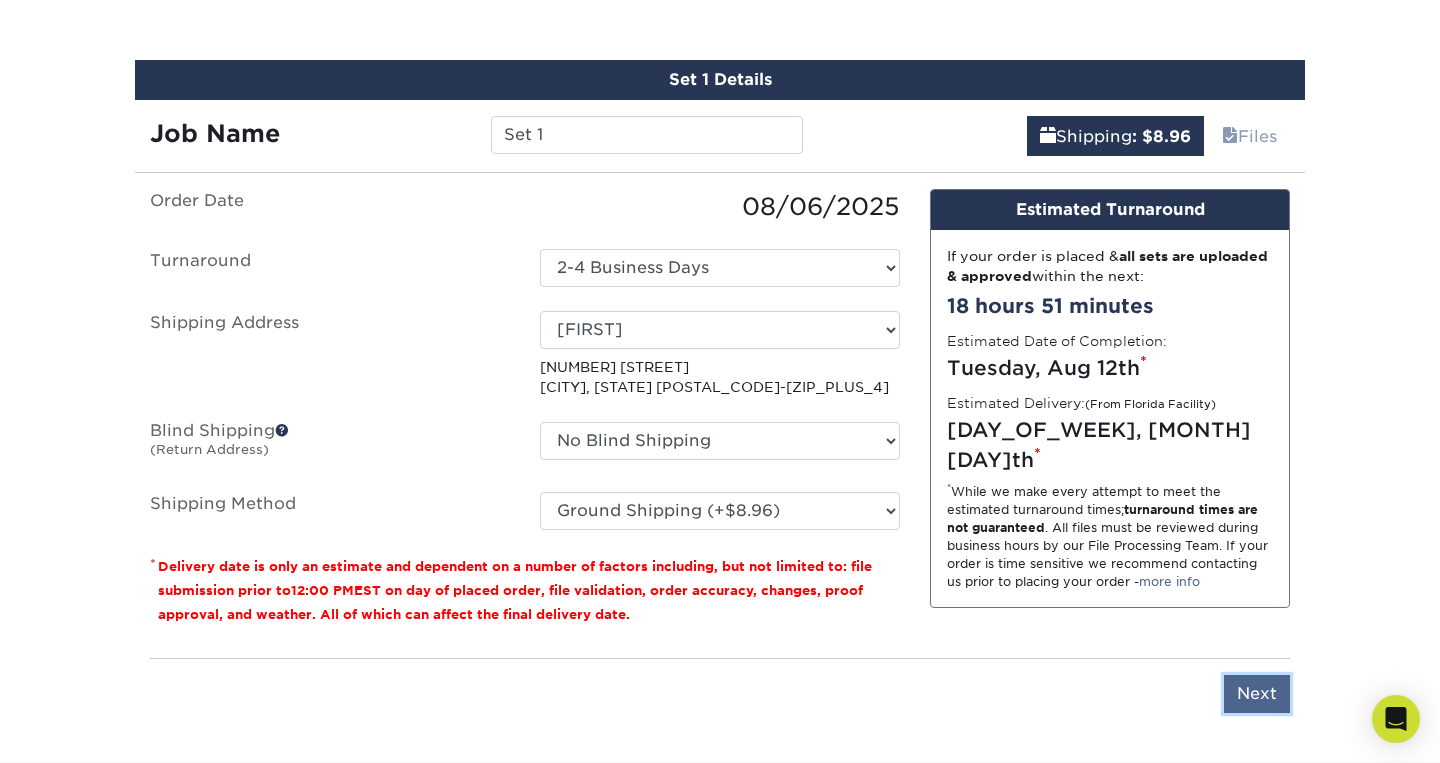 click on "Next" at bounding box center (1257, 694) 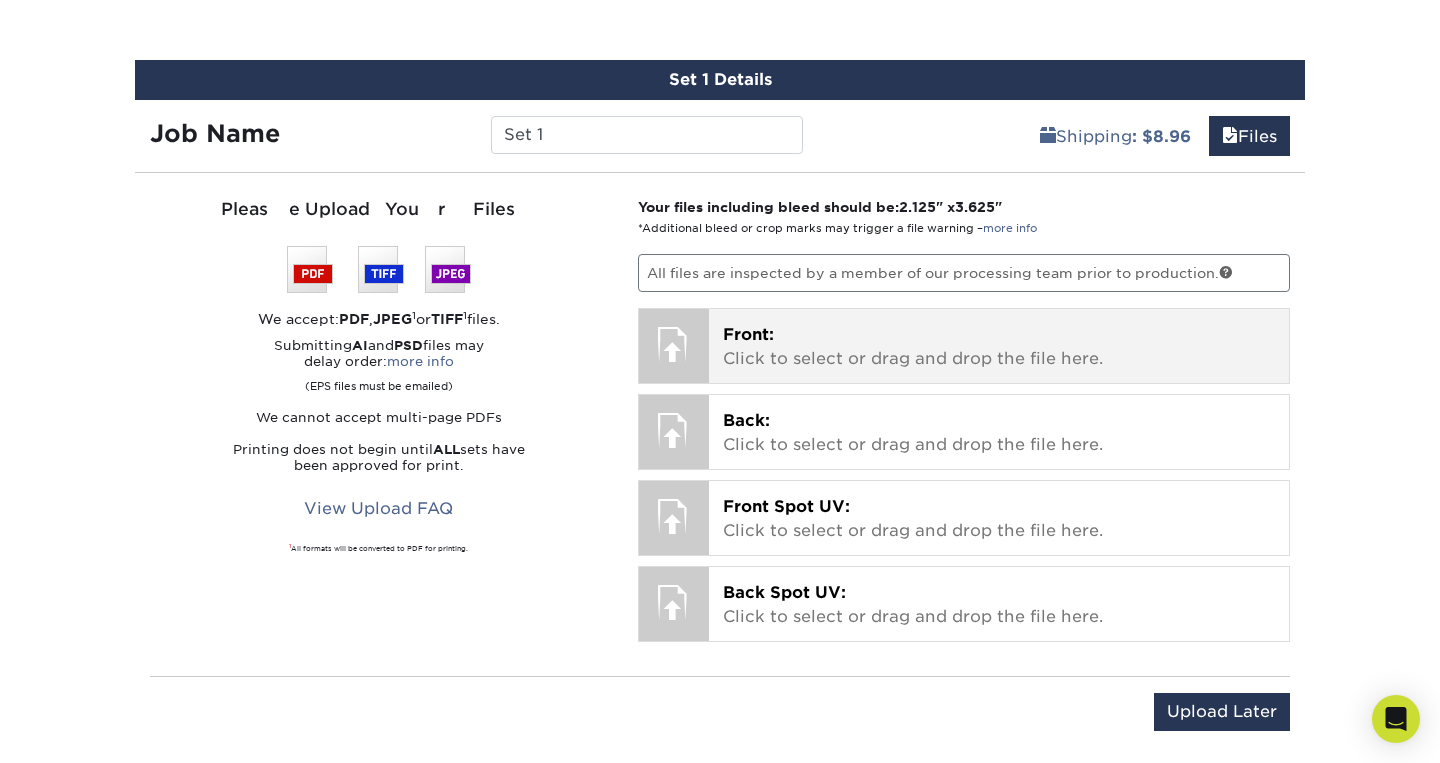 click on "Front: Click to select or drag and drop the file here." at bounding box center (999, 347) 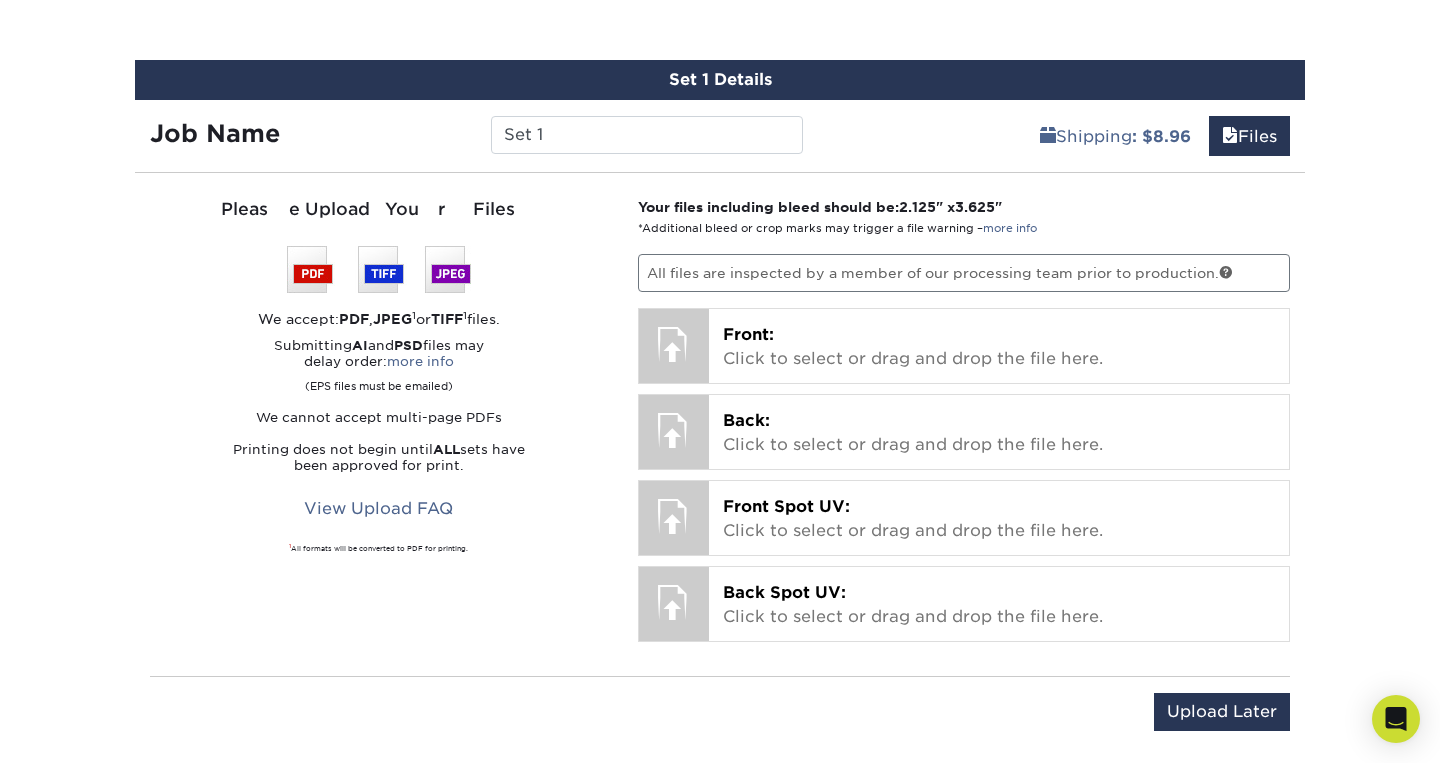 click on "Please Upload Your Files
We accept:  PDF ,  JPEG 1  or  TIFF 1  files.
Submitting  AI  and  PSD  files may delay order:  more info (EPS files must be emailed)
We cannot accept multi-page PDFs
Printing does not begin until  ALL  sets have been approved for print.
View Upload FAQ
1 All formats will be converted to PDF for printing.
Front" at bounding box center [379, 424] 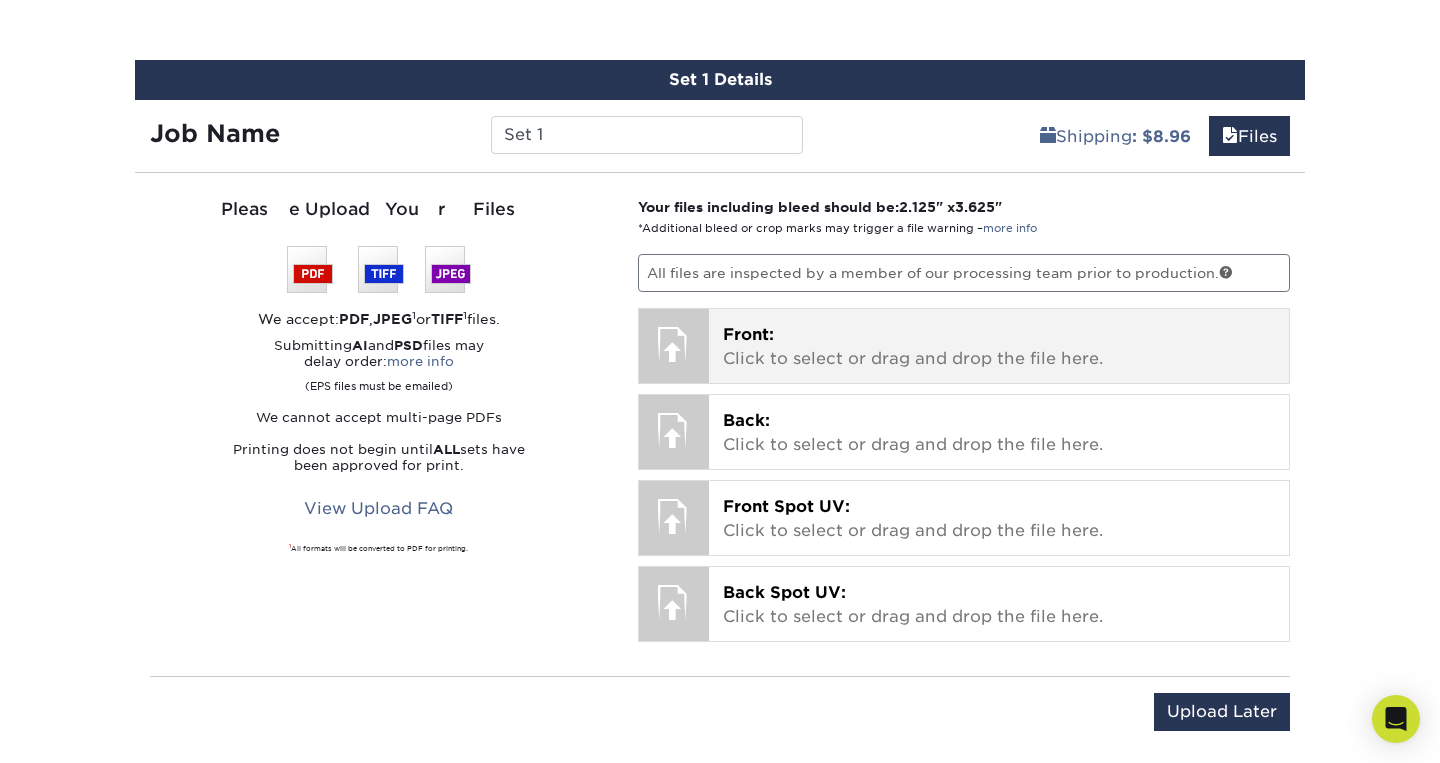 click on "Front: Click to select or drag and drop the file here." at bounding box center (999, 347) 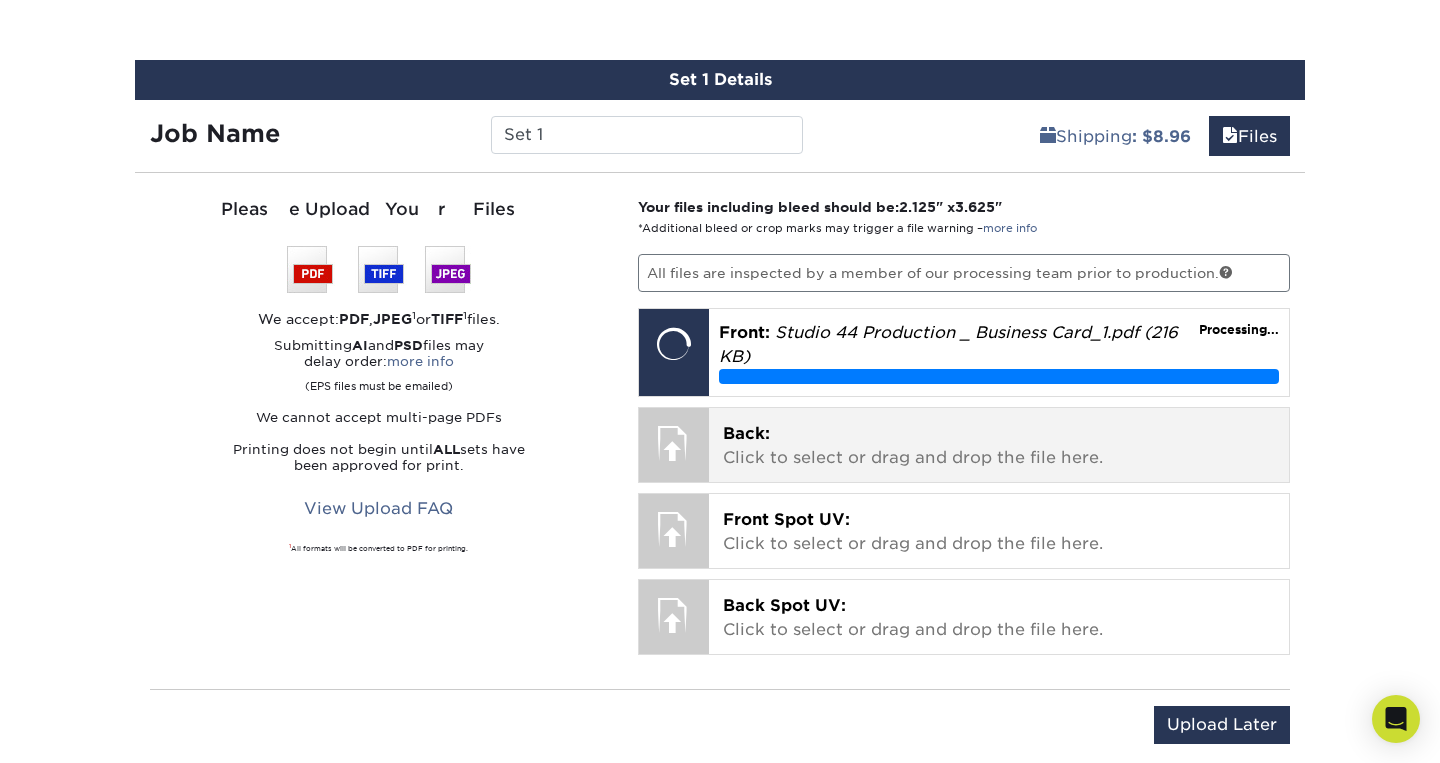 click on "Back: Click to select or drag and drop the file here." at bounding box center [999, 446] 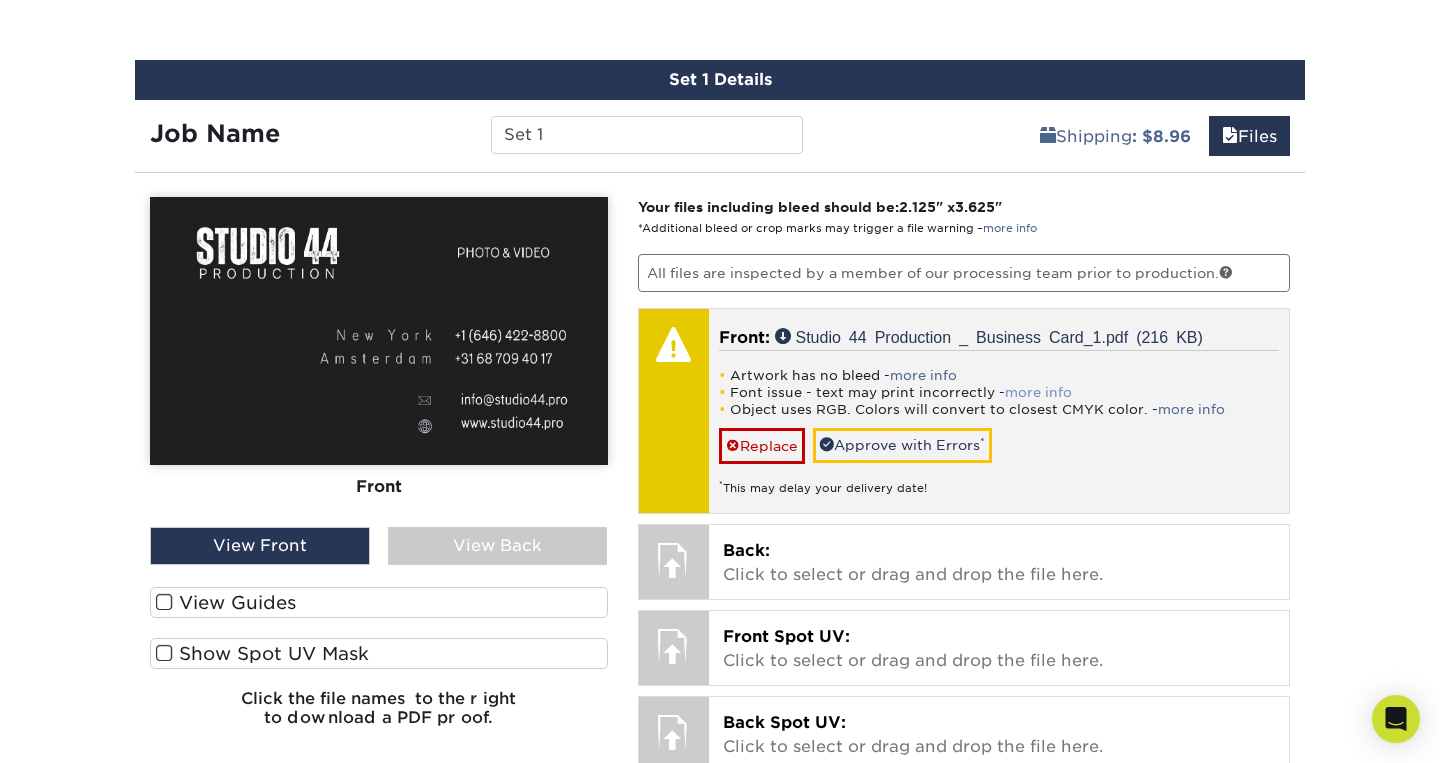 click on "more info" at bounding box center [1038, 392] 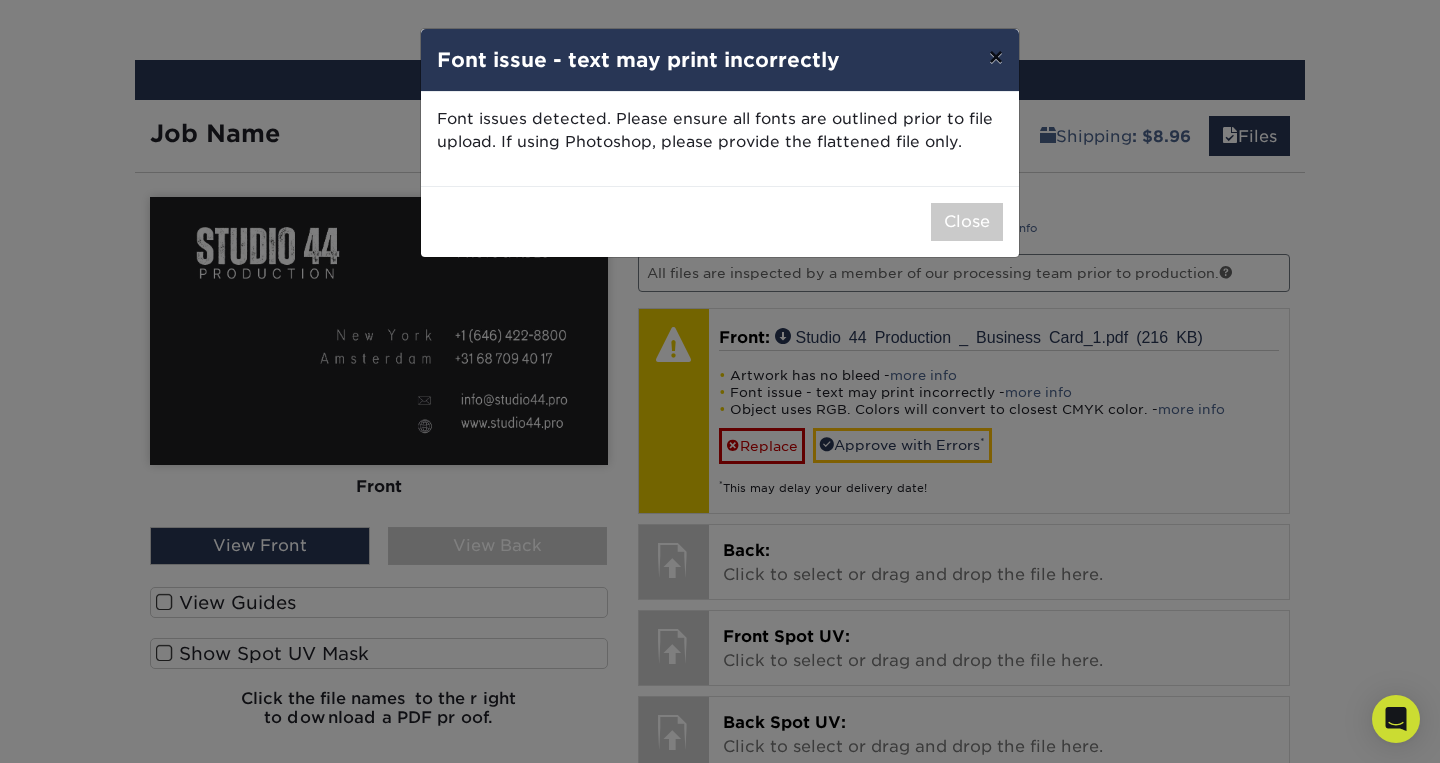 click on "×" at bounding box center (996, 57) 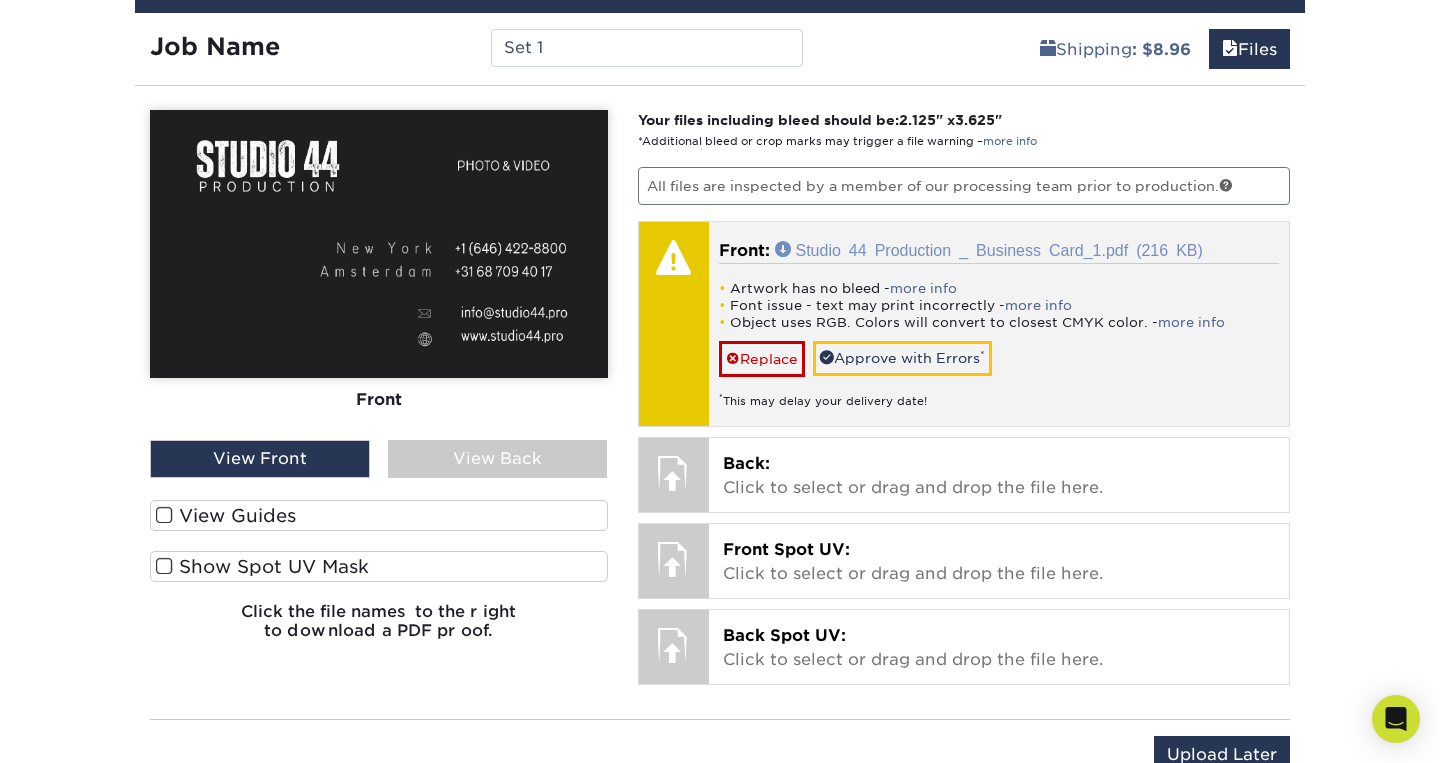 scroll, scrollTop: 1225, scrollLeft: 0, axis: vertical 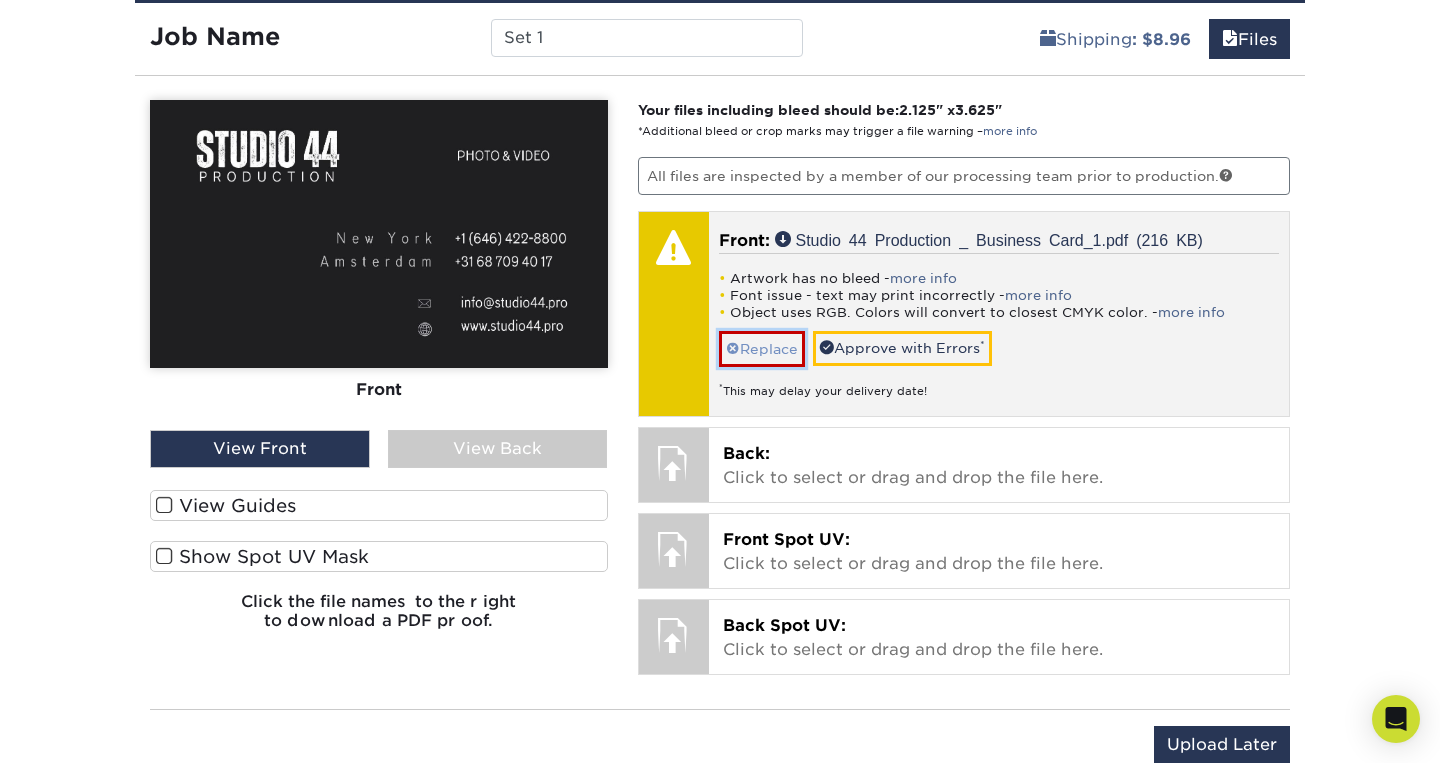 click on "Replace" at bounding box center (762, 348) 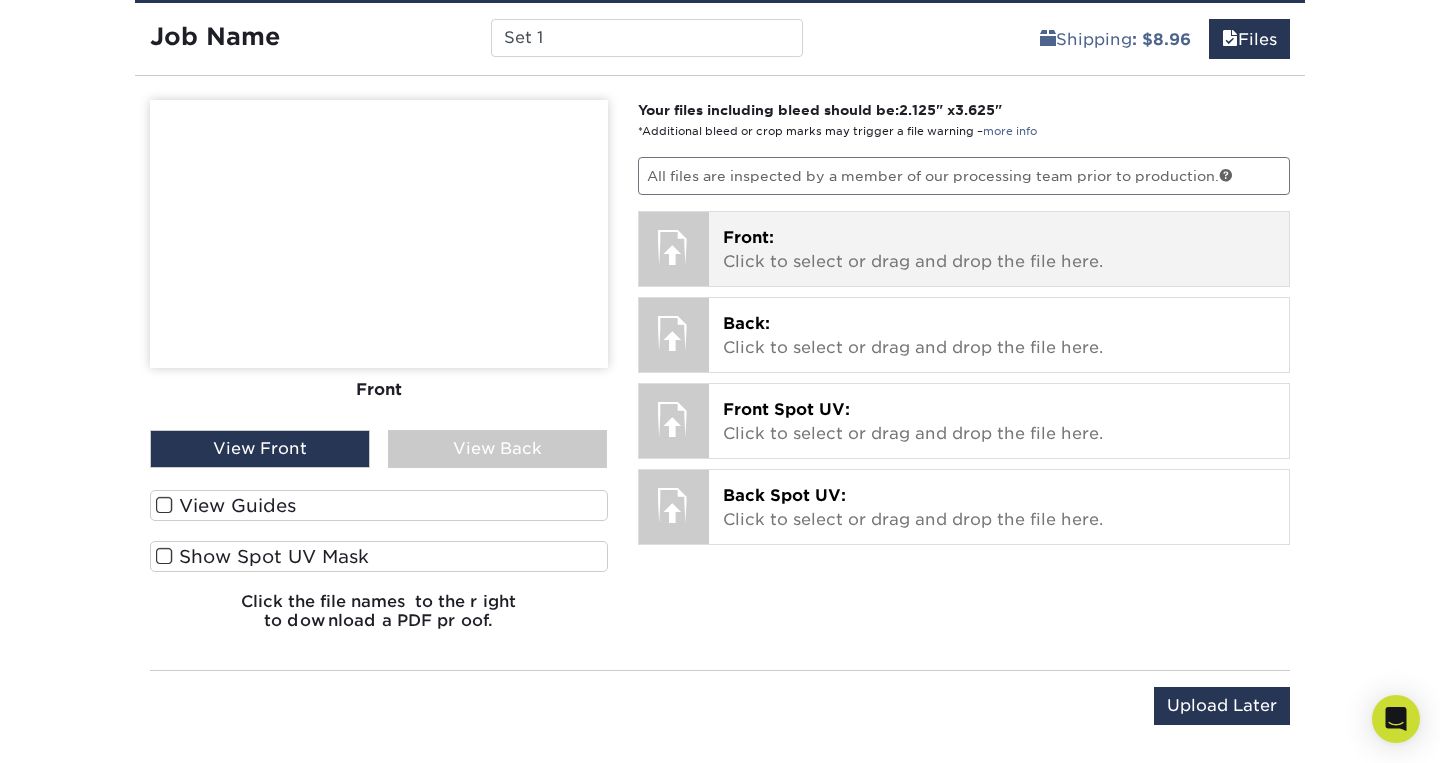 click on "Front: Click to select or drag and drop the file here." at bounding box center [999, 250] 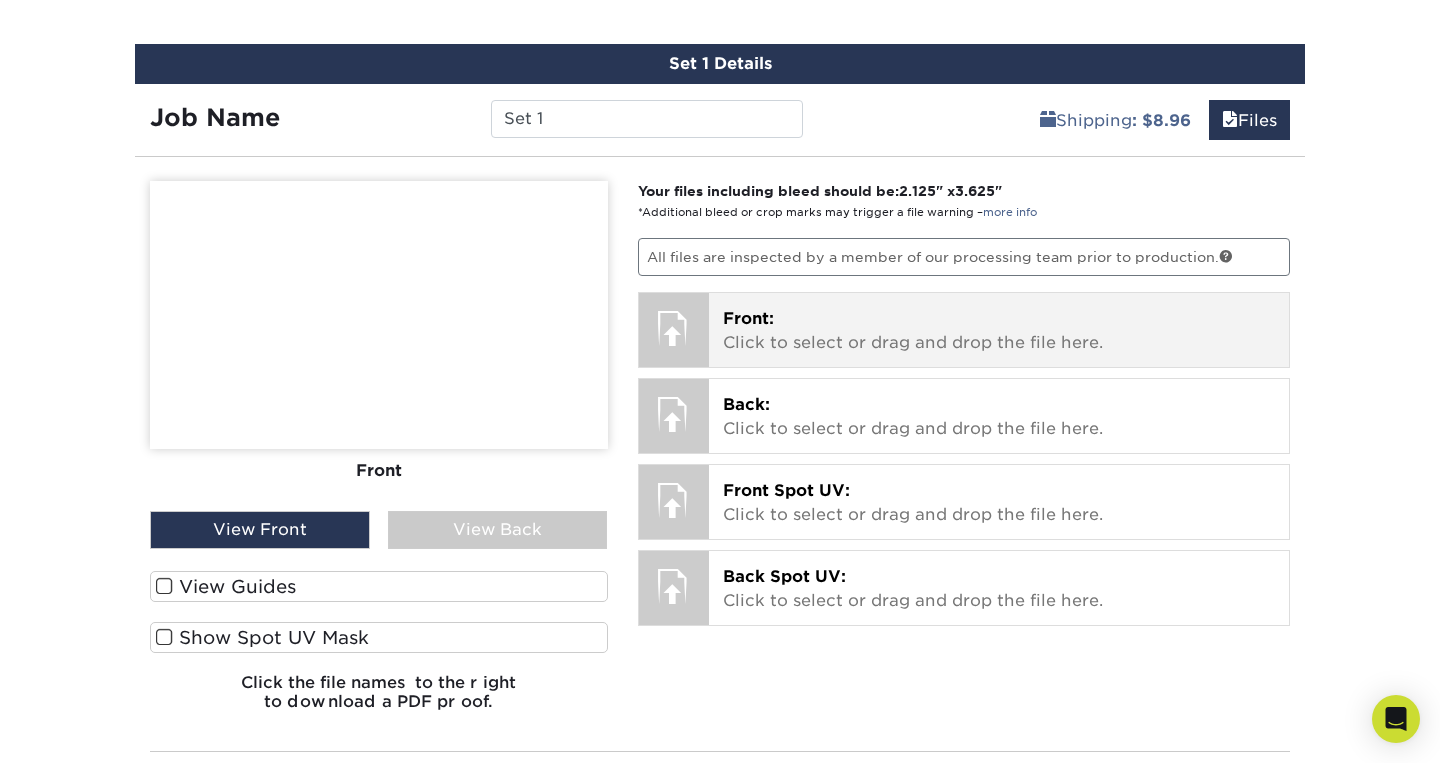 scroll, scrollTop: 1141, scrollLeft: 0, axis: vertical 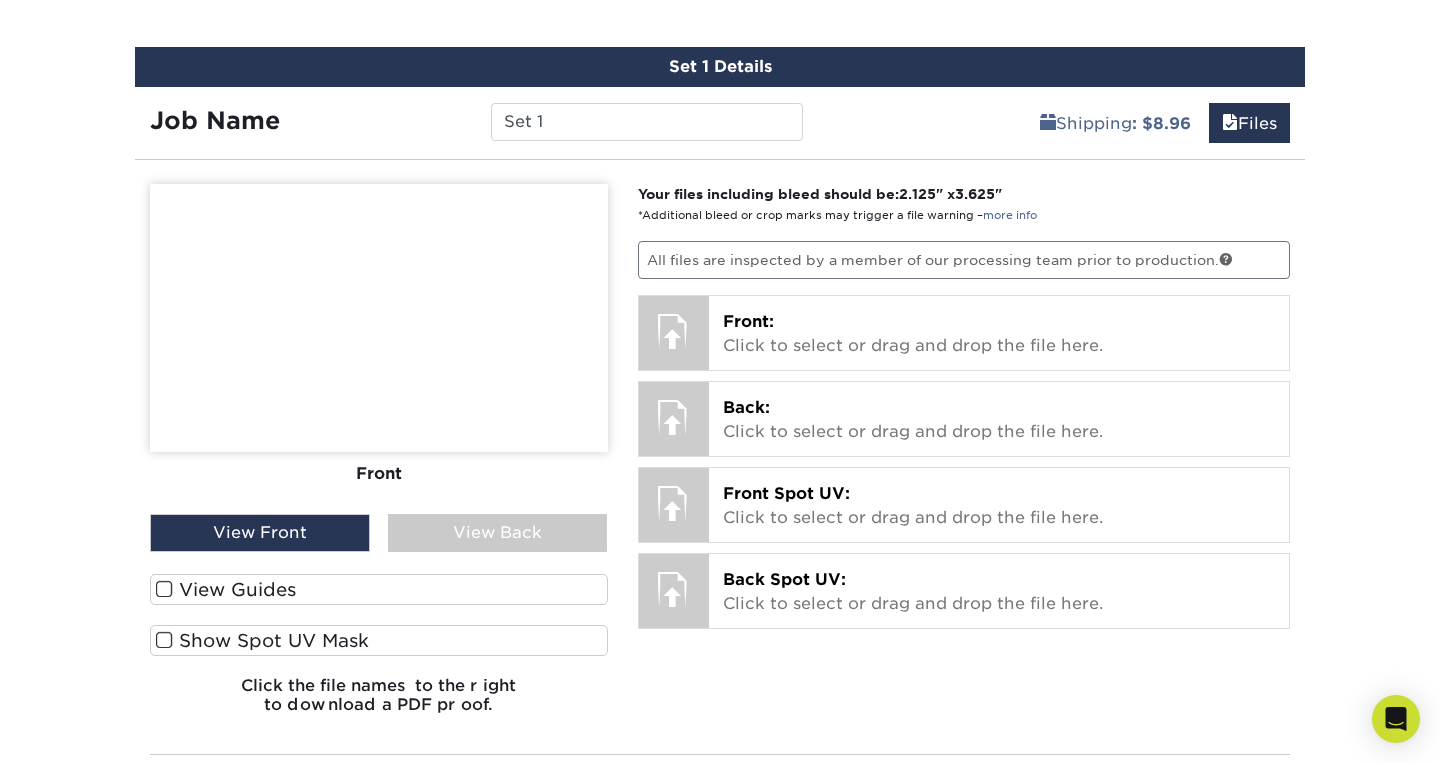 click on "2.125" at bounding box center (917, 194) 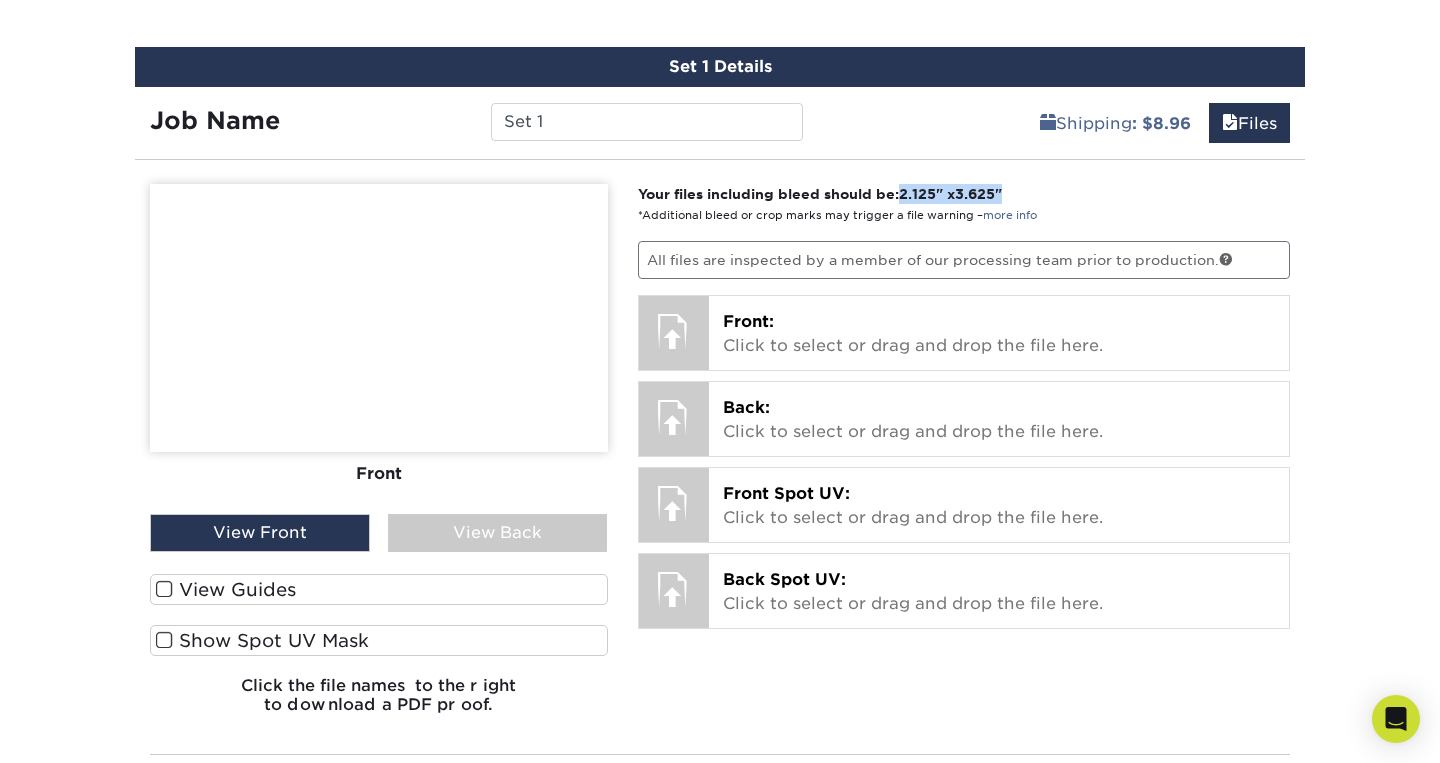 drag, startPoint x: 907, startPoint y: 192, endPoint x: 1015, endPoint y: 188, distance: 108.07405 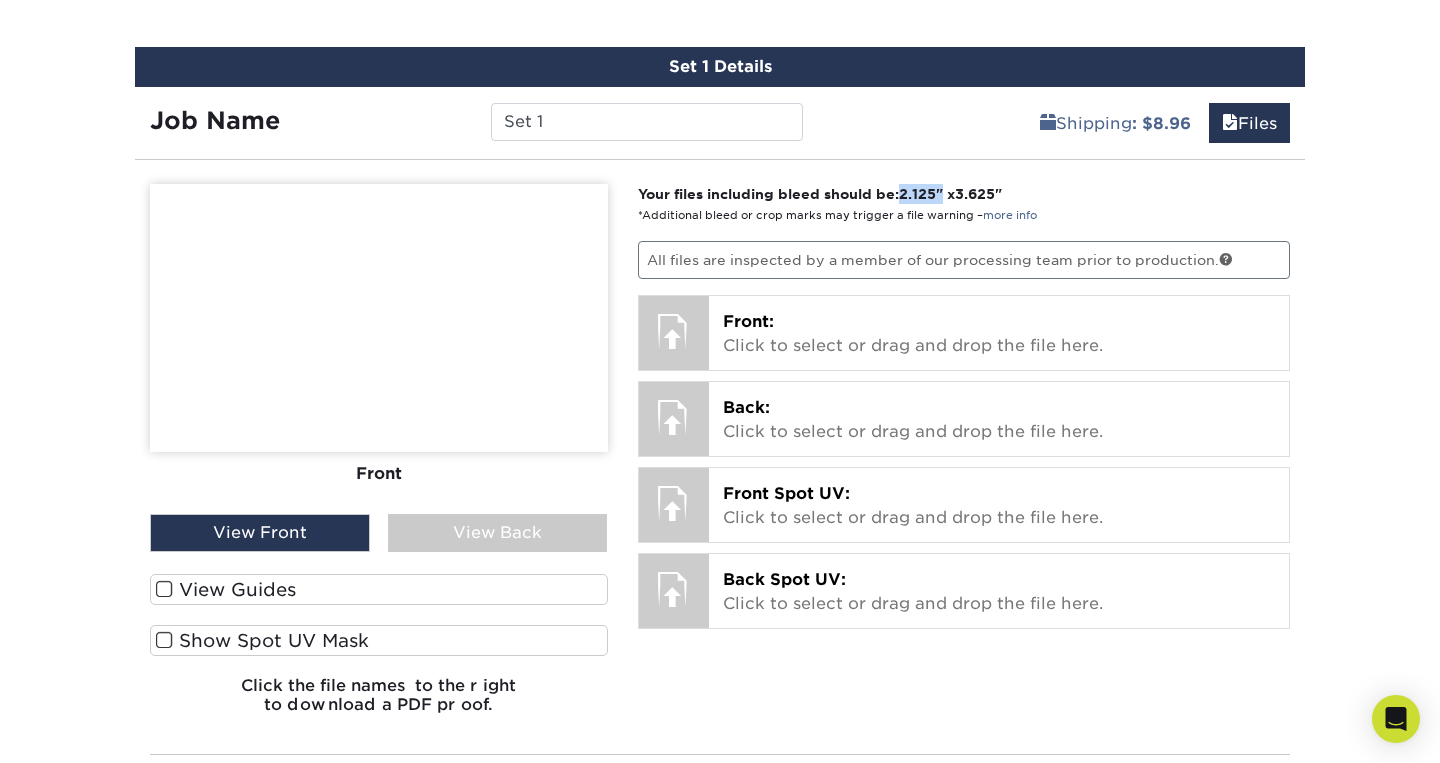 drag, startPoint x: 951, startPoint y: 190, endPoint x: 909, endPoint y: 190, distance: 42 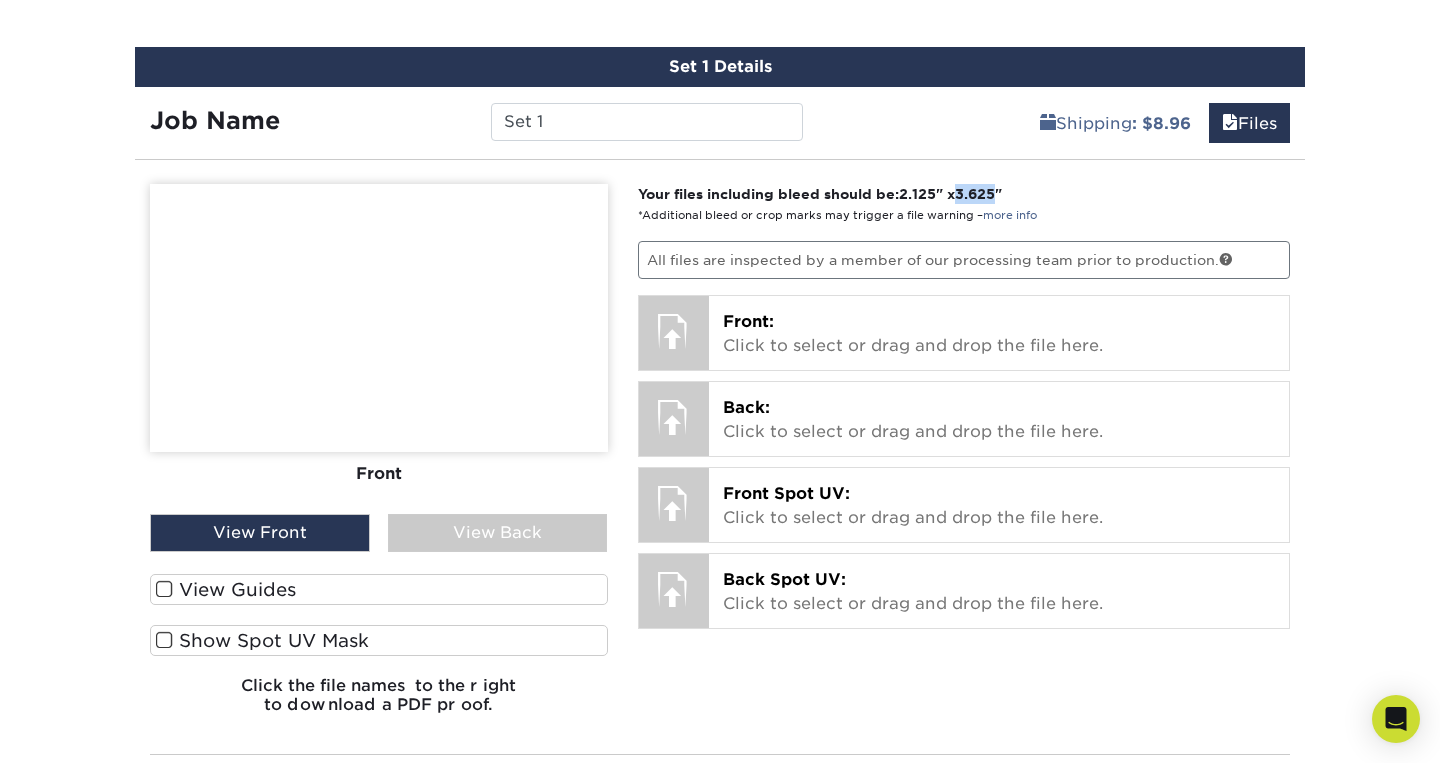 drag, startPoint x: 969, startPoint y: 188, endPoint x: 1008, endPoint y: 191, distance: 39.115215 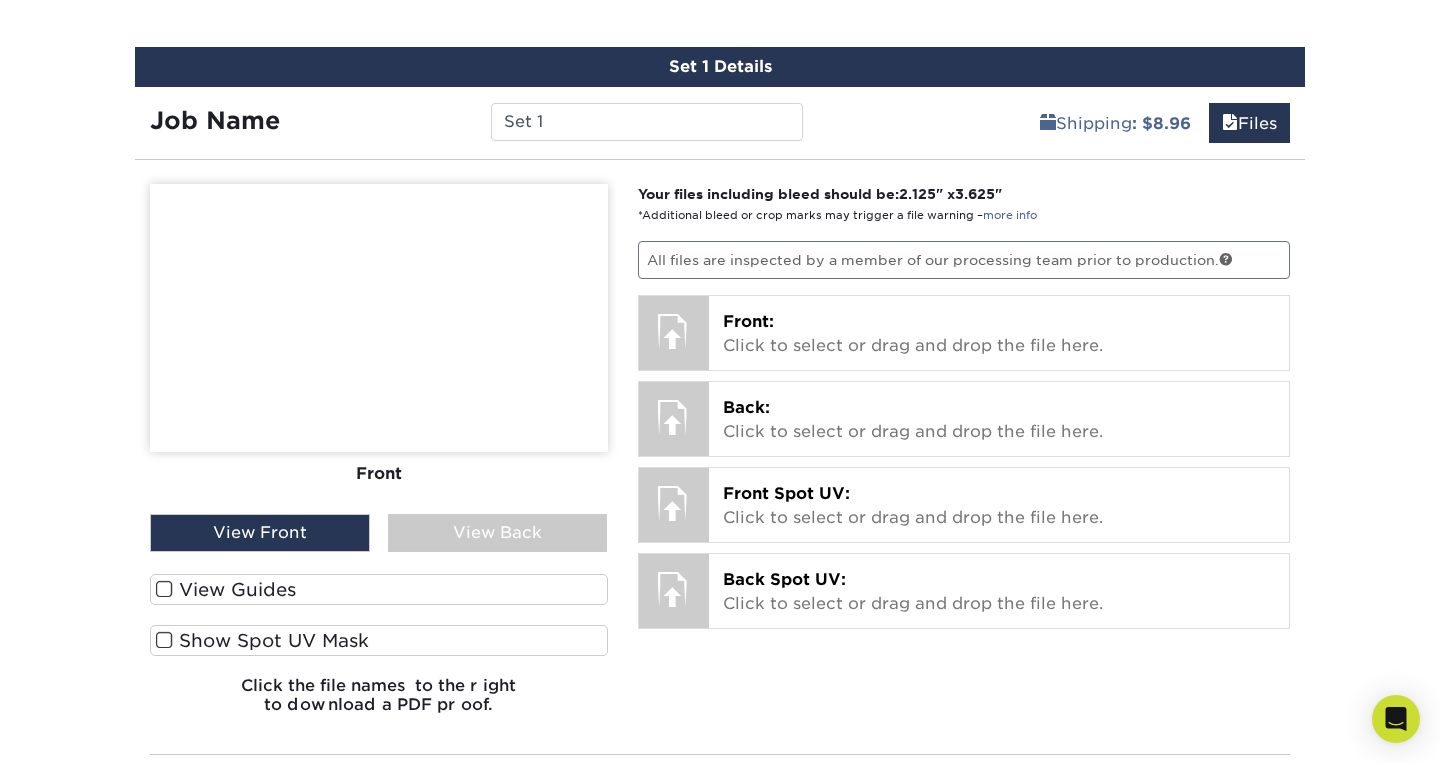 drag, startPoint x: 906, startPoint y: 193, endPoint x: 940, endPoint y: 191, distance: 34.058773 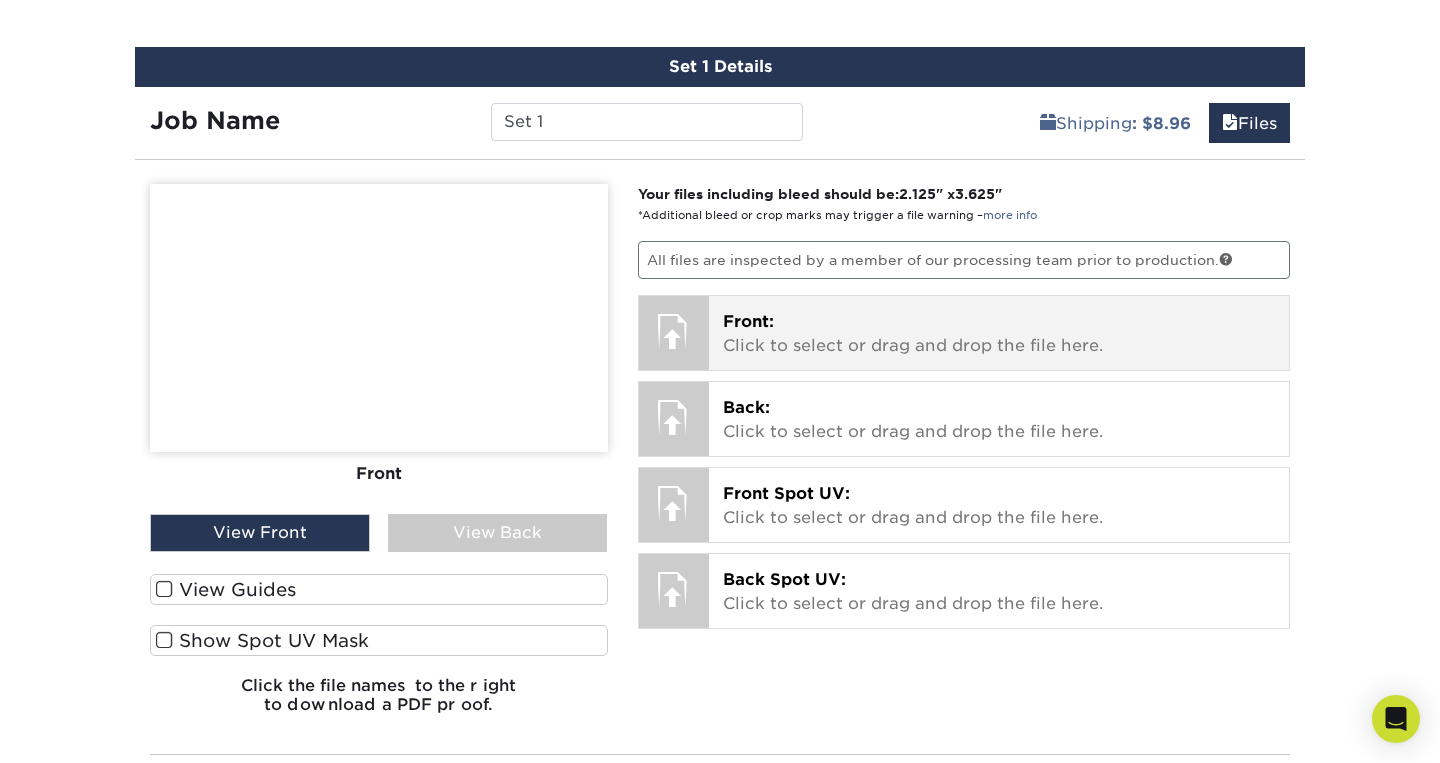 click on "Front:" at bounding box center [748, 321] 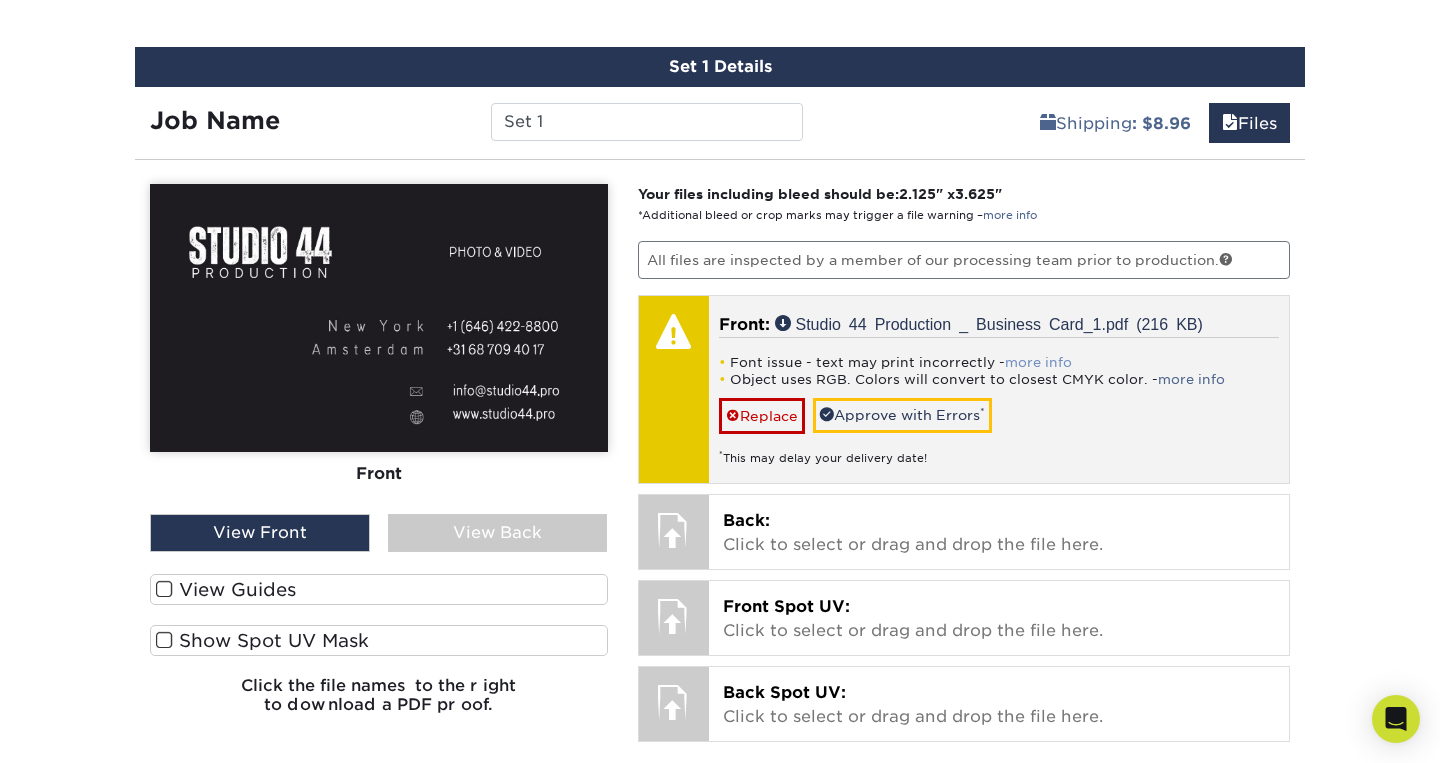 click on "more info" at bounding box center (1038, 362) 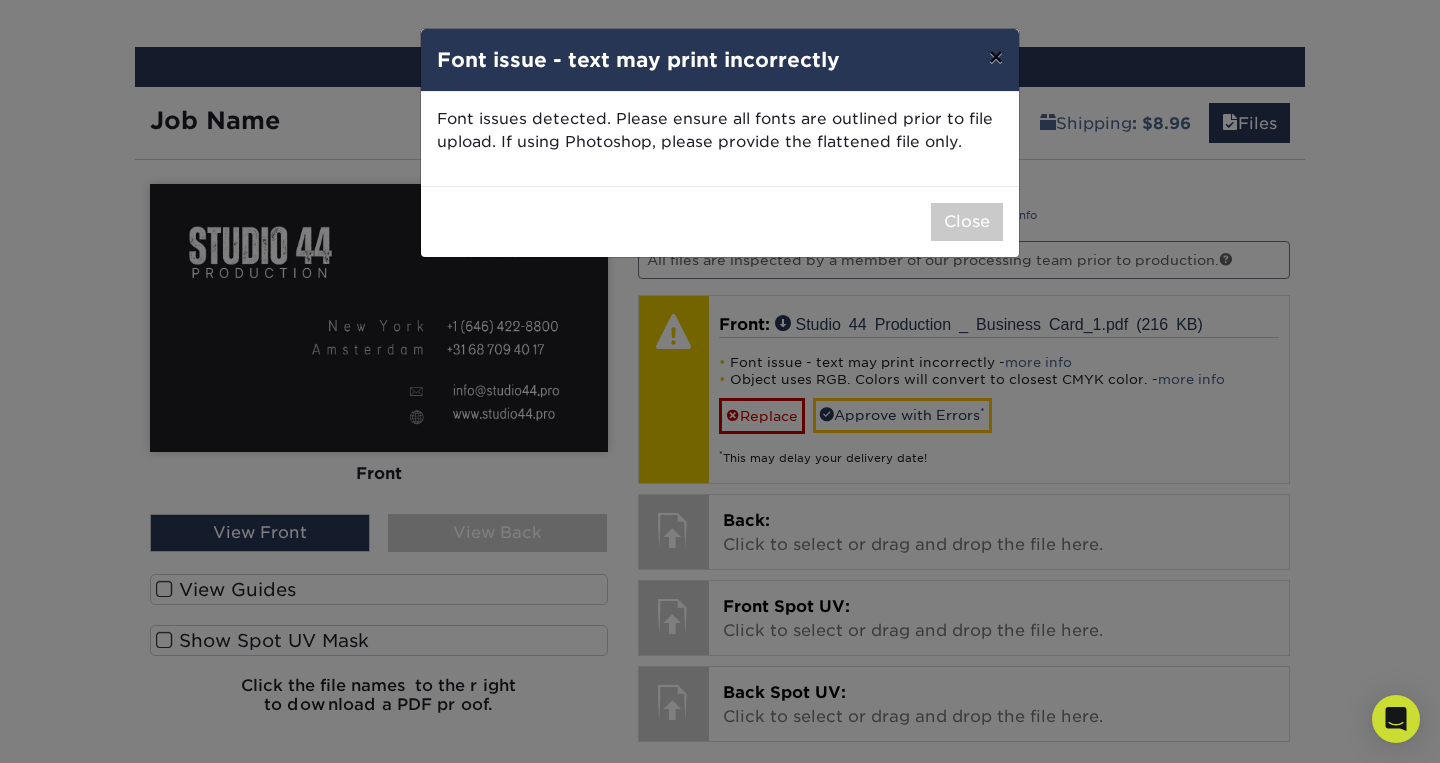 click on "×" at bounding box center [996, 57] 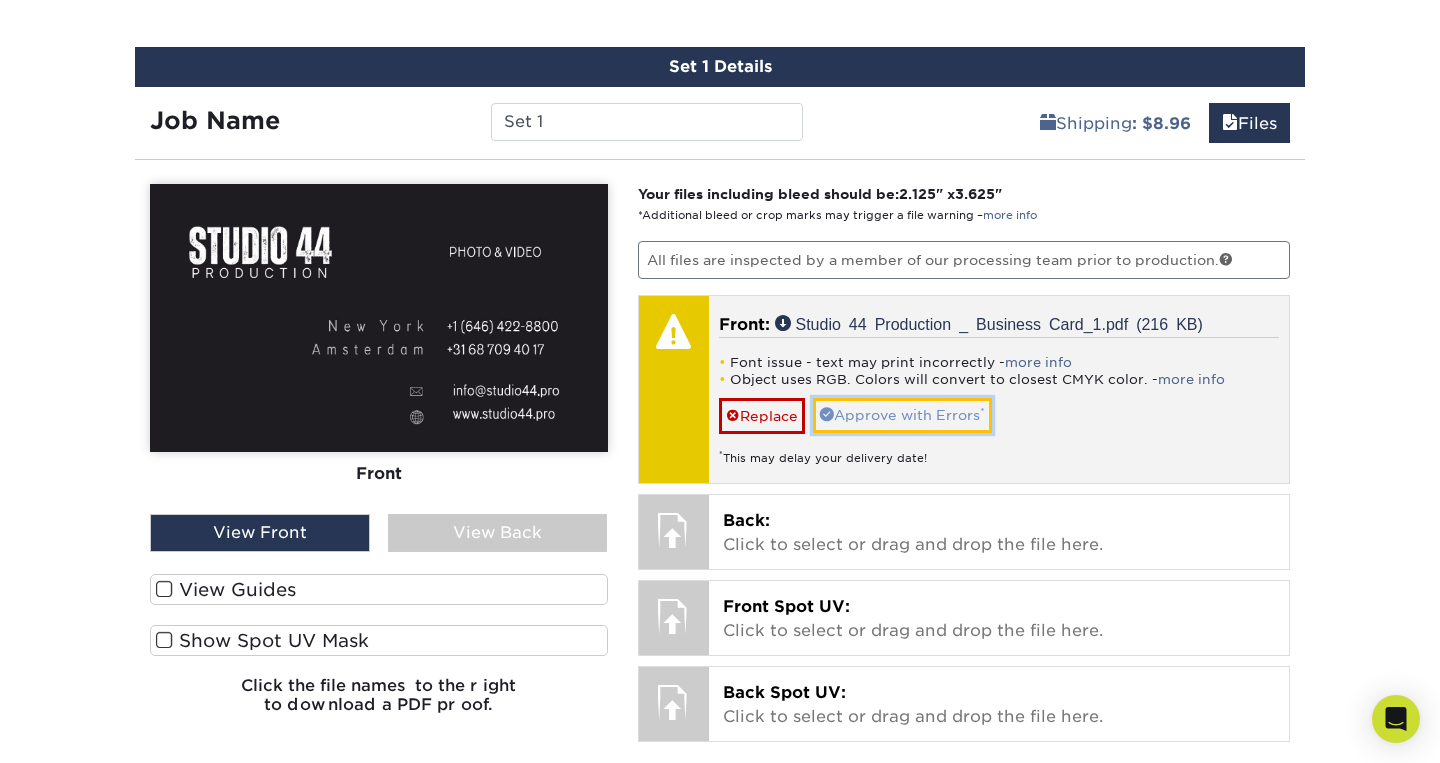 click on "Approve with Errors *" at bounding box center [902, 415] 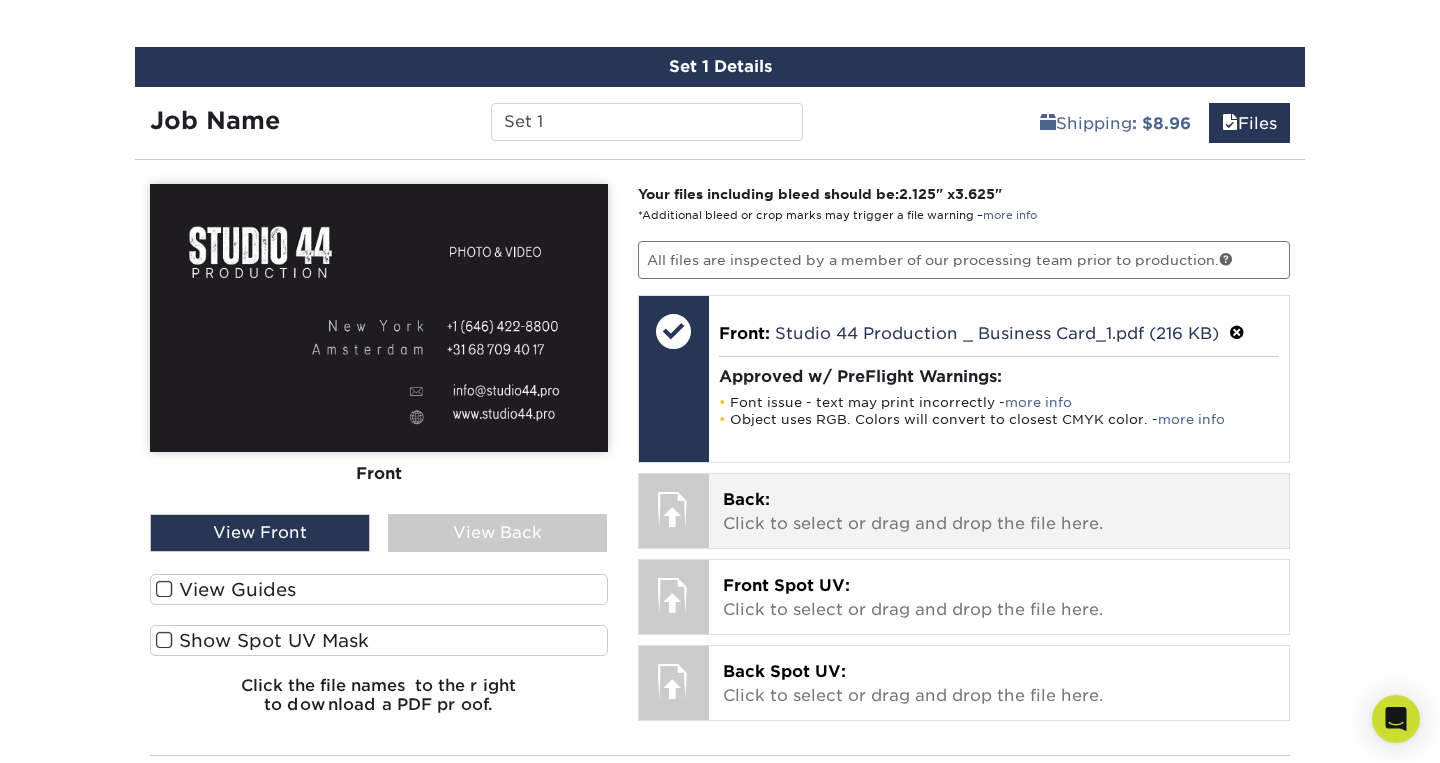 click on "Back: Click to select or drag and drop the file here." at bounding box center (999, 512) 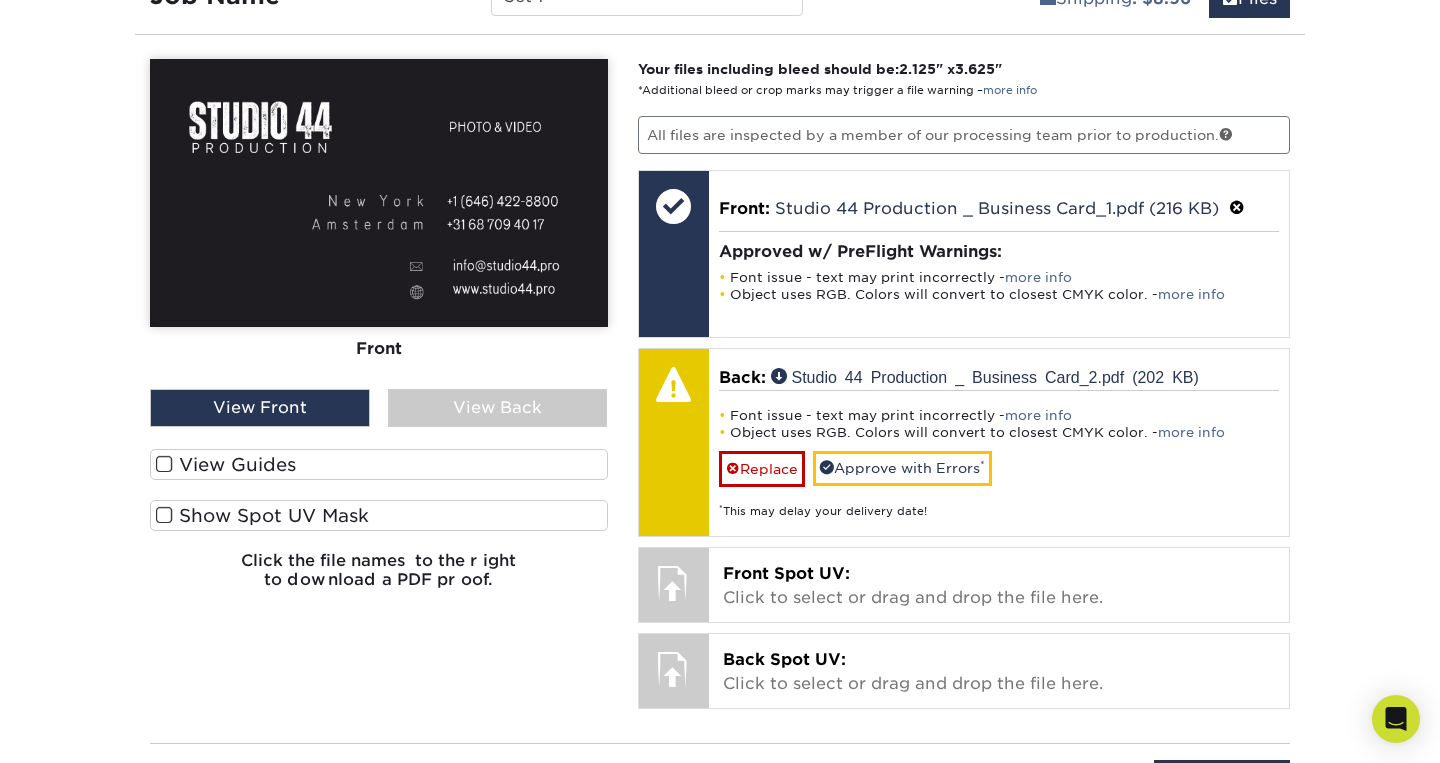 scroll, scrollTop: 1270, scrollLeft: 0, axis: vertical 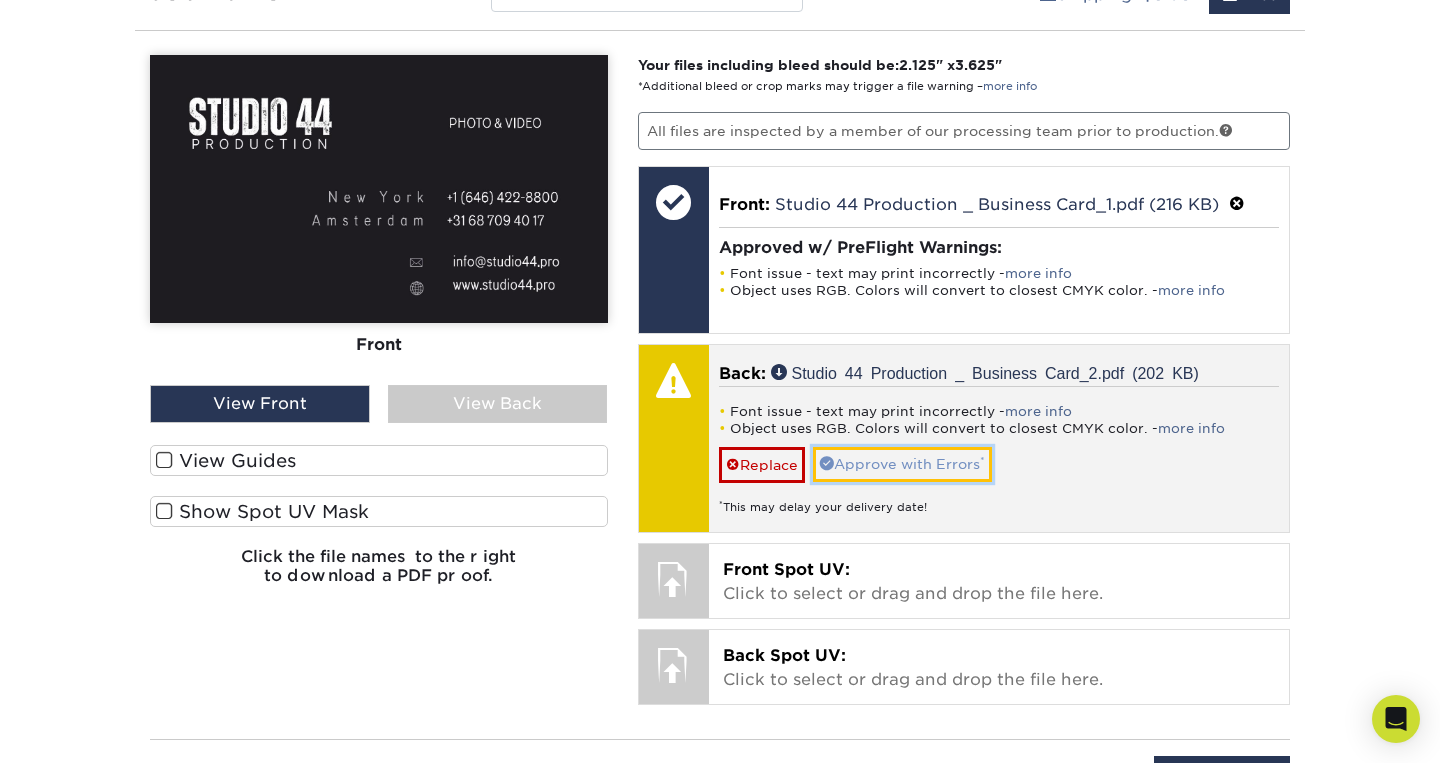 click on "Approve with Errors *" at bounding box center (902, 464) 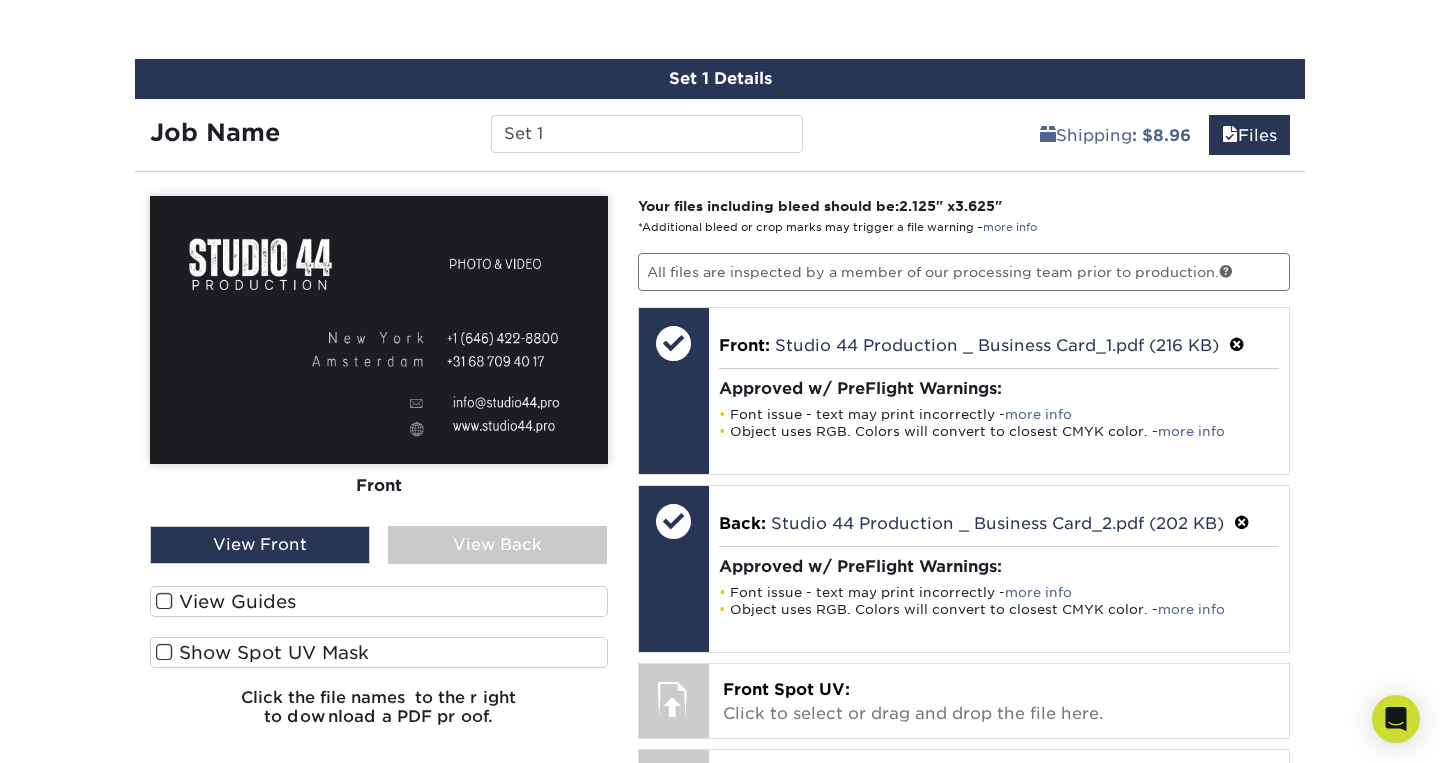 scroll, scrollTop: 1156, scrollLeft: 0, axis: vertical 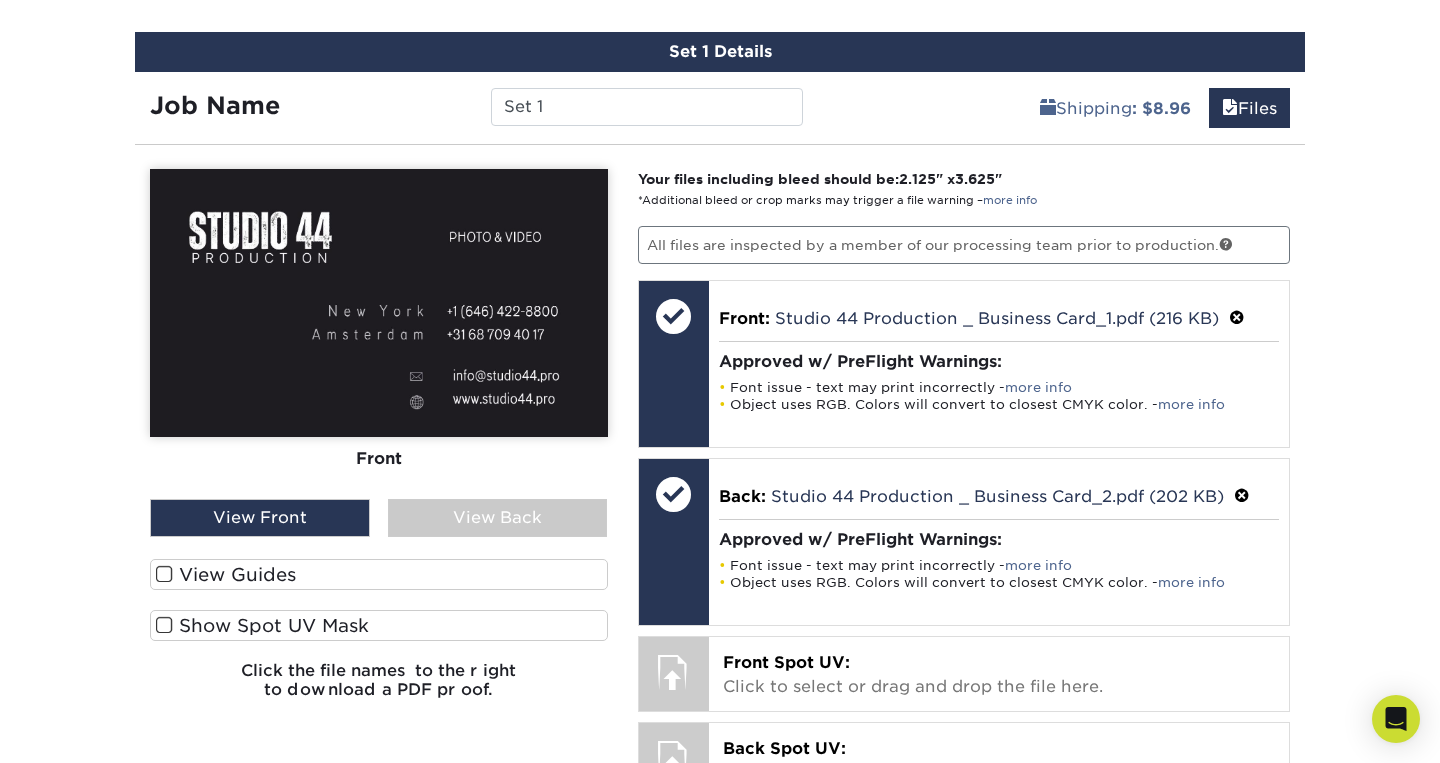 click on "View Front" at bounding box center (260, 518) 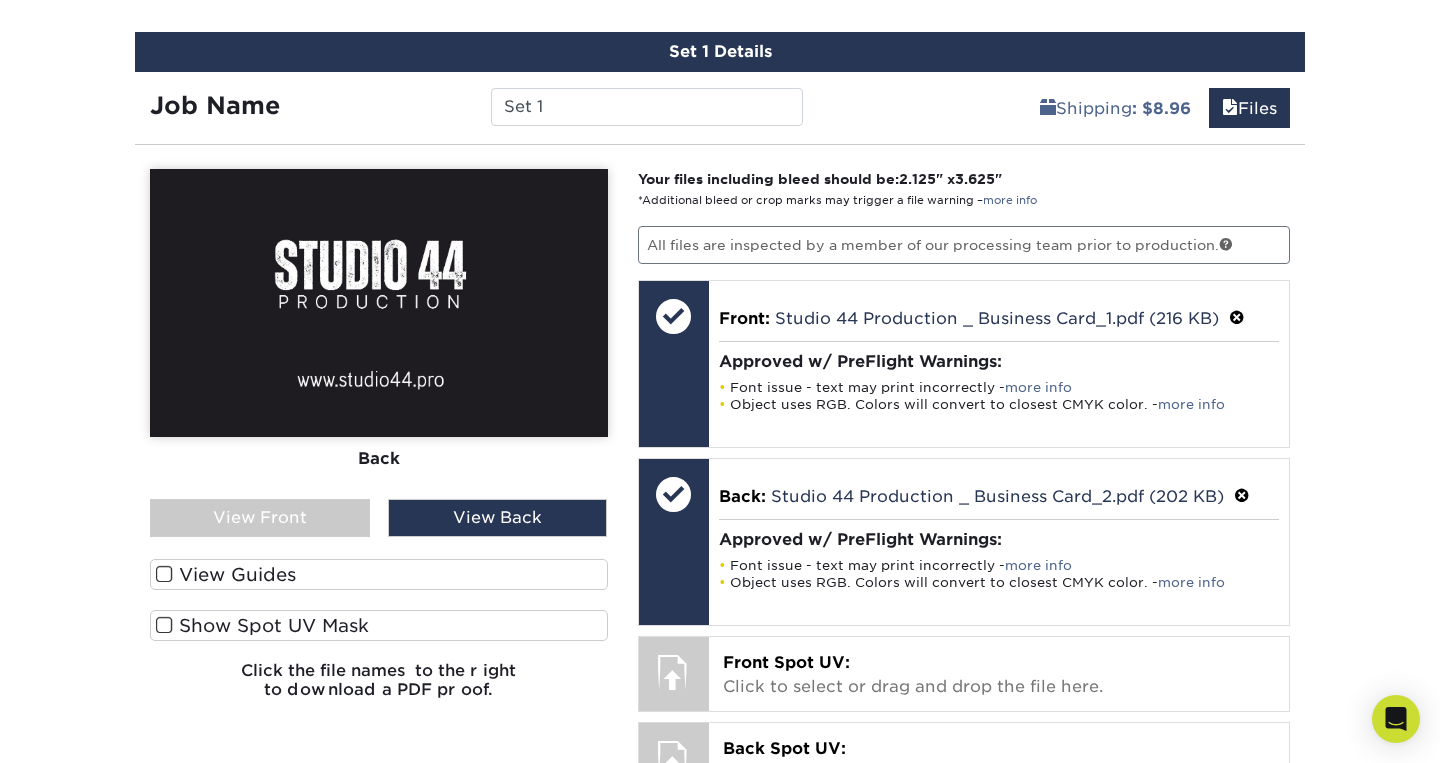 click on "View Front" at bounding box center [260, 518] 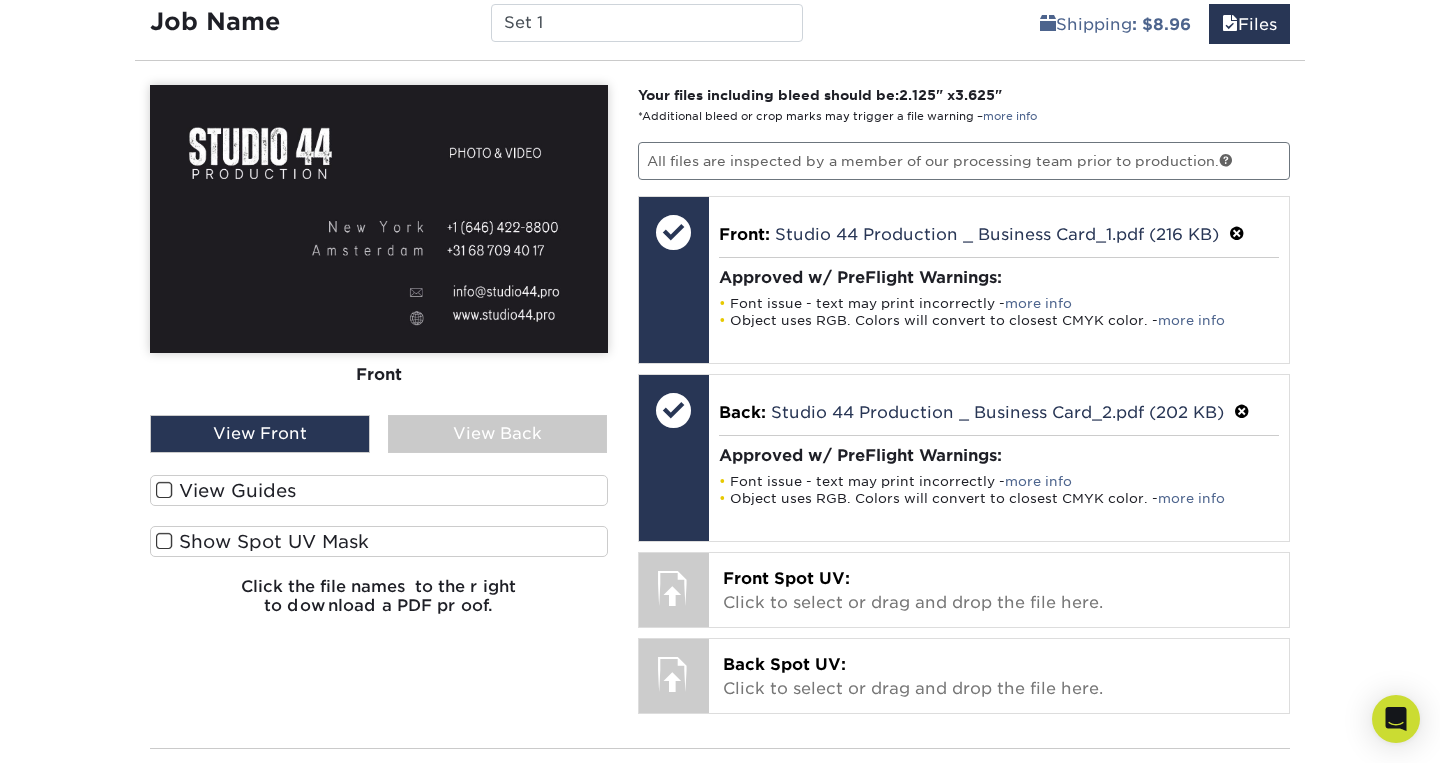 scroll, scrollTop: 1248, scrollLeft: 0, axis: vertical 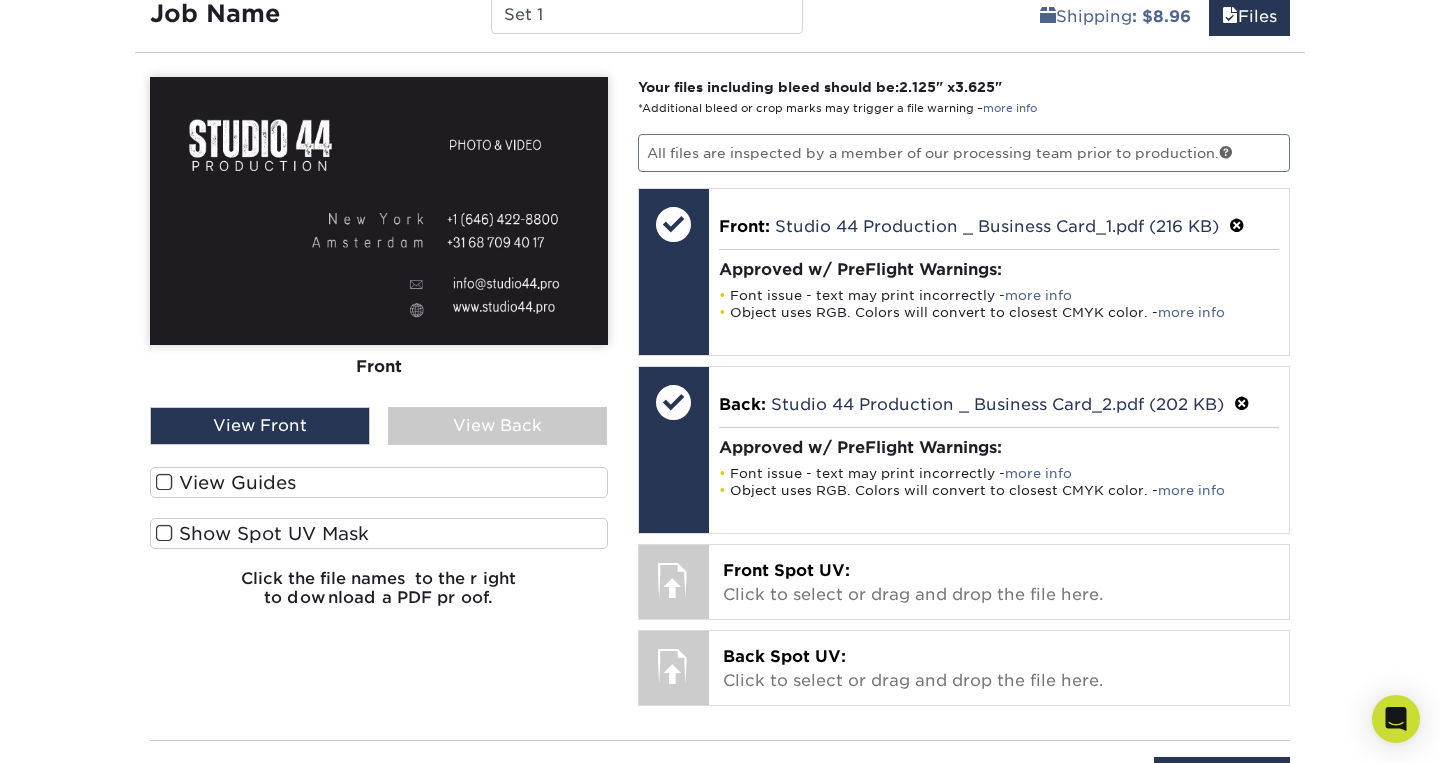 click on "View Guides" at bounding box center [379, 482] 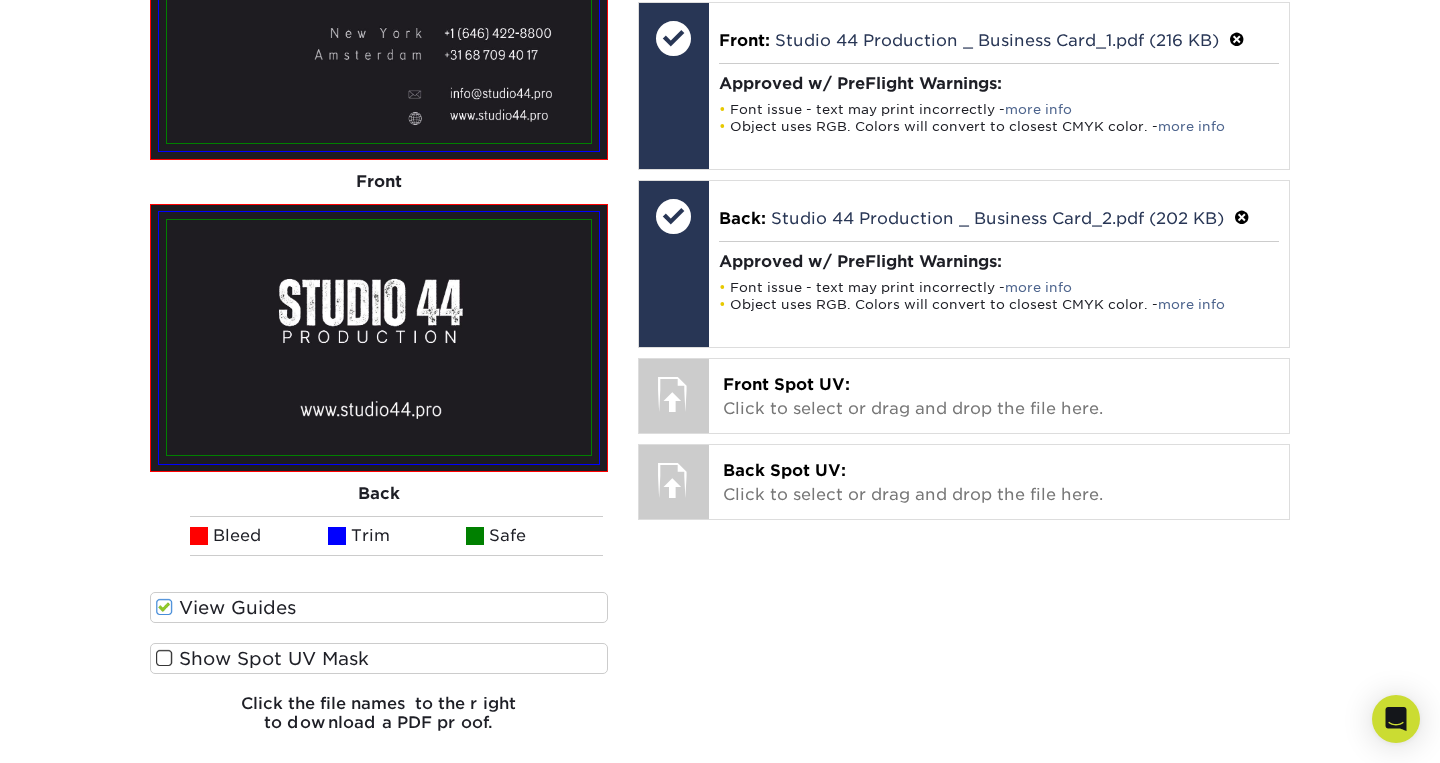 scroll, scrollTop: 1448, scrollLeft: 0, axis: vertical 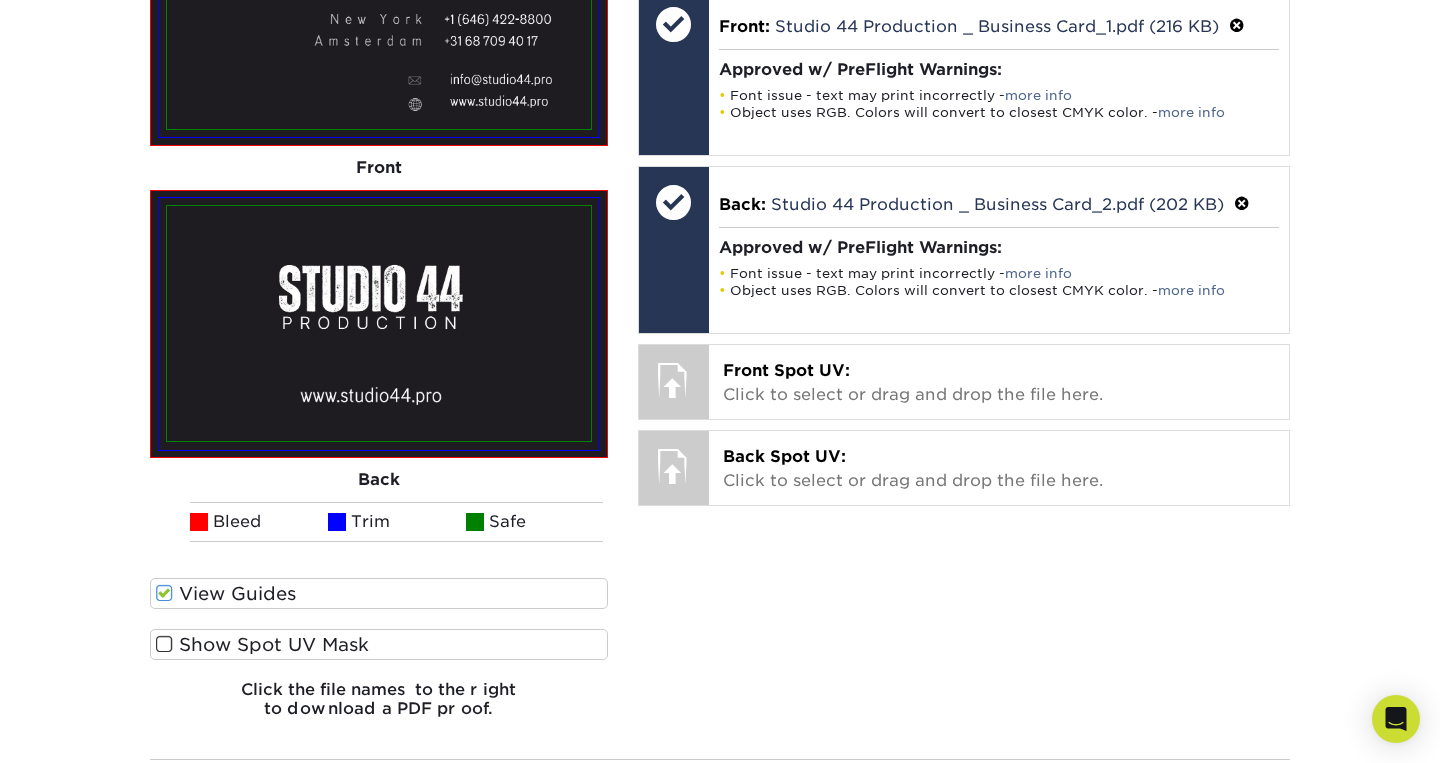 click at bounding box center (164, 644) 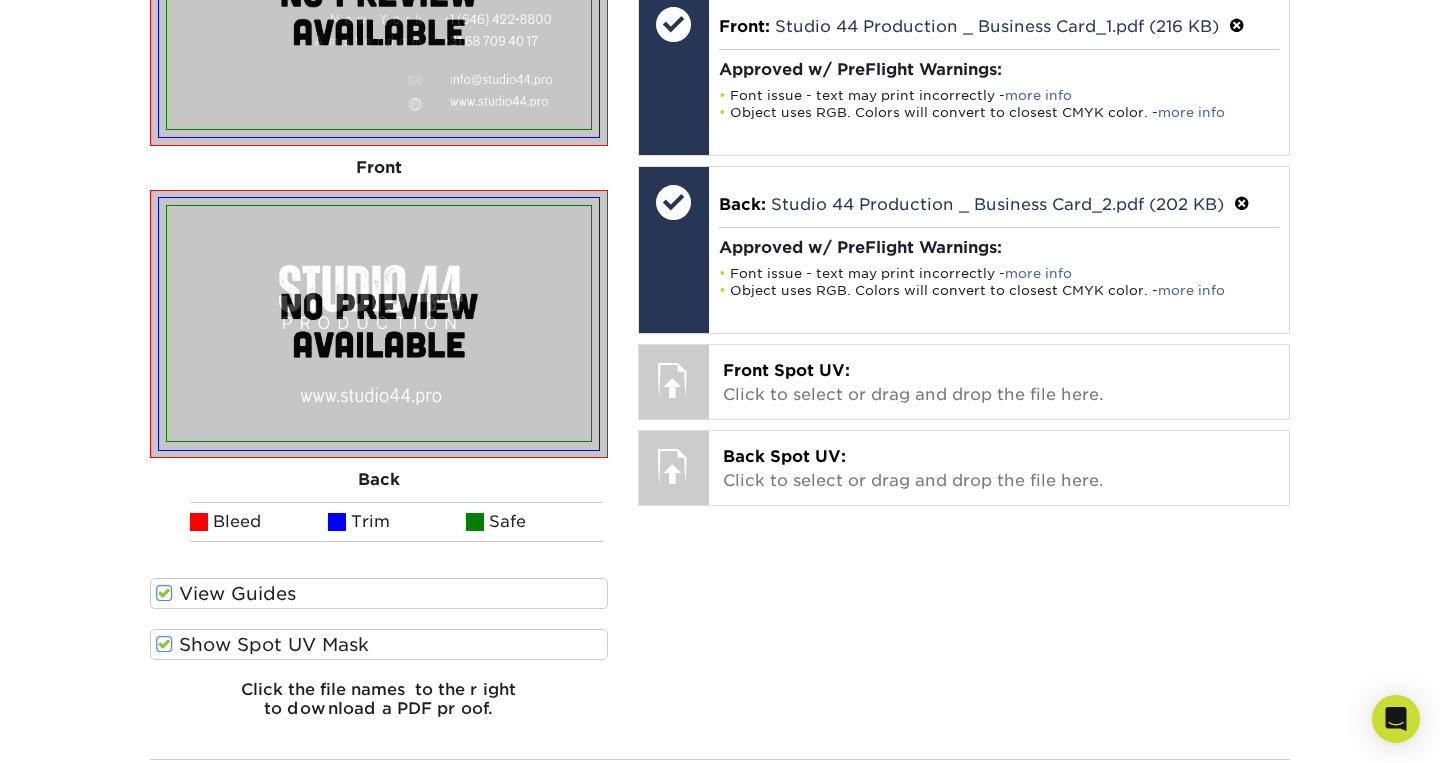 click at bounding box center (164, 644) 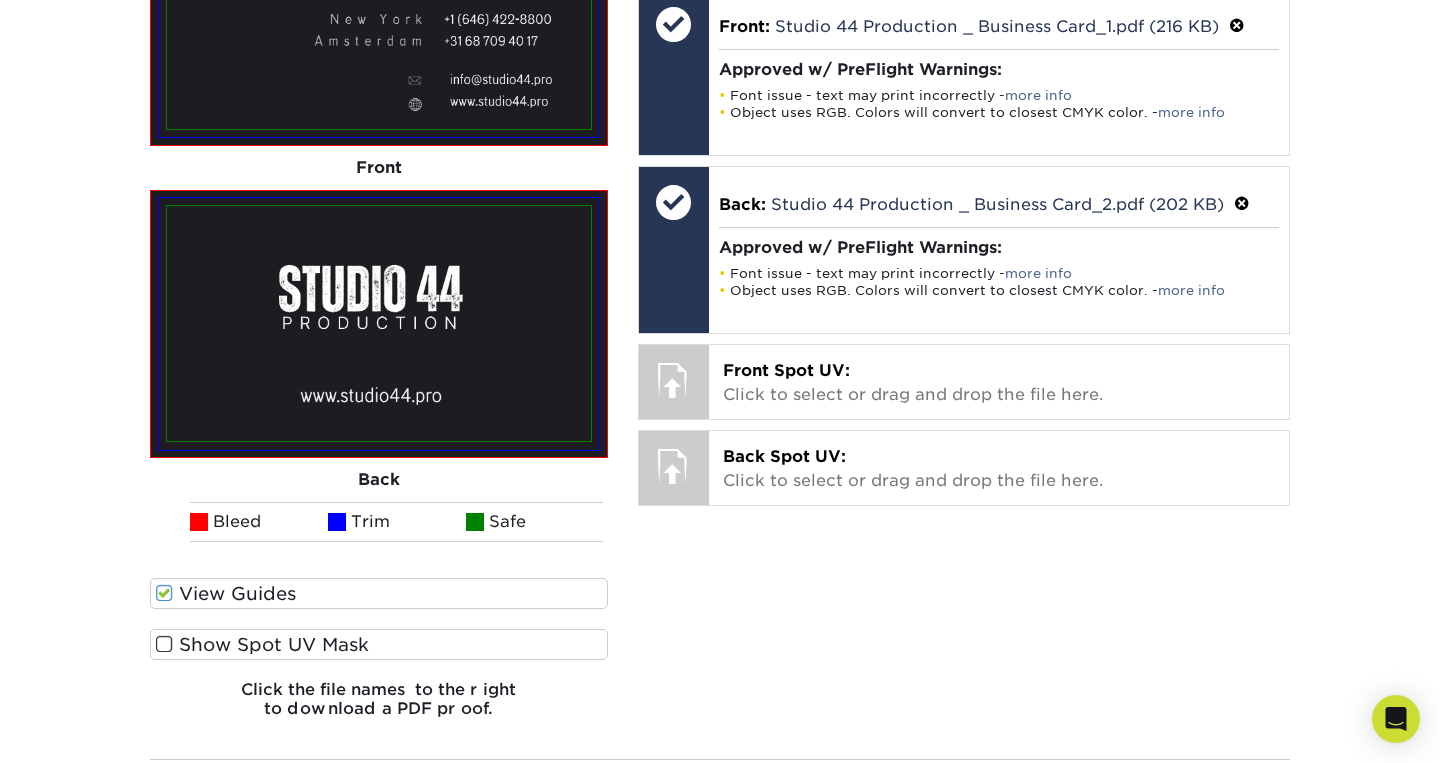 click at bounding box center [164, 593] 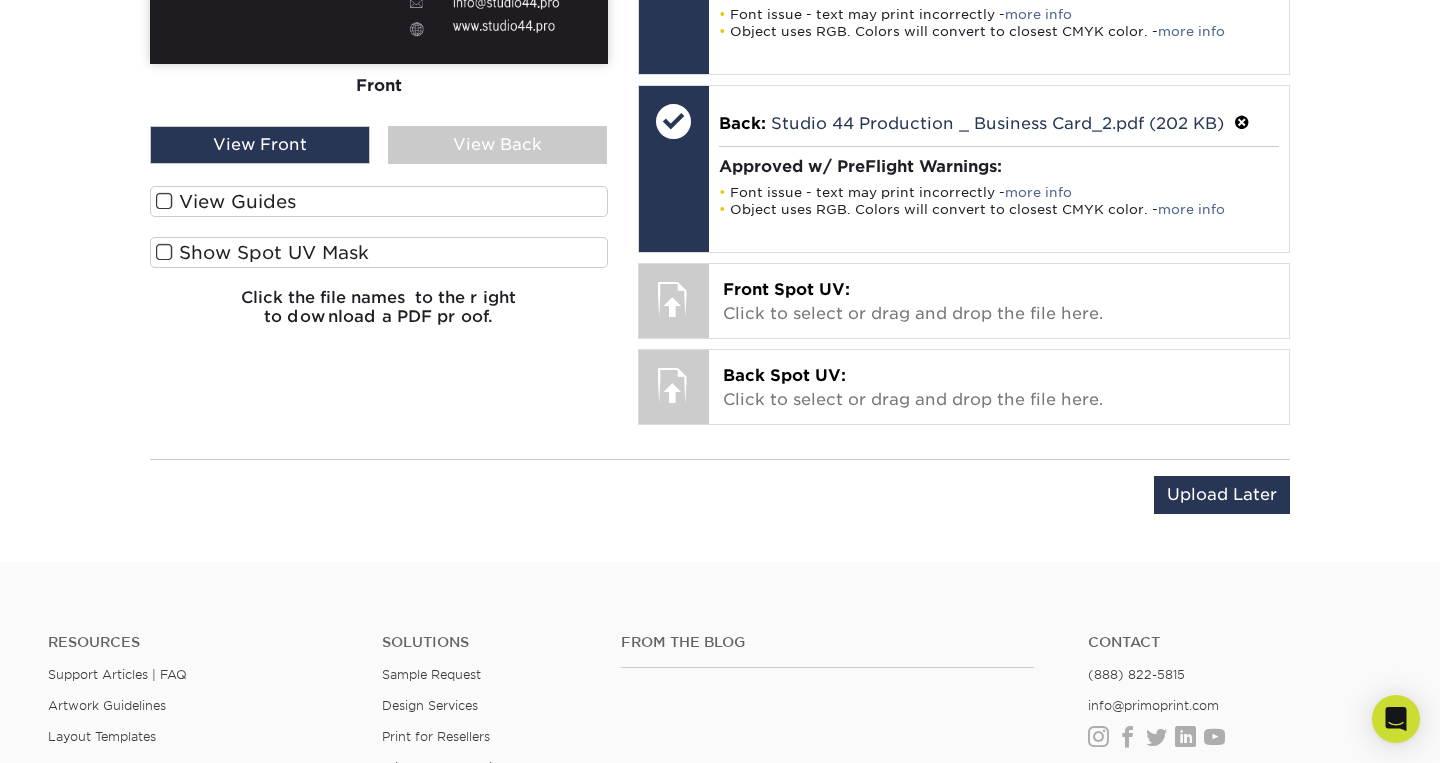 scroll, scrollTop: 1528, scrollLeft: 0, axis: vertical 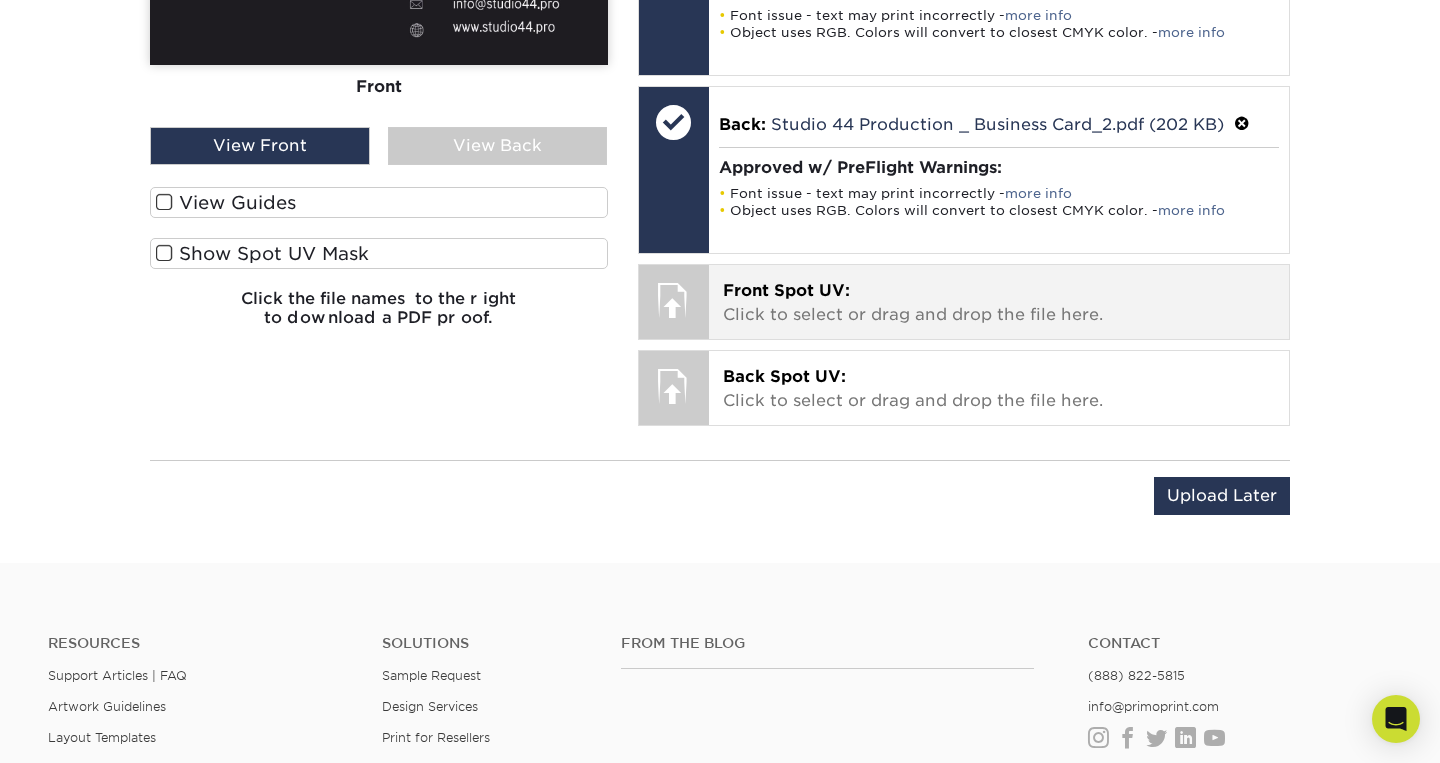 click on "Front Spot UV: Click to select or drag and drop the file here." at bounding box center (999, 303) 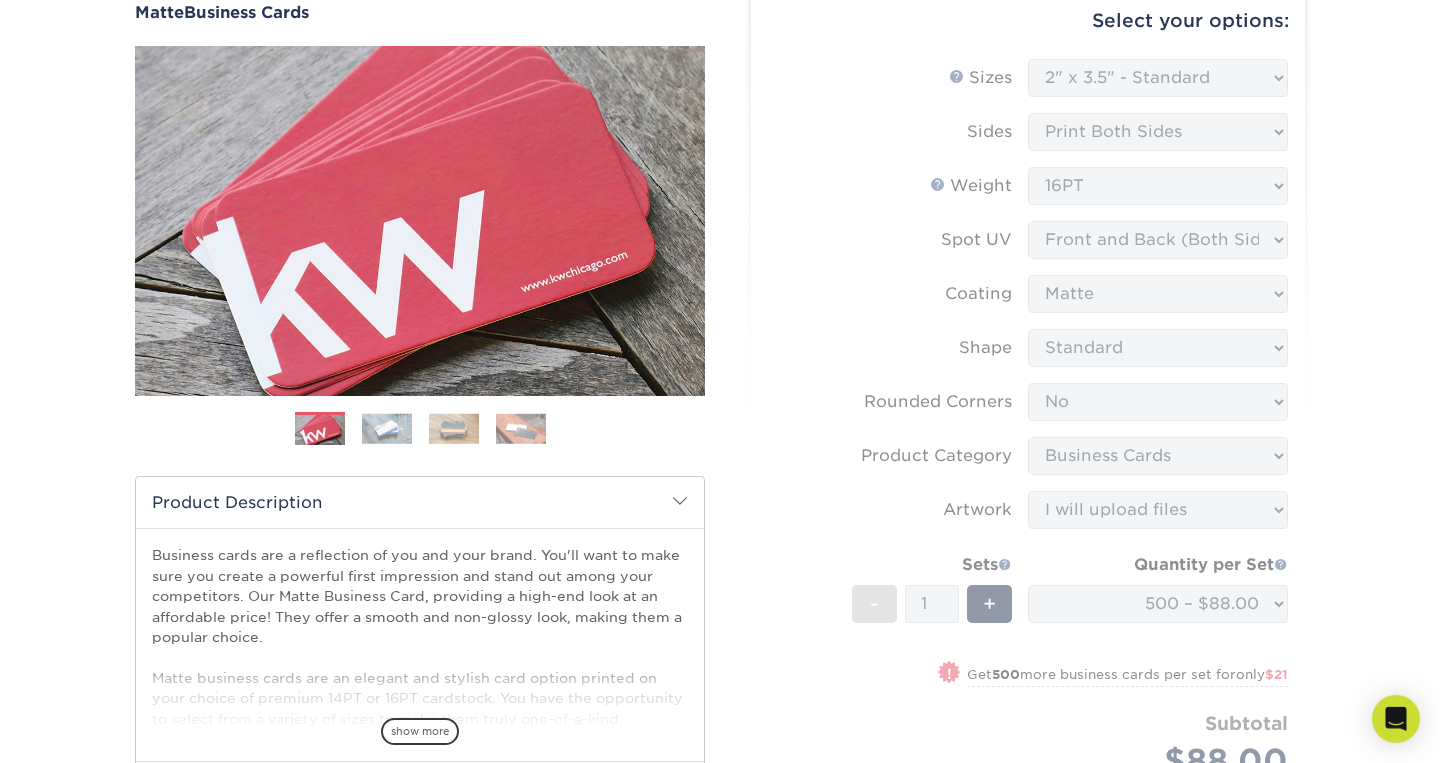 scroll, scrollTop: 191, scrollLeft: 0, axis: vertical 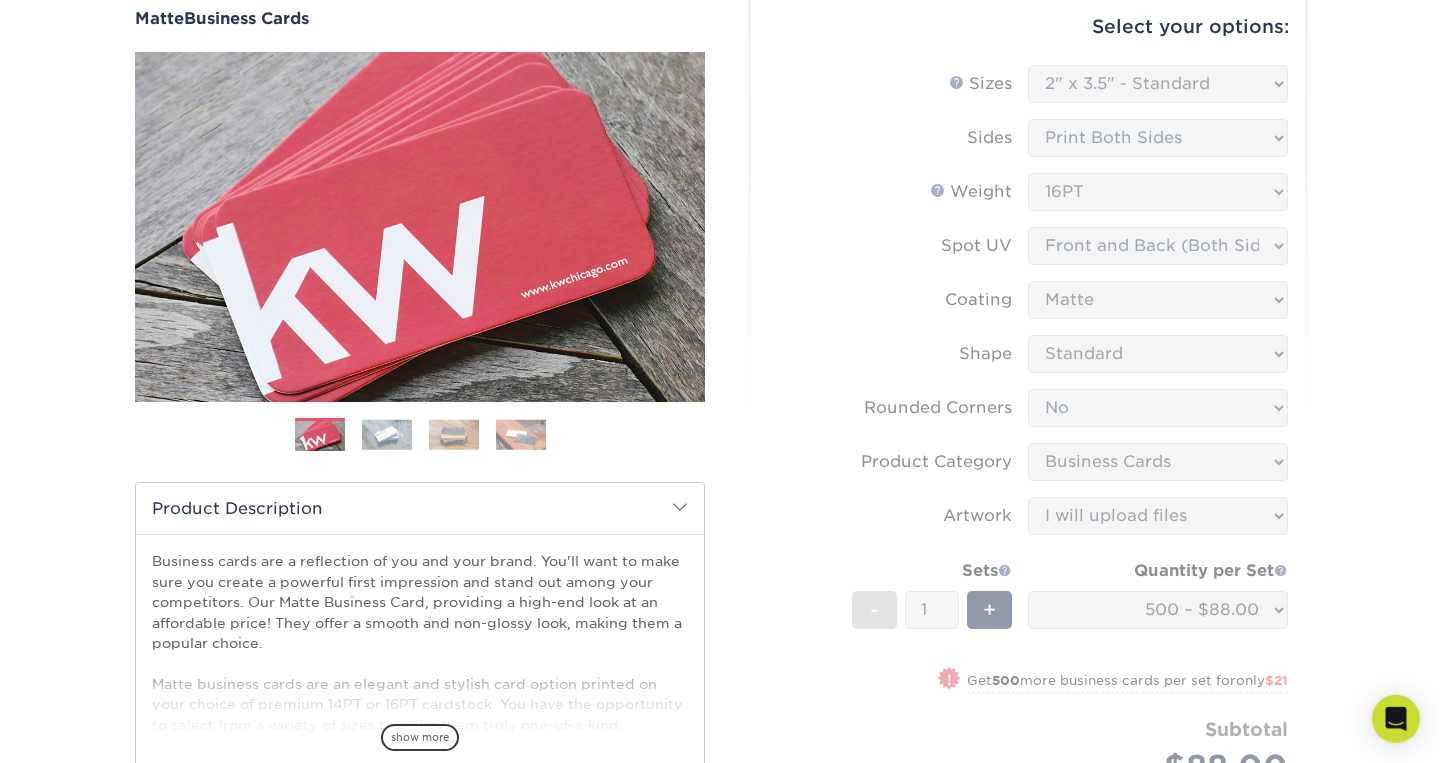 click on "Sizes Help Sizes
Please Select
1.5" x 3.5"  - Mini
1.75" x 3.5" - Mini 2" x 2" - Square 2" x 3" - Mini No" at bounding box center [1028, 448] 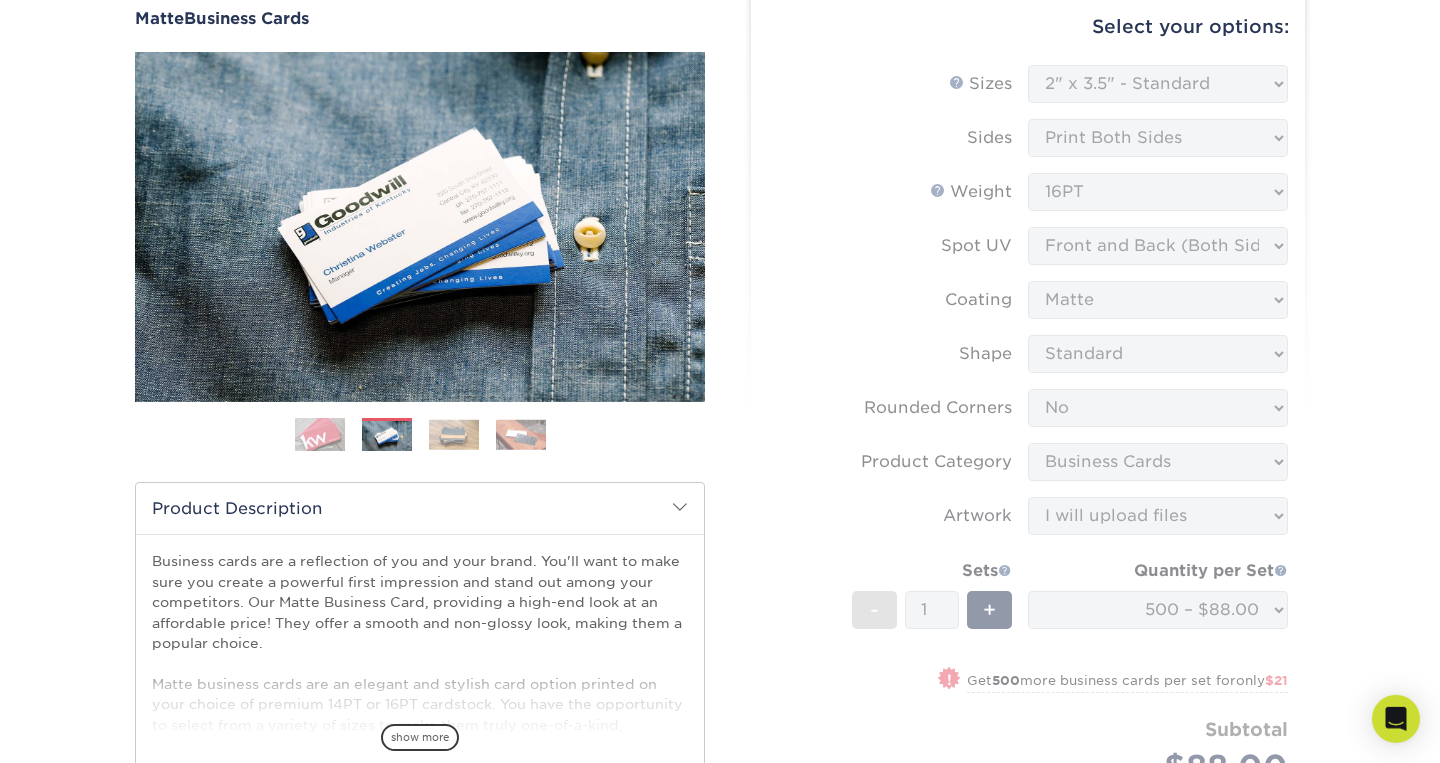 click at bounding box center (454, 434) 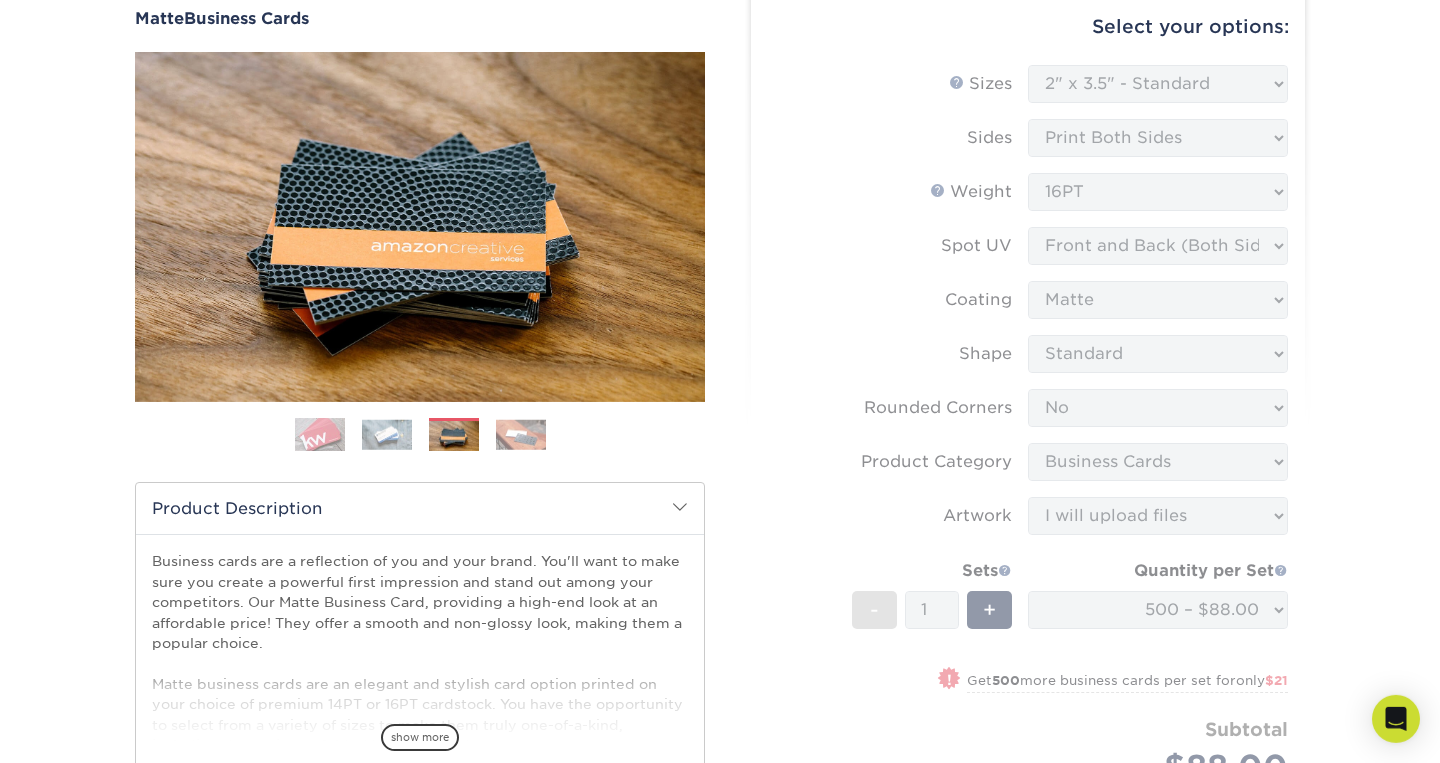 click at bounding box center [521, 434] 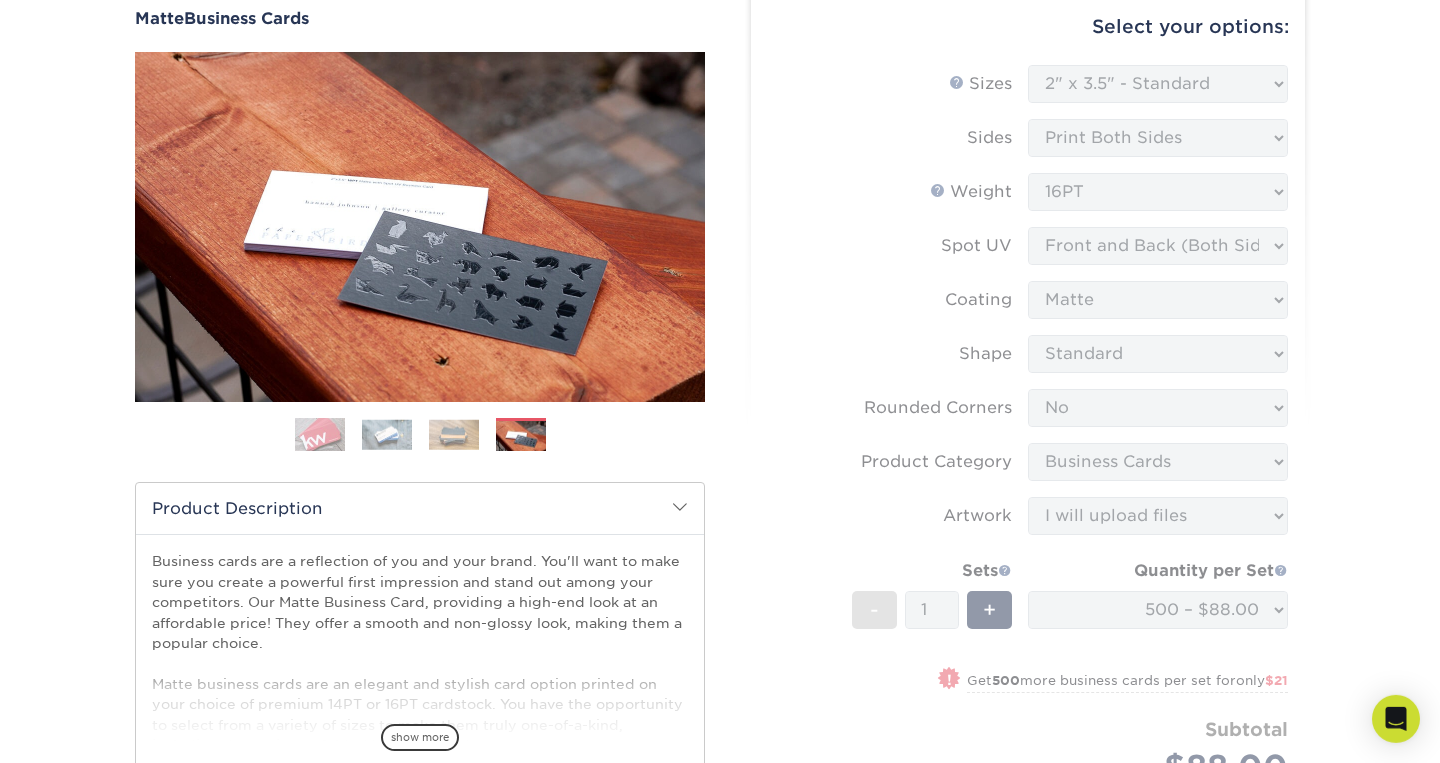 click on "Select your options:
Sizes Help Sizes
Please Select 1.5" x 3.5"  - Mini 1.75" x 3.5" - Mini 2" x 2" - Square 2" x 3" - Mini Sides No" at bounding box center [1028, 450] 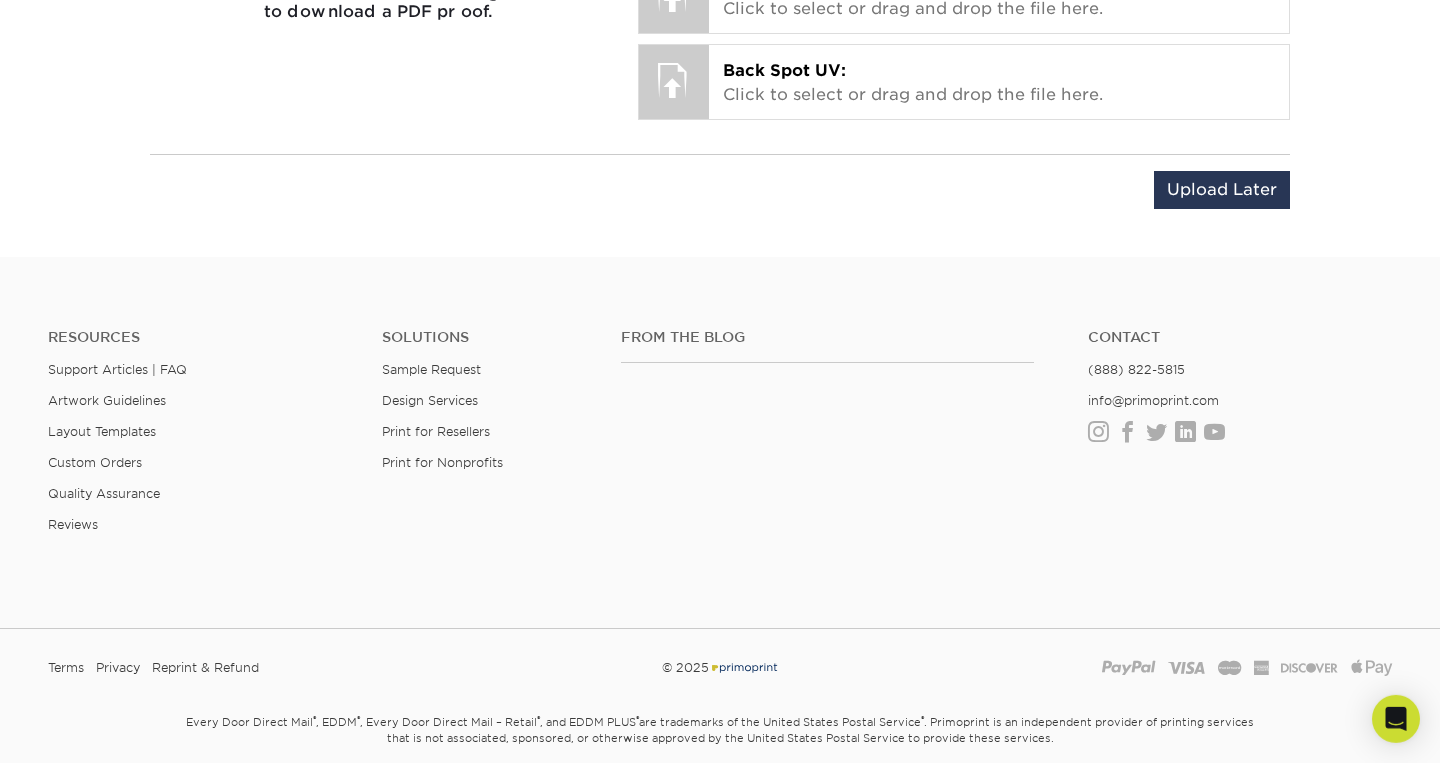 scroll, scrollTop: 1768, scrollLeft: 0, axis: vertical 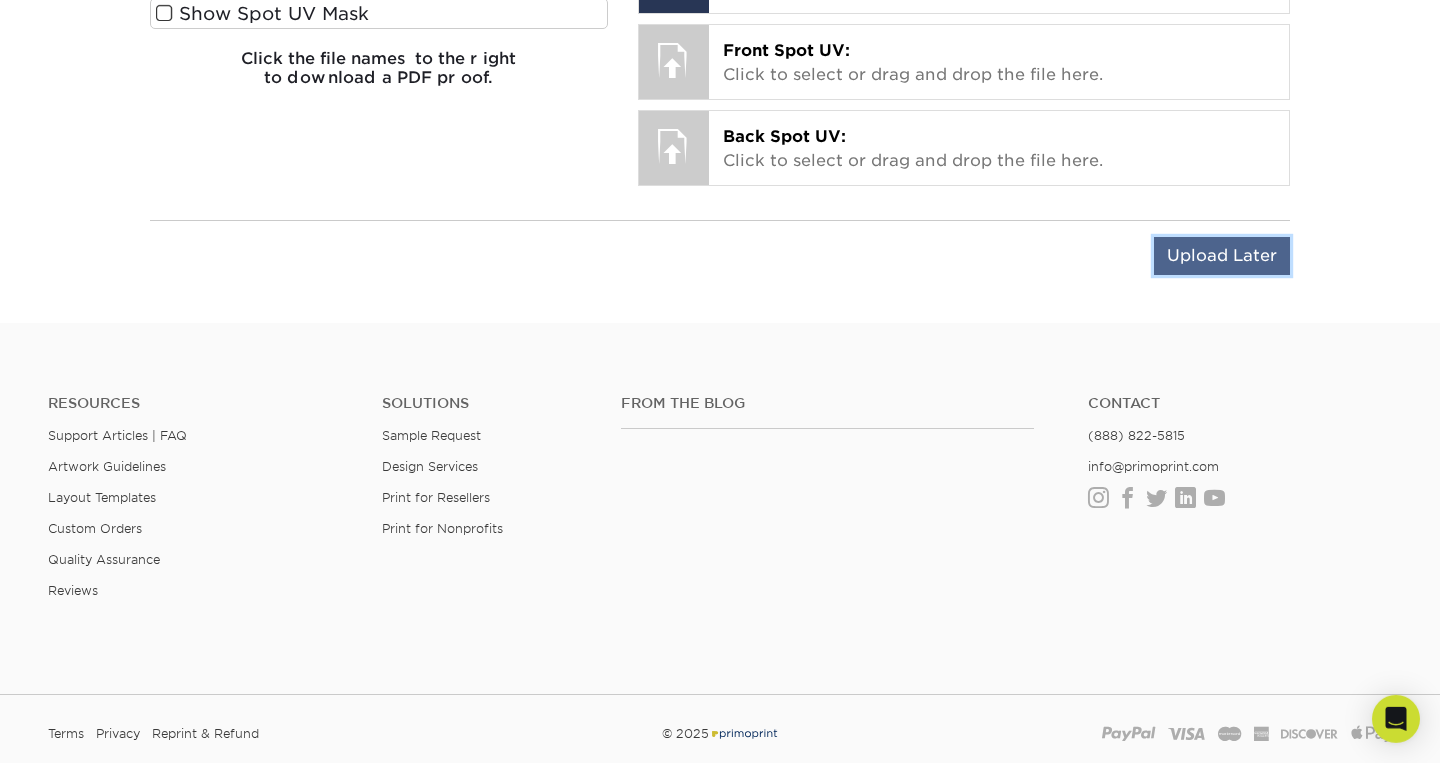 click on "Upload Later" at bounding box center [1222, 256] 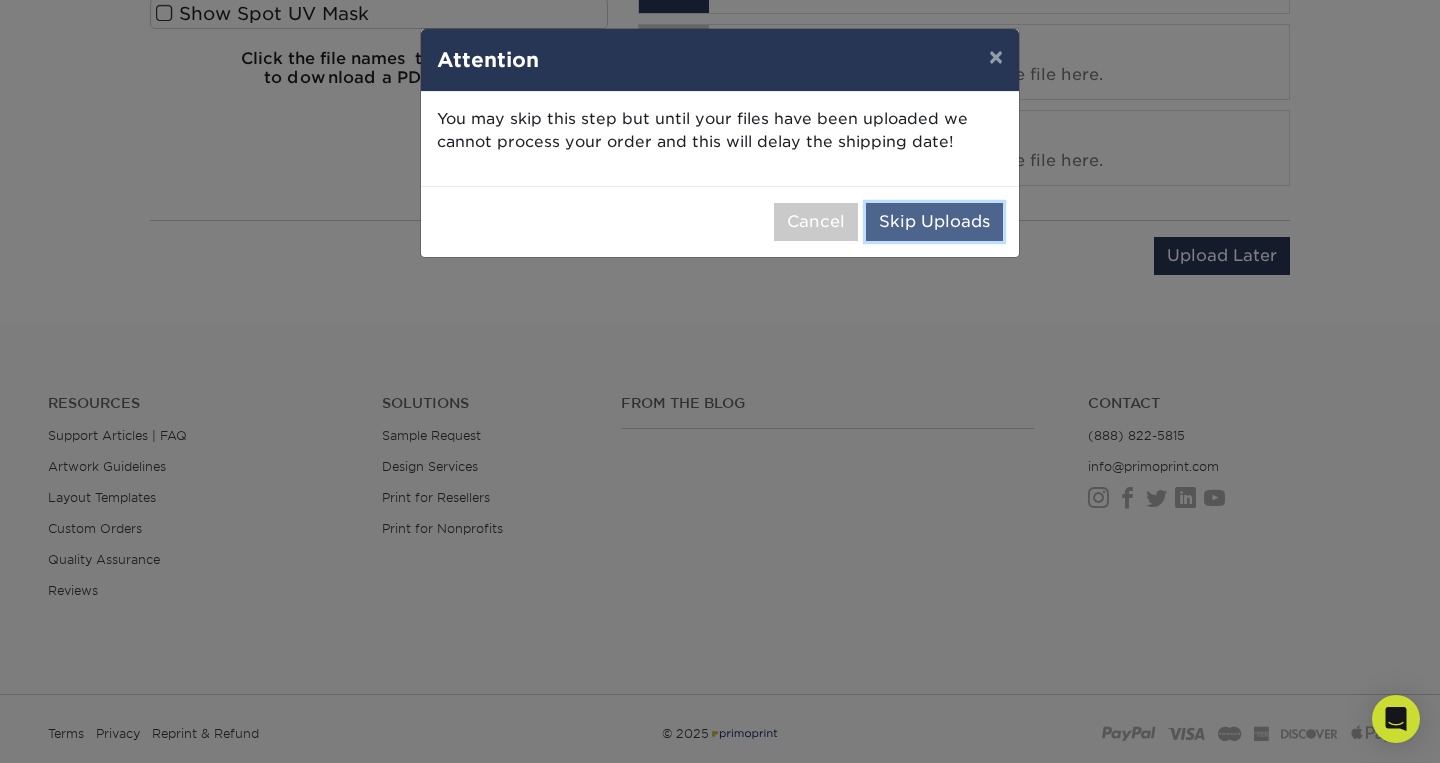 click on "Skip Uploads" at bounding box center [934, 222] 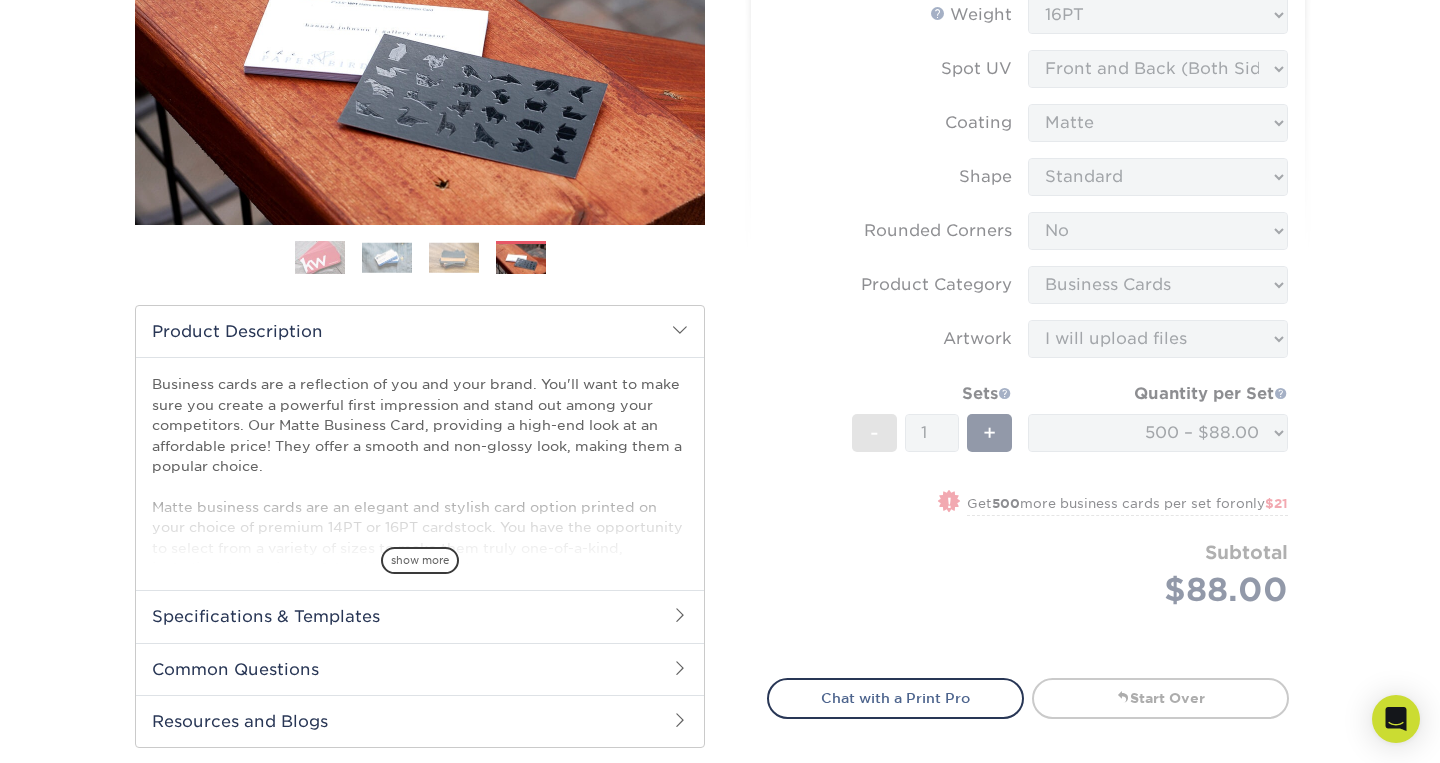 scroll, scrollTop: 365, scrollLeft: 0, axis: vertical 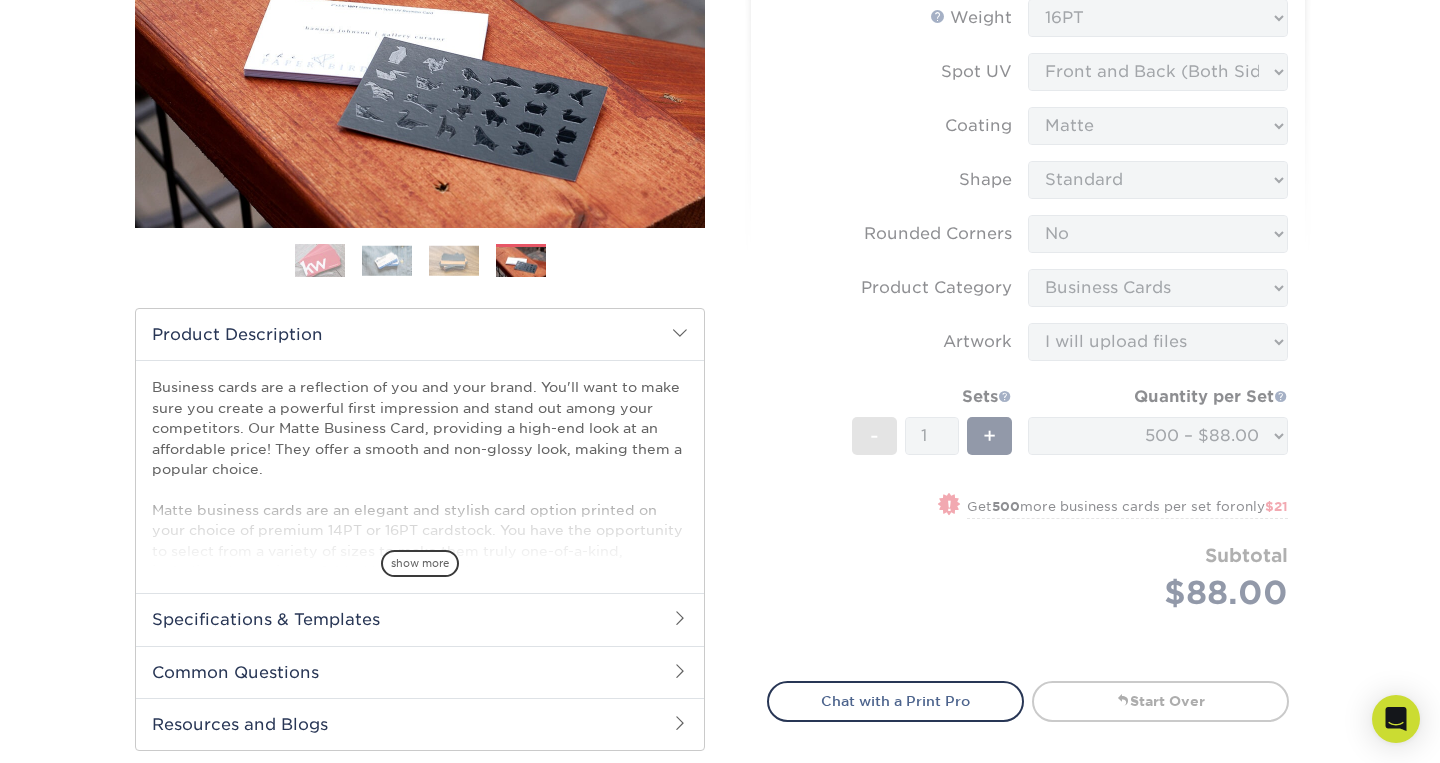 click on "Products
Business Cards
Matte  Business Cards
Previous Next
100 $ 9" at bounding box center (720, 533) 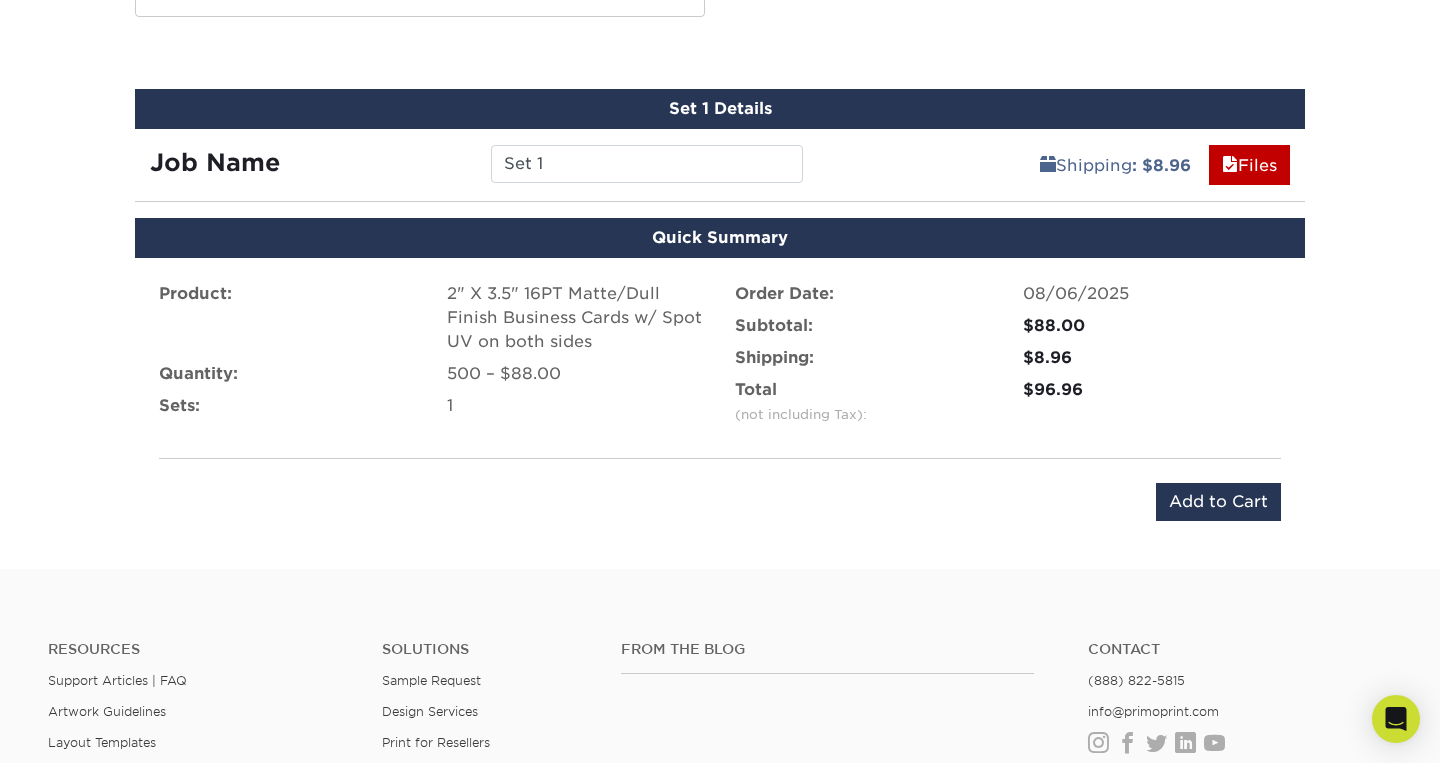 scroll, scrollTop: 1111, scrollLeft: 0, axis: vertical 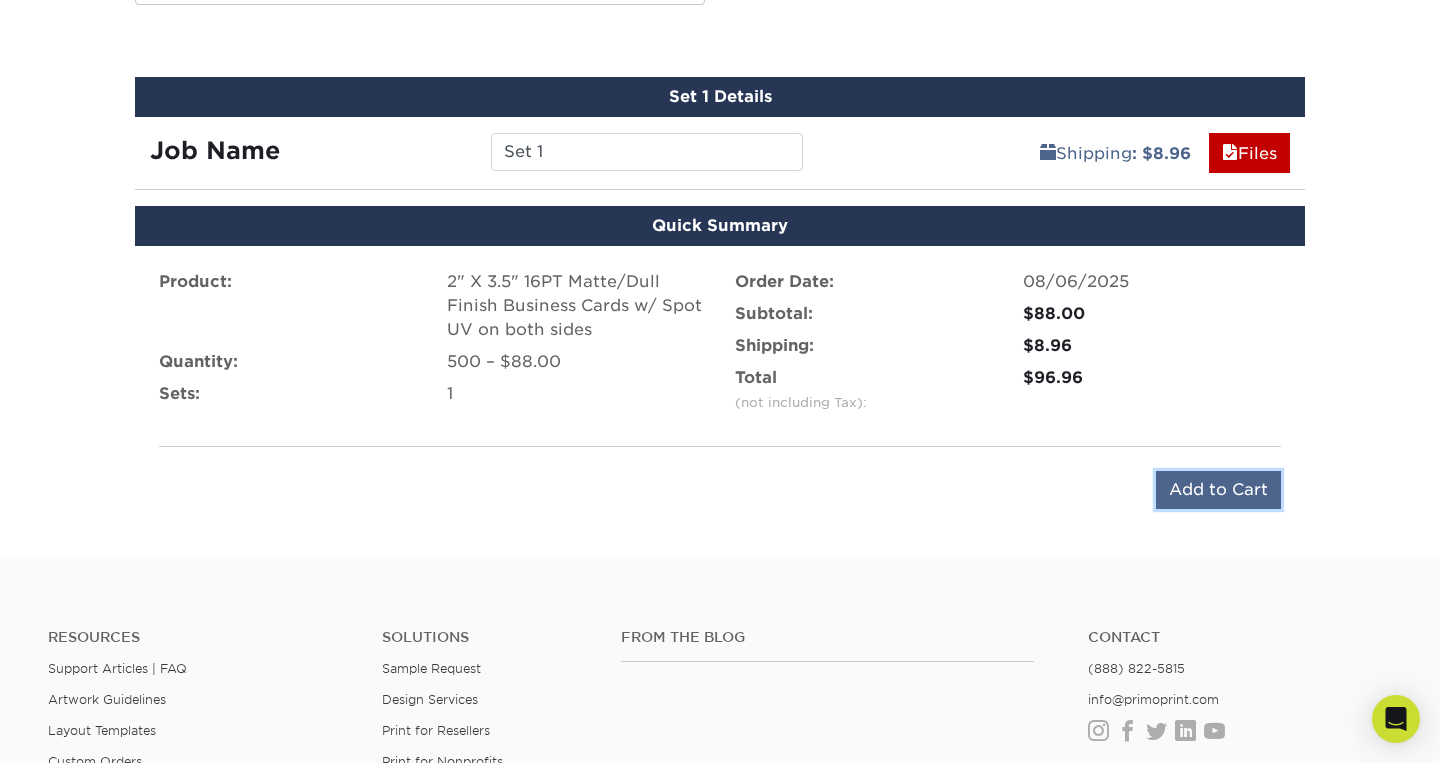 click on "Add to Cart" at bounding box center (1218, 490) 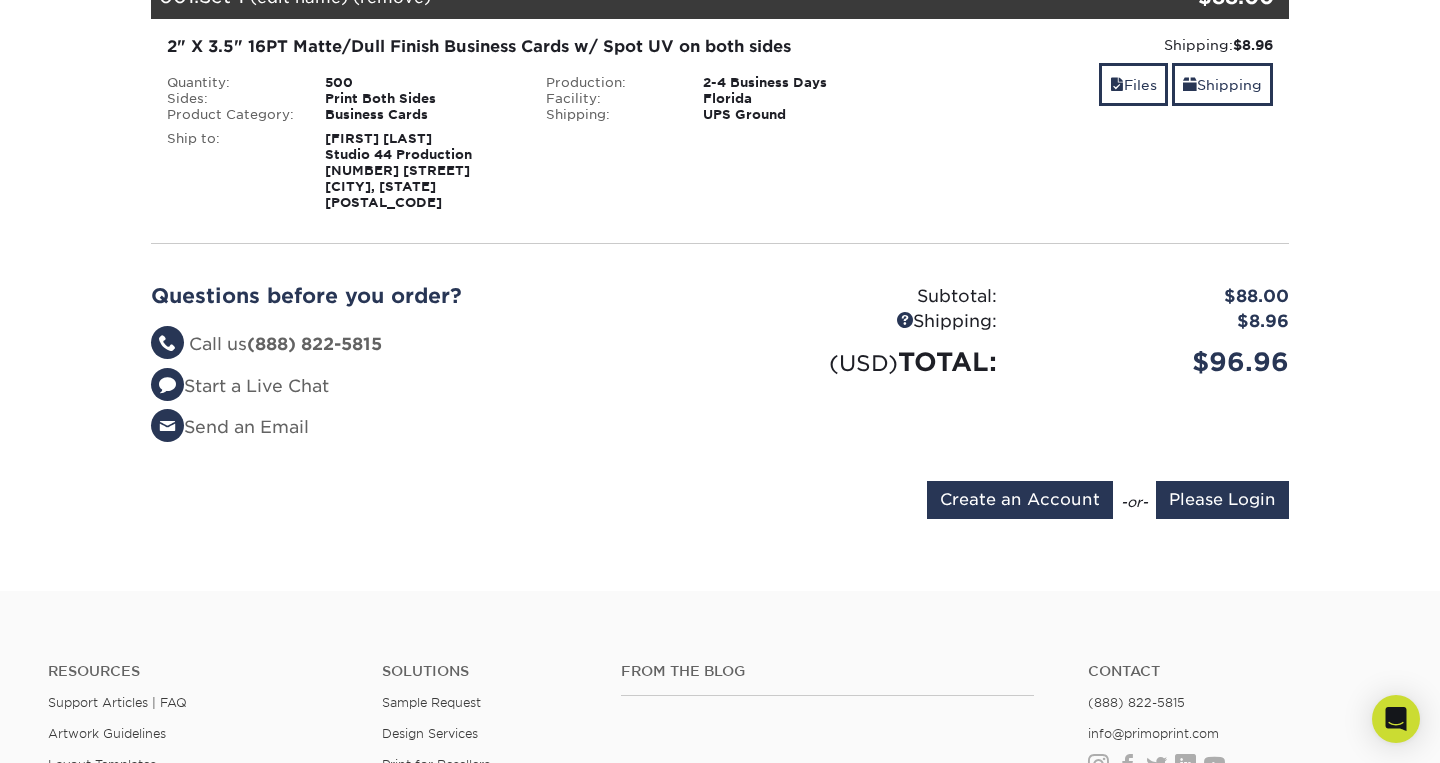 scroll, scrollTop: 331, scrollLeft: 0, axis: vertical 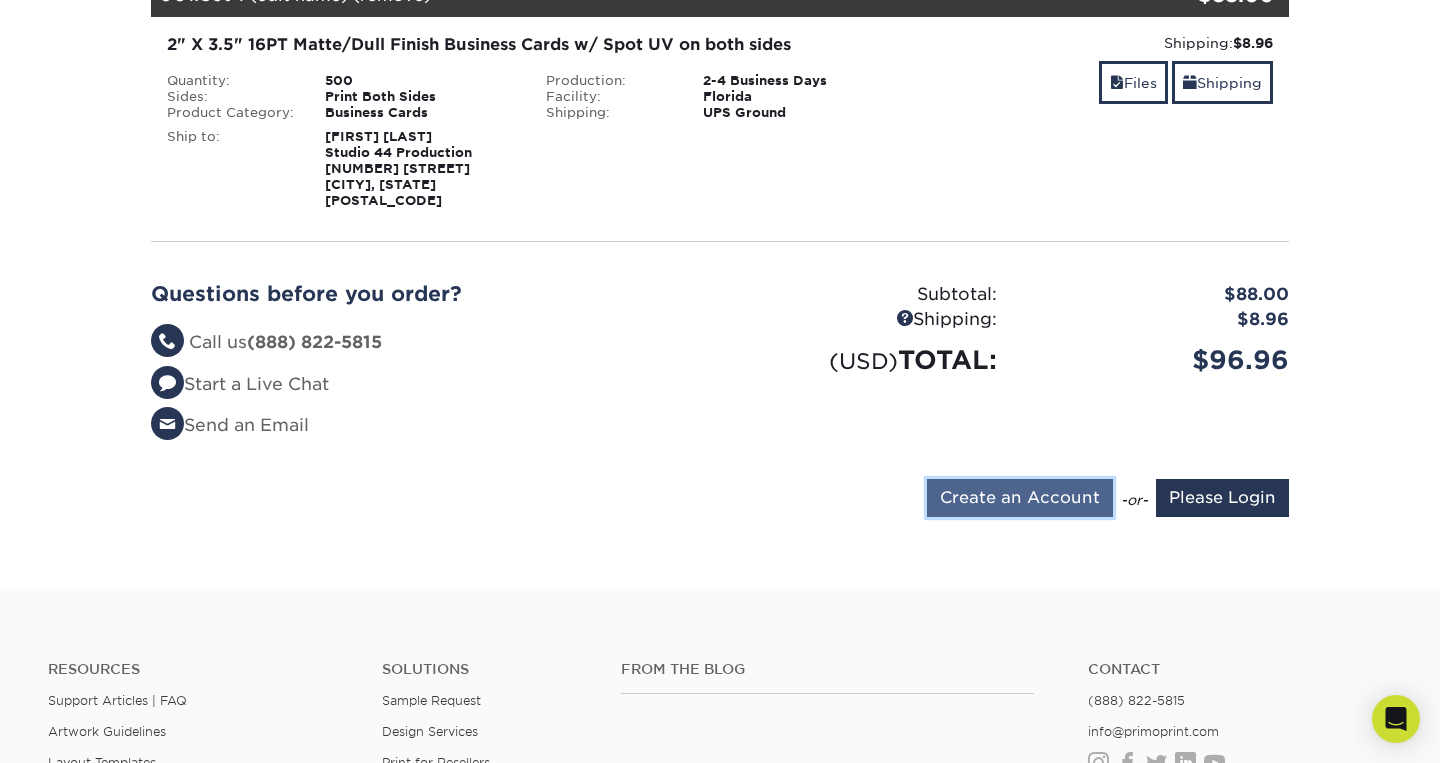 click on "Create an Account" at bounding box center [1020, 498] 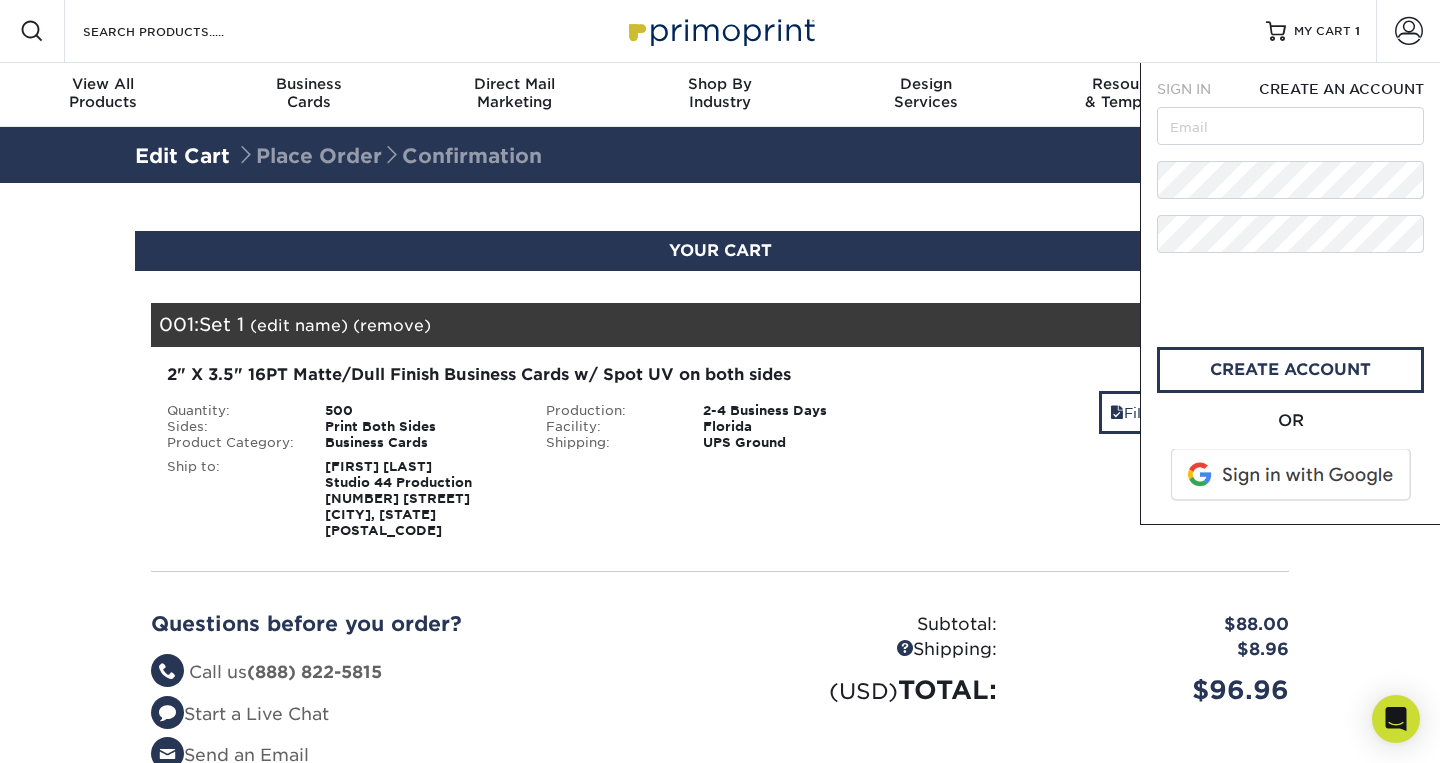 scroll, scrollTop: 0, scrollLeft: 0, axis: both 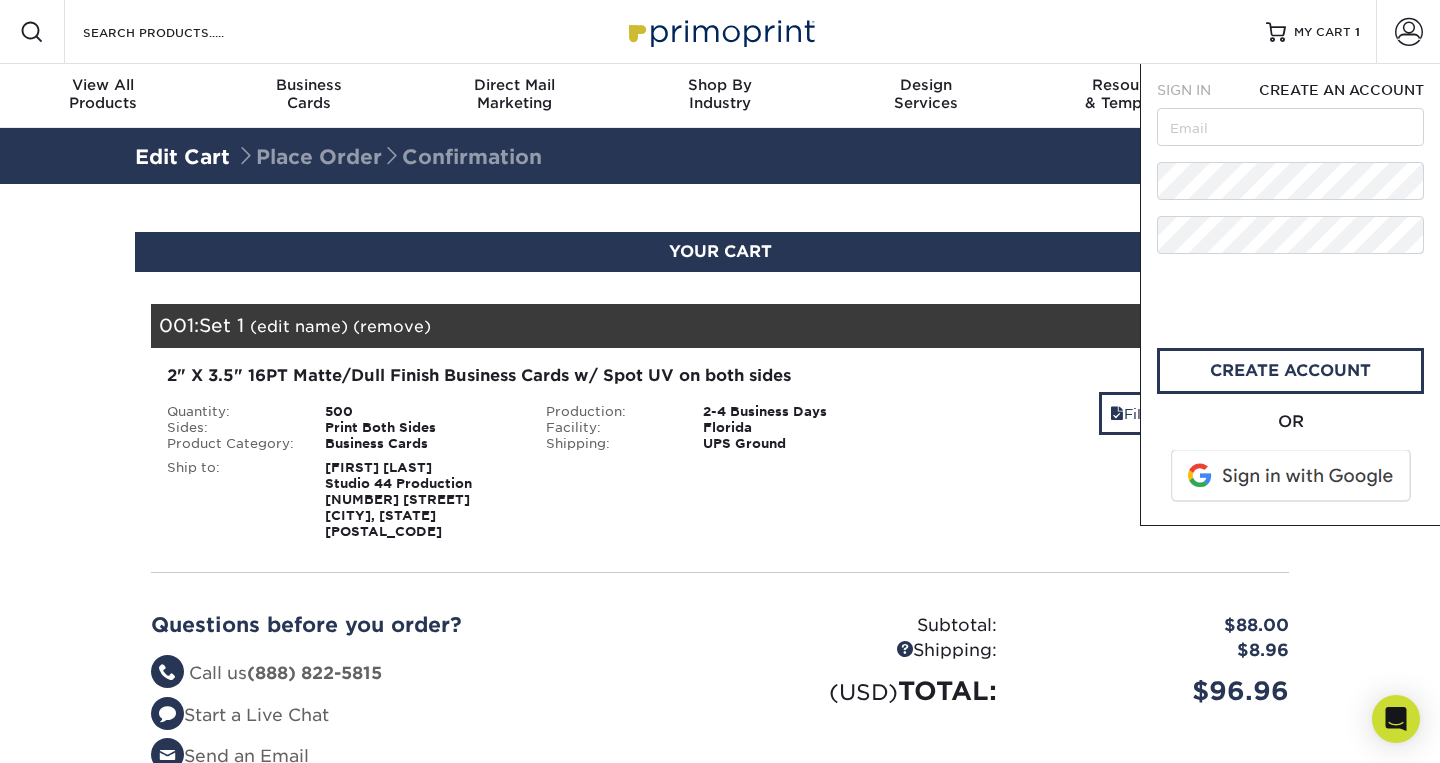 click at bounding box center [1292, 476] 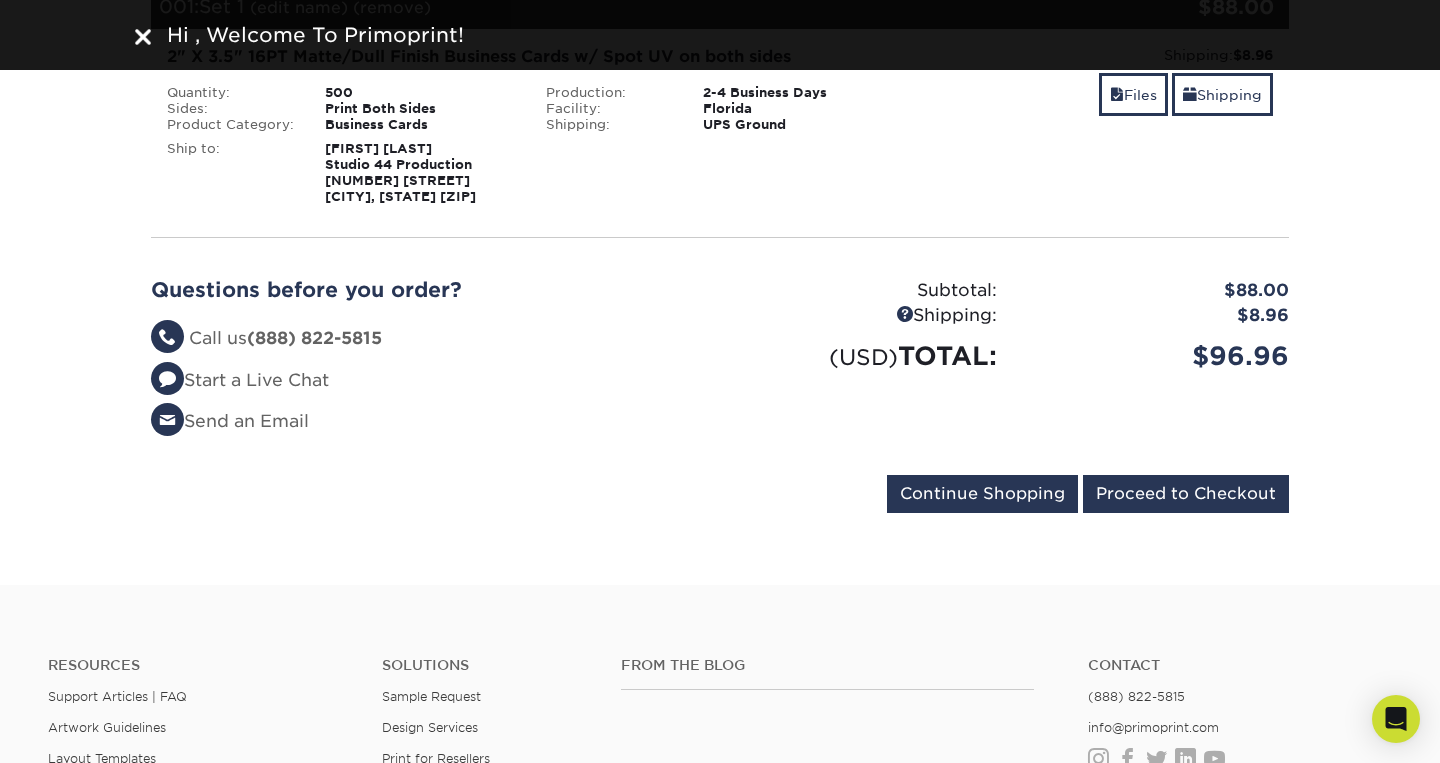 scroll, scrollTop: 312, scrollLeft: 0, axis: vertical 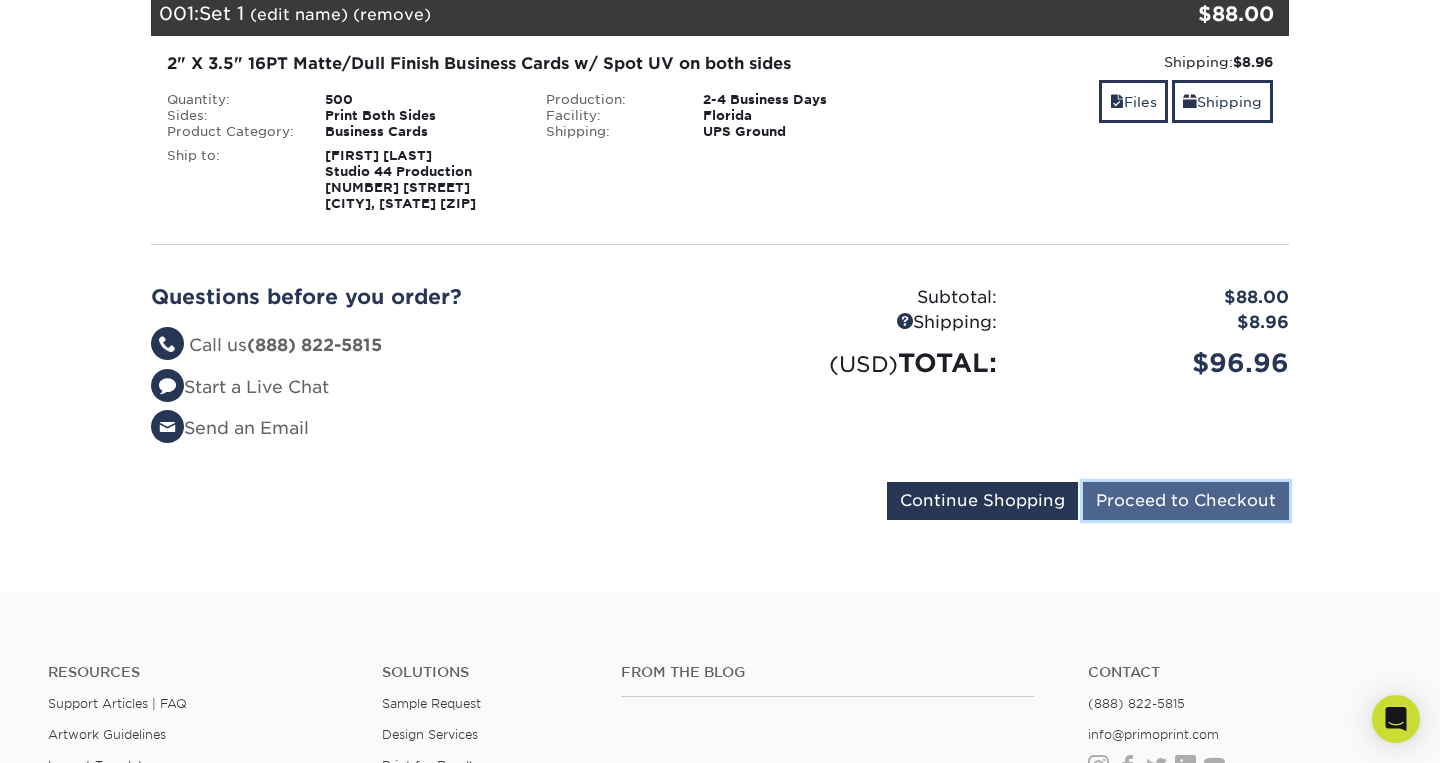 click on "Proceed to Checkout" at bounding box center [1186, 501] 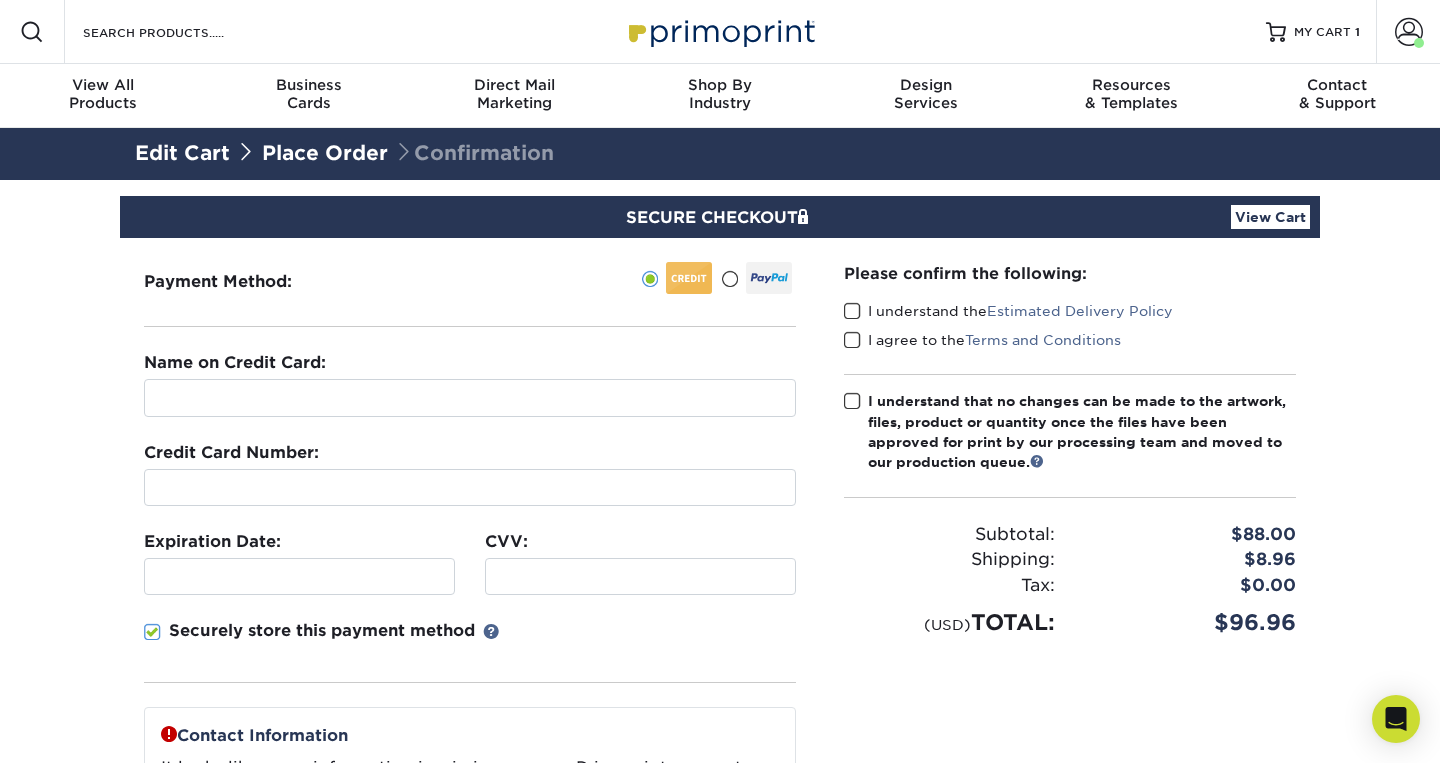 scroll, scrollTop: 0, scrollLeft: 0, axis: both 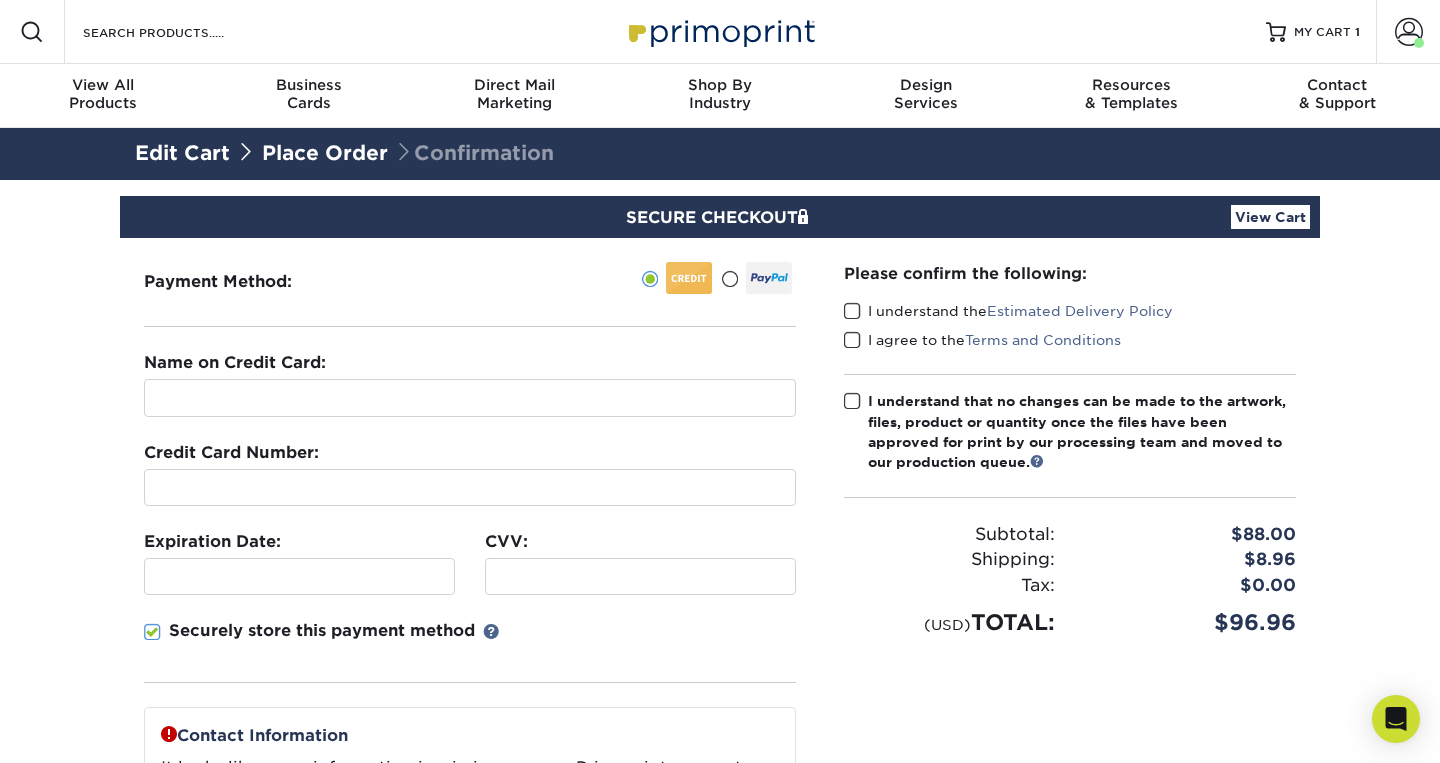 click at bounding box center [729, 279] 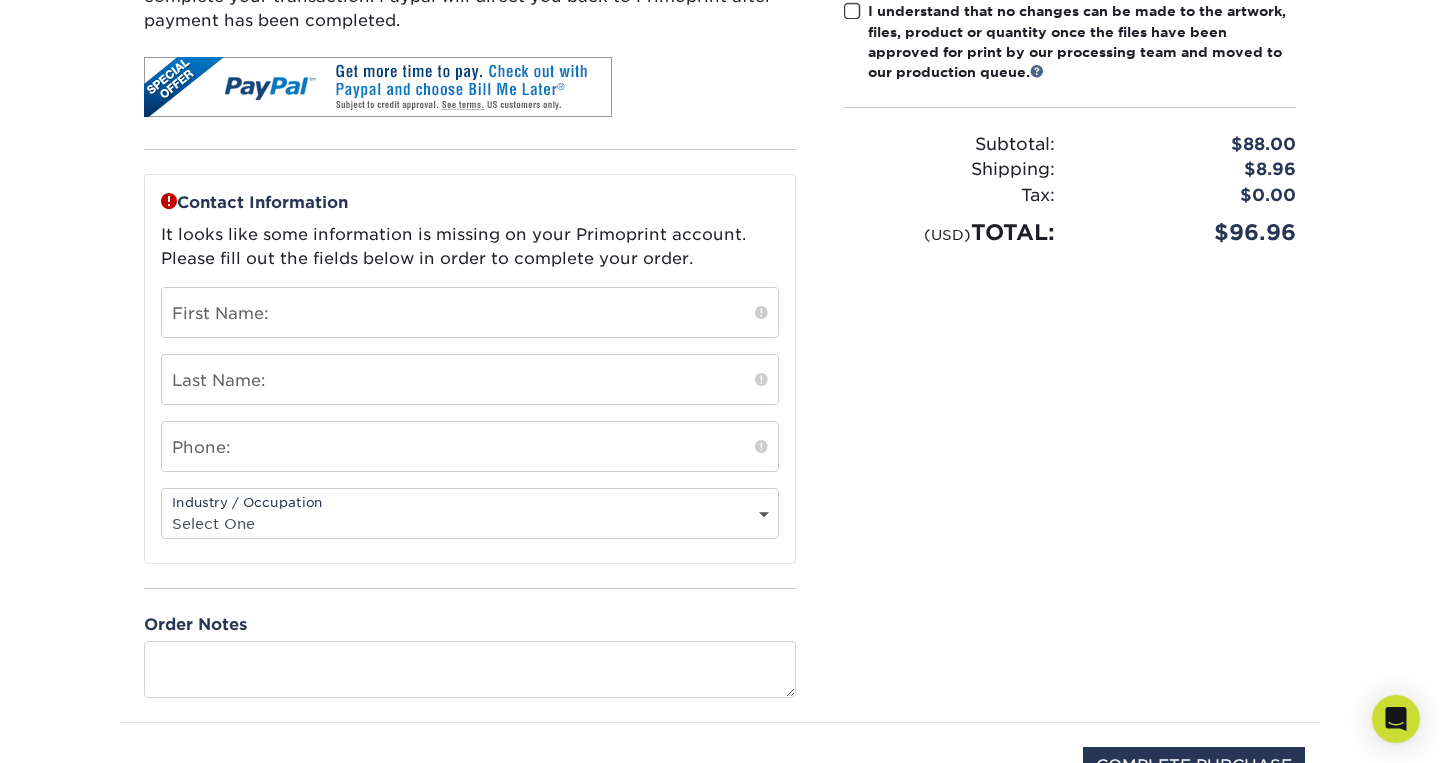 scroll, scrollTop: 392, scrollLeft: 0, axis: vertical 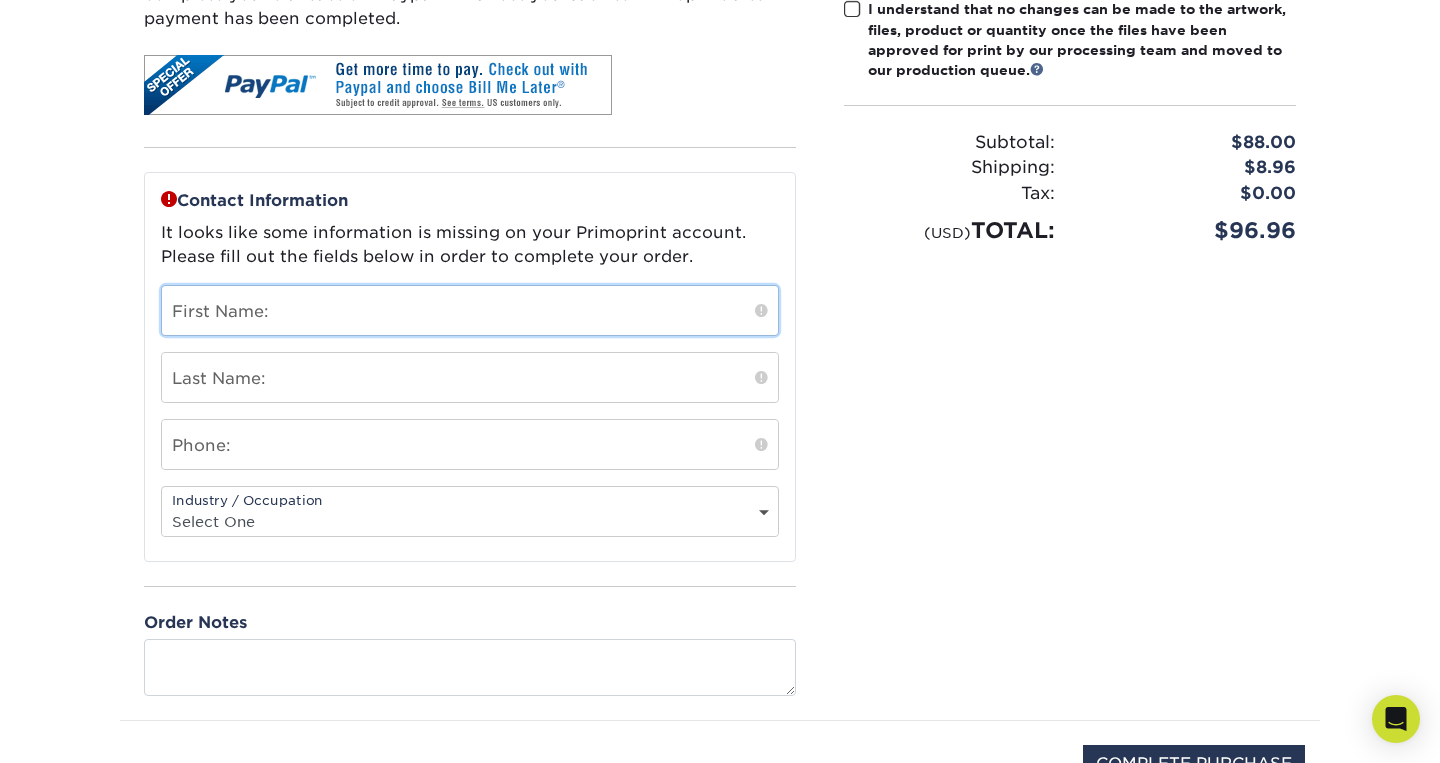 click at bounding box center [470, 310] 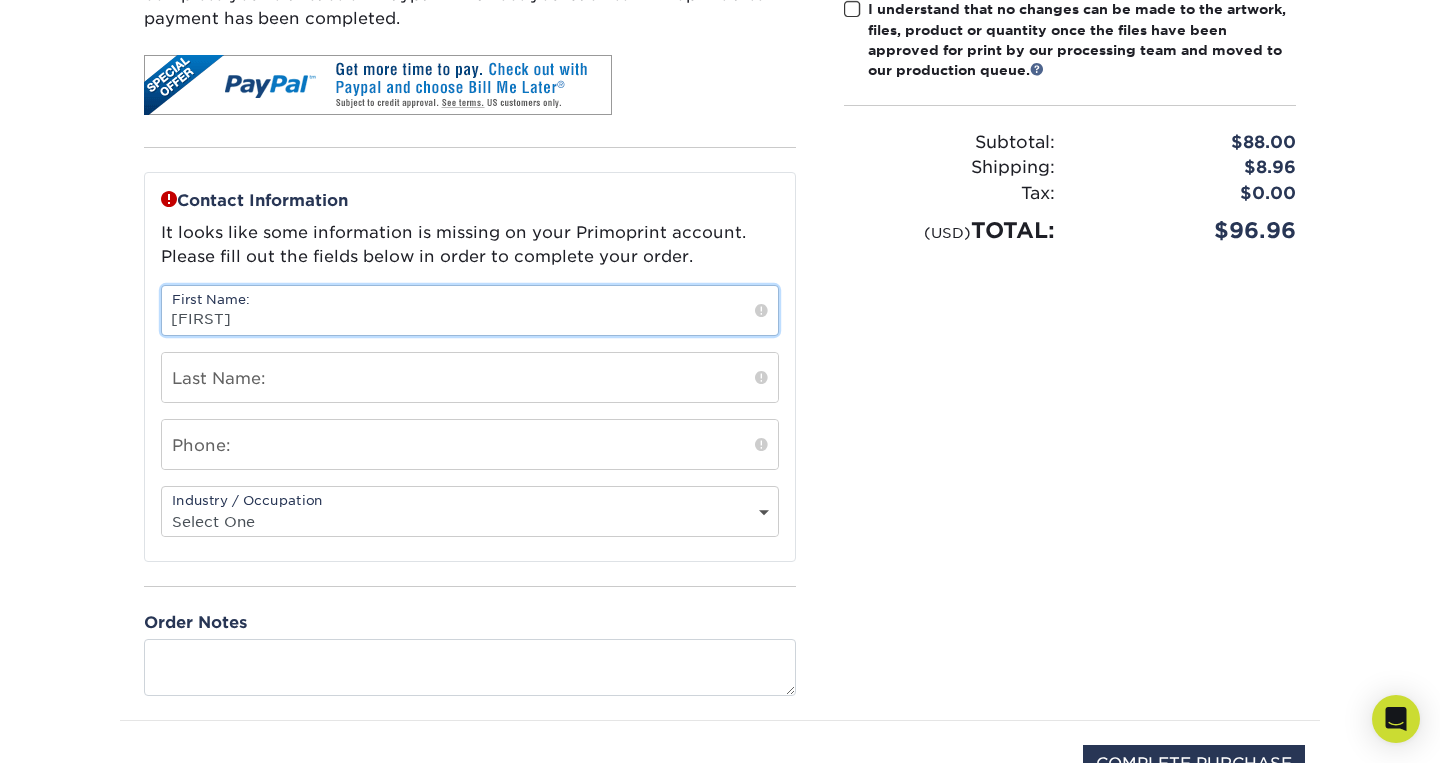 type on "[FIRST]" 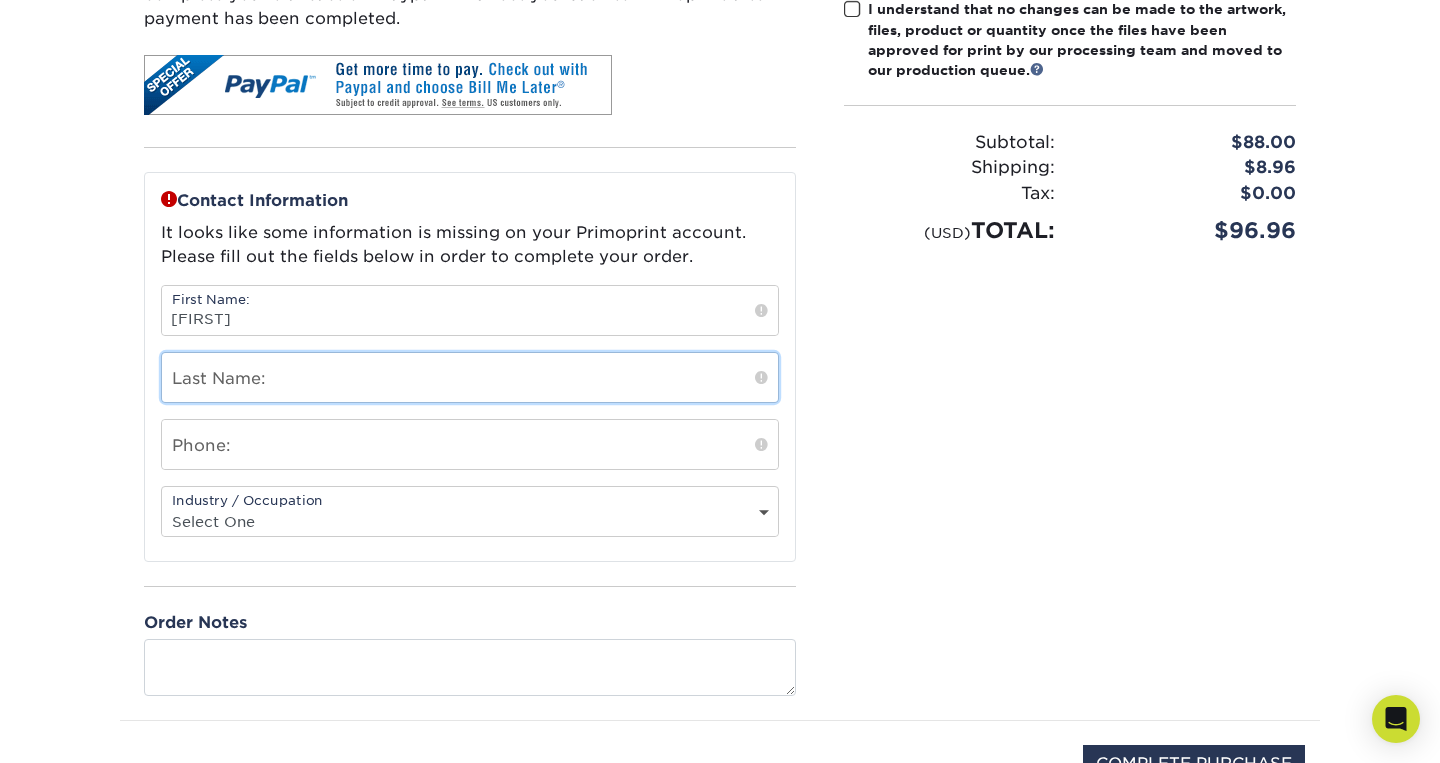 type on "[LAST]" 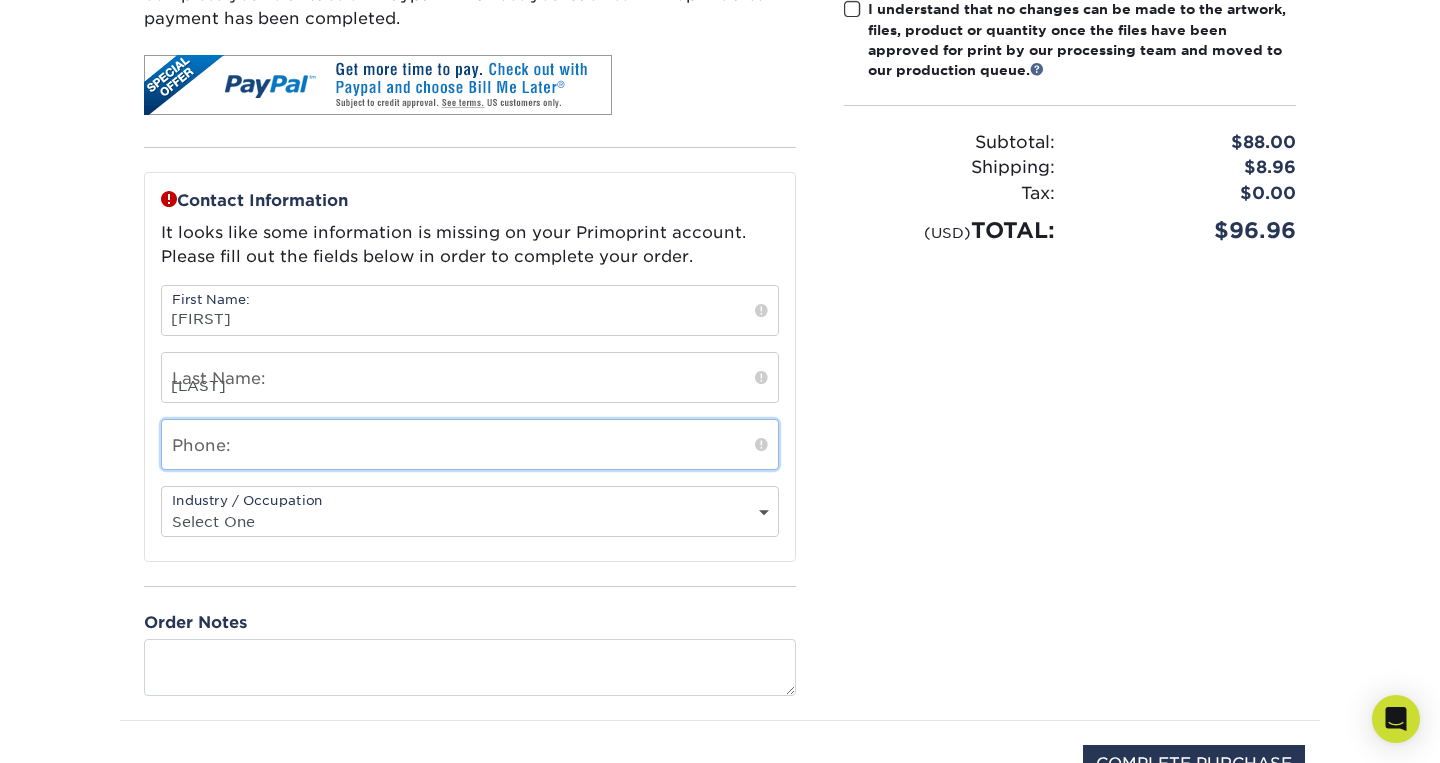 type on "[PHONE]" 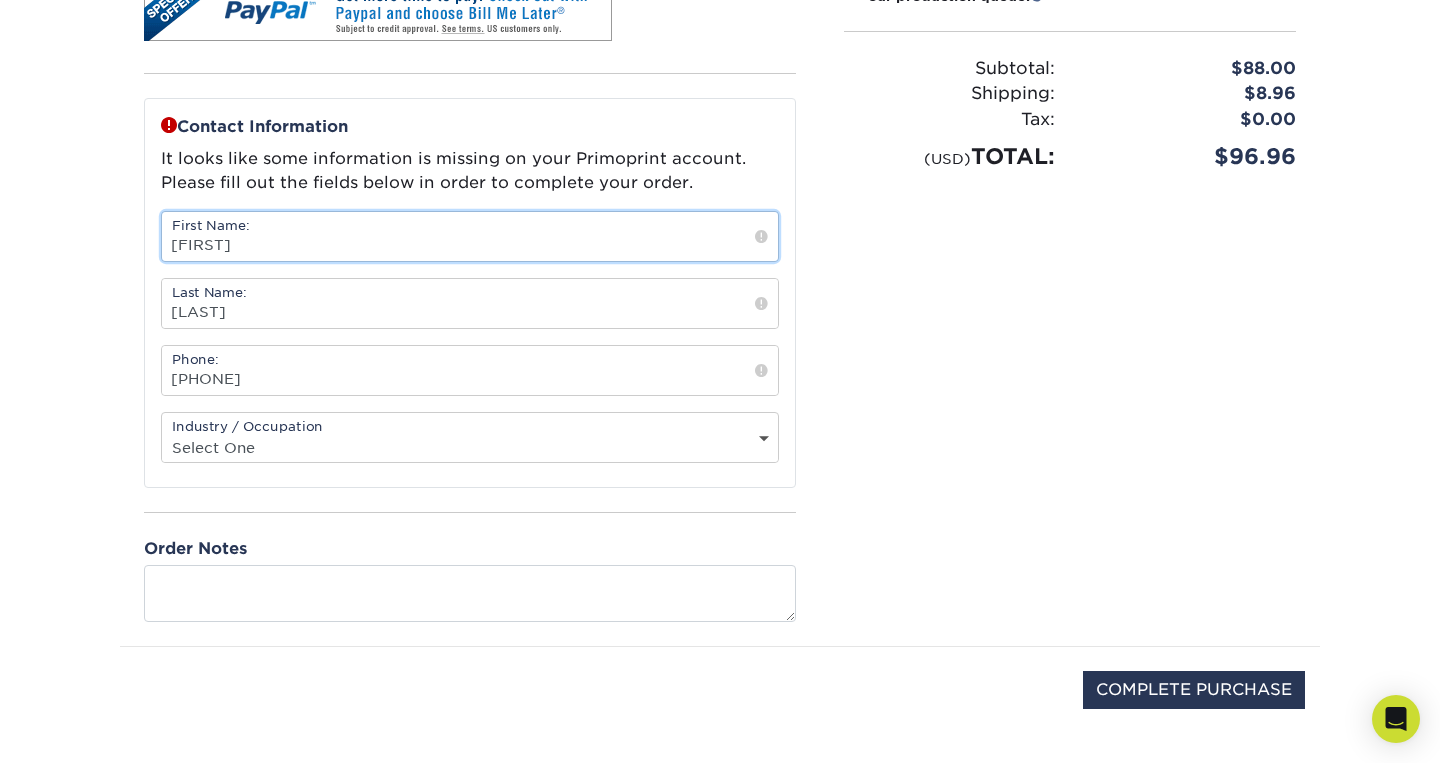 scroll, scrollTop: 493, scrollLeft: 0, axis: vertical 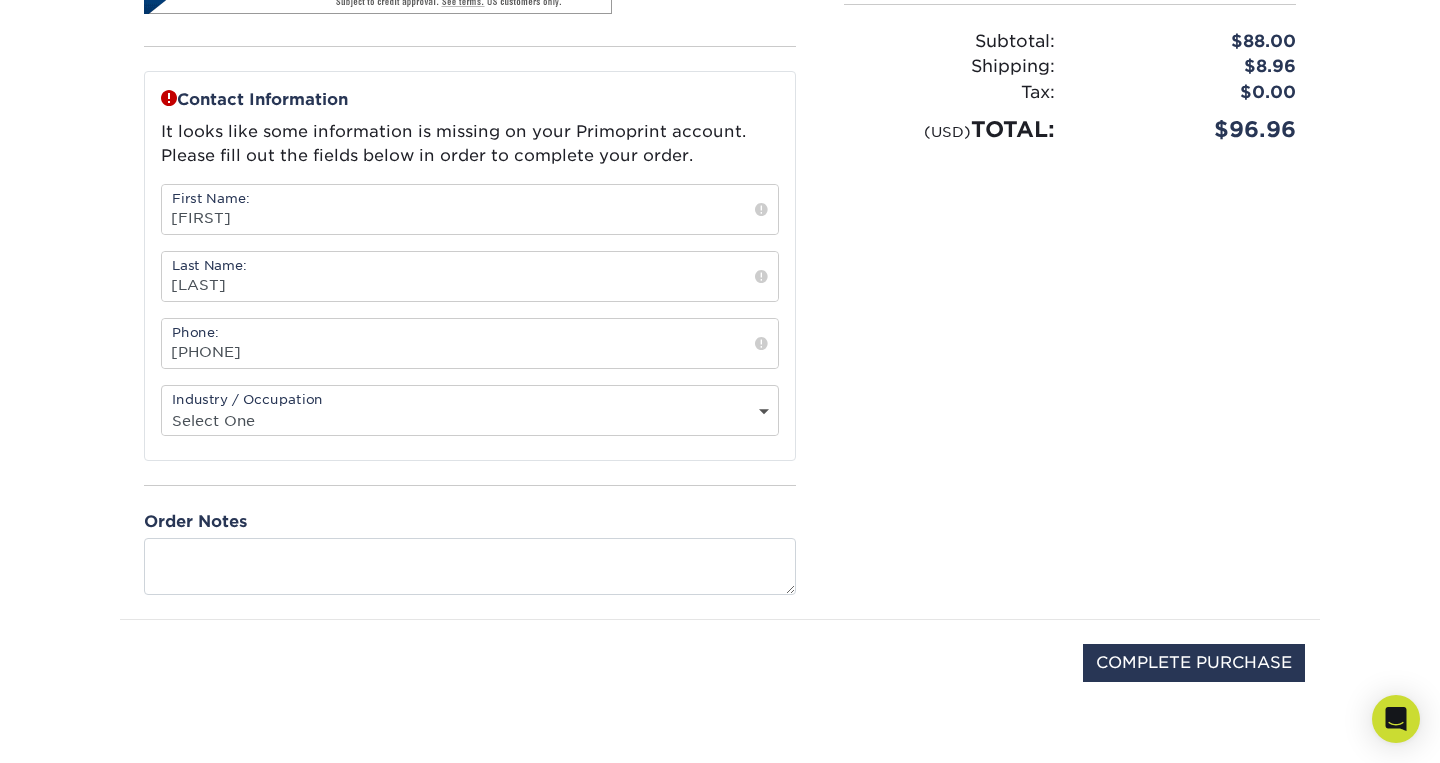 click on "Select One
Administrative
Executive
Human Resources
Construction
Education
Entertainment
Event / Wedding Planning
Financial Services
Food and Beverage
Graphic Designer
Healthcare
Insurance
Legal Agency Public Relations" at bounding box center (470, 420) 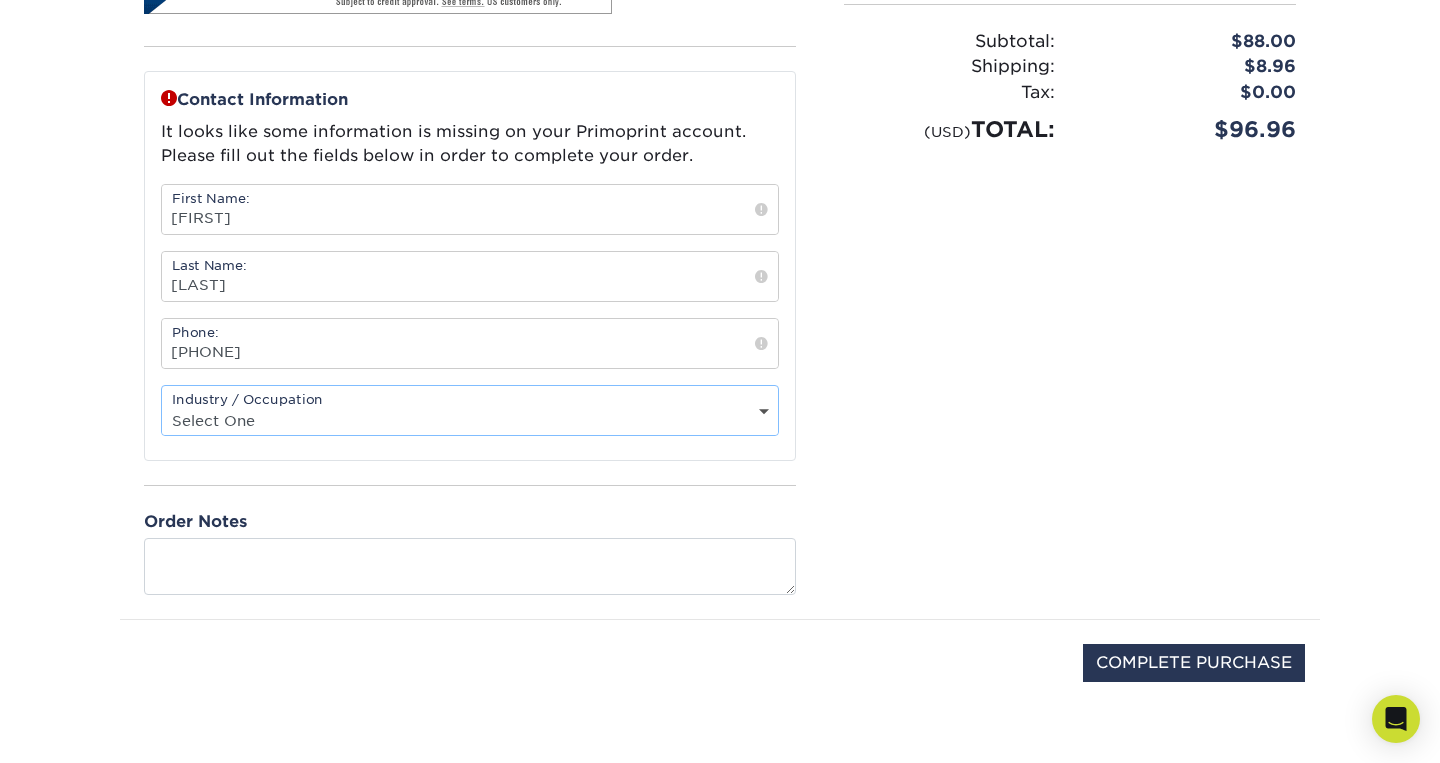 select on "22" 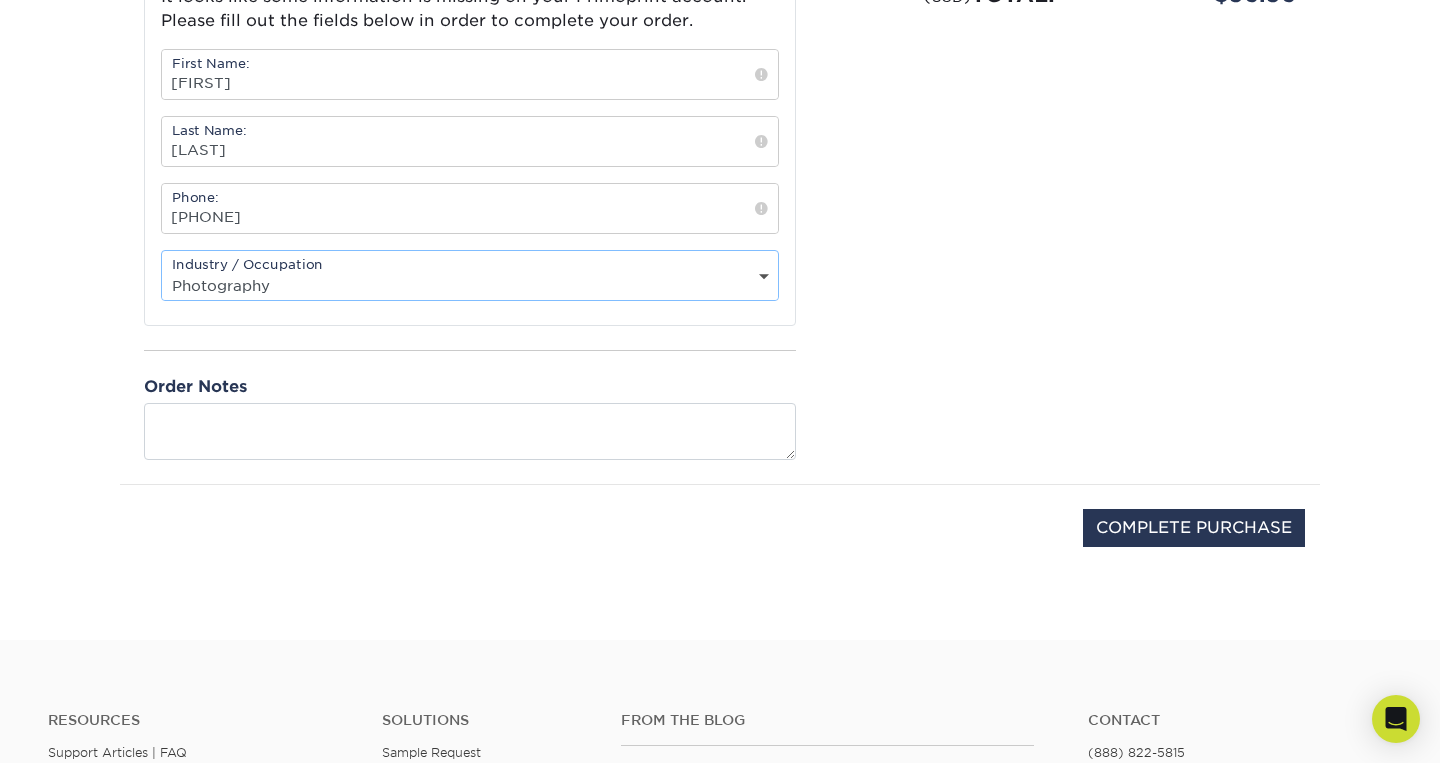 scroll, scrollTop: 672, scrollLeft: 0, axis: vertical 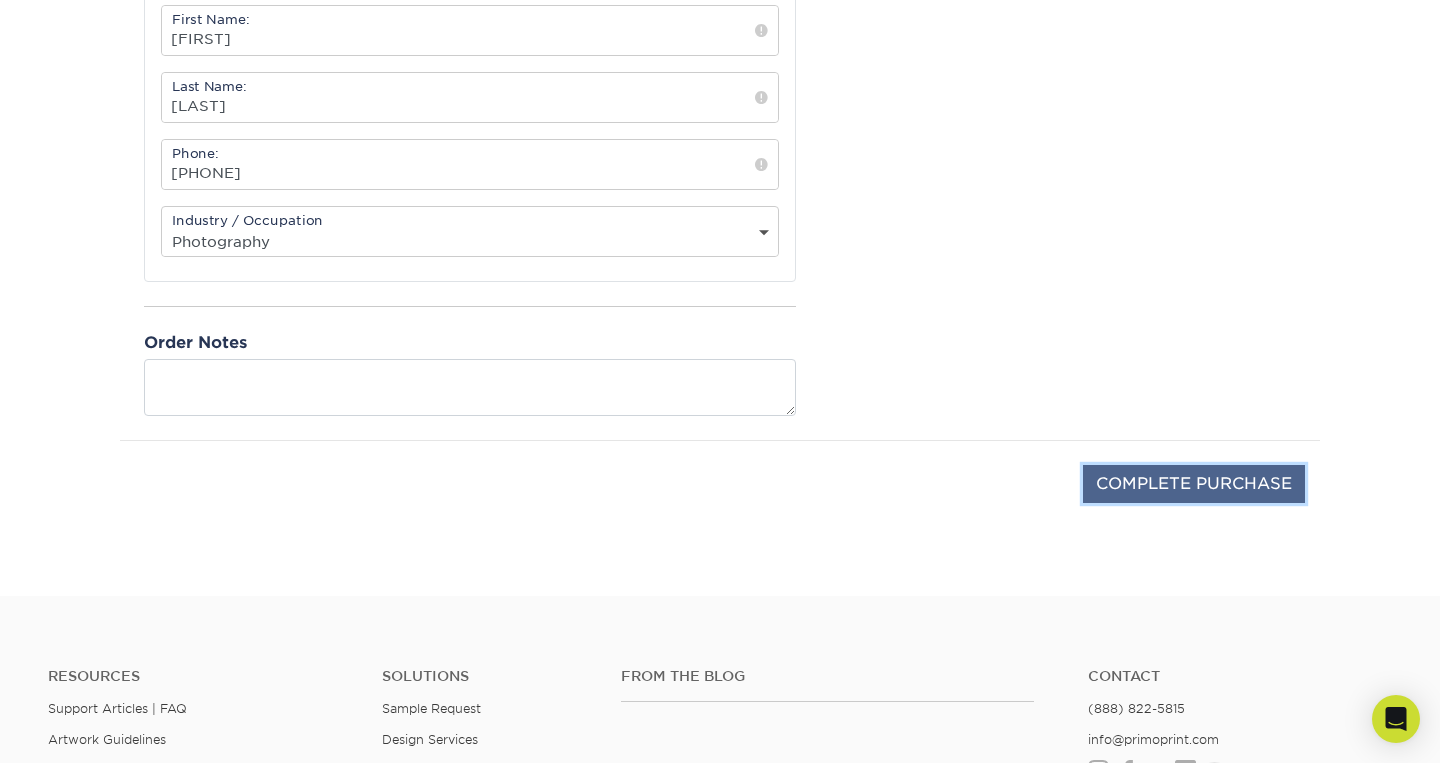 click on "COMPLETE PURCHASE" at bounding box center (1194, 484) 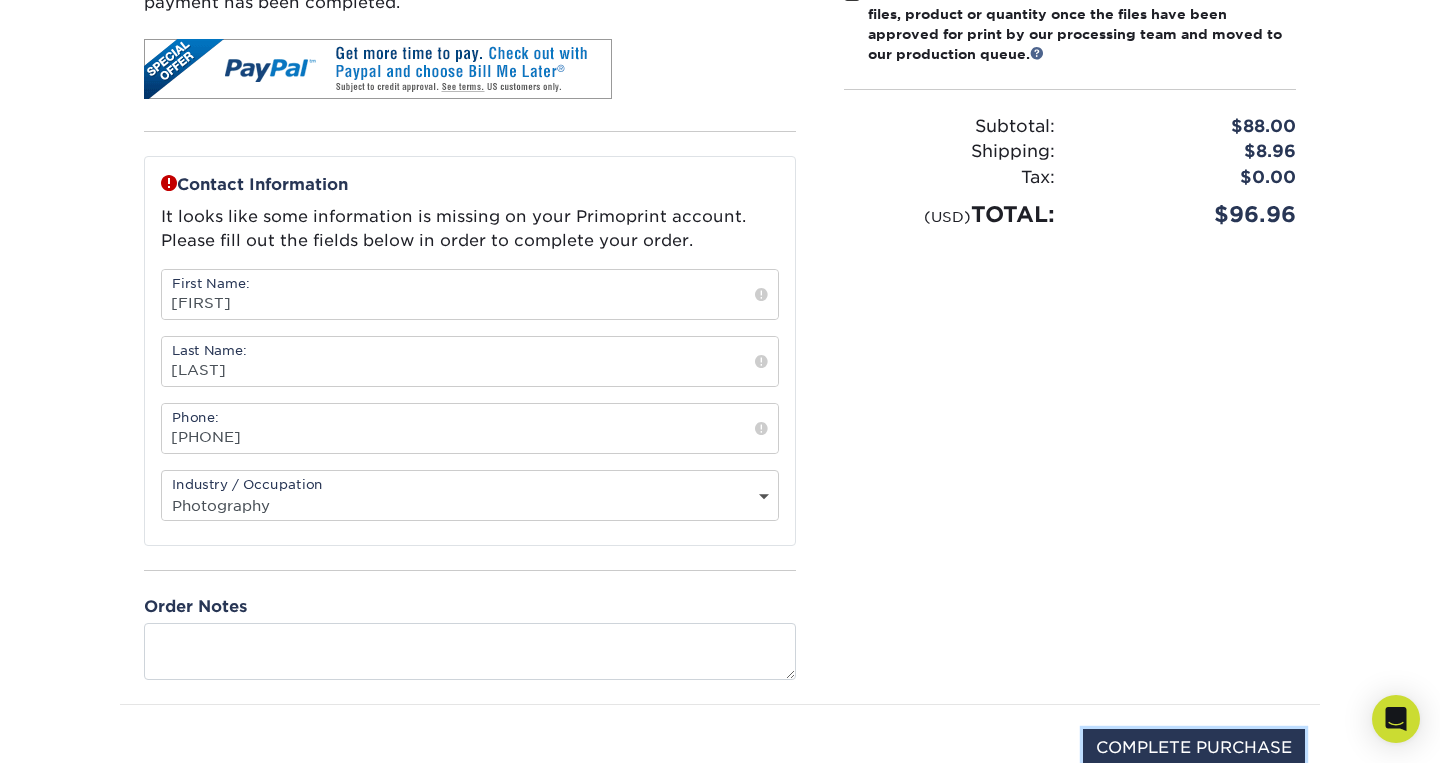 scroll, scrollTop: 406, scrollLeft: 0, axis: vertical 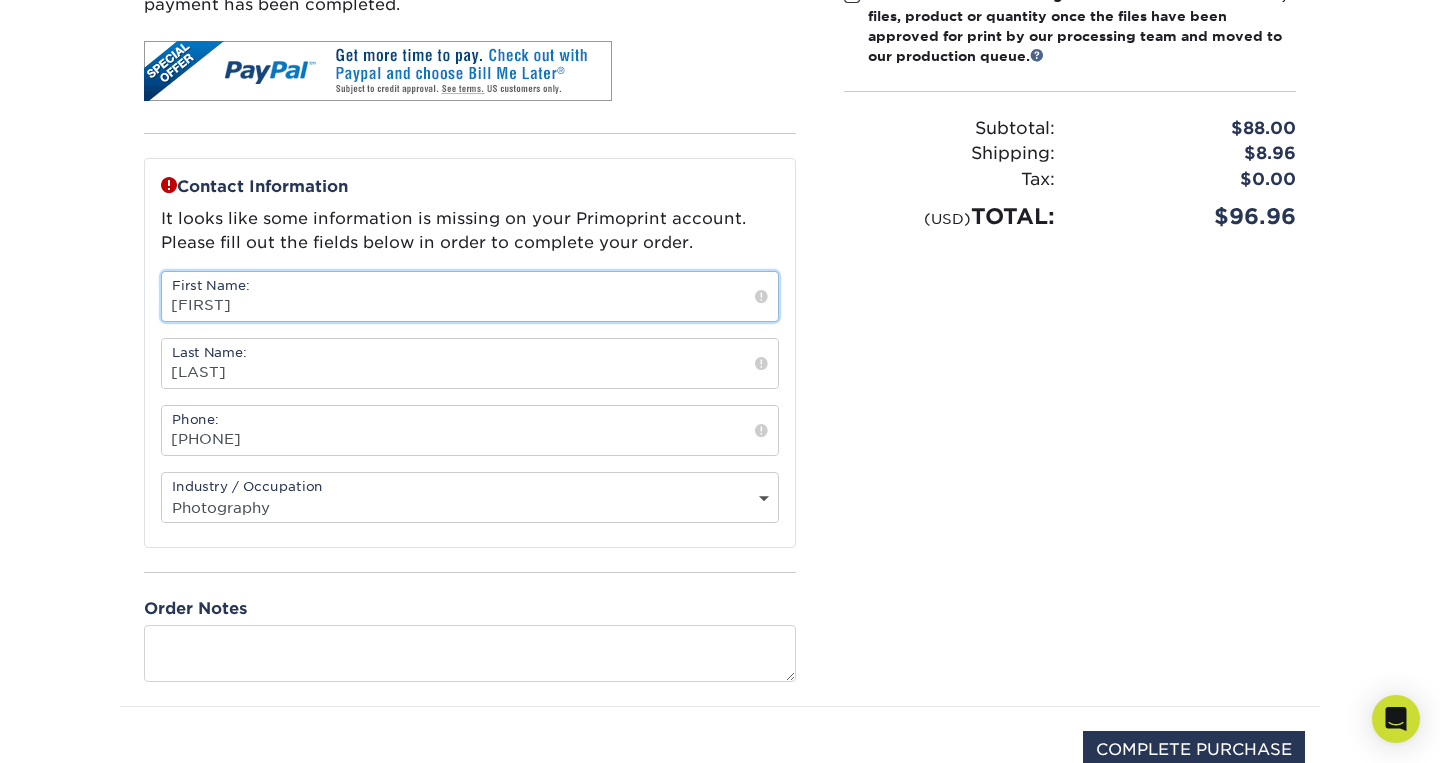 click on "[FIRST]" at bounding box center (470, 296) 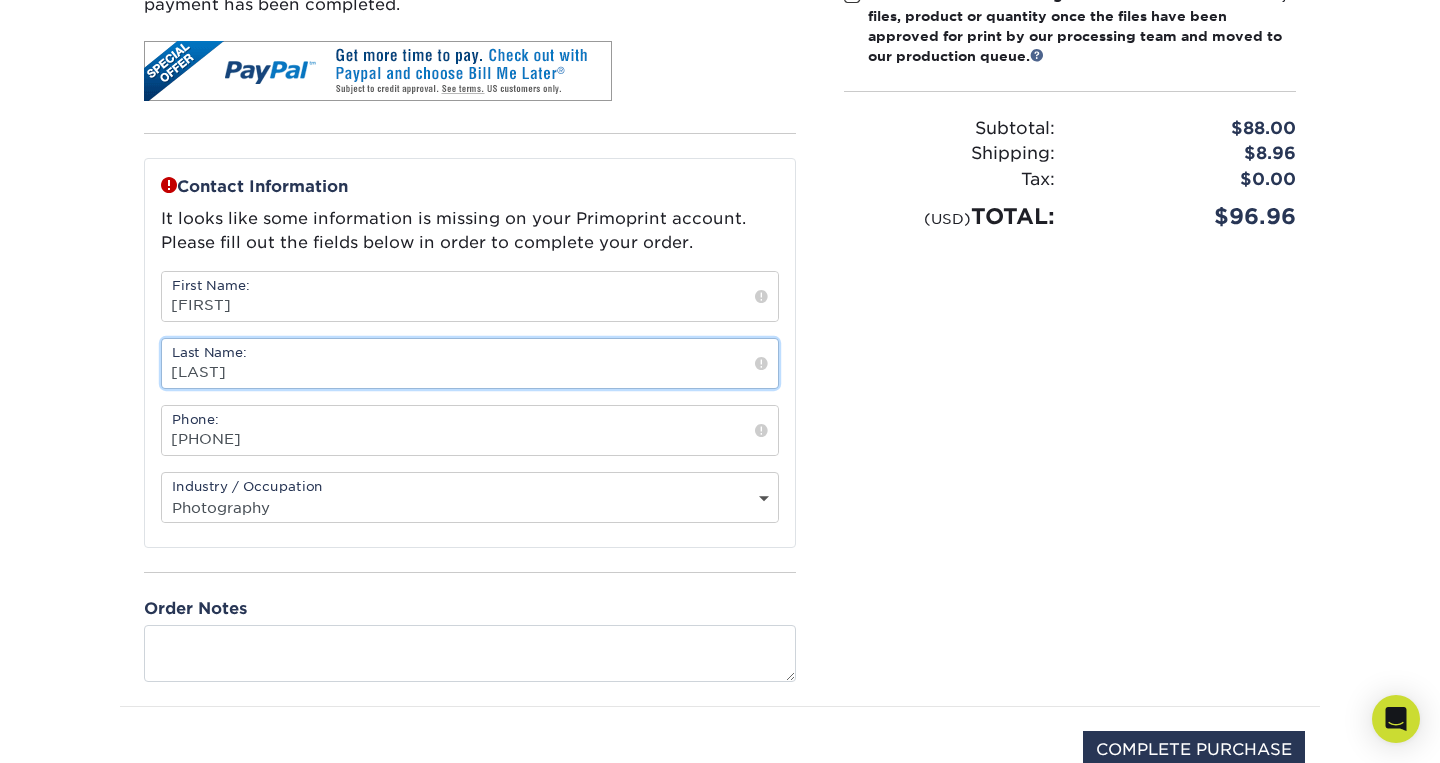 click on "[LAST]" at bounding box center [470, 363] 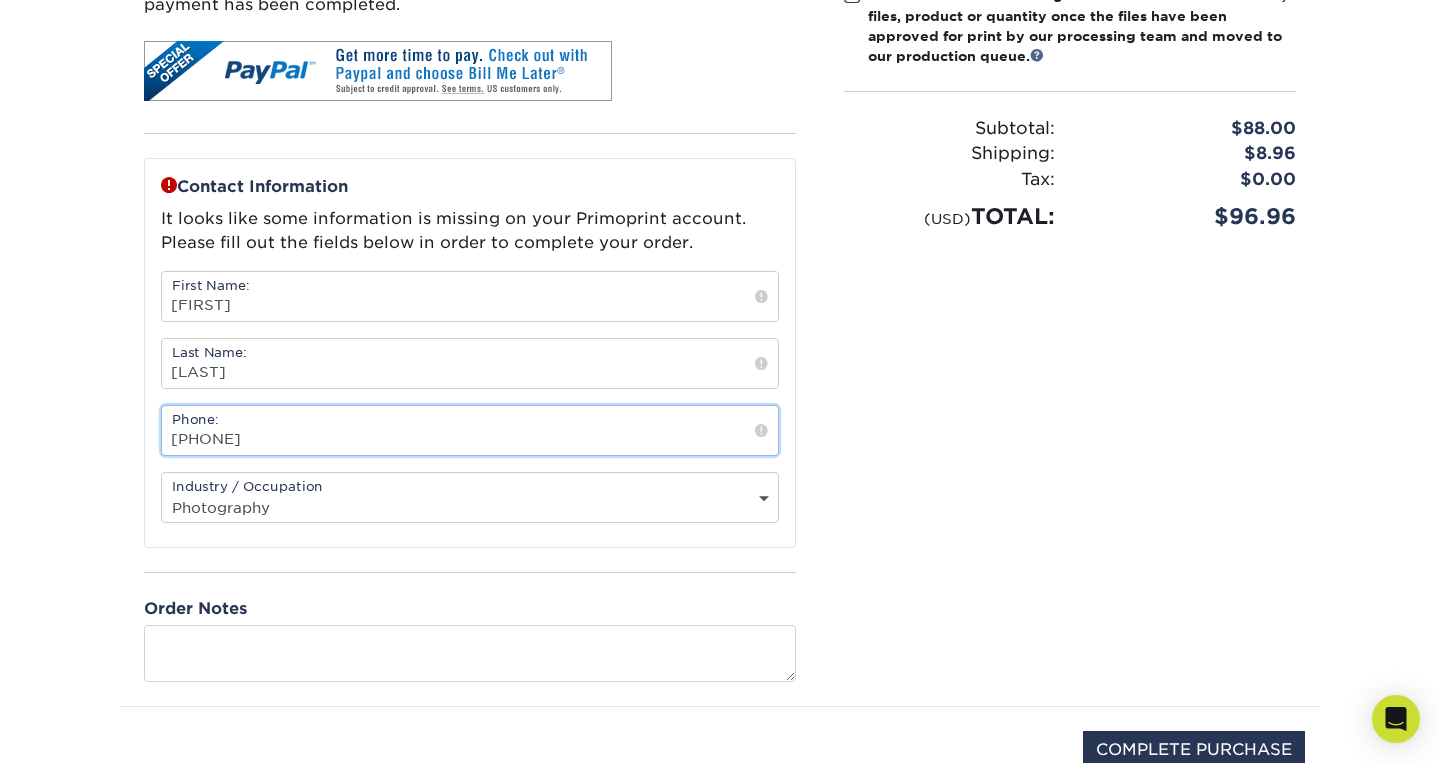 click on "[PHONE]" at bounding box center (470, 430) 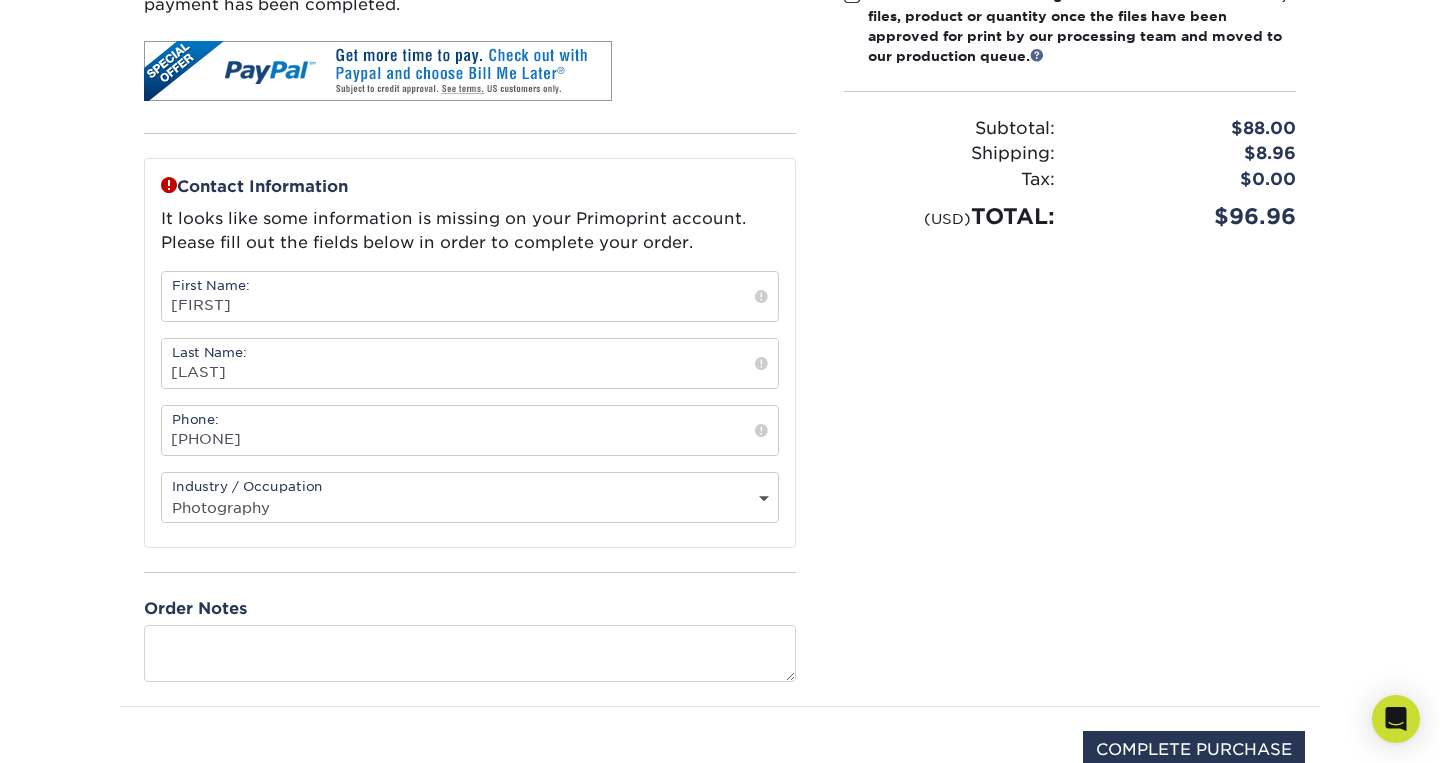 click on "Please confirm the following:
I understand the  Estimated Delivery Policy
I agree to the  Terms and Conditions
Subtotal: Shipping:" at bounding box center [1070, 269] 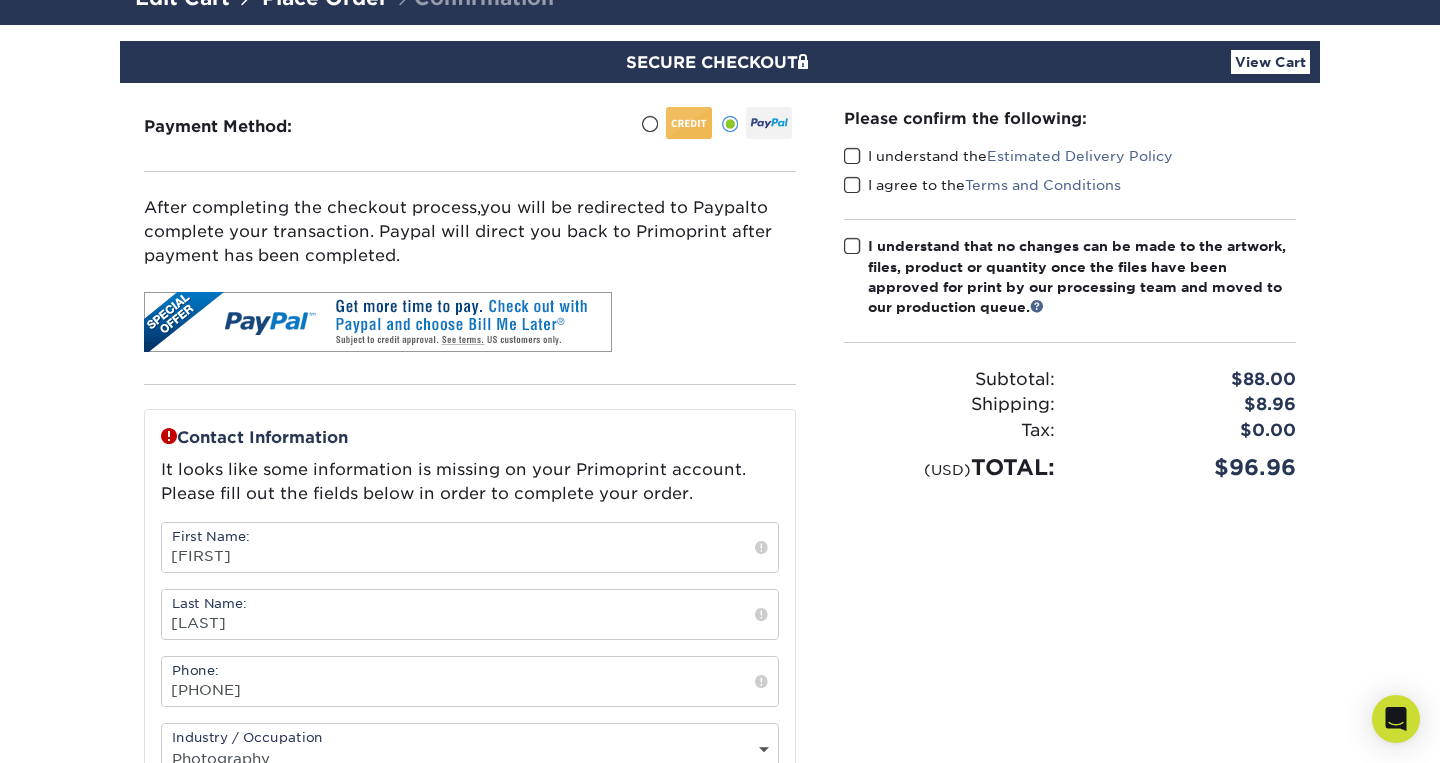 scroll, scrollTop: 0, scrollLeft: 0, axis: both 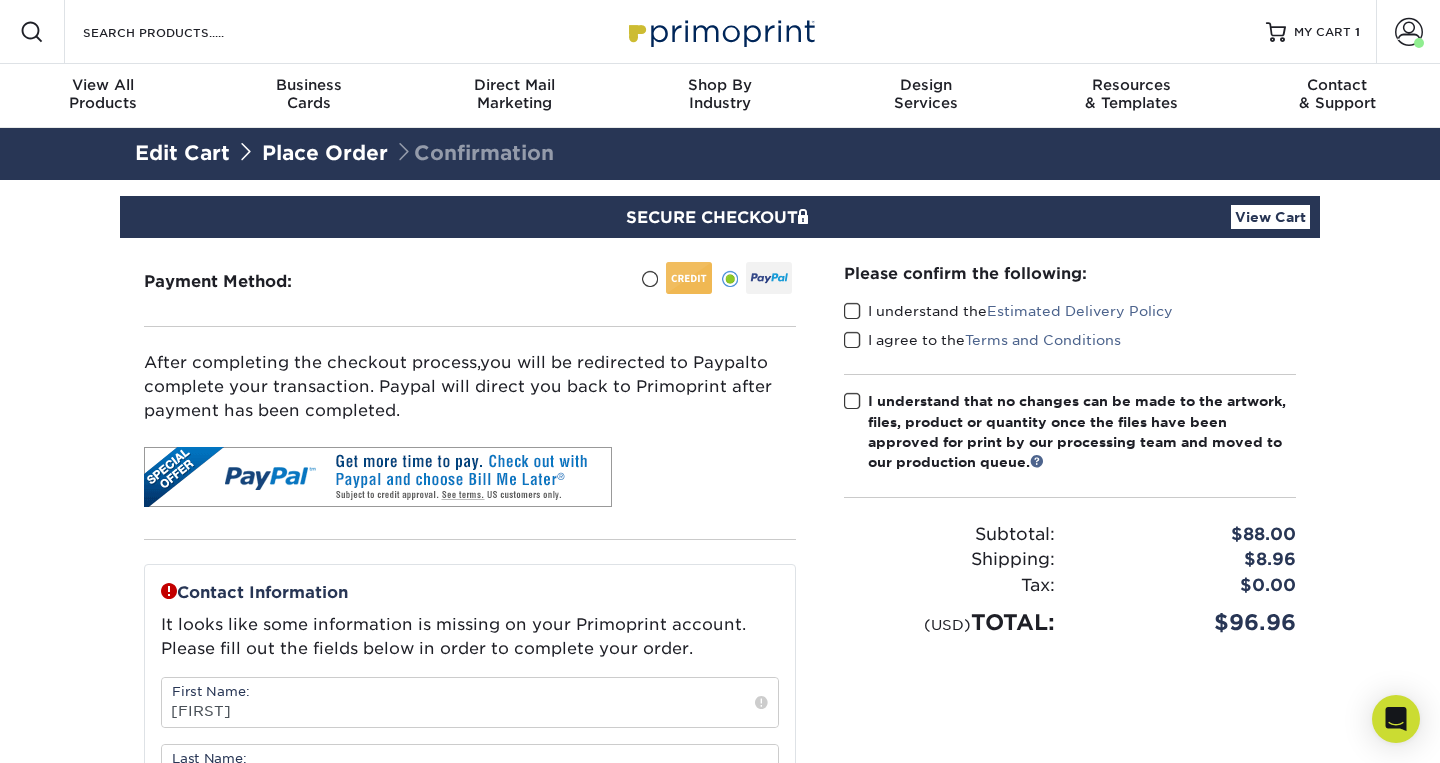 click at bounding box center [852, 311] 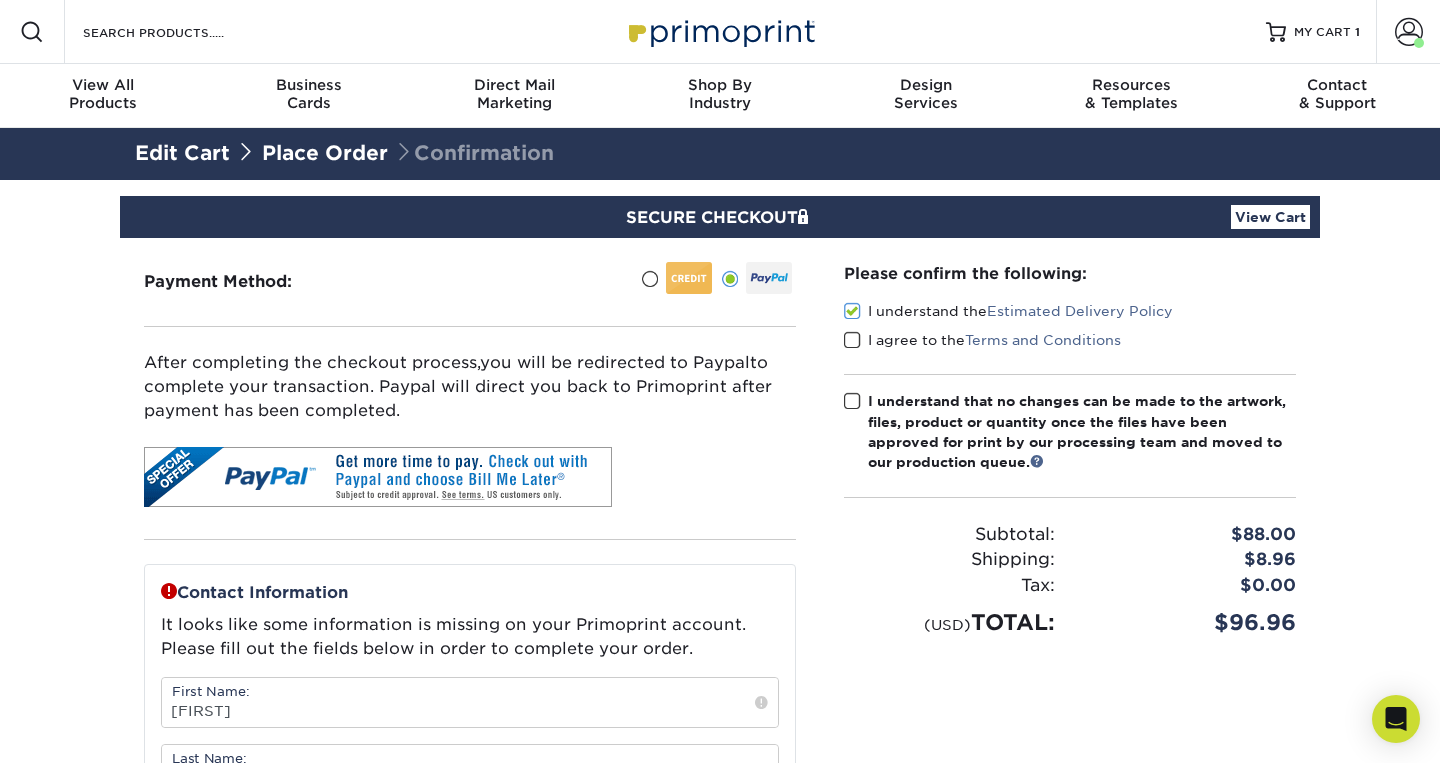click at bounding box center (852, 340) 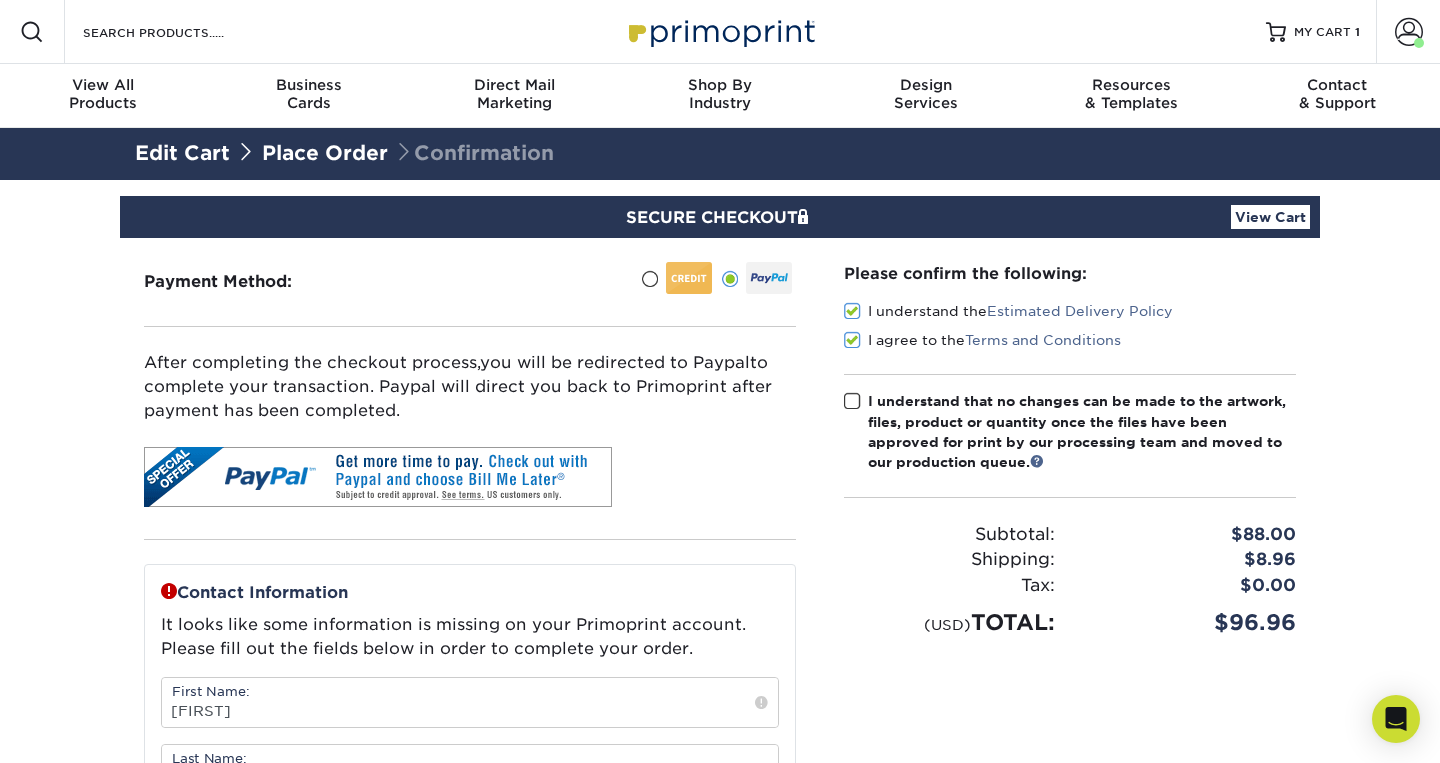 click at bounding box center (852, 401) 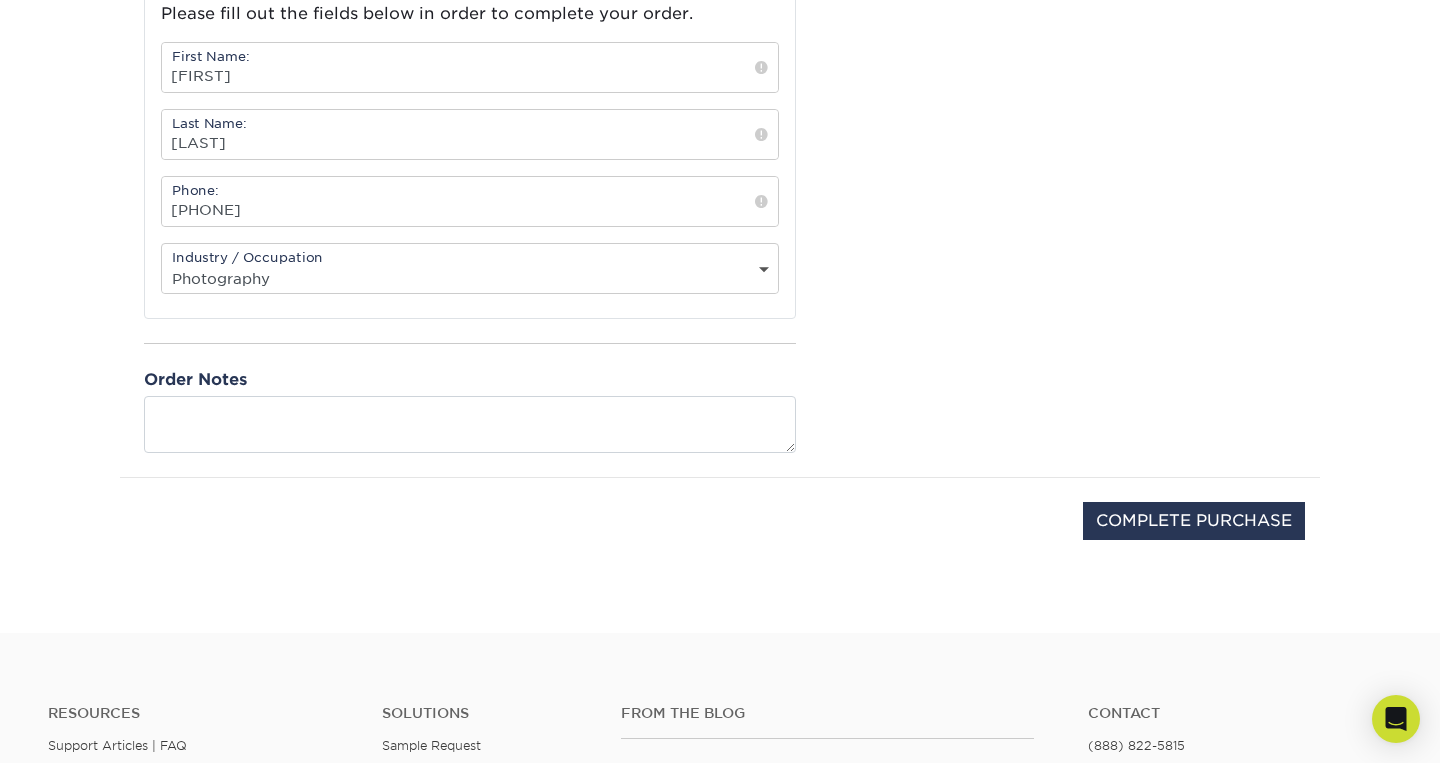 scroll, scrollTop: 640, scrollLeft: 0, axis: vertical 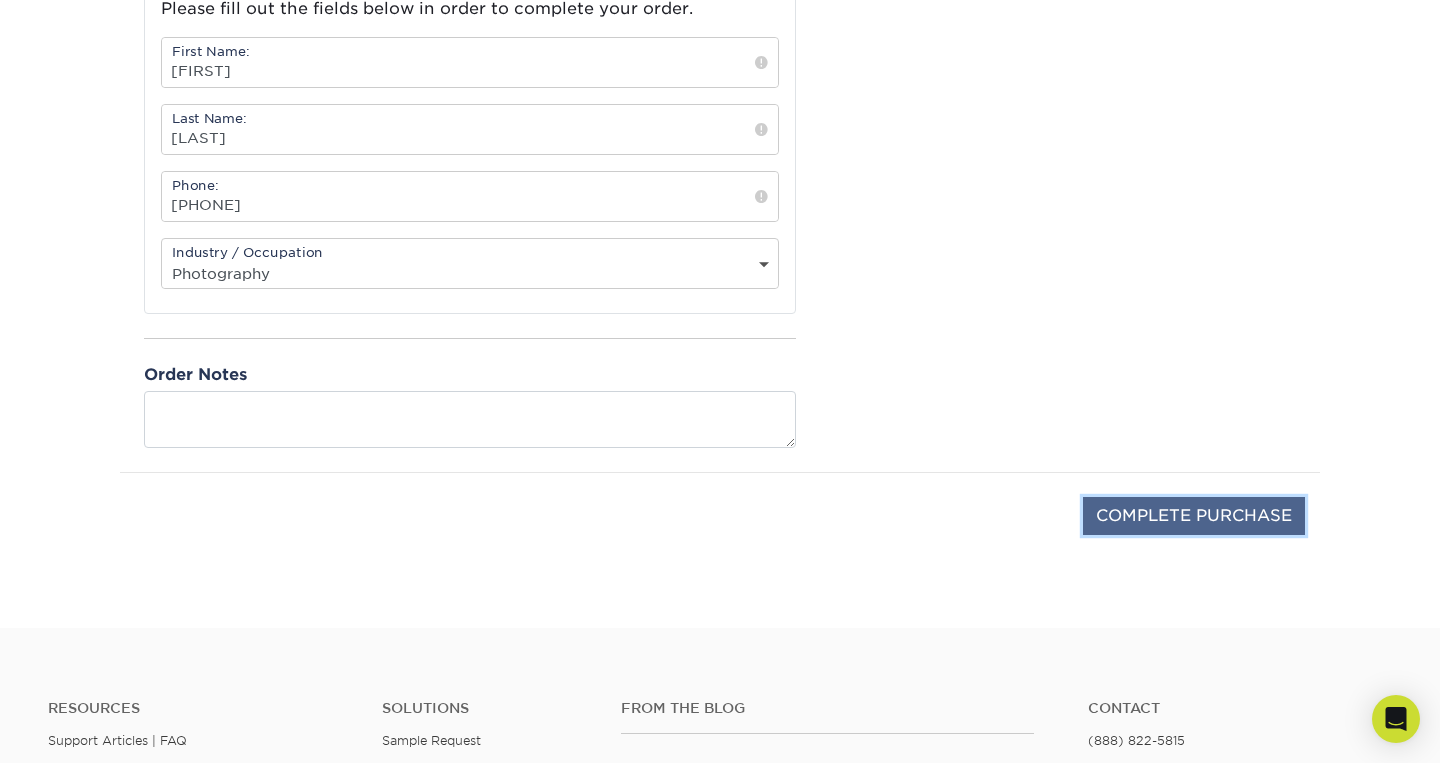 click on "COMPLETE PURCHASE" at bounding box center (1194, 516) 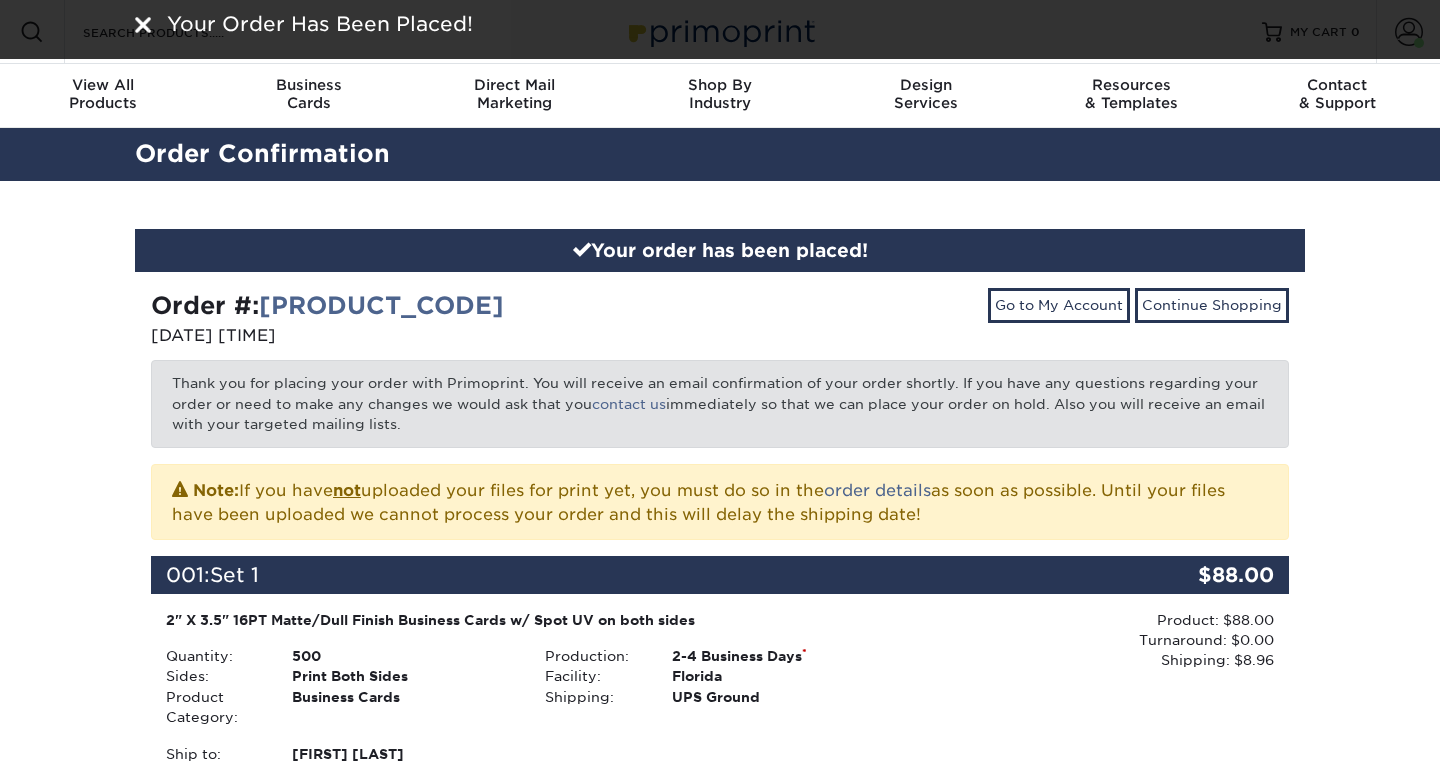 scroll, scrollTop: 0, scrollLeft: 0, axis: both 